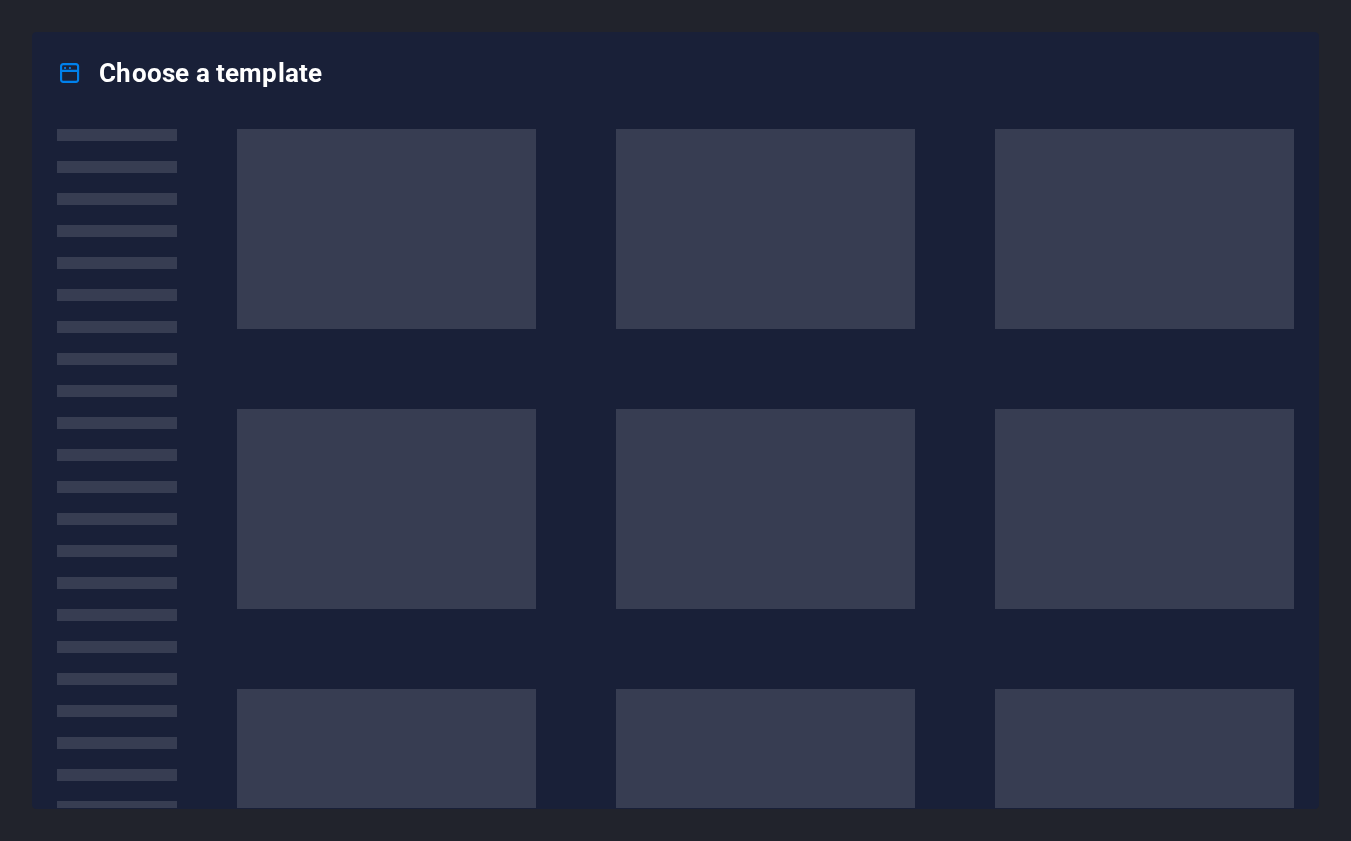 scroll, scrollTop: 0, scrollLeft: 0, axis: both 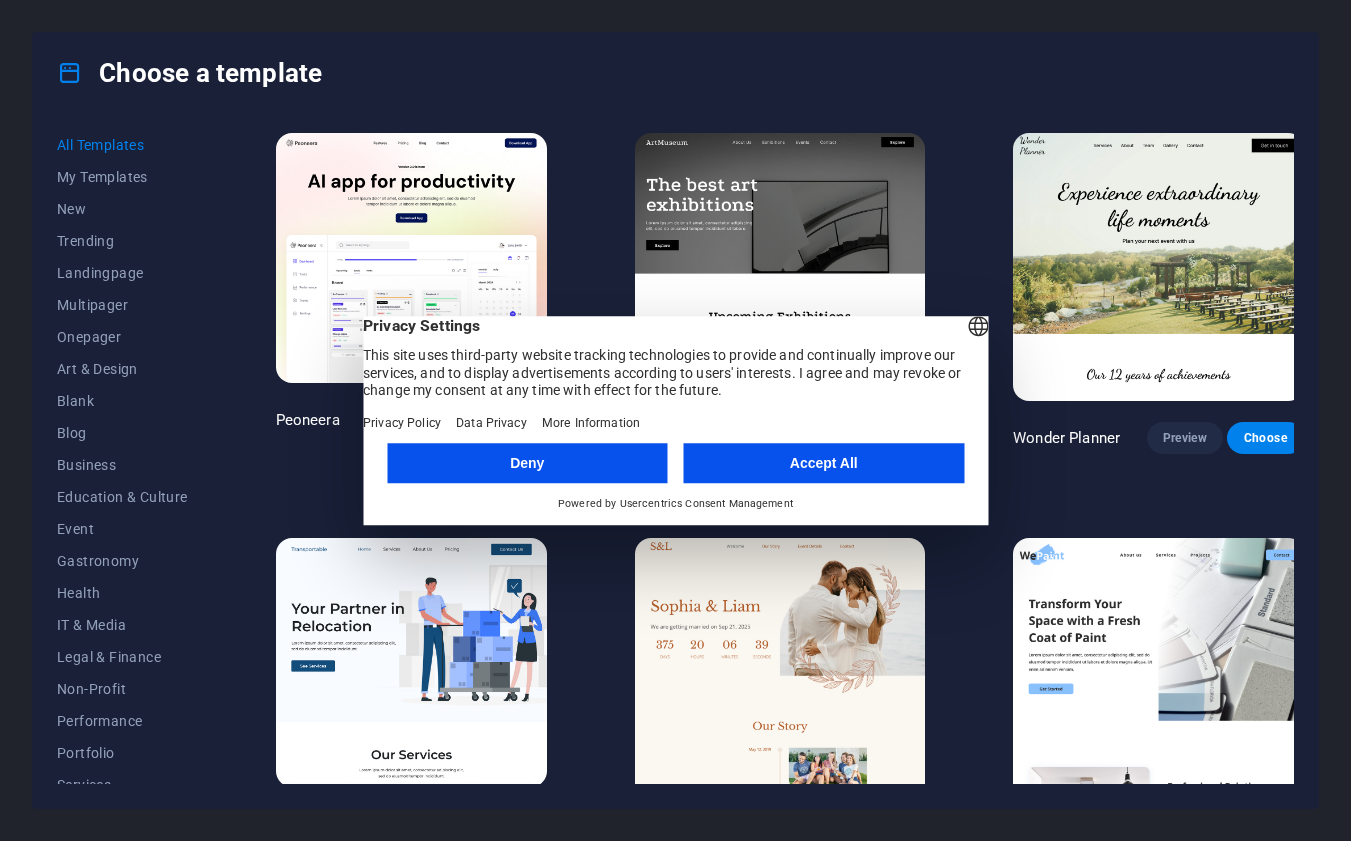 click on "Deny" at bounding box center (527, 463) 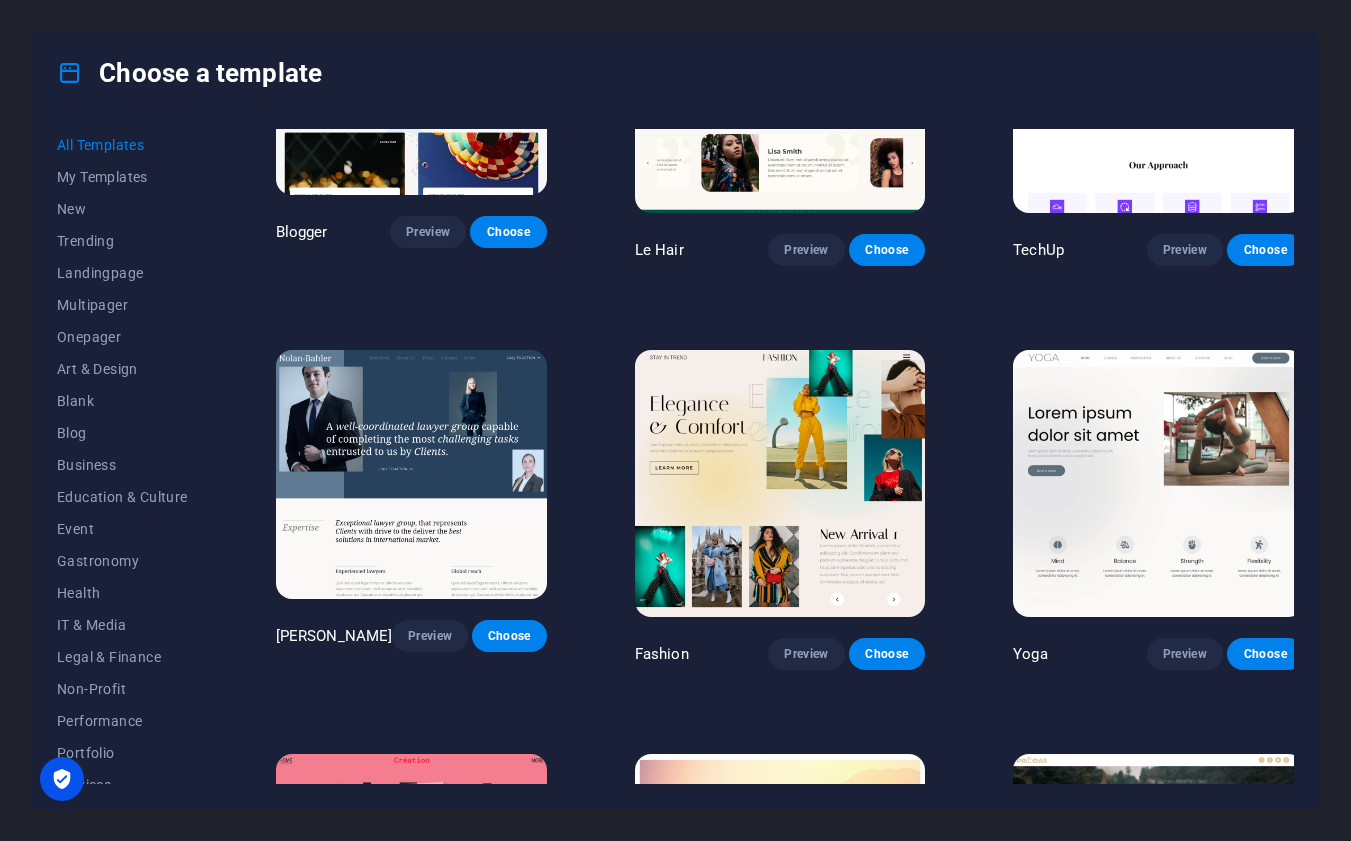 scroll, scrollTop: 5456, scrollLeft: 0, axis: vertical 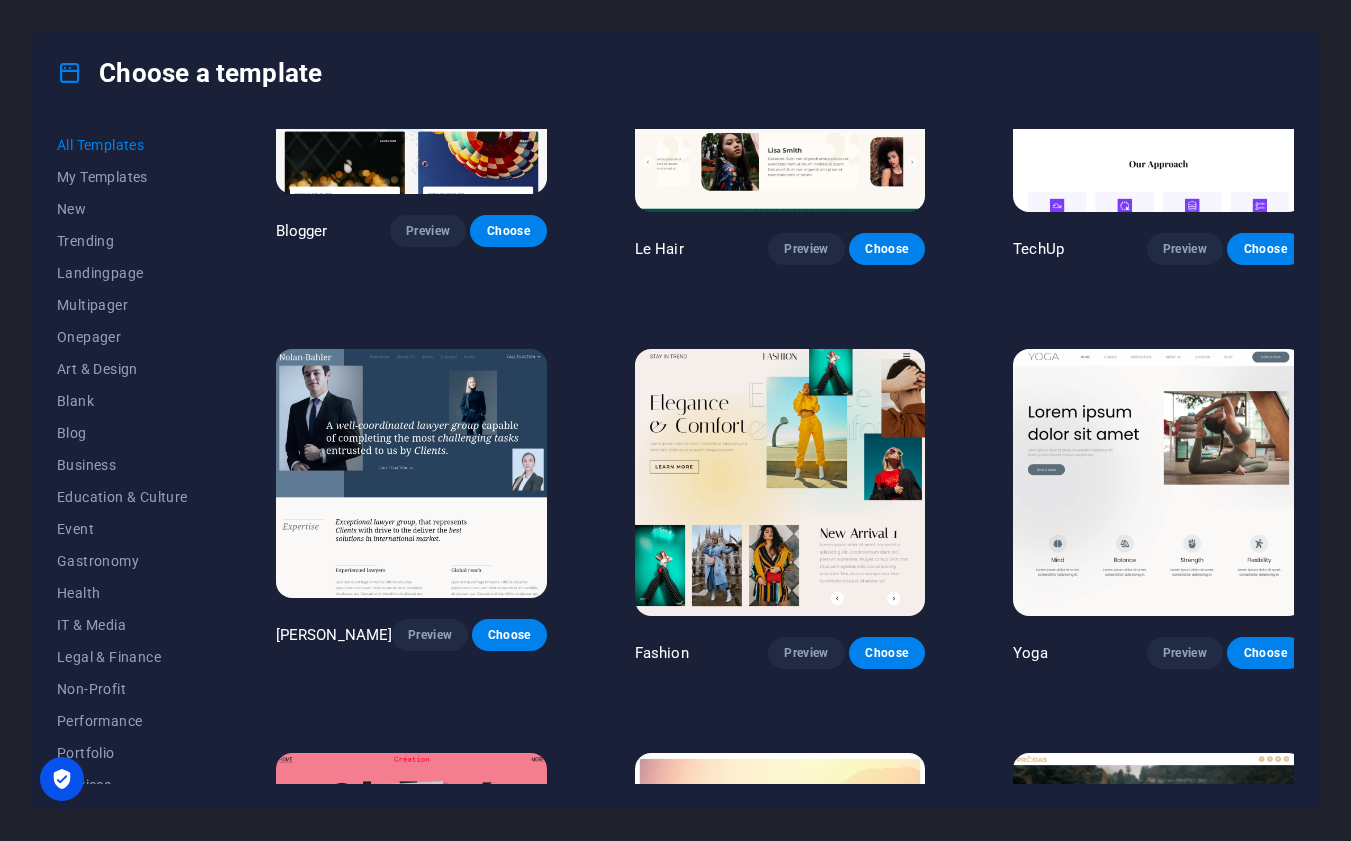 click at bounding box center [411, 474] 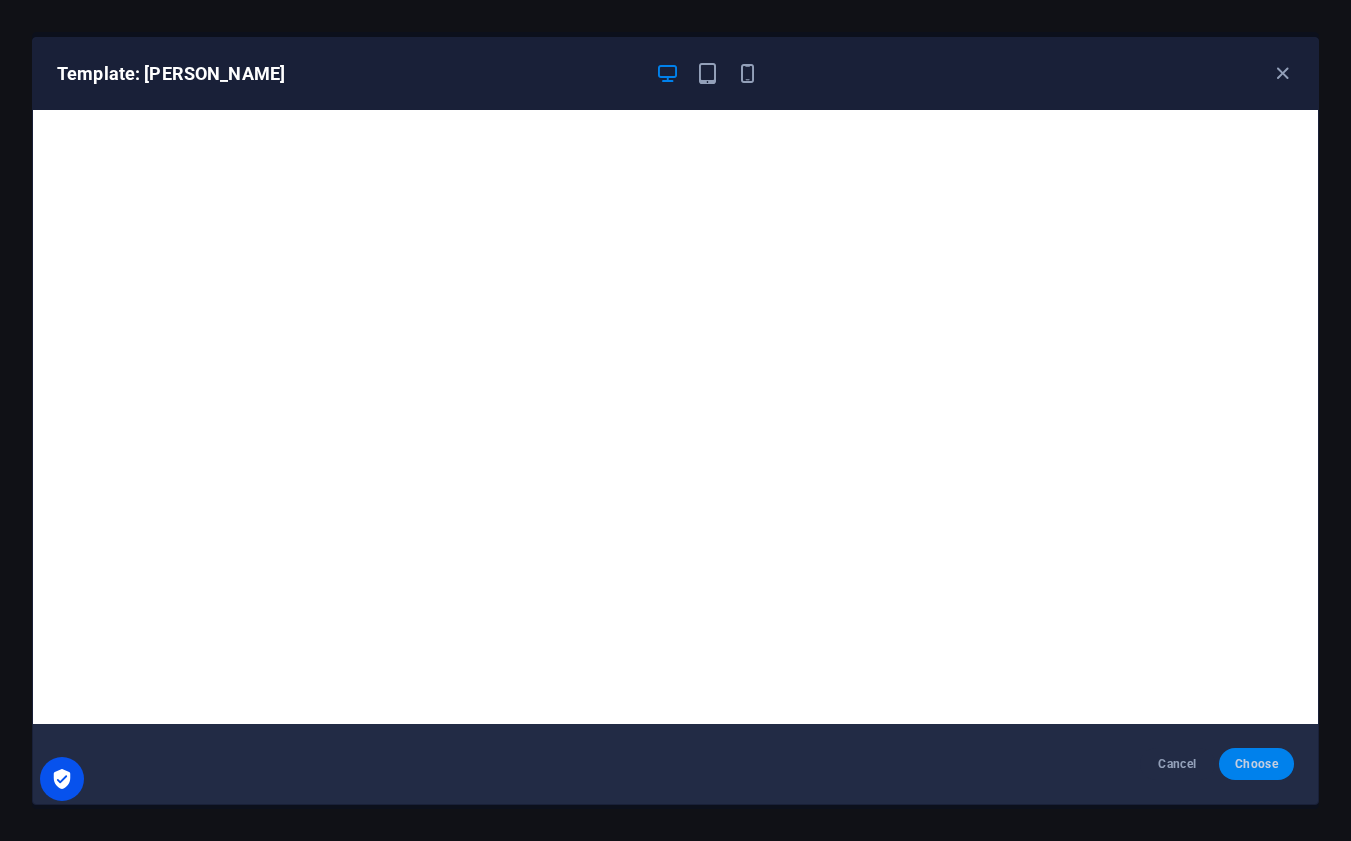 click on "Choose" at bounding box center (1256, 764) 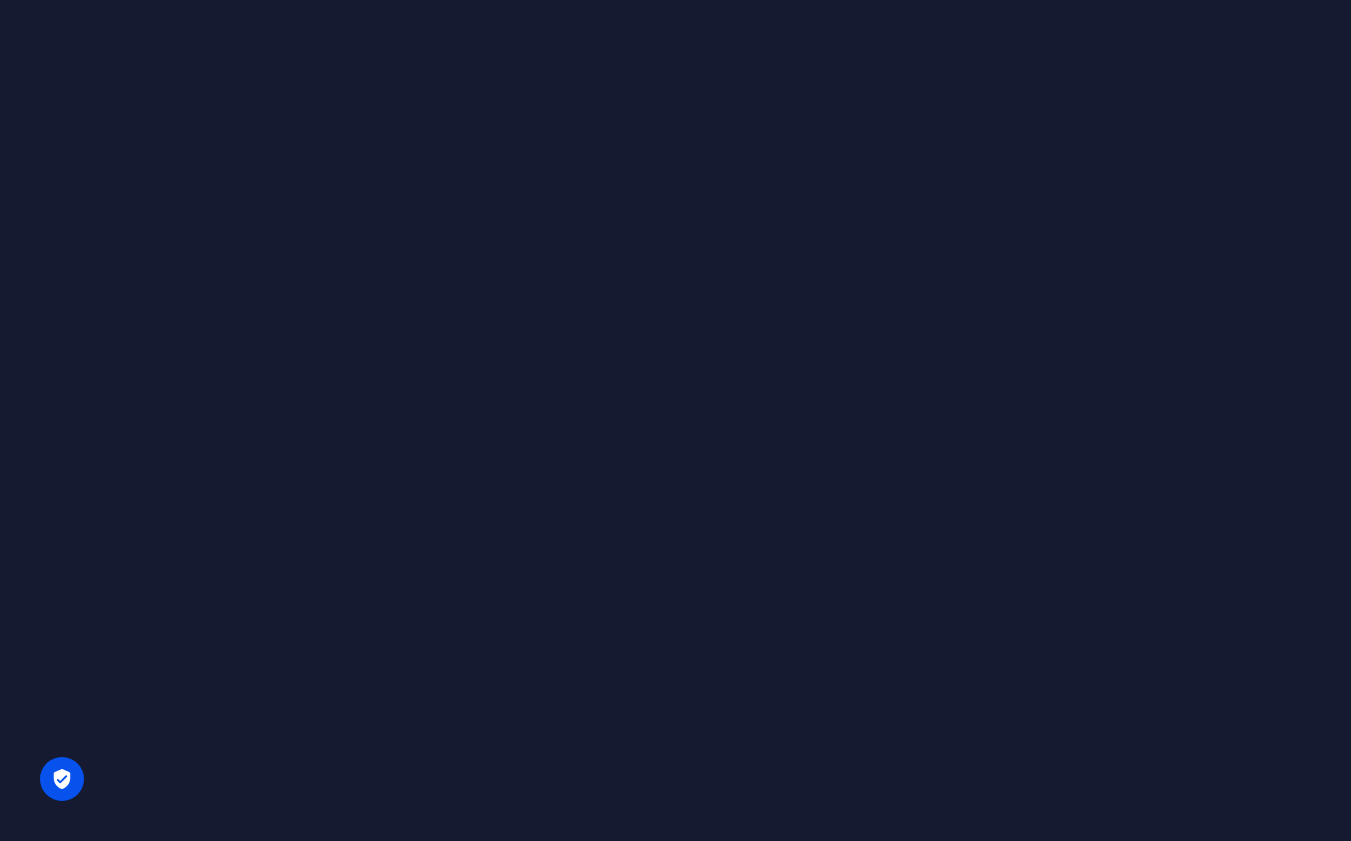 scroll, scrollTop: 0, scrollLeft: 0, axis: both 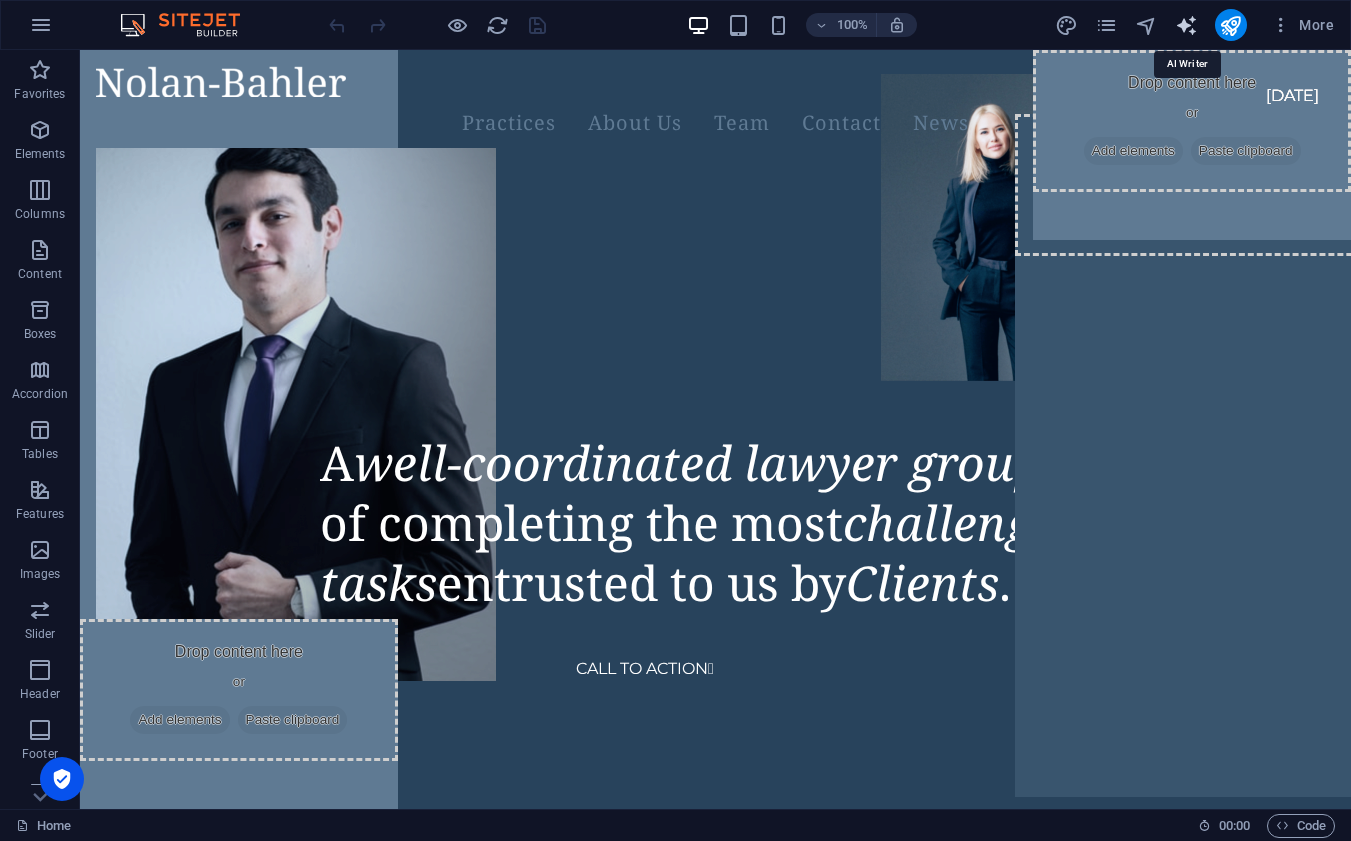 click at bounding box center (1186, 25) 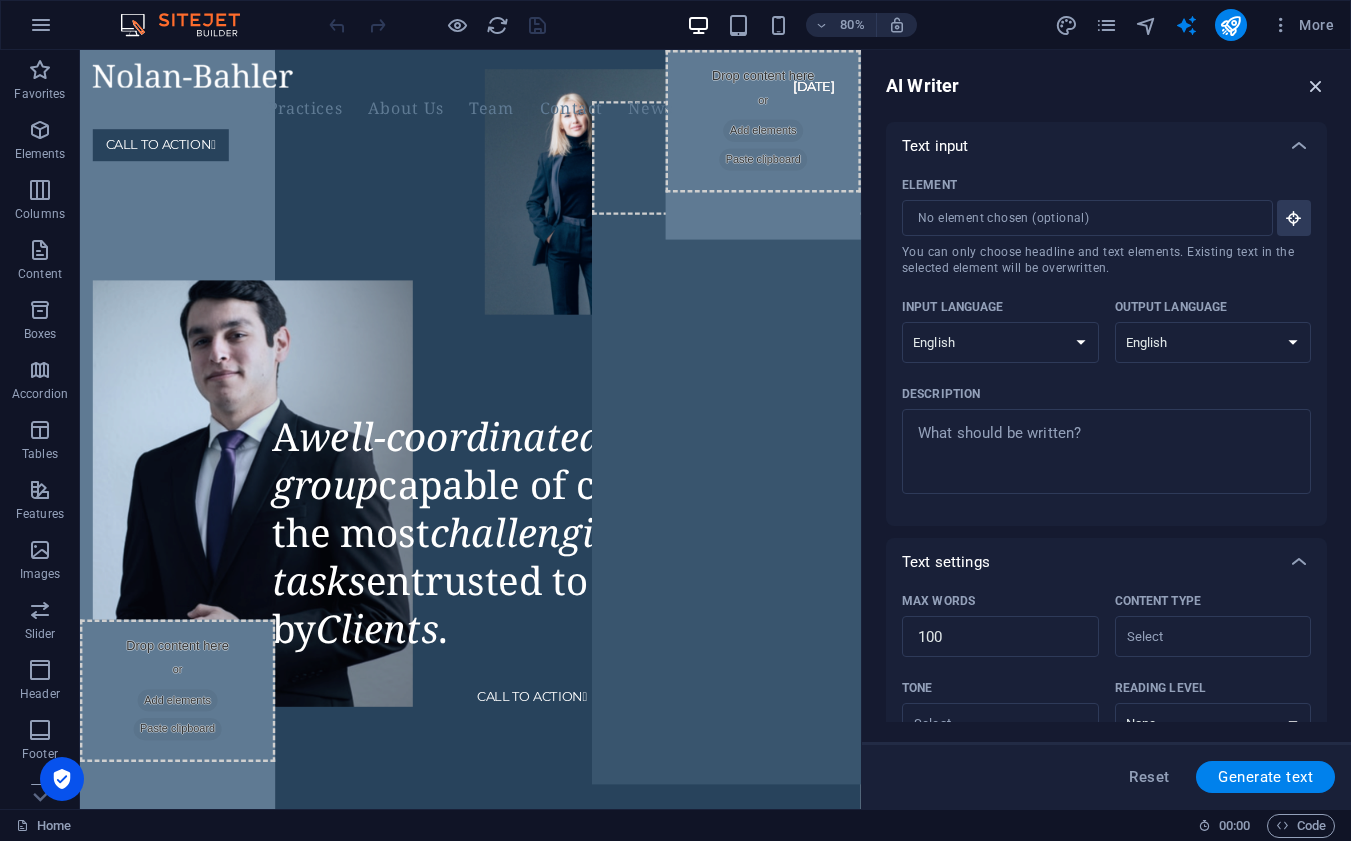 click at bounding box center (1316, 86) 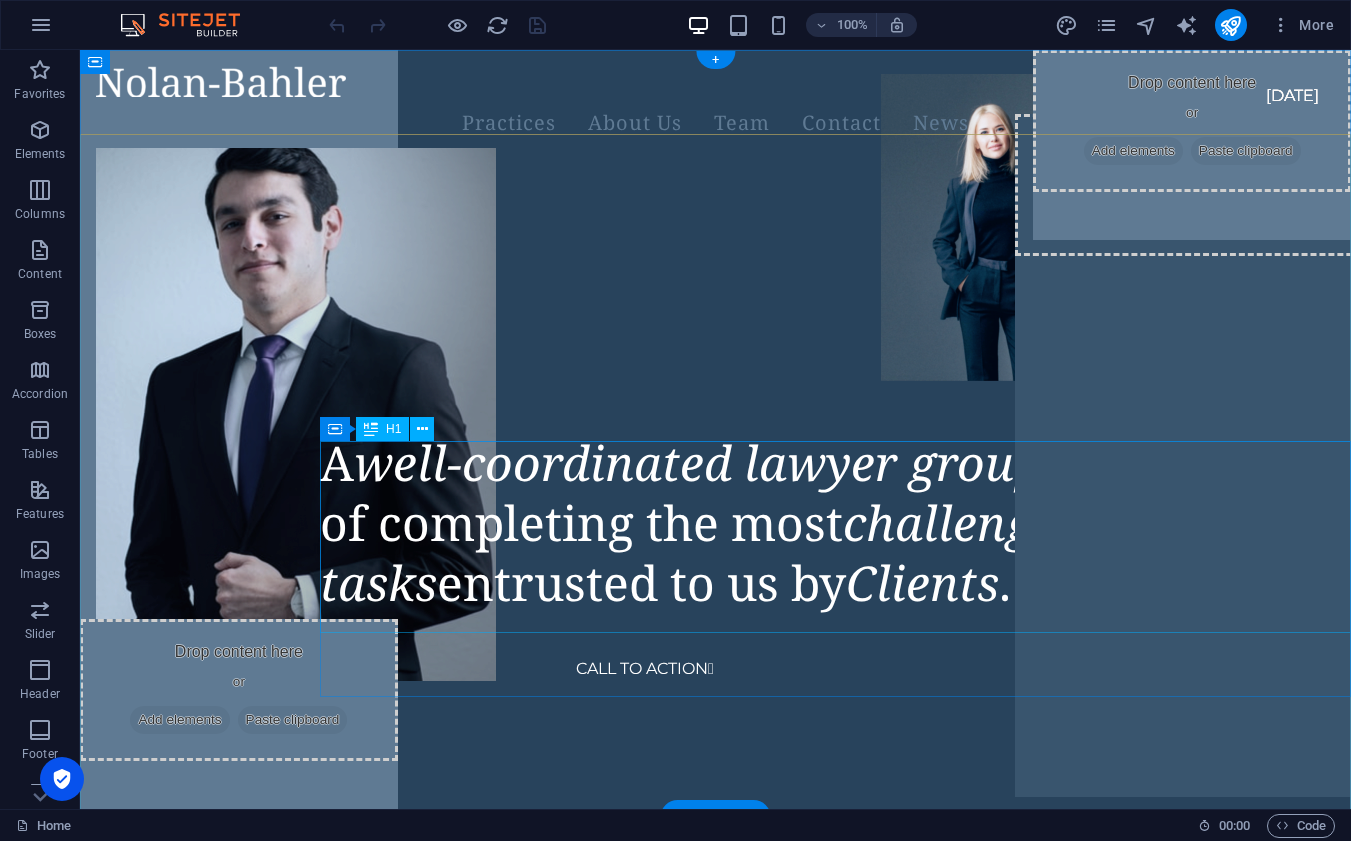 click on "A  well-coordinated lawyer group  capable of completing the most  challenging tasks  entrusted to us by  Clients ." at bounding box center [835, 523] 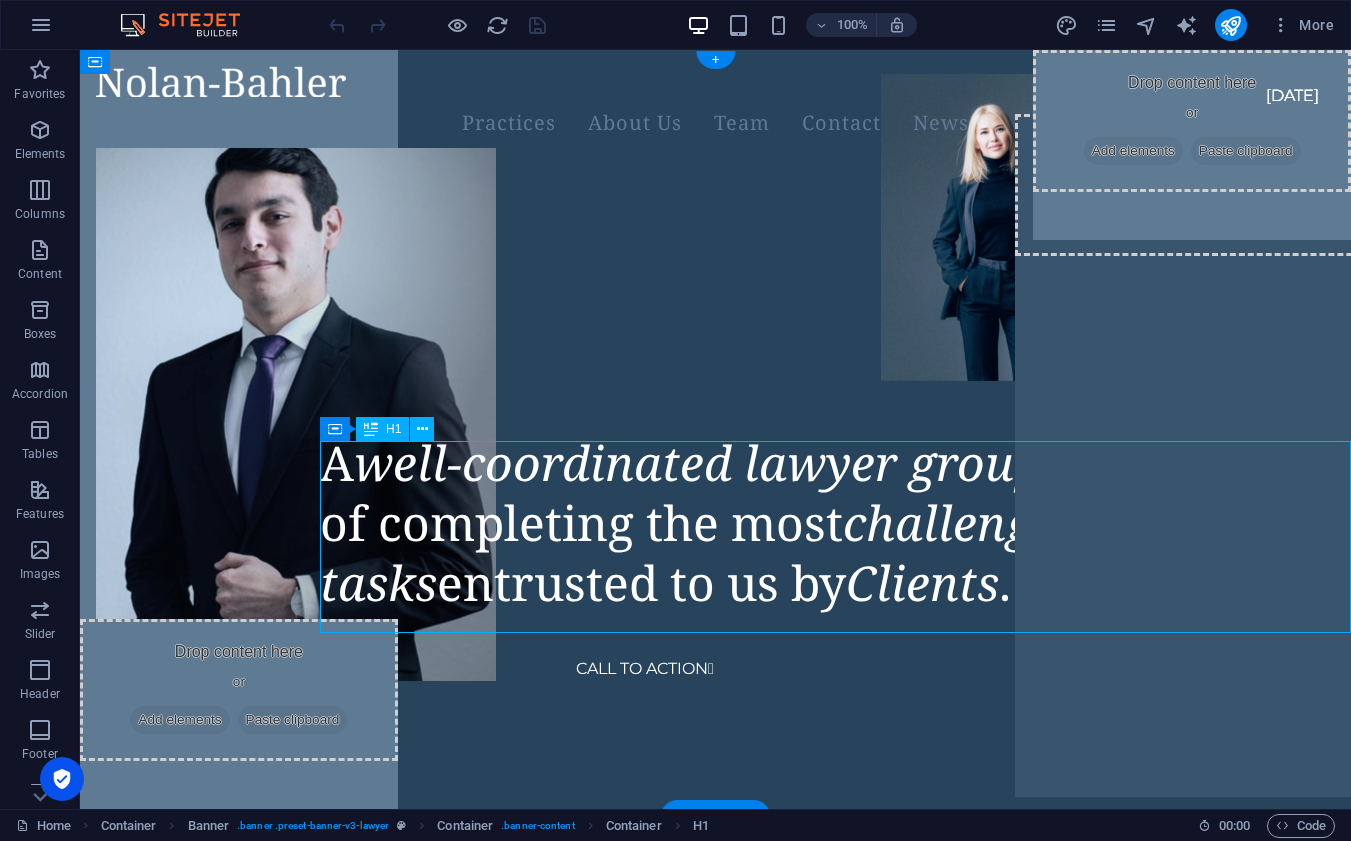 click on "A  well-coordinated lawyer group  capable of completing the most  challenging tasks  entrusted to us by  Clients ." at bounding box center [835, 523] 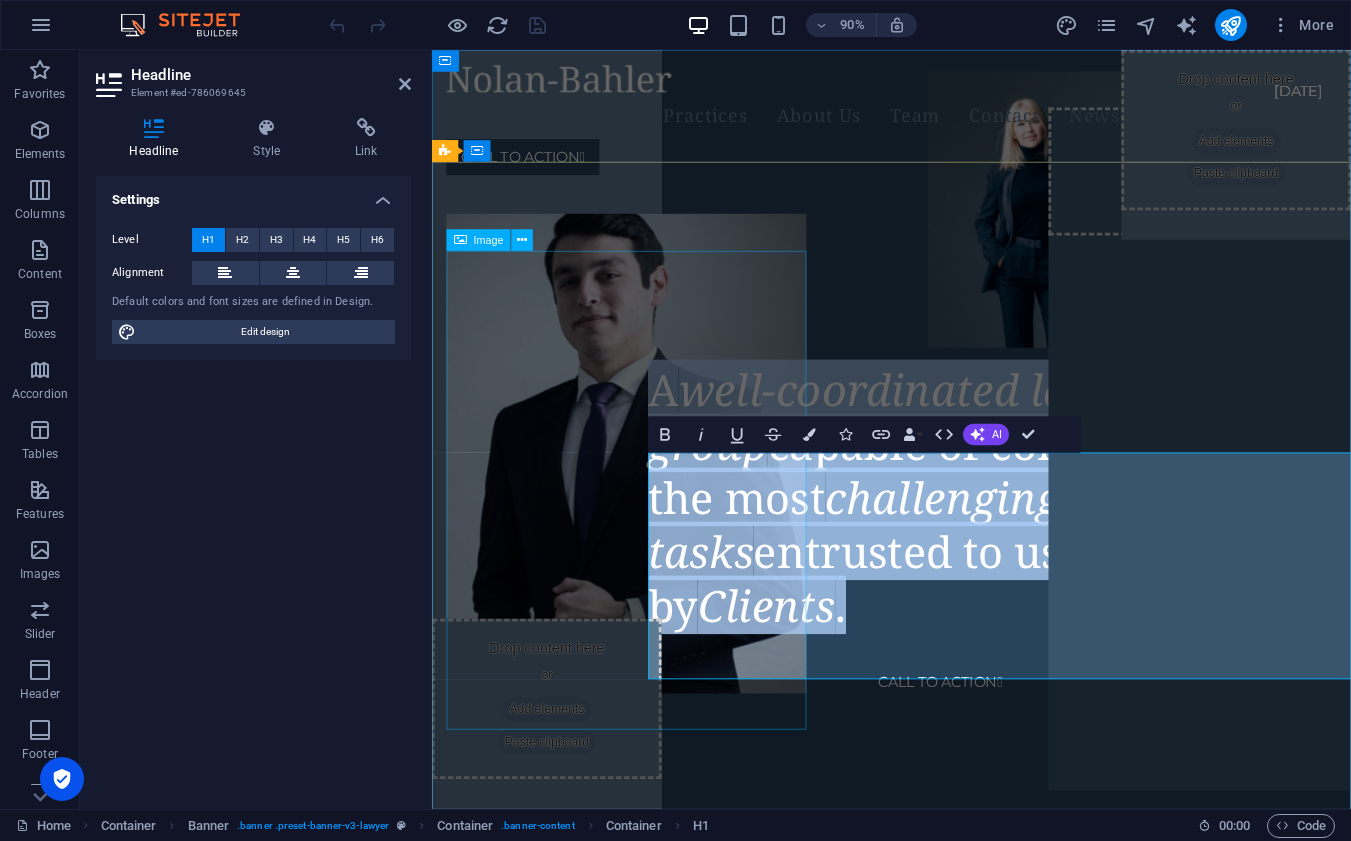 type 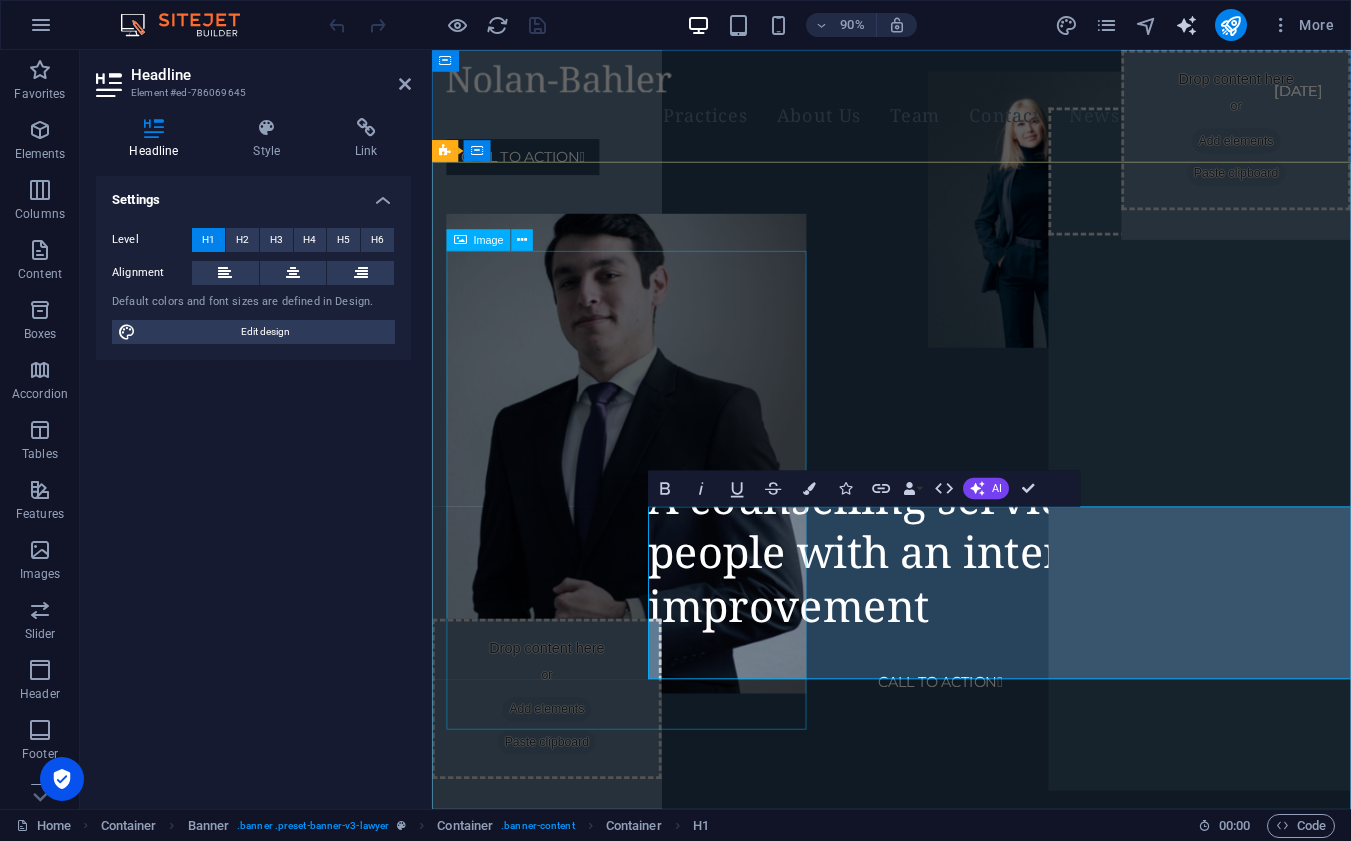 drag, startPoint x: 36, startPoint y: 546, endPoint x: 1189, endPoint y: 24, distance: 1265.659 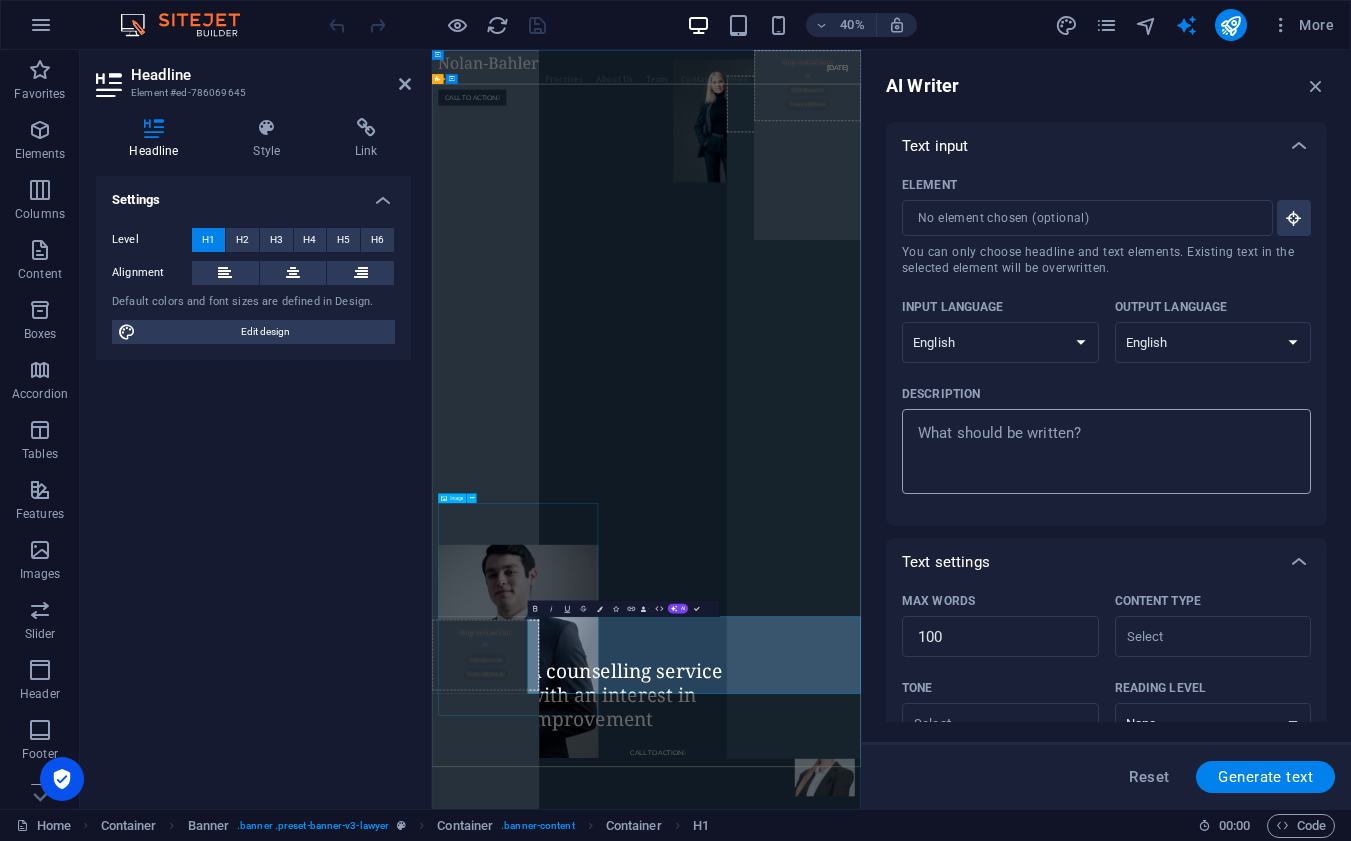 type on "x" 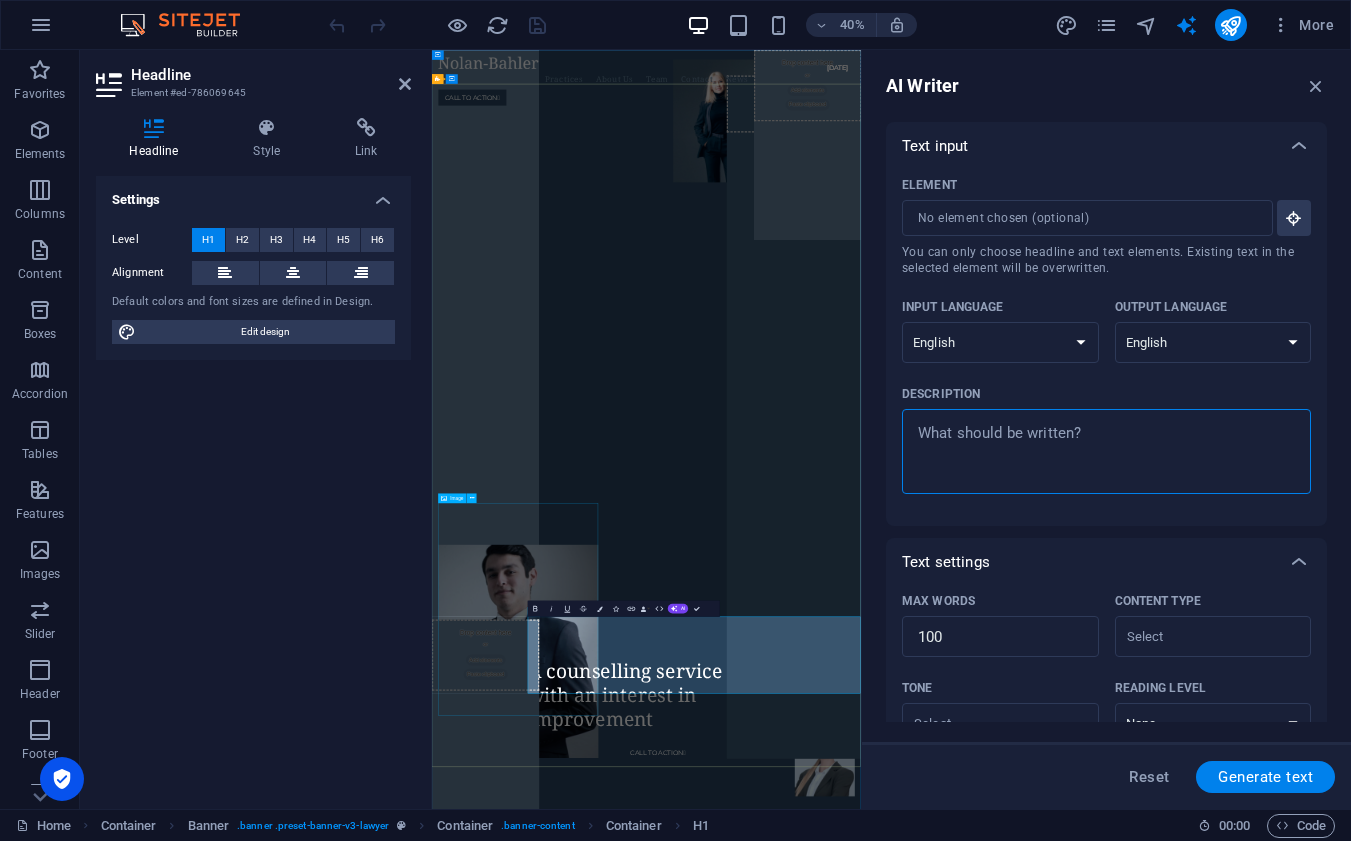 click on "Description x ​" at bounding box center (1106, 451) 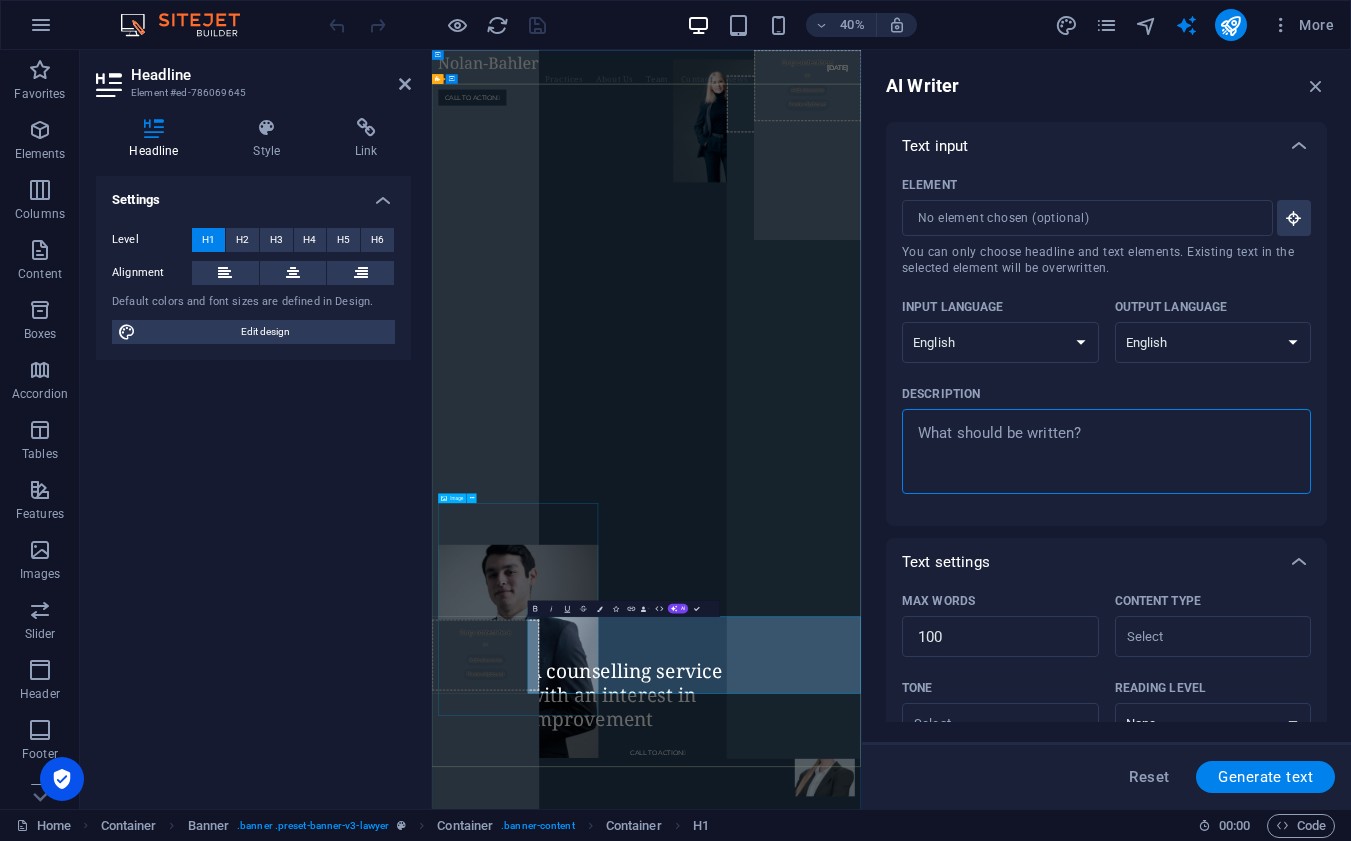 type 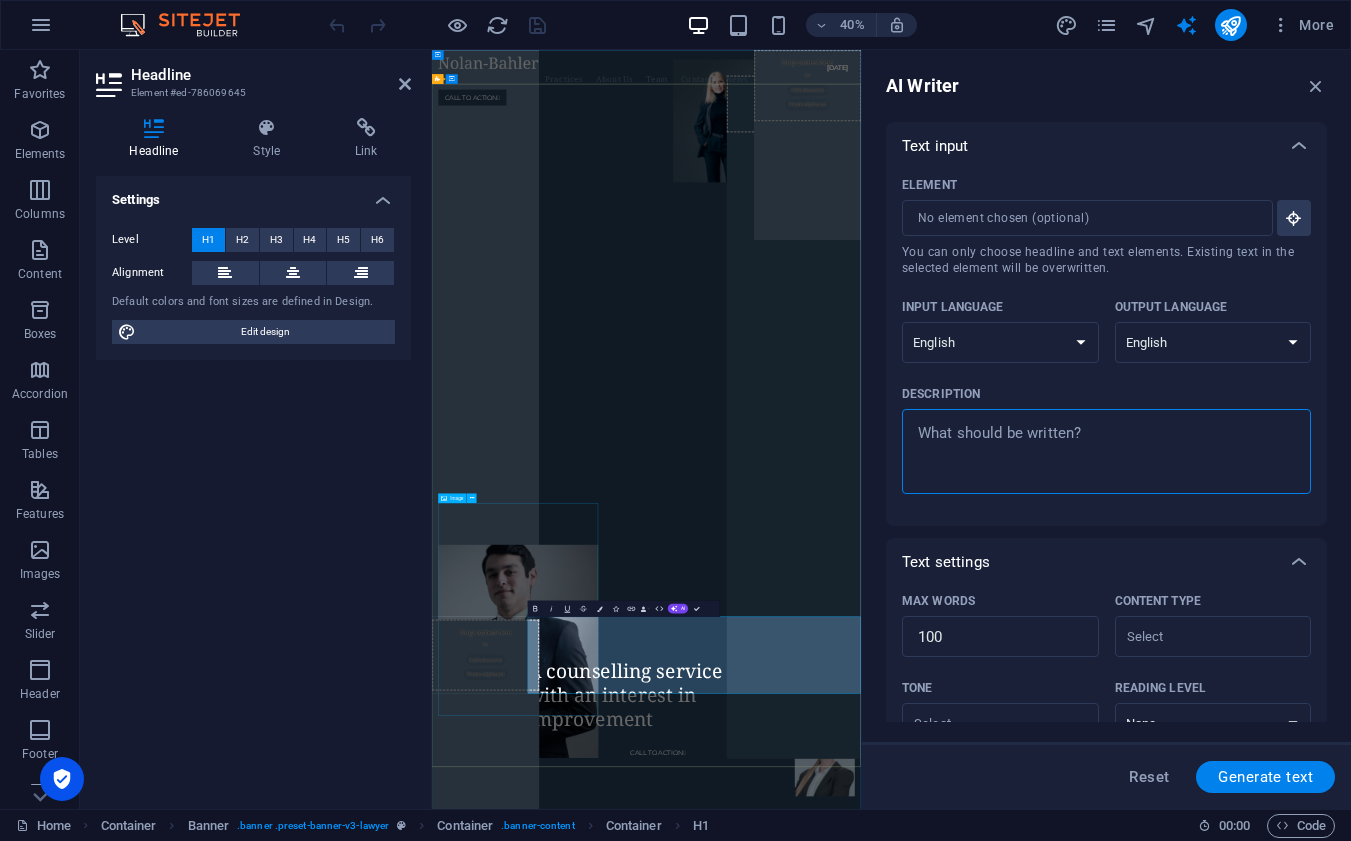 type on "x" 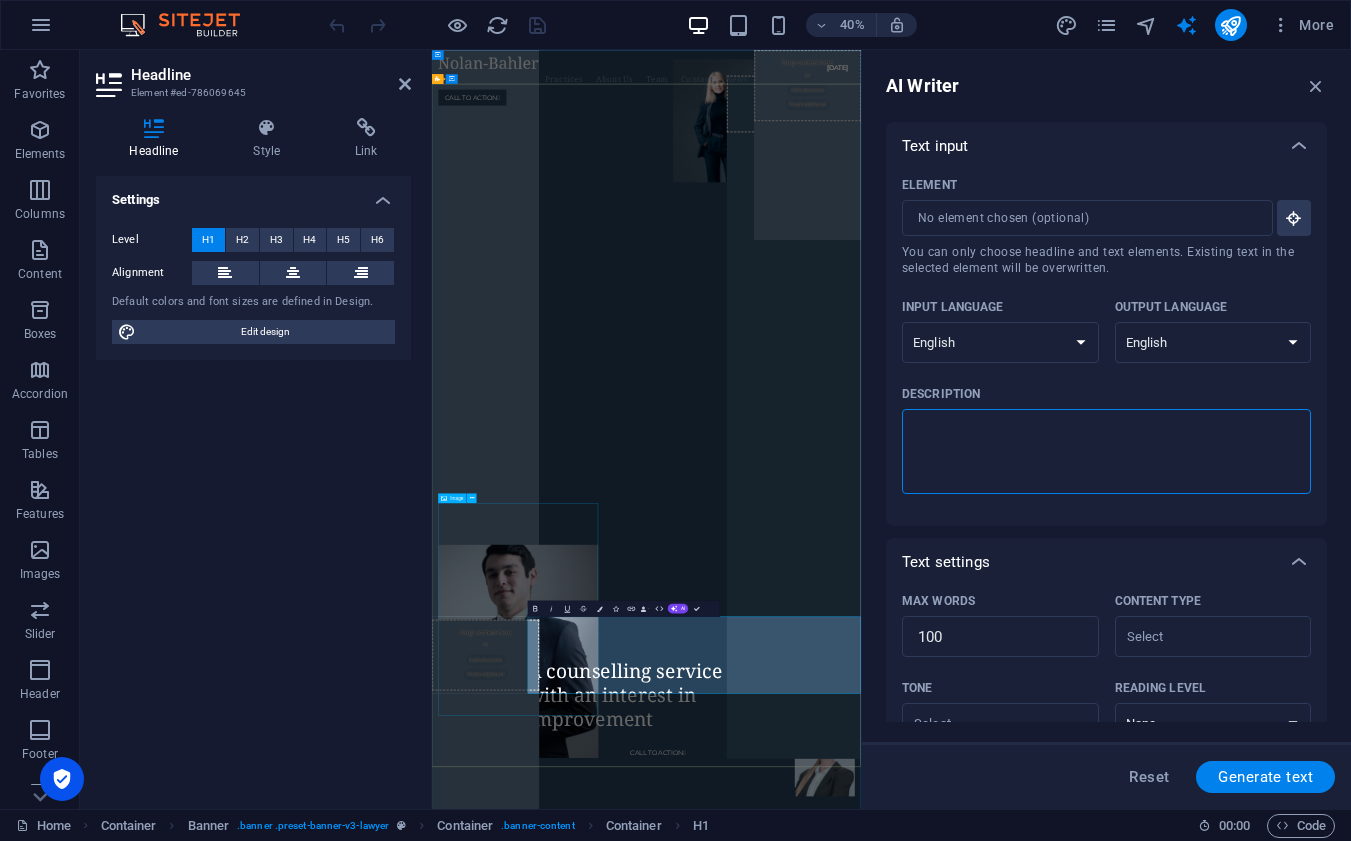 type on "a" 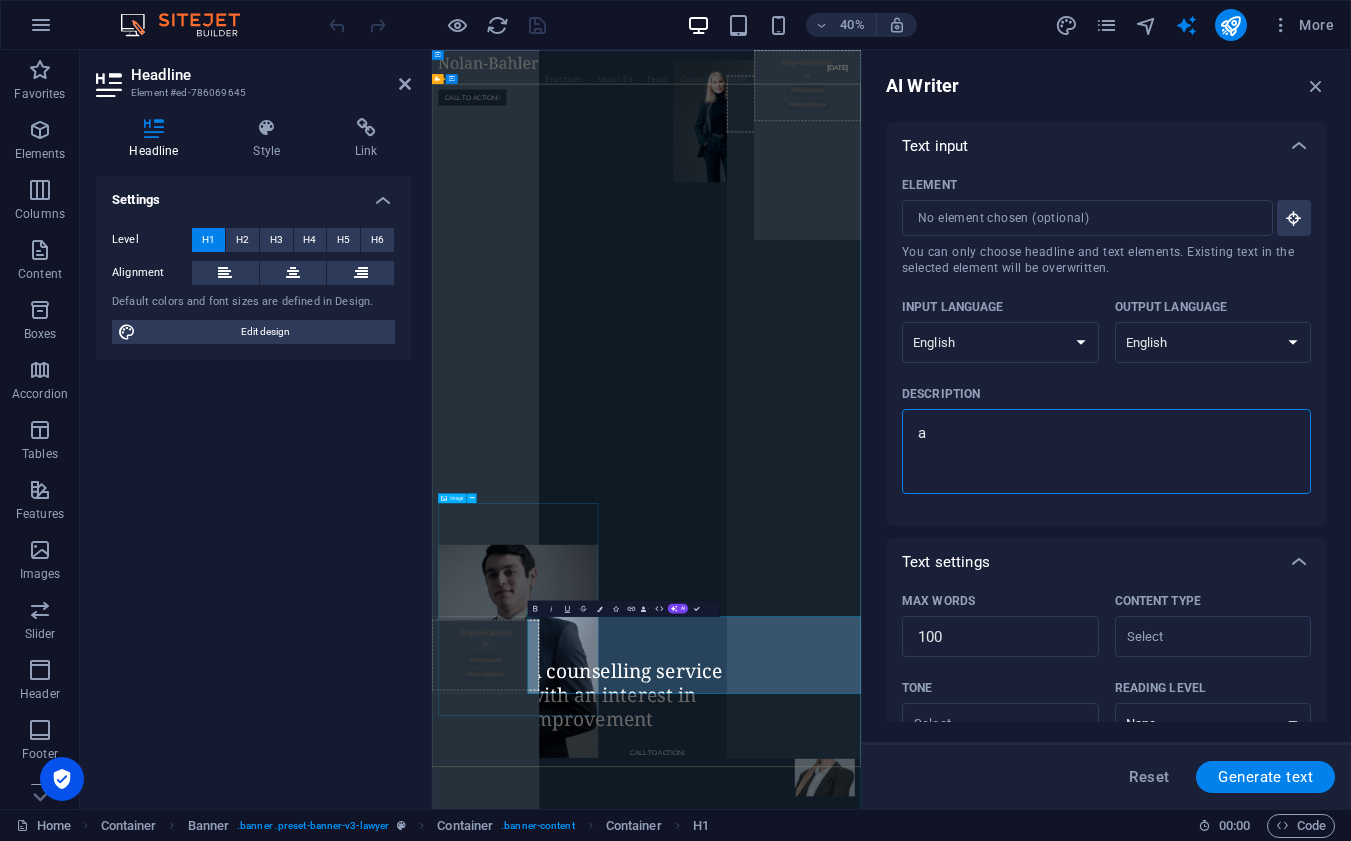 type 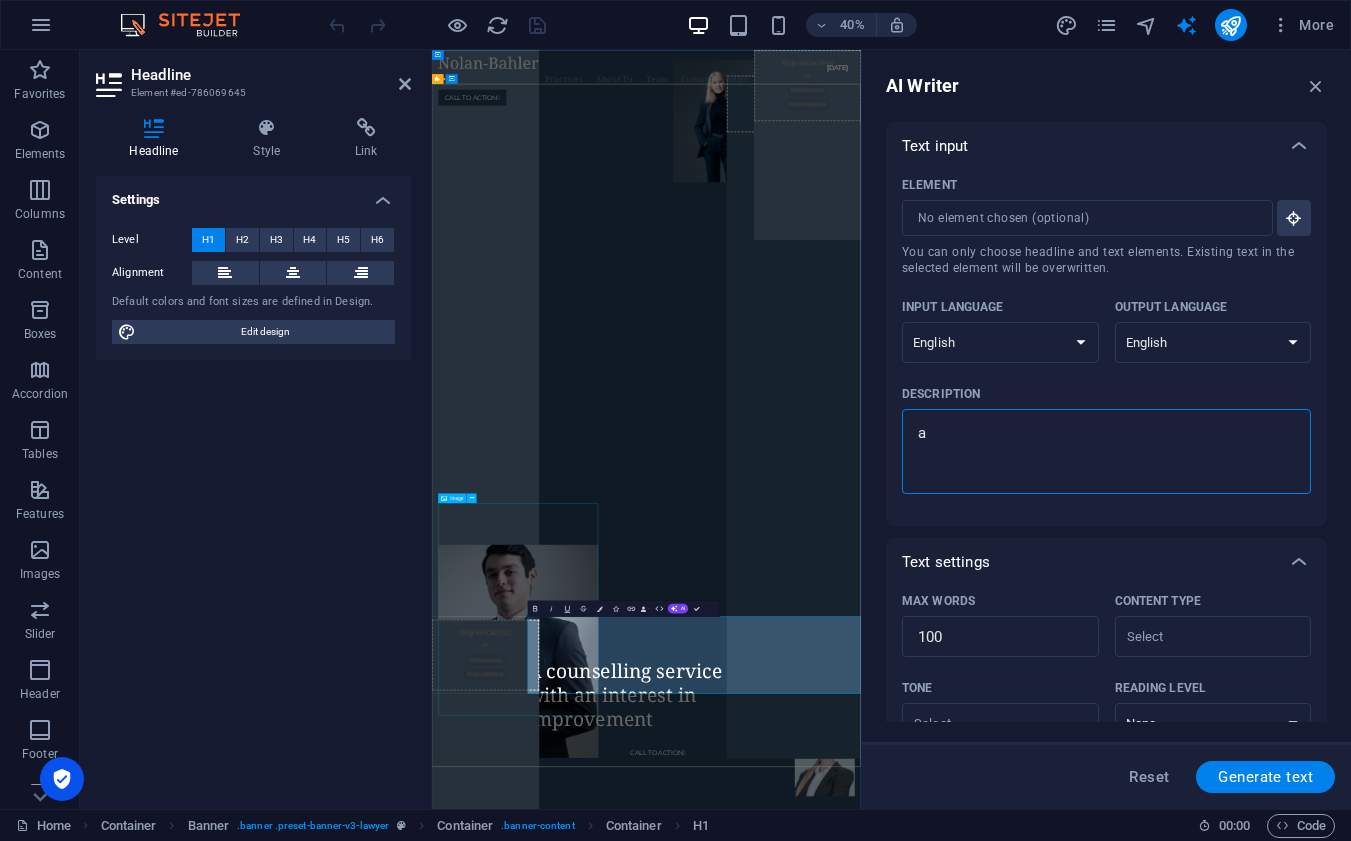 type on "x" 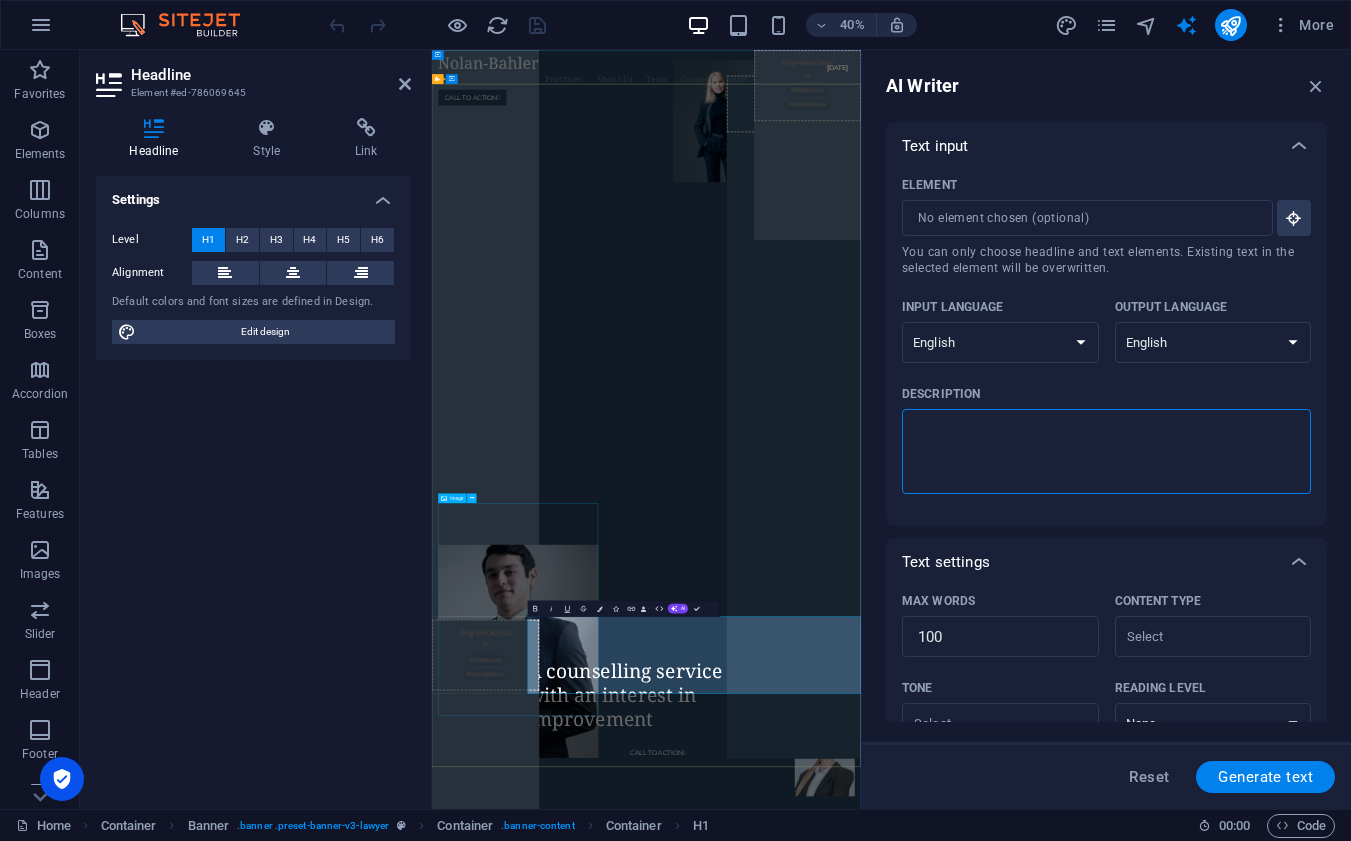 type on "A" 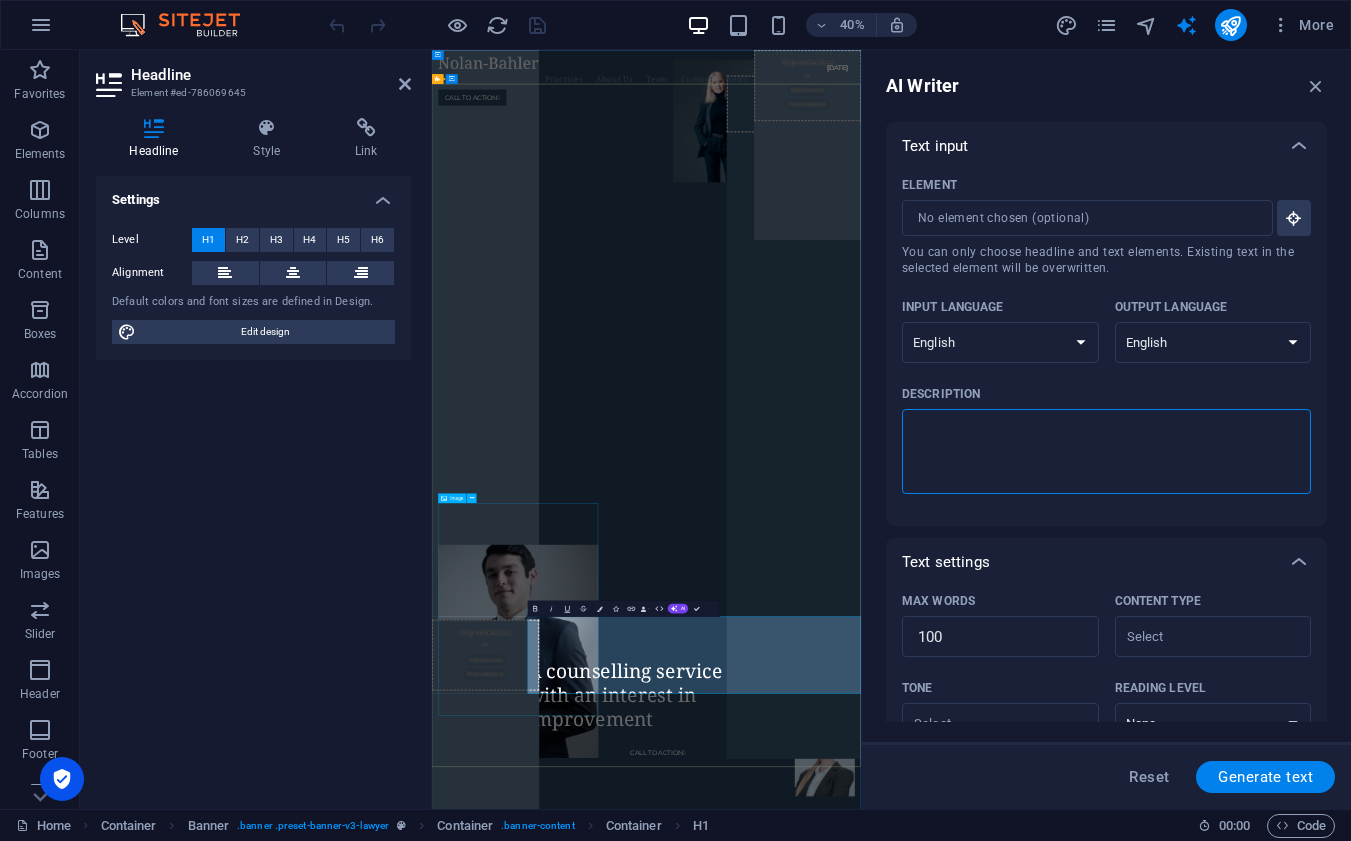 type on "x" 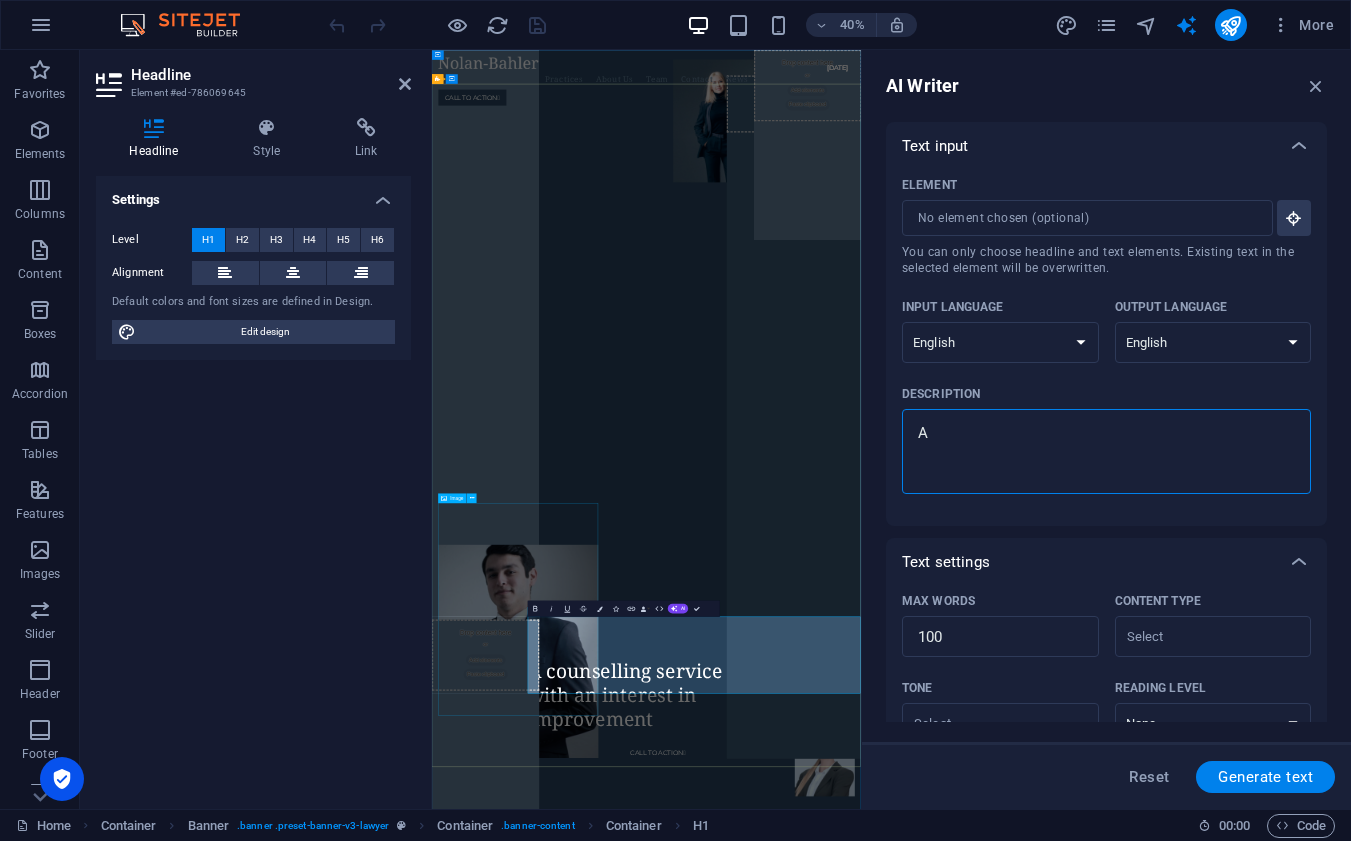 type on "A" 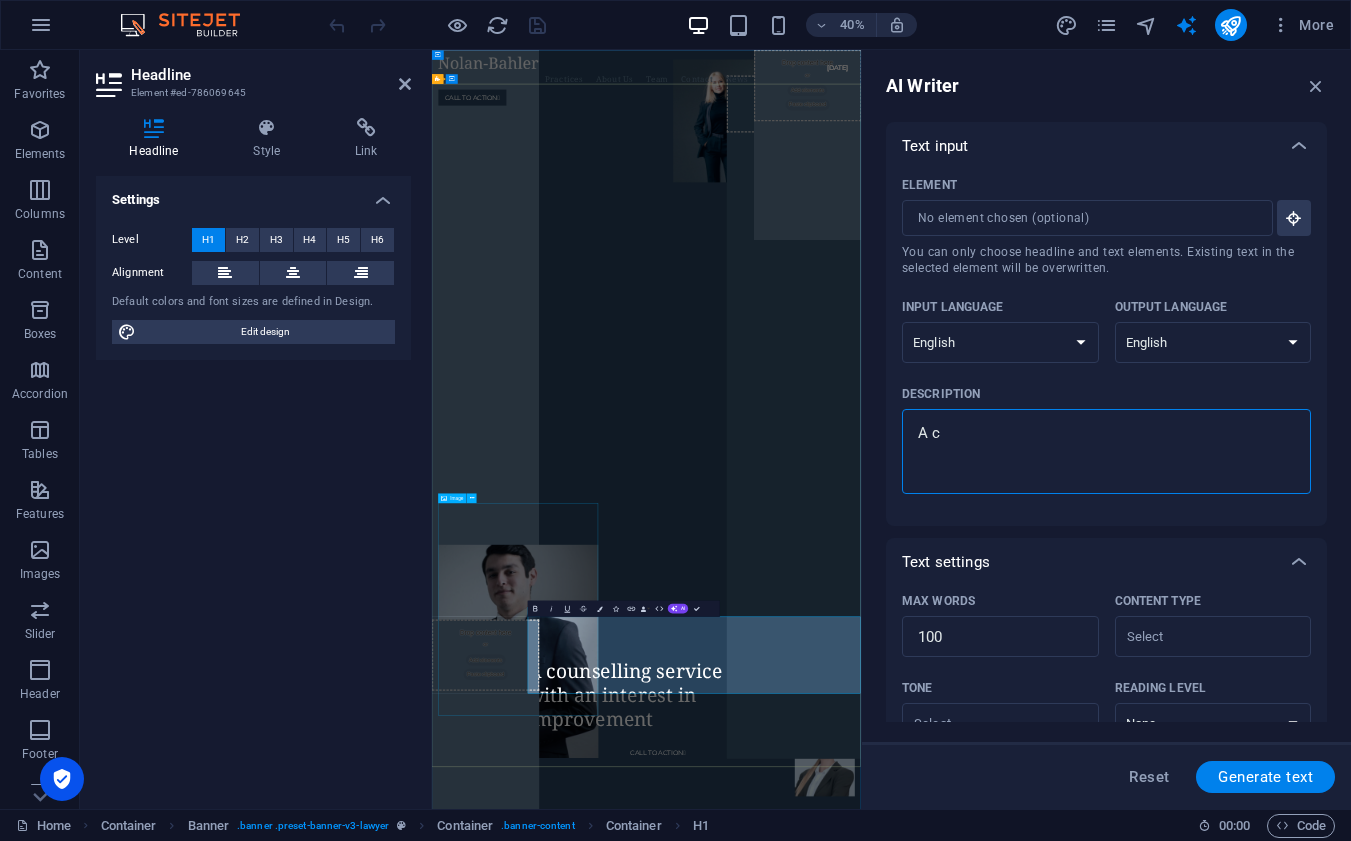 type on "A co" 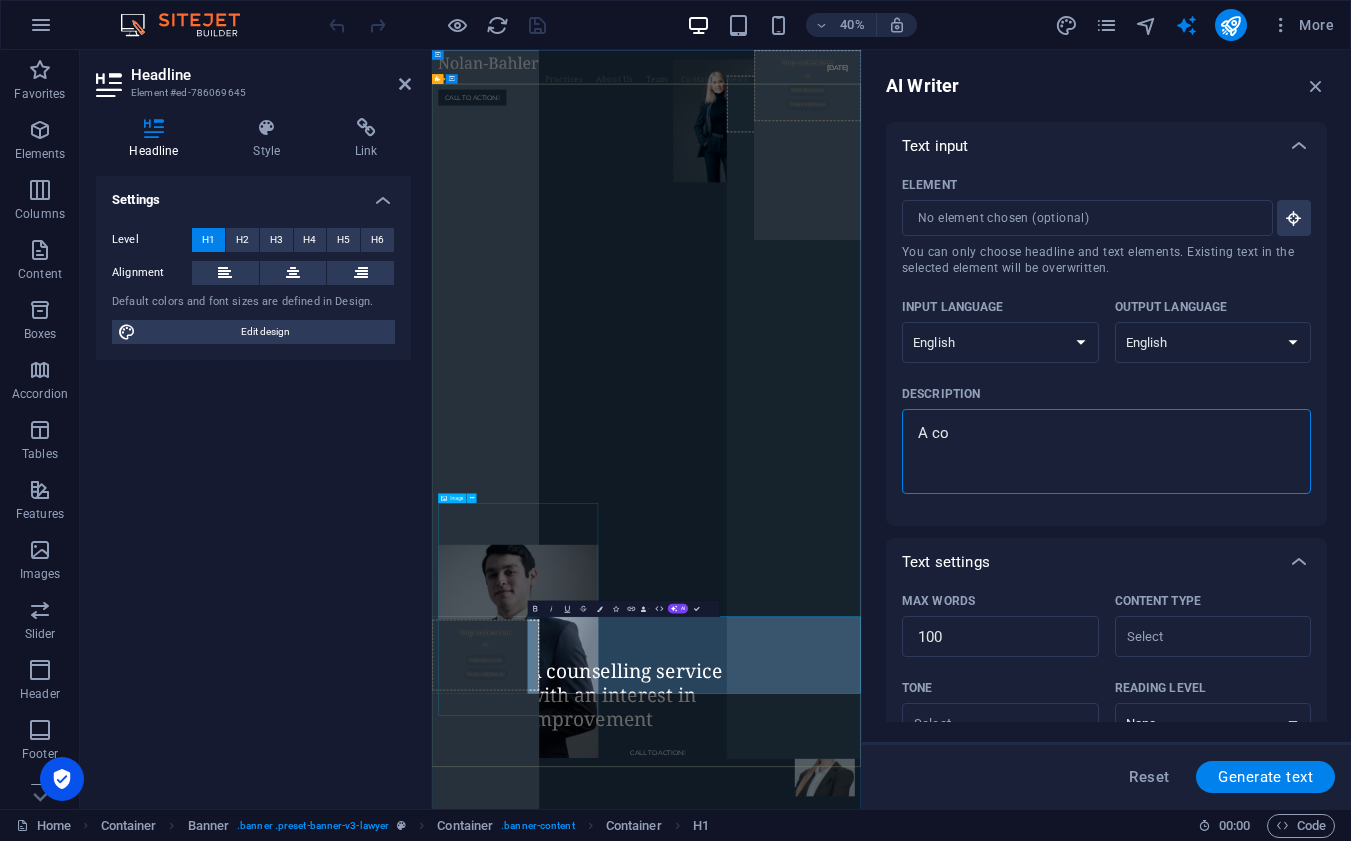type on "A cou" 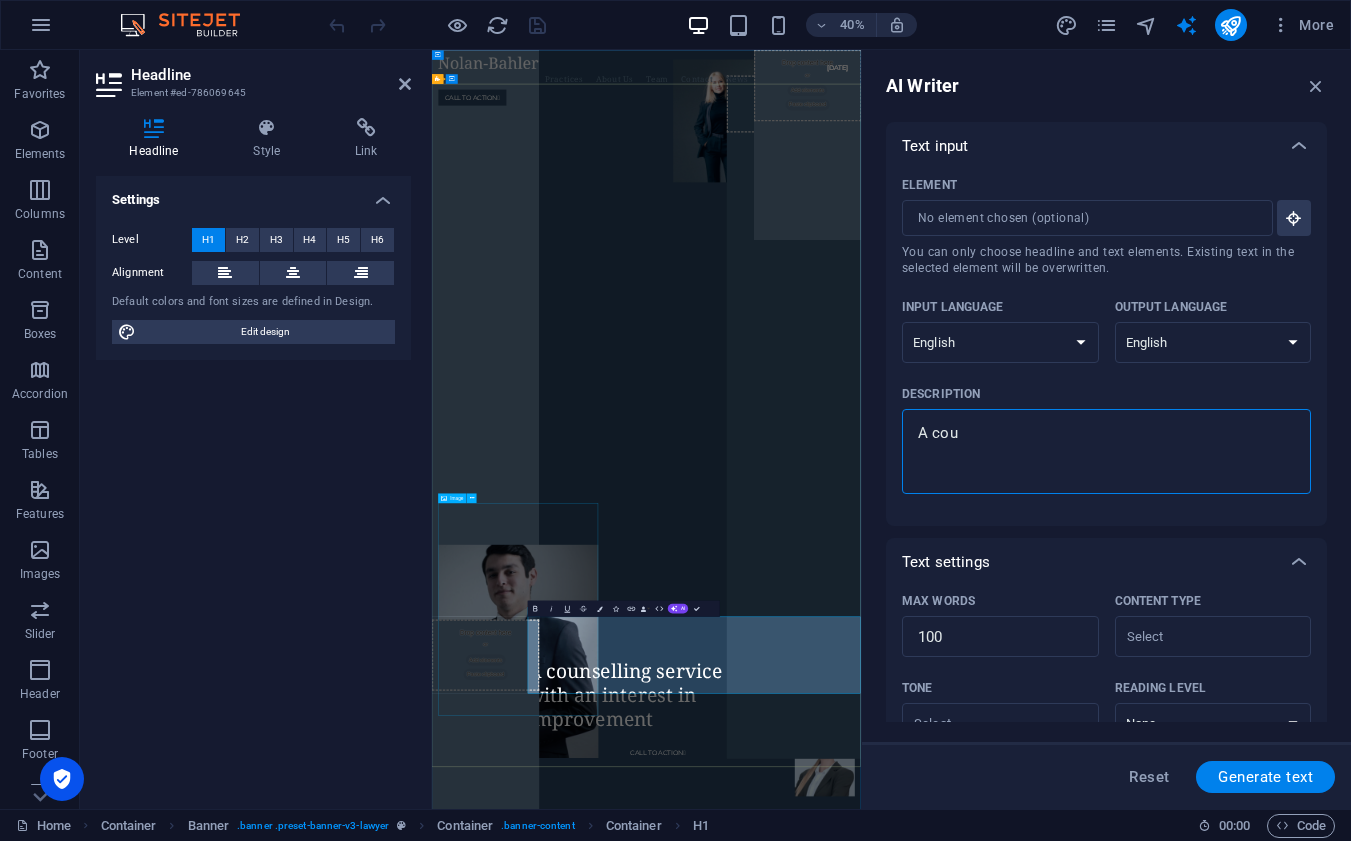 type on "A coun" 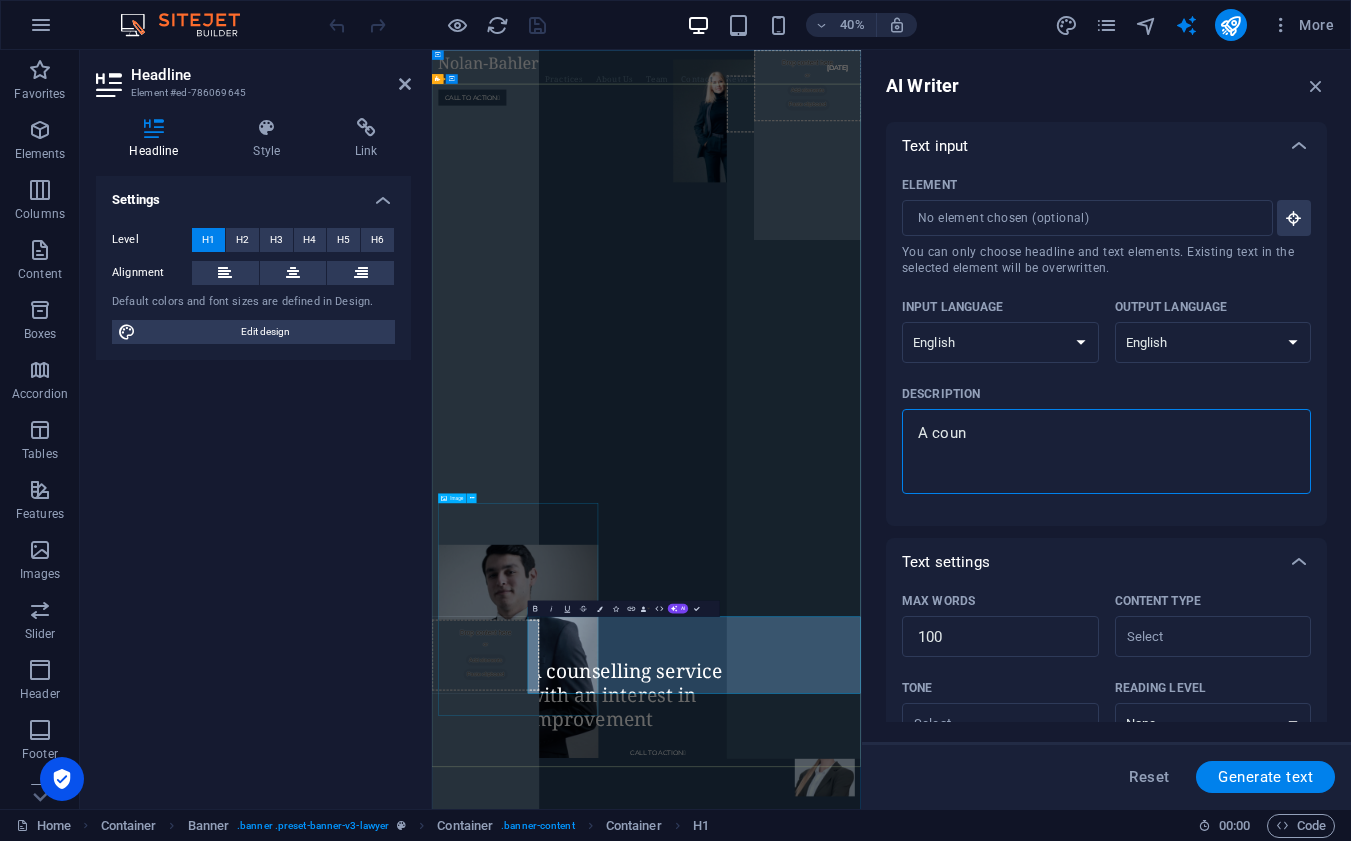 type on "A couns" 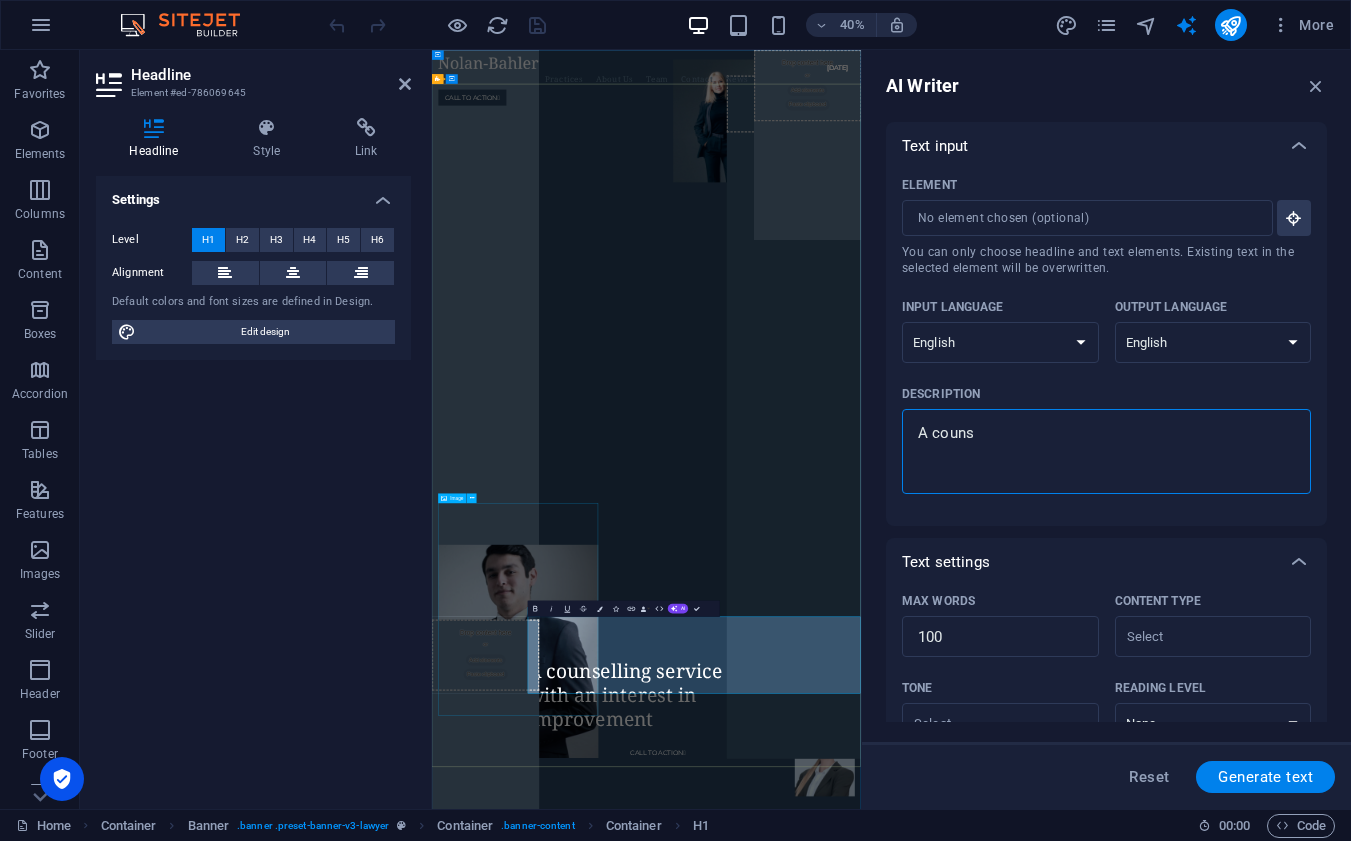 type on "A counse" 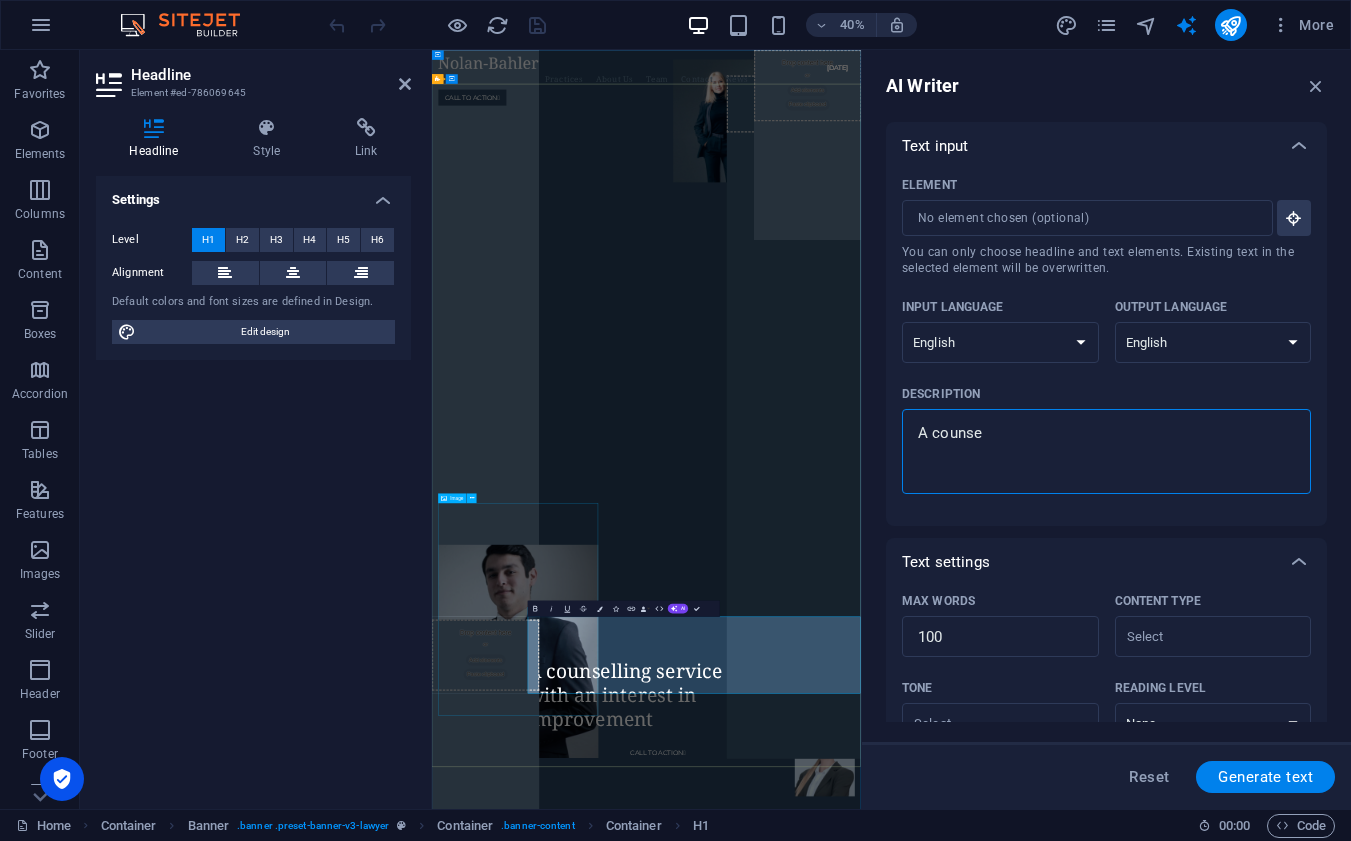 type on "A counsel" 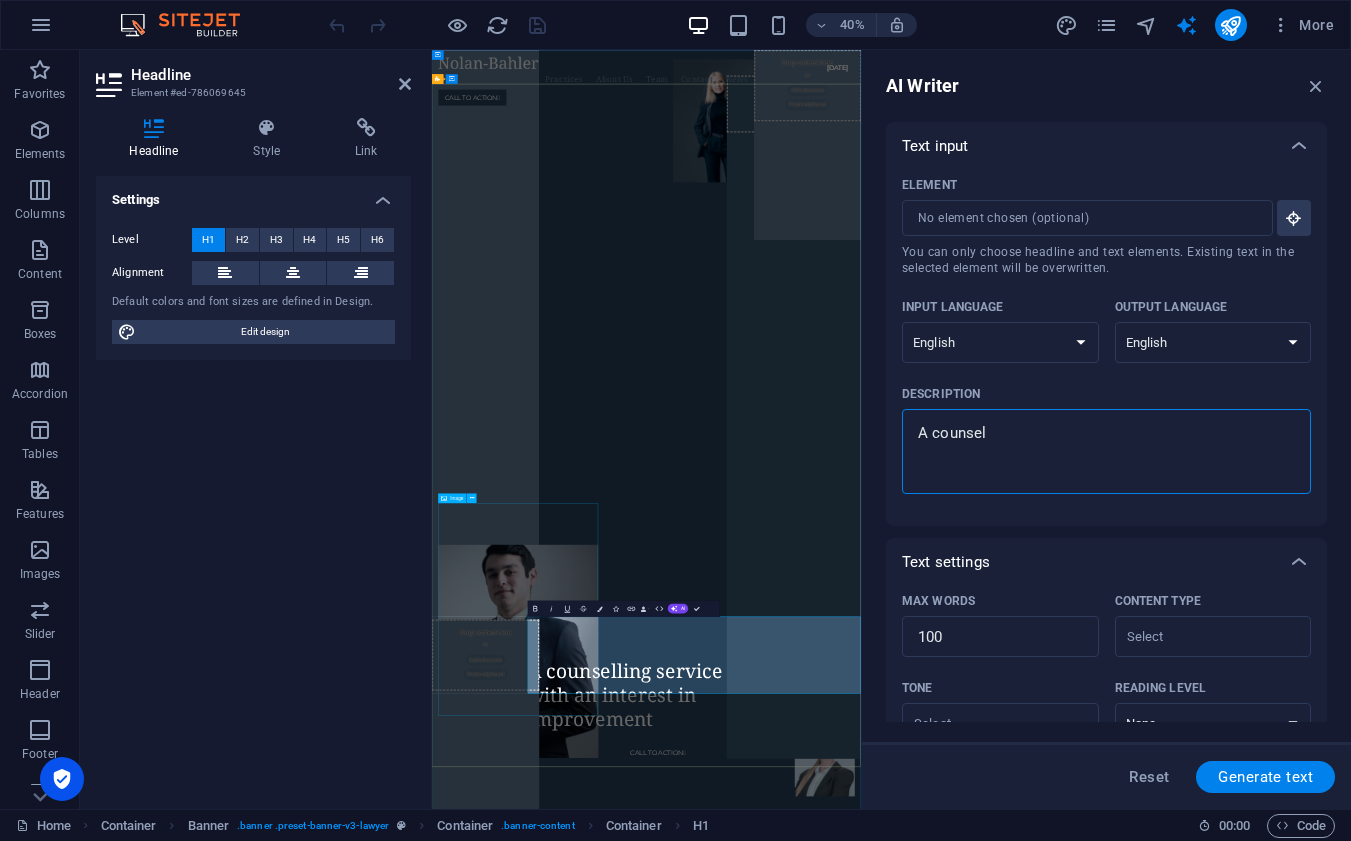 type on "A [PERSON_NAME]" 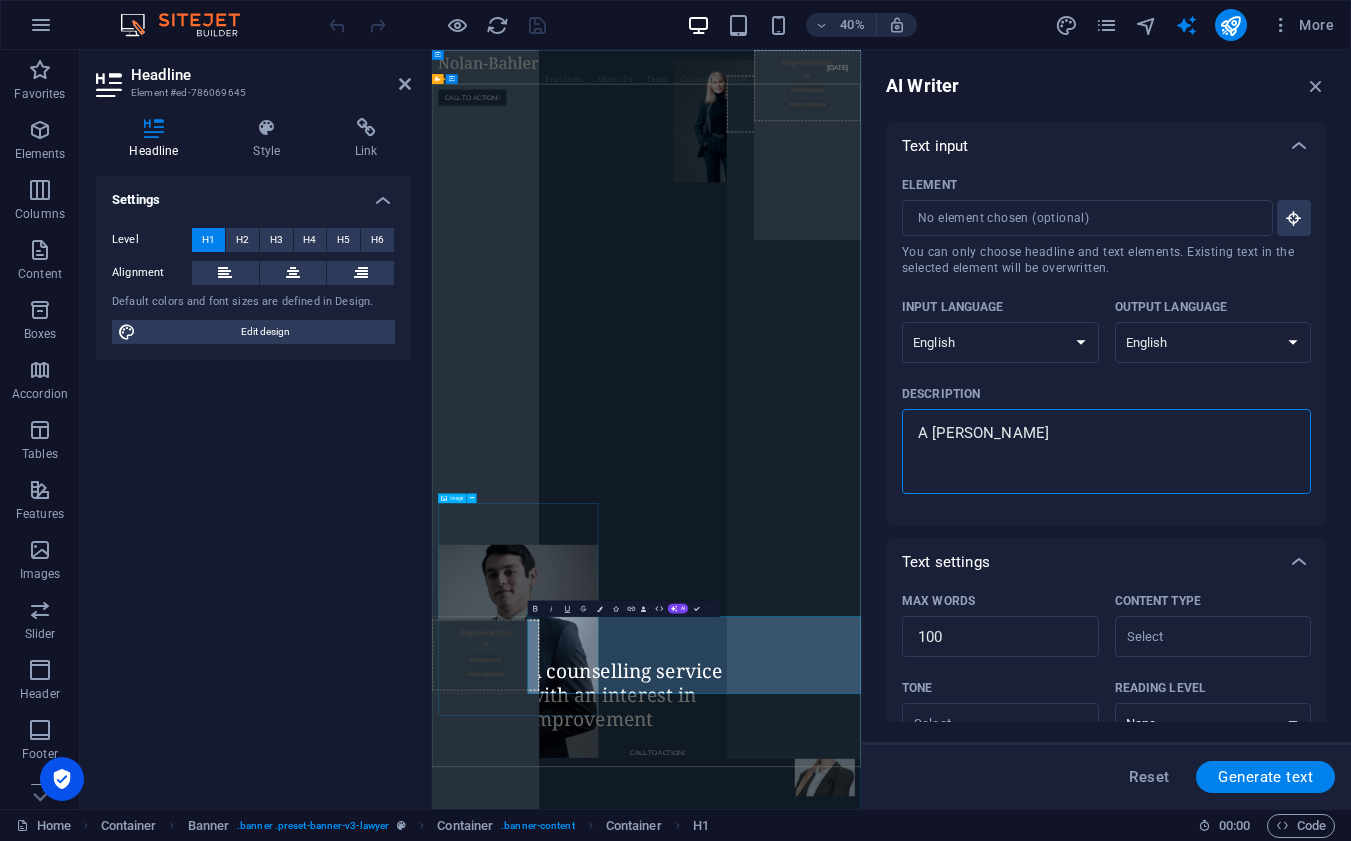 type on "A counselli" 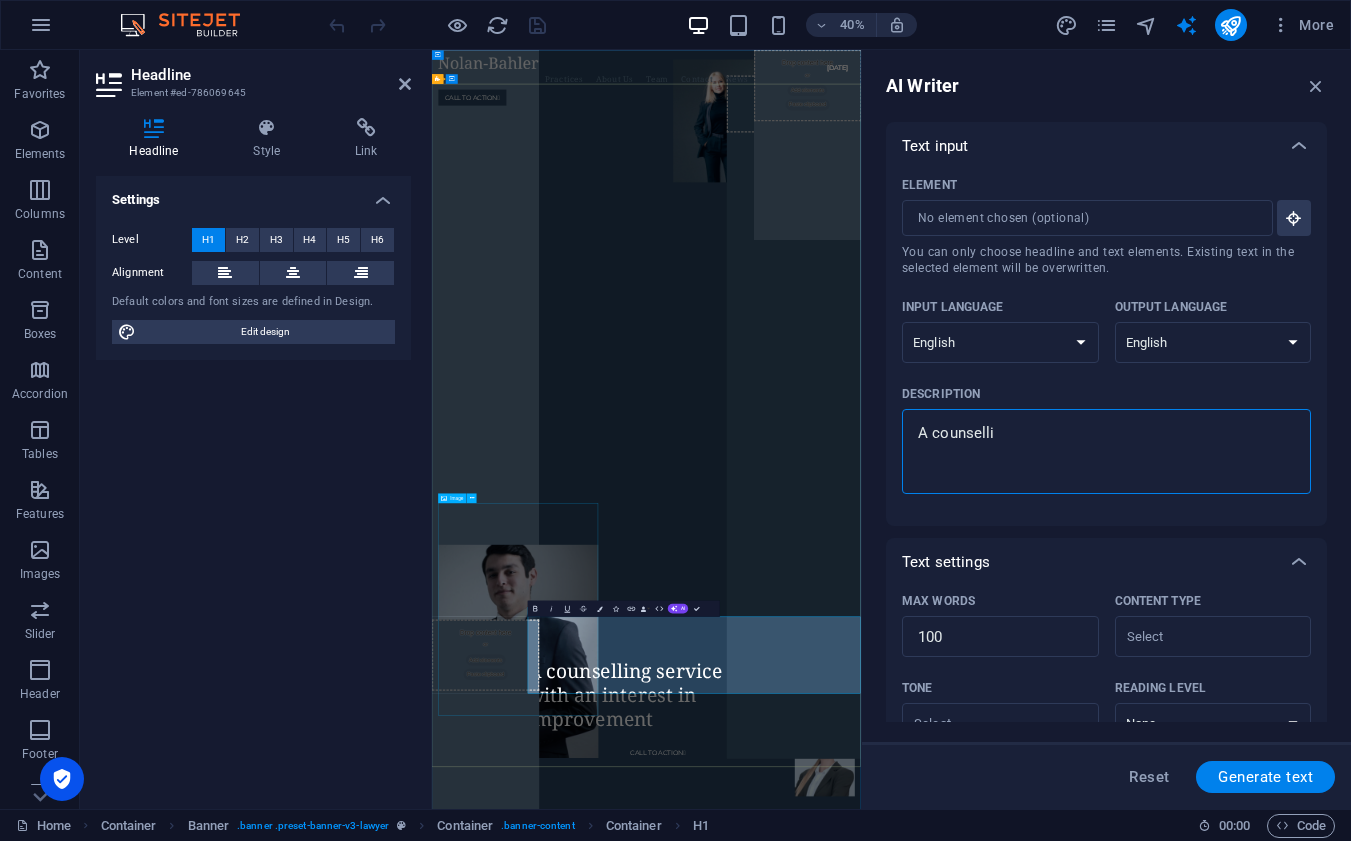 type on "A counsellin" 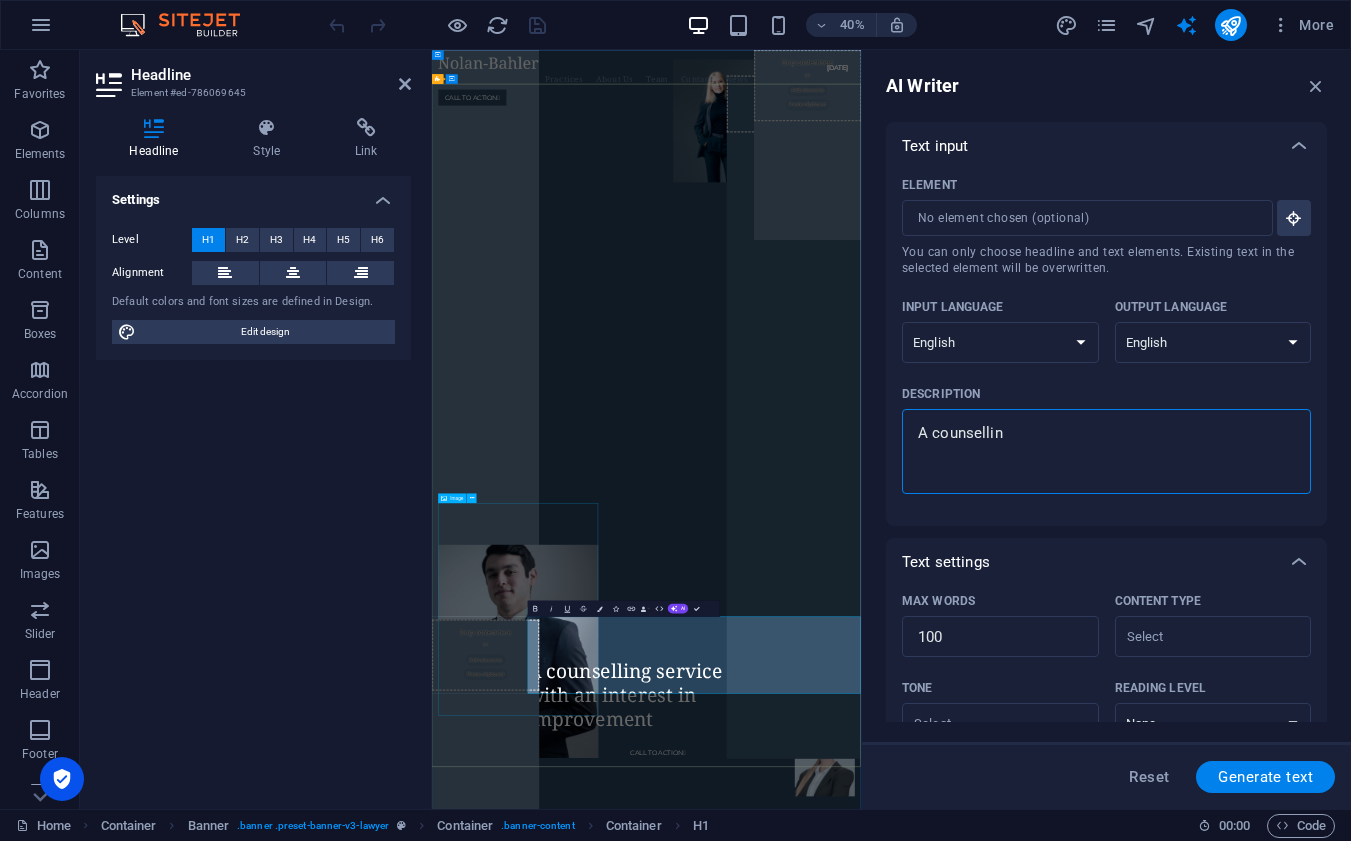 type on "A counselling" 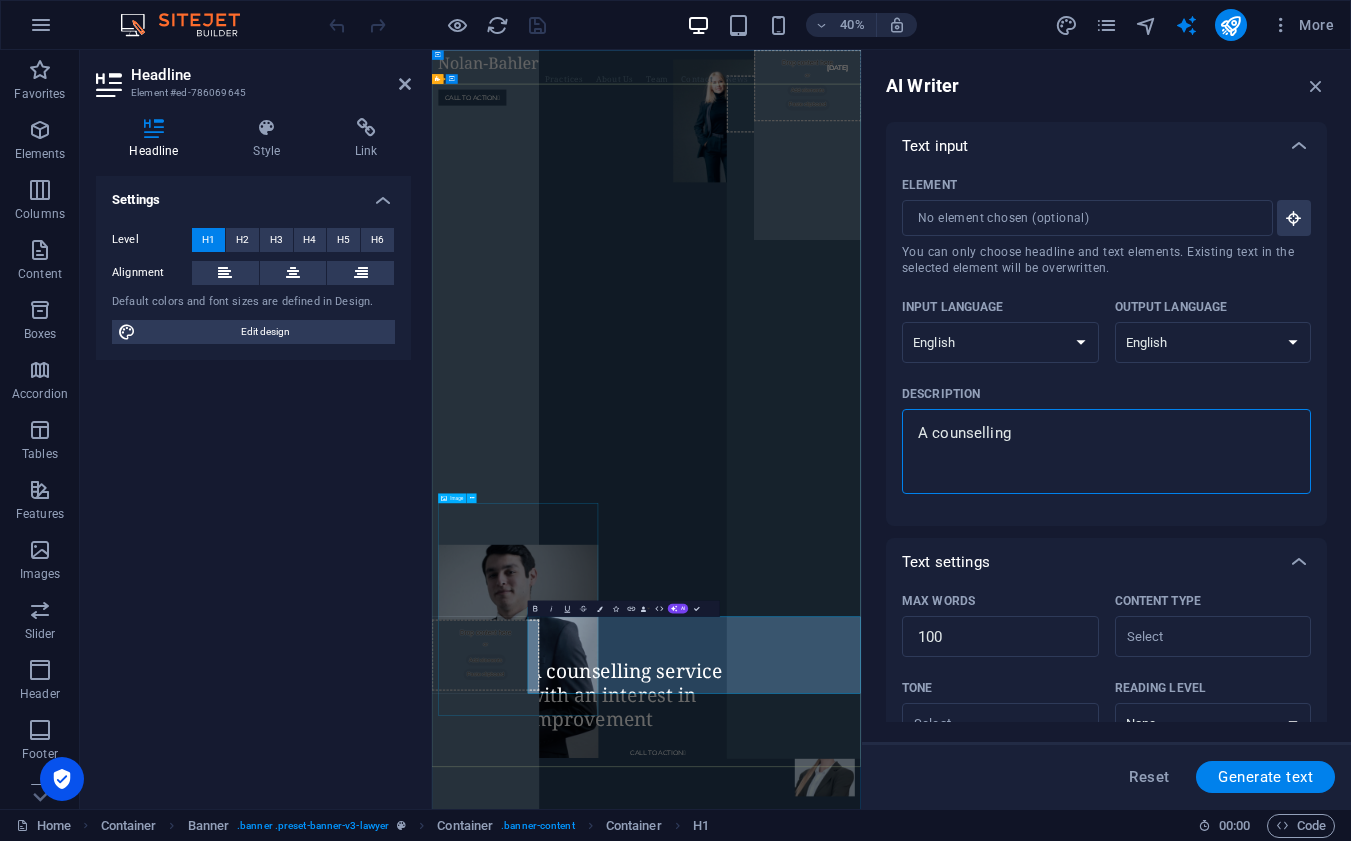 type on "A counselling" 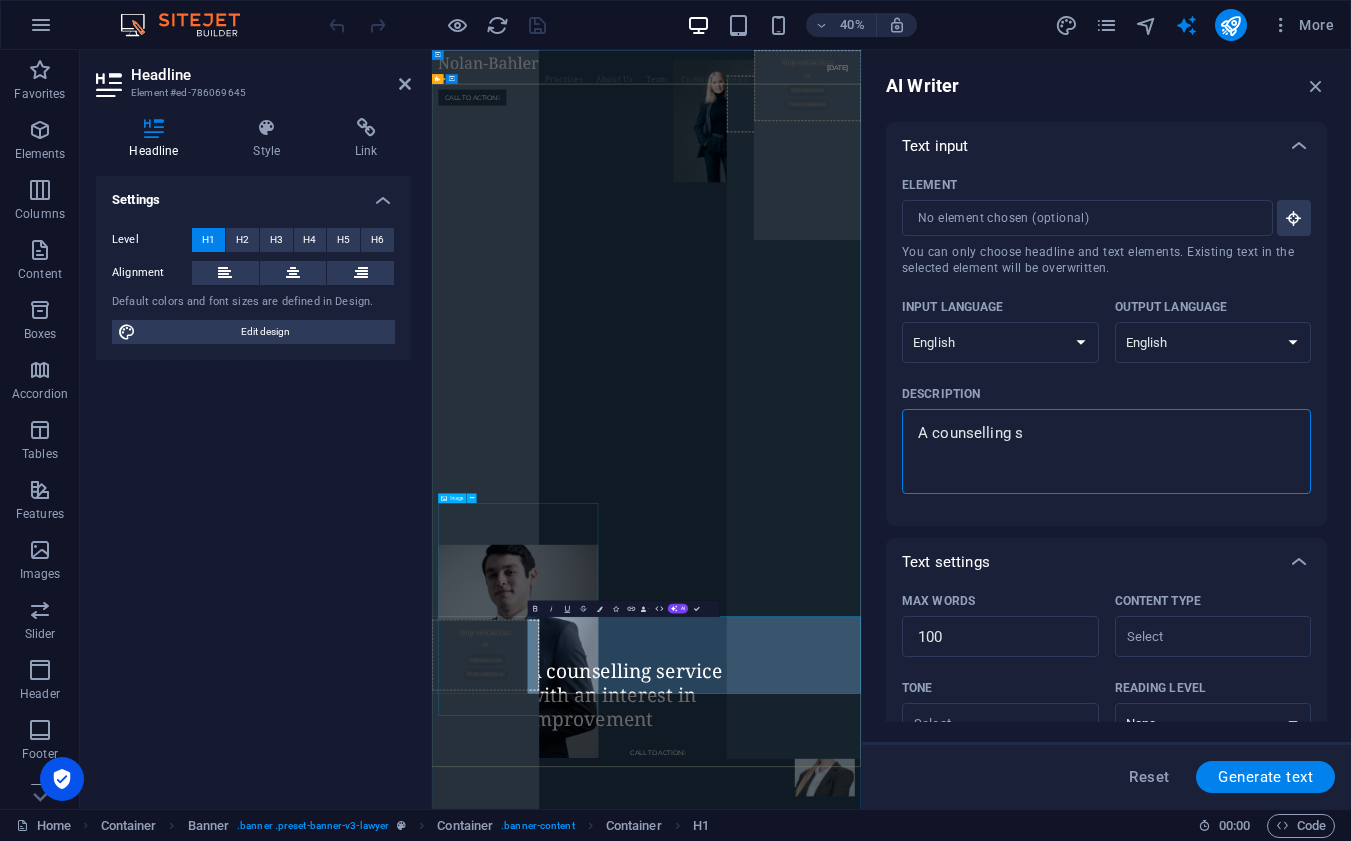 type on "x" 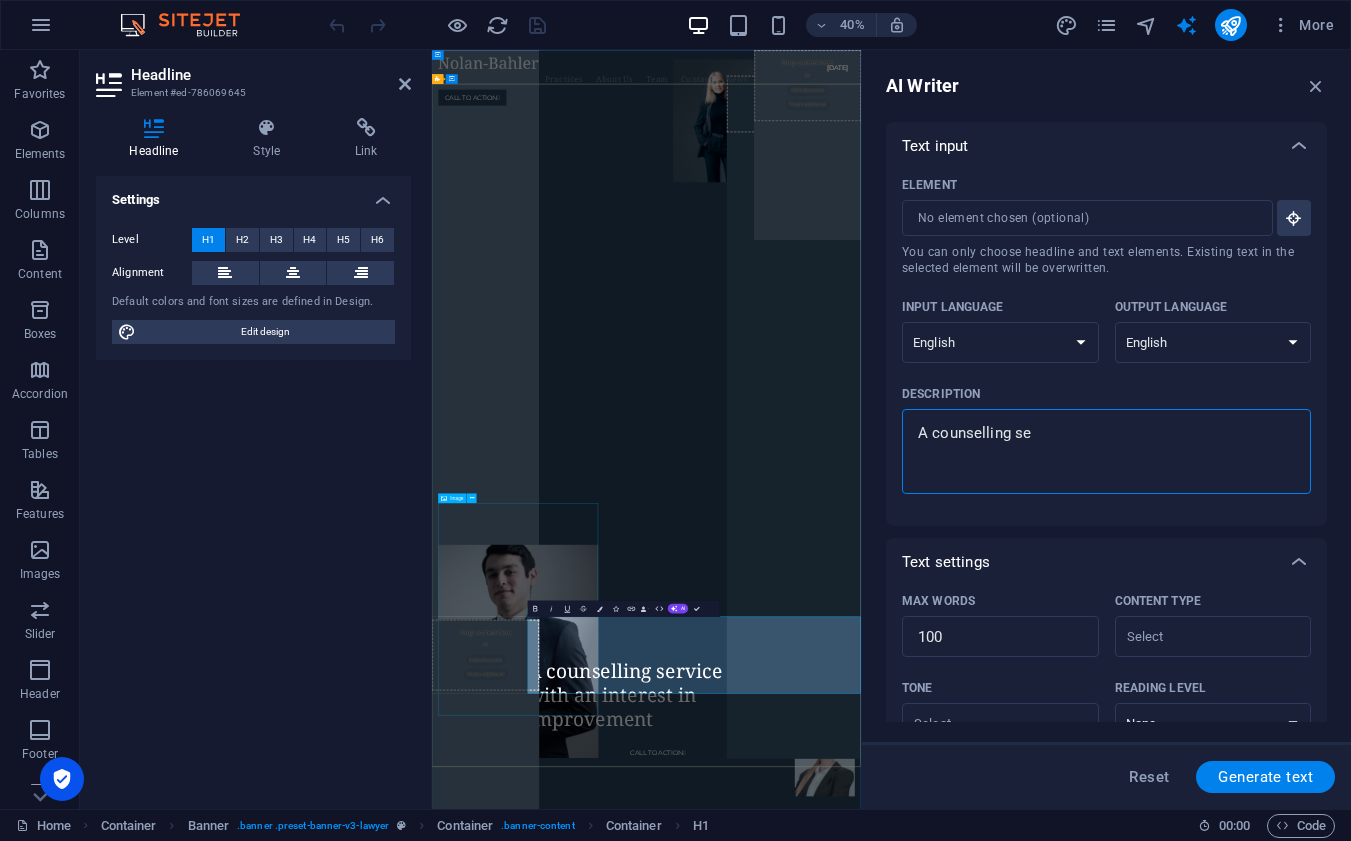 type on "A counselling ser" 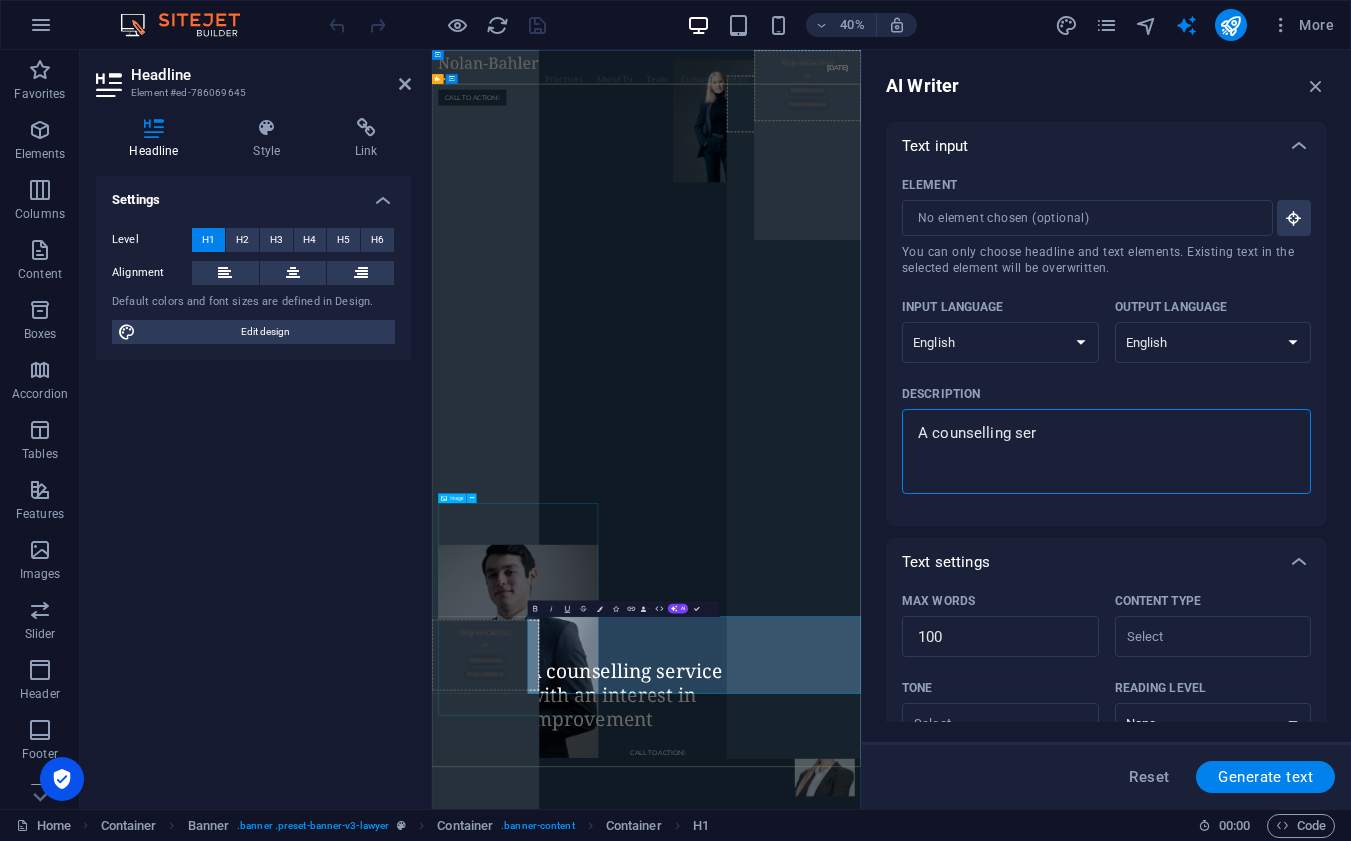 type on "A counselling serv" 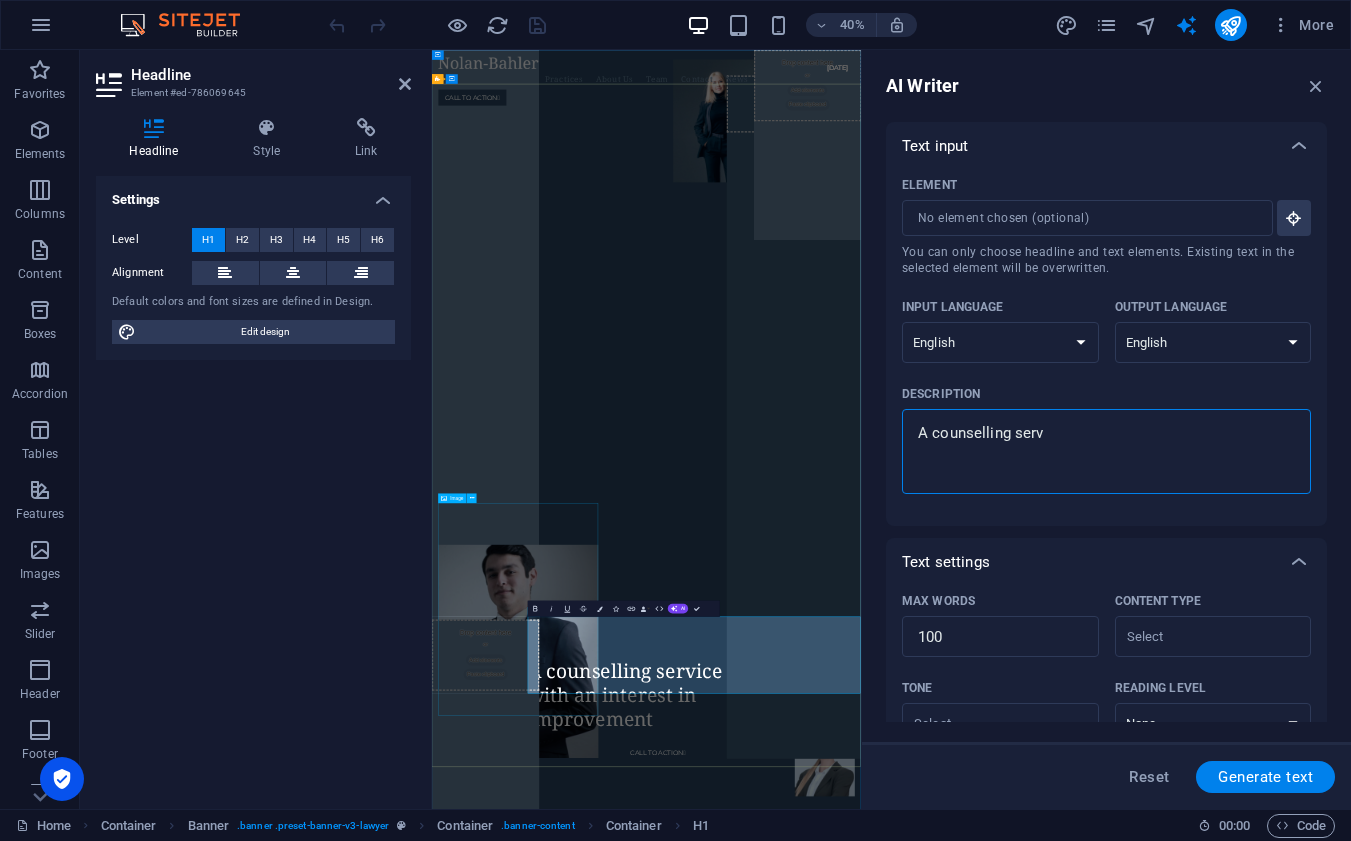 type on "A counselling servi" 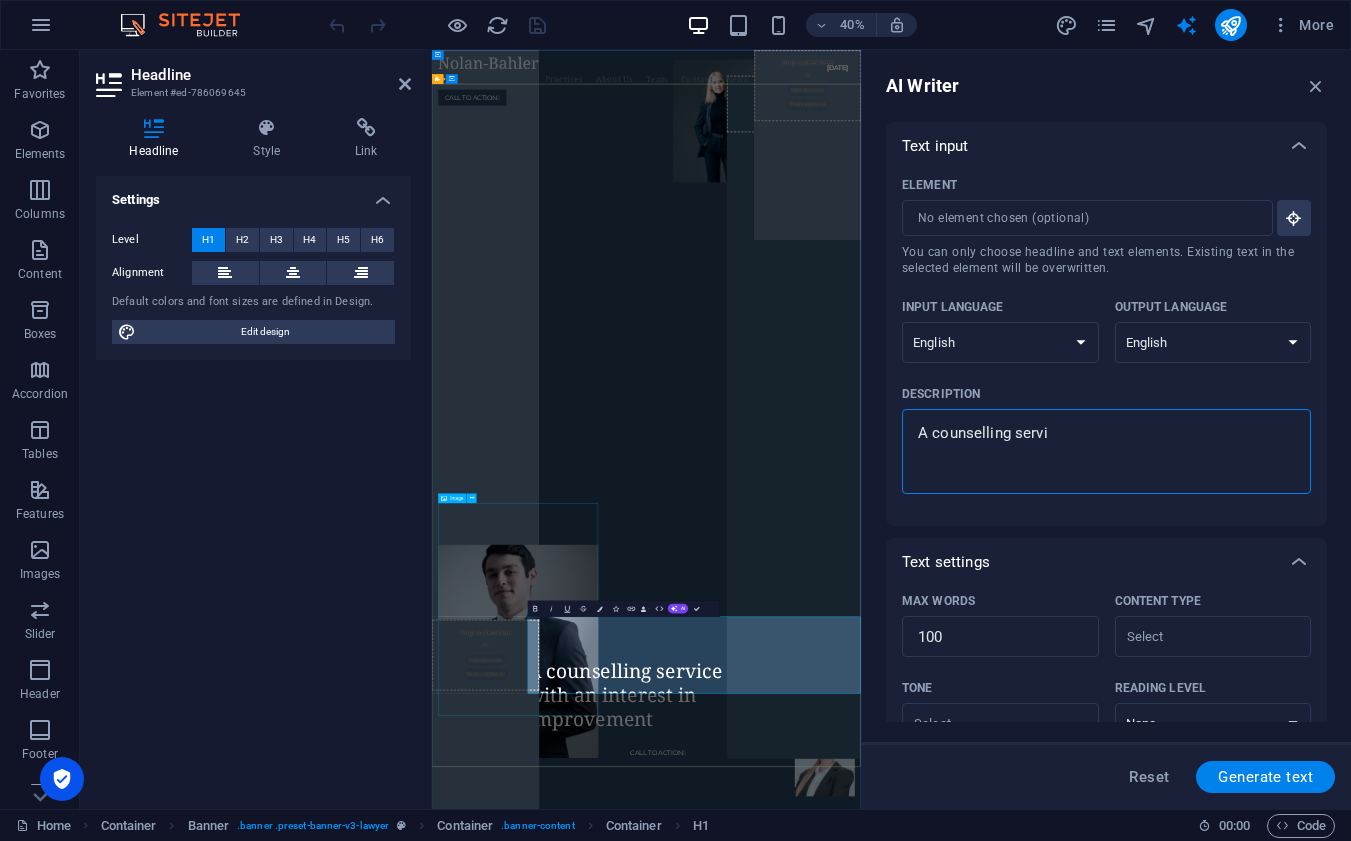 type on "A counselling servic" 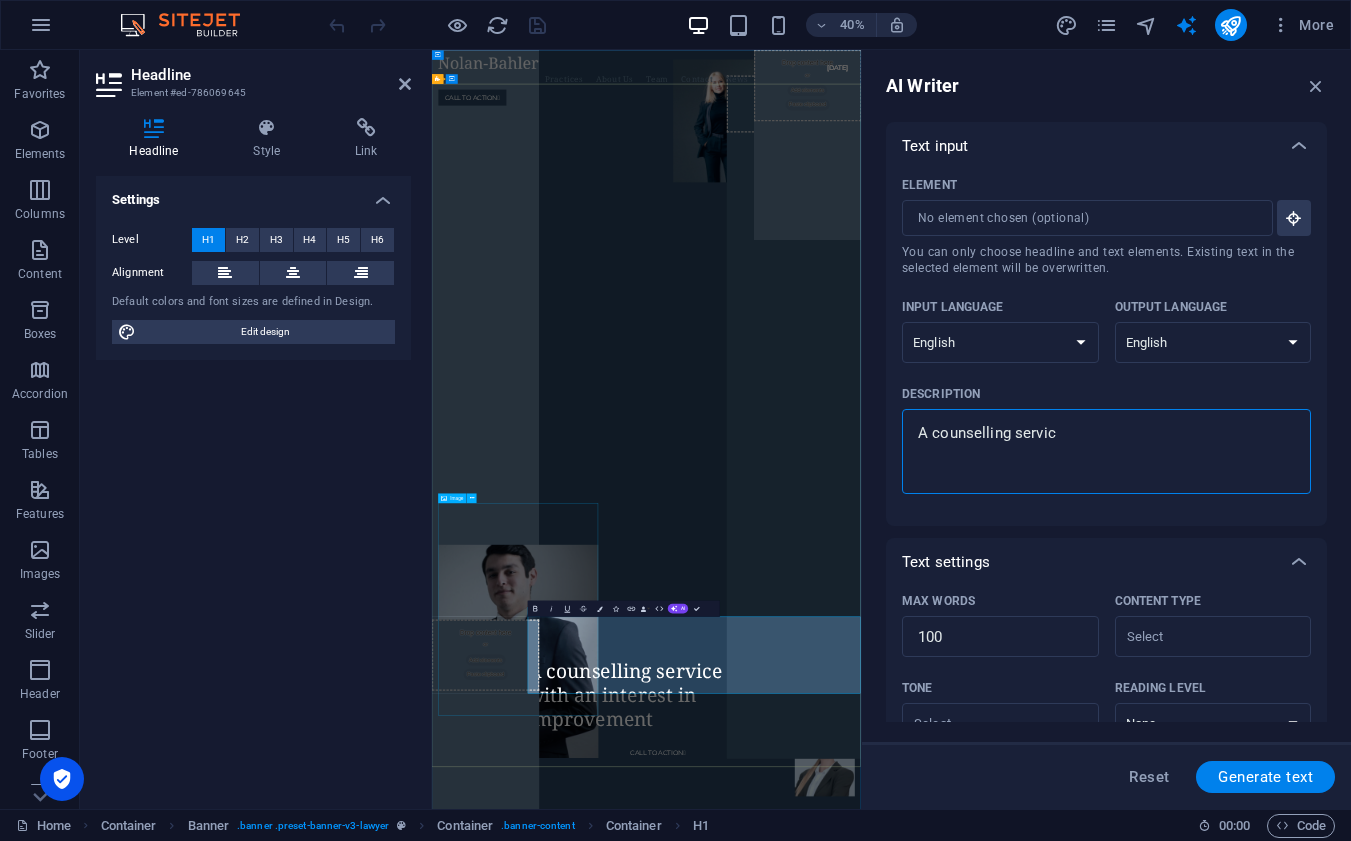 type on "x" 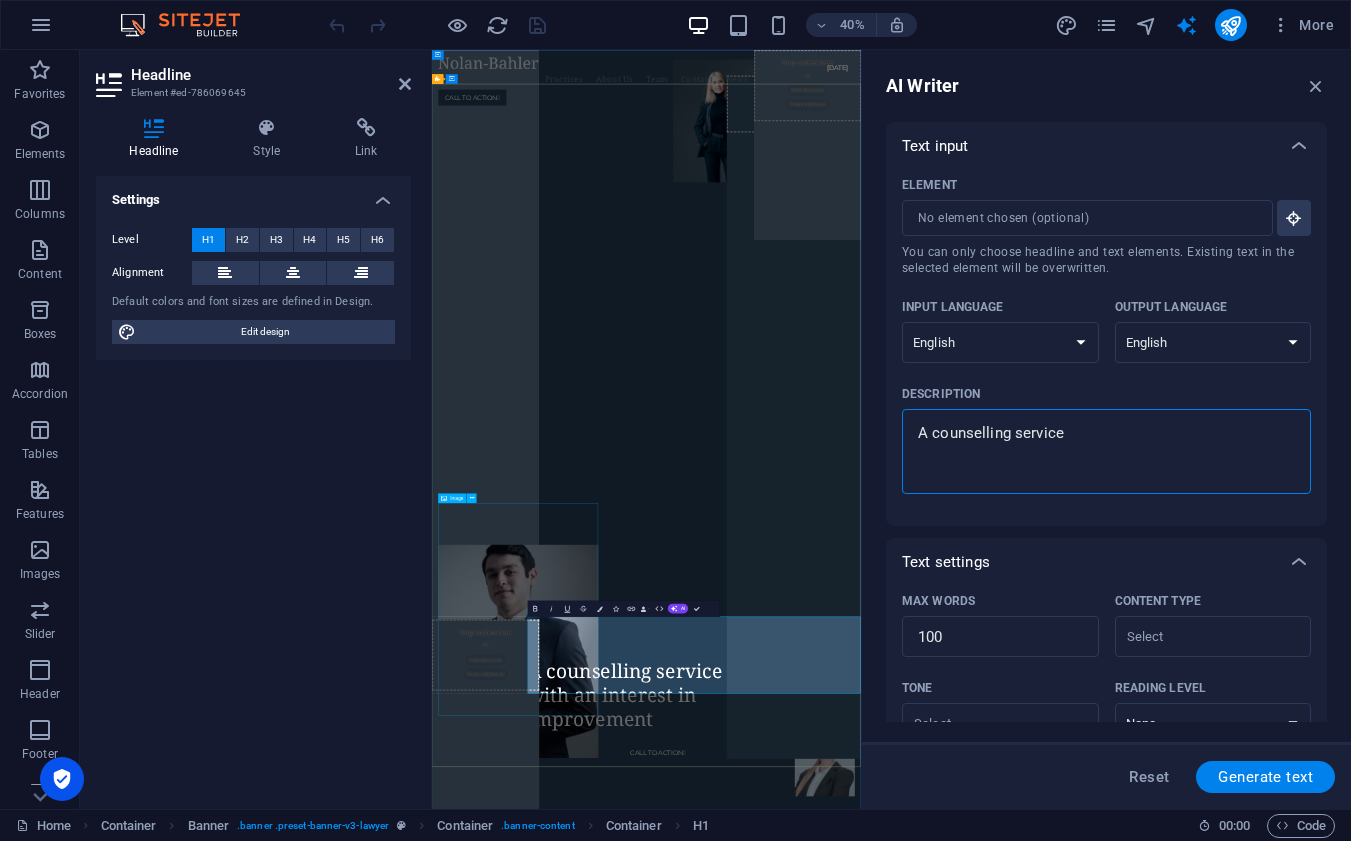 type on "x" 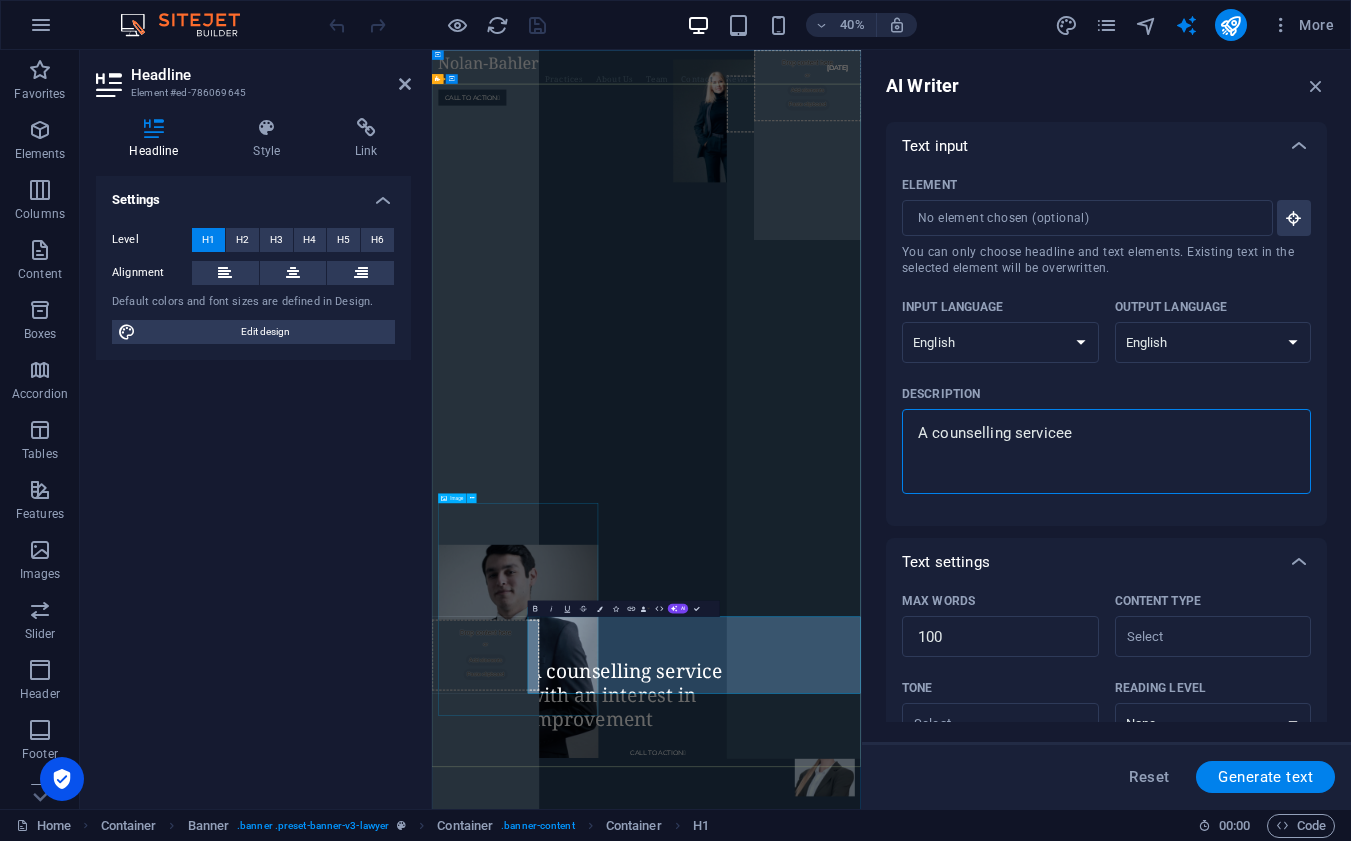 type on "A counselling service" 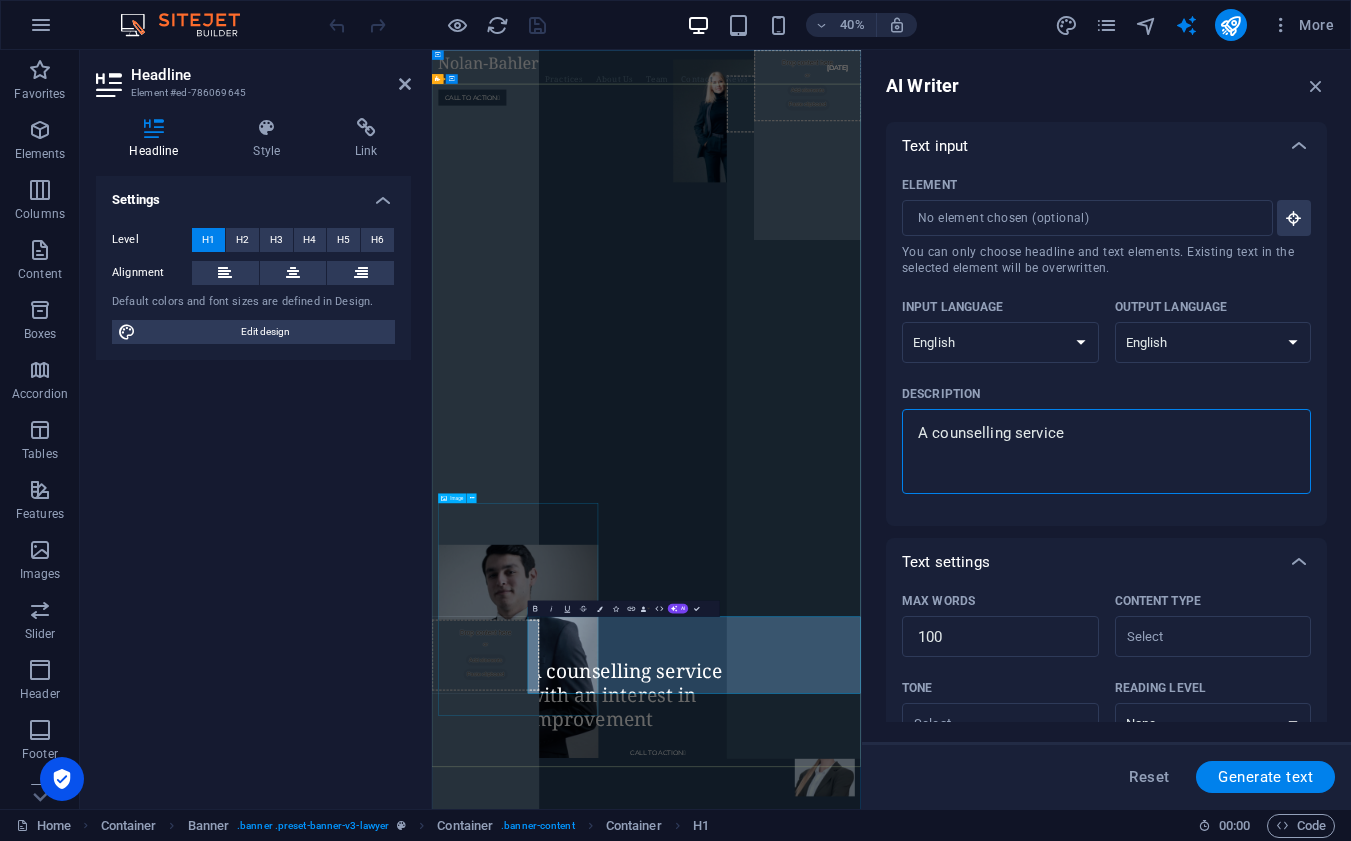 type on "A counselling service f" 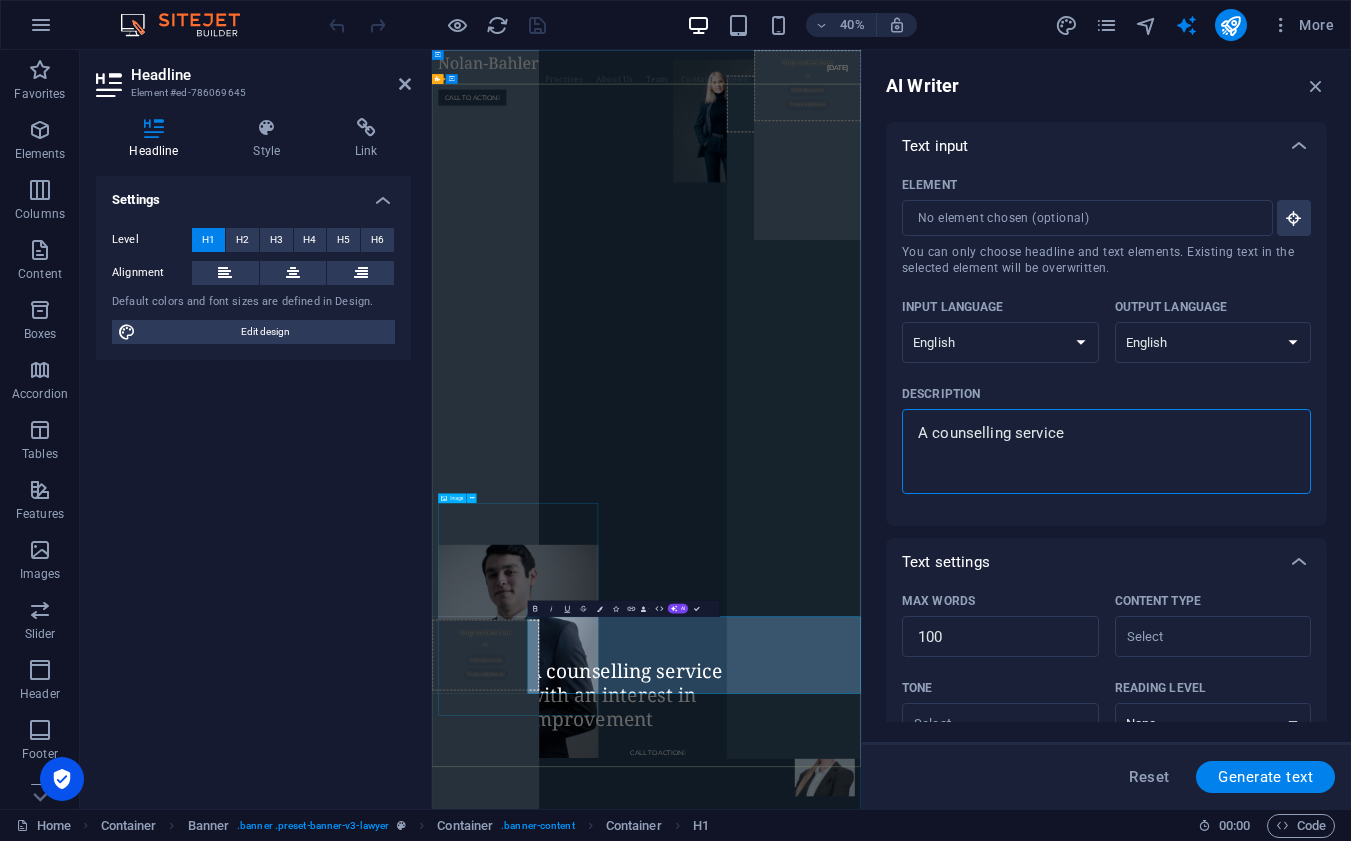 type on "x" 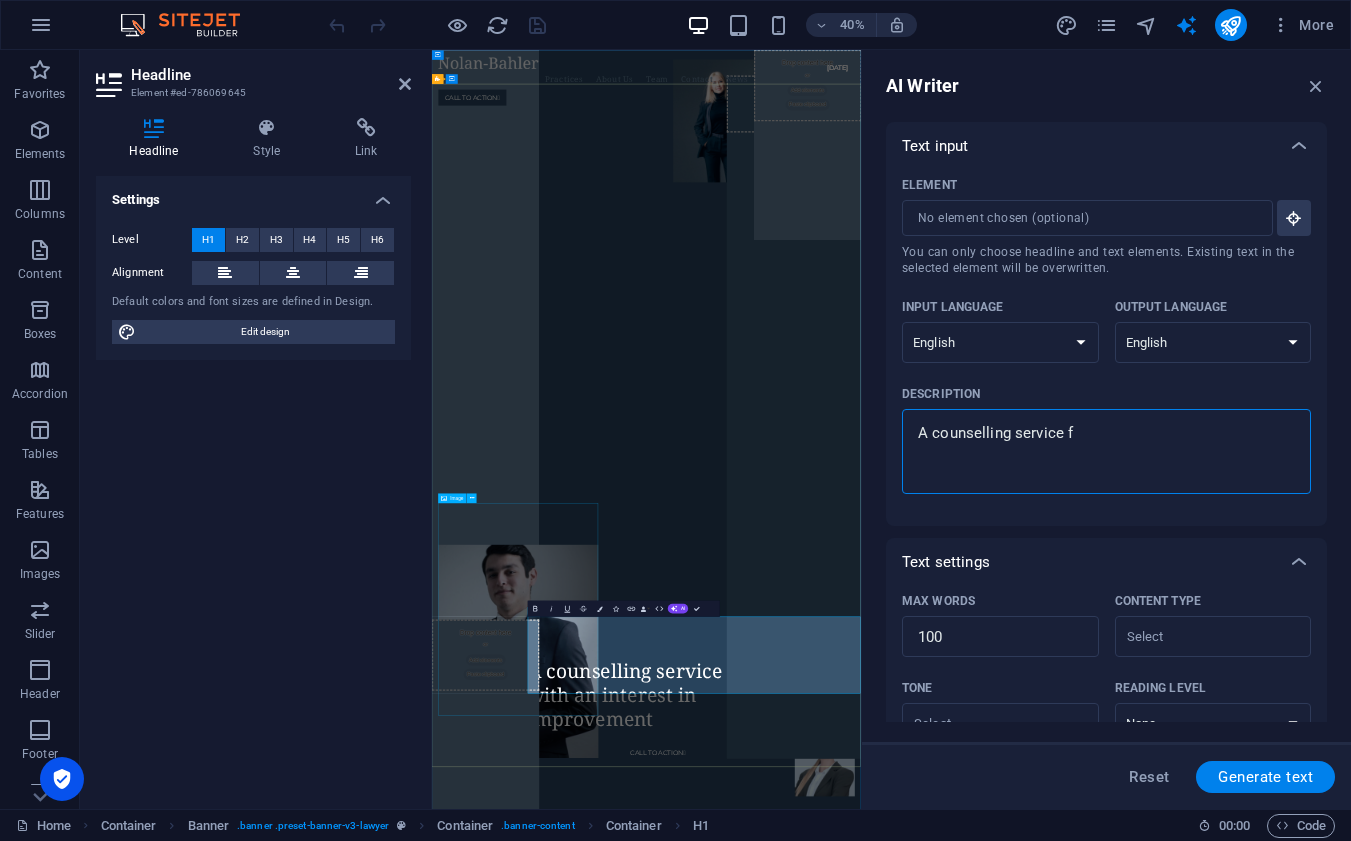 type on "A counselling service fo" 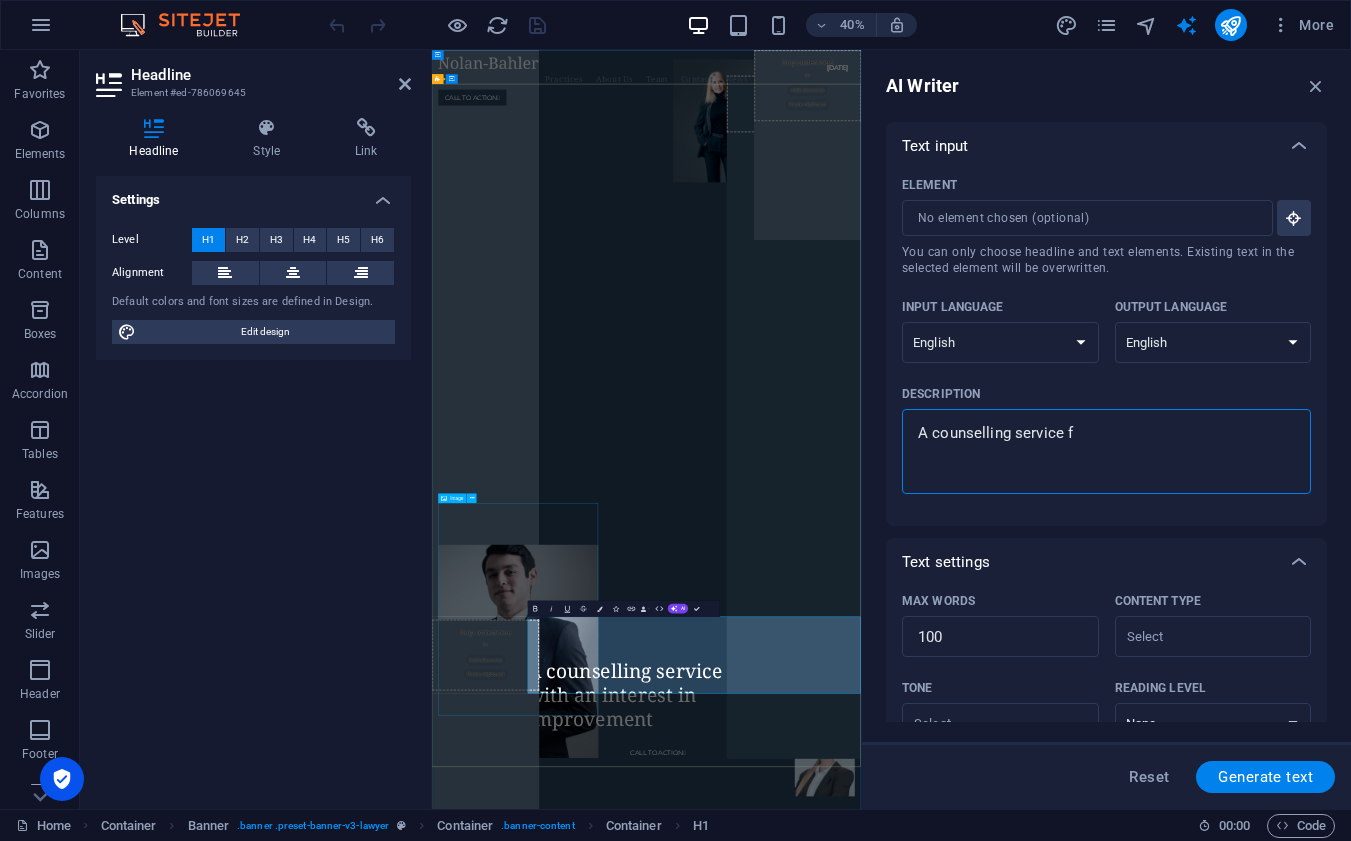 type on "x" 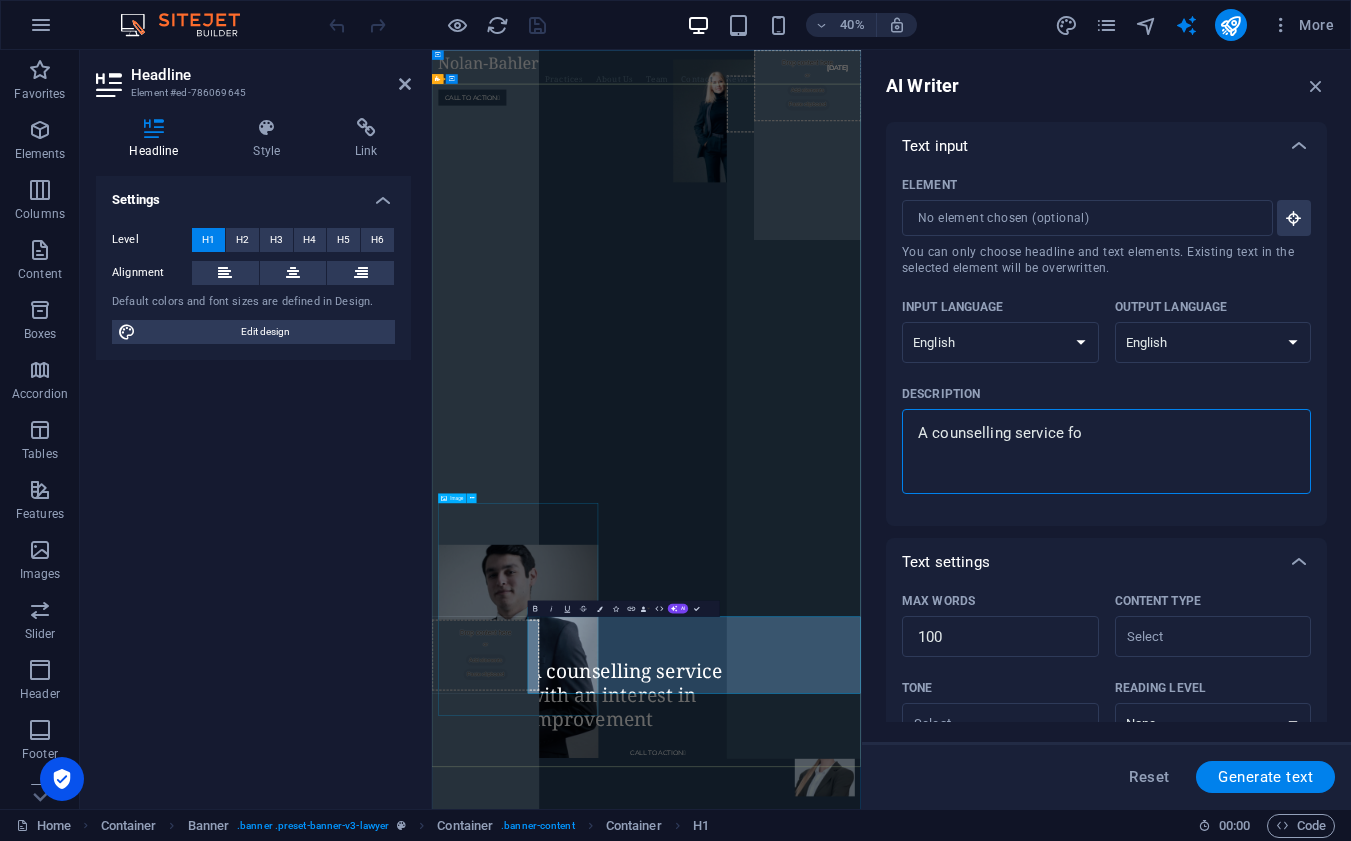 type on "A counselling service for" 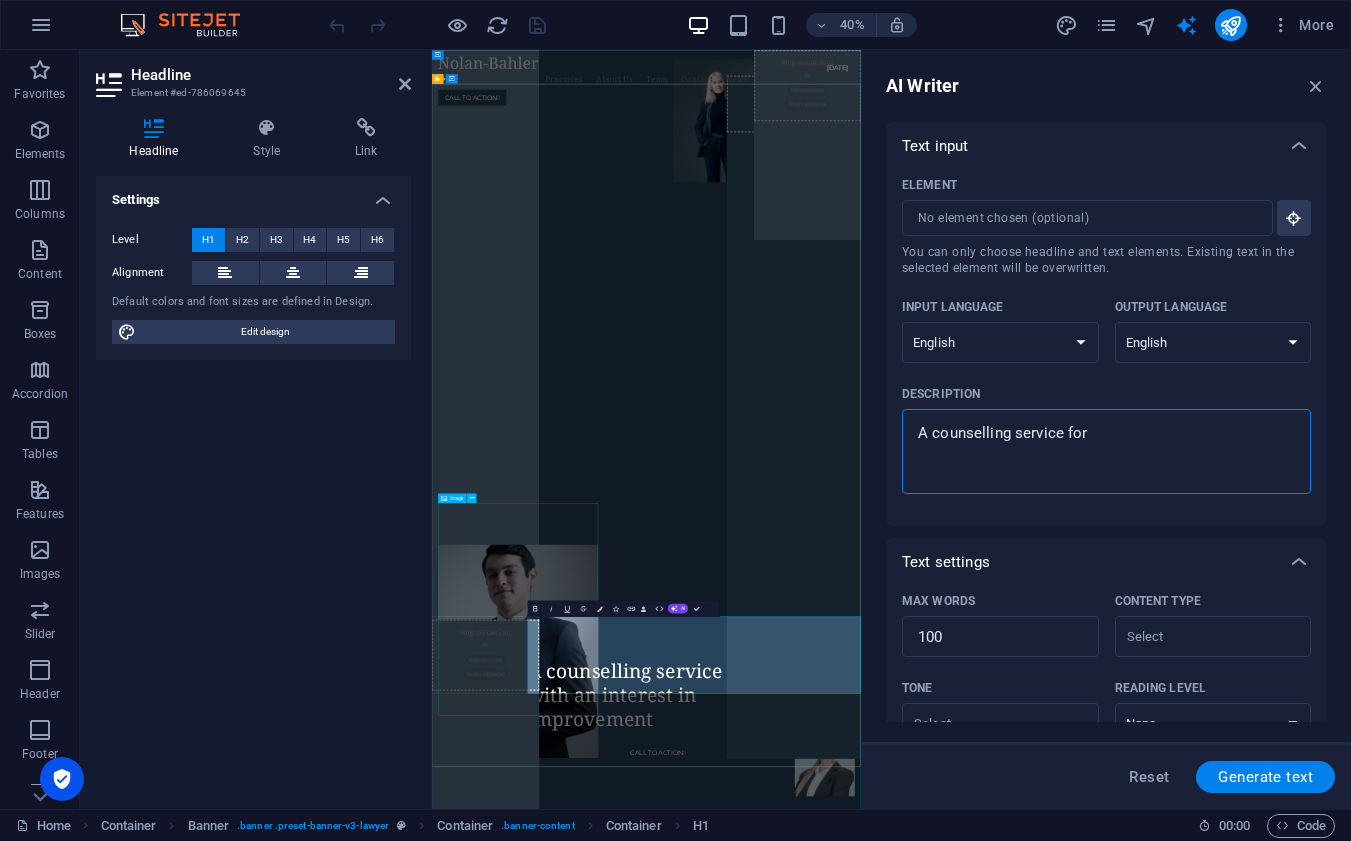 type on "A counselling service for" 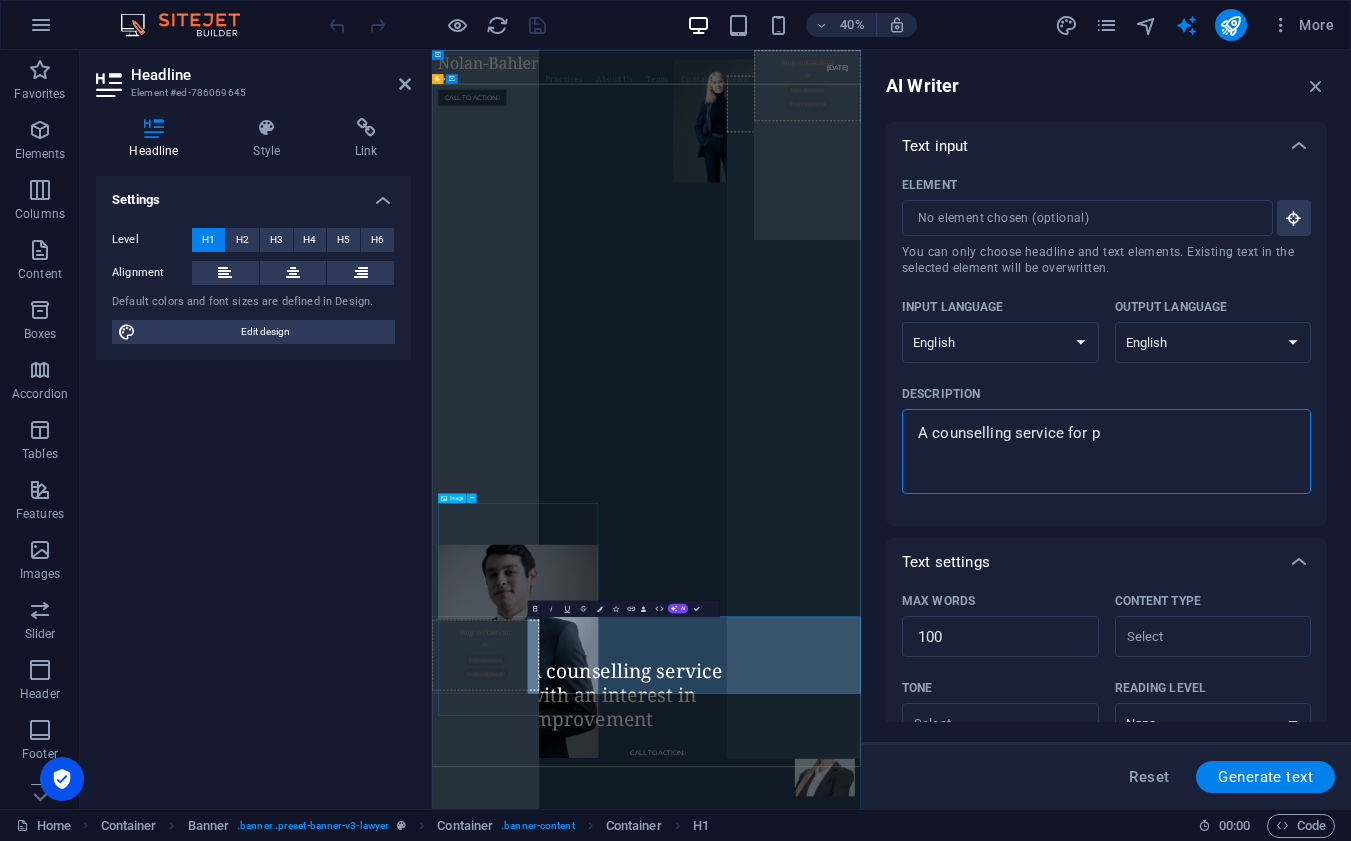 type on "A counselling service for pe" 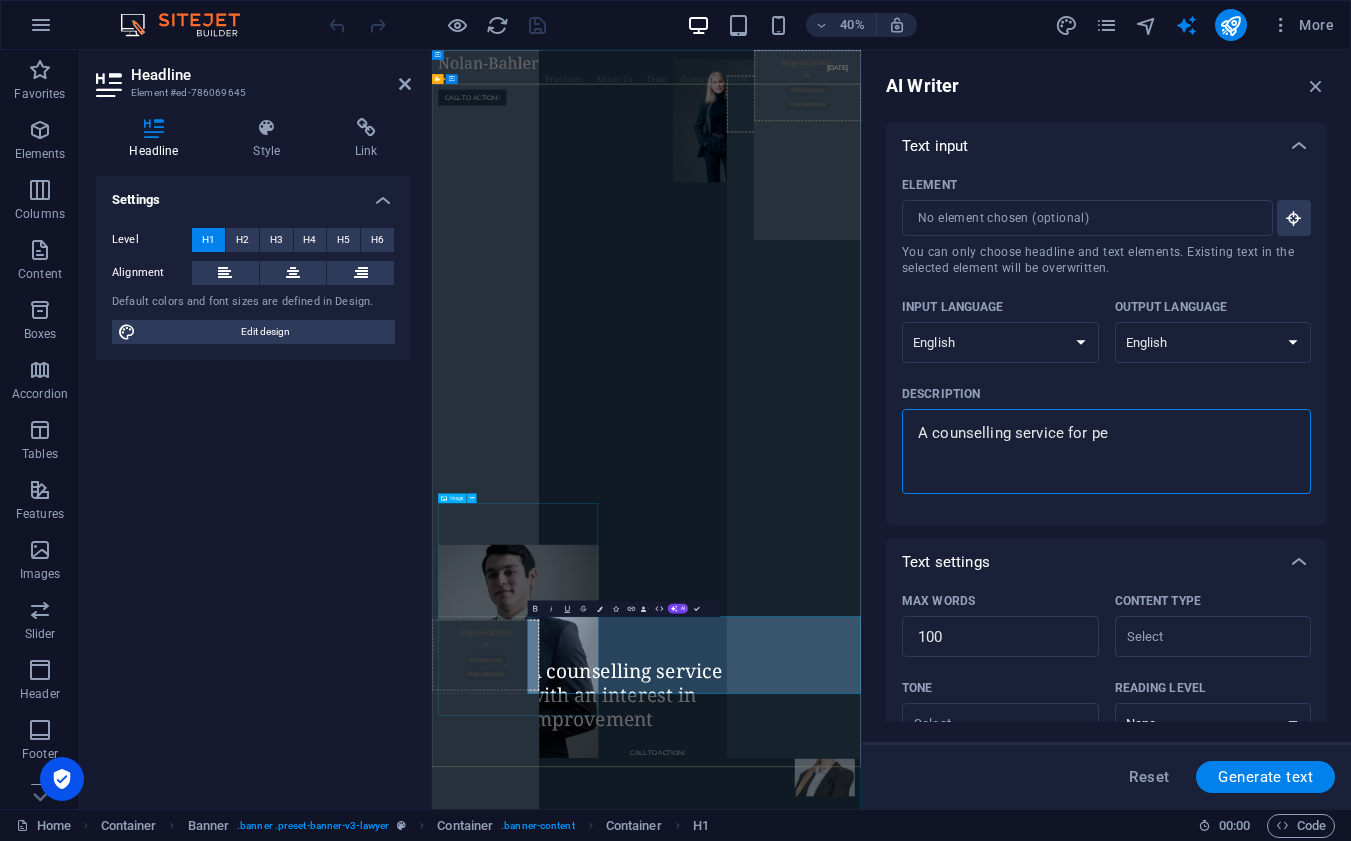 type on "A counselling service for peo" 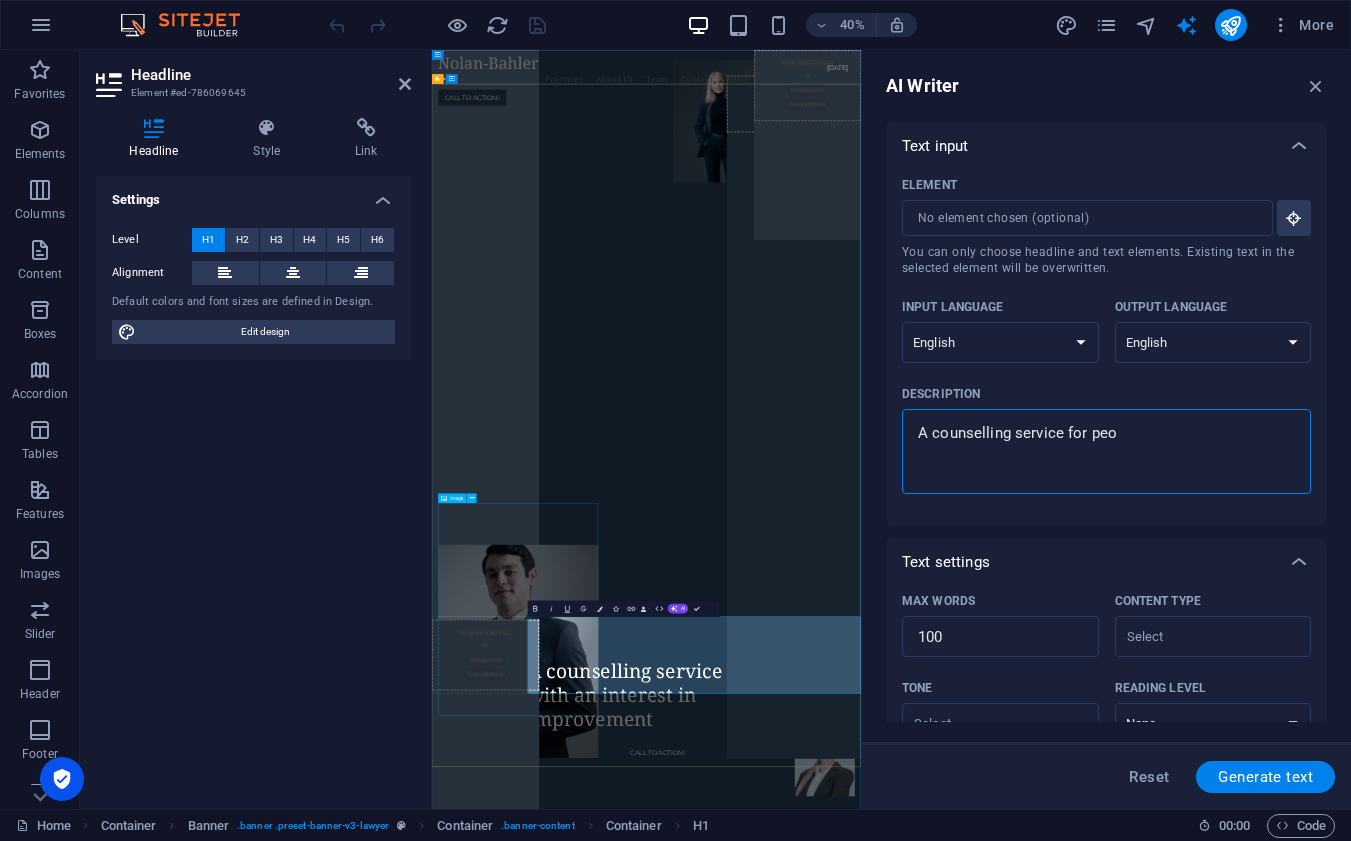 type on "A counselling service for peop" 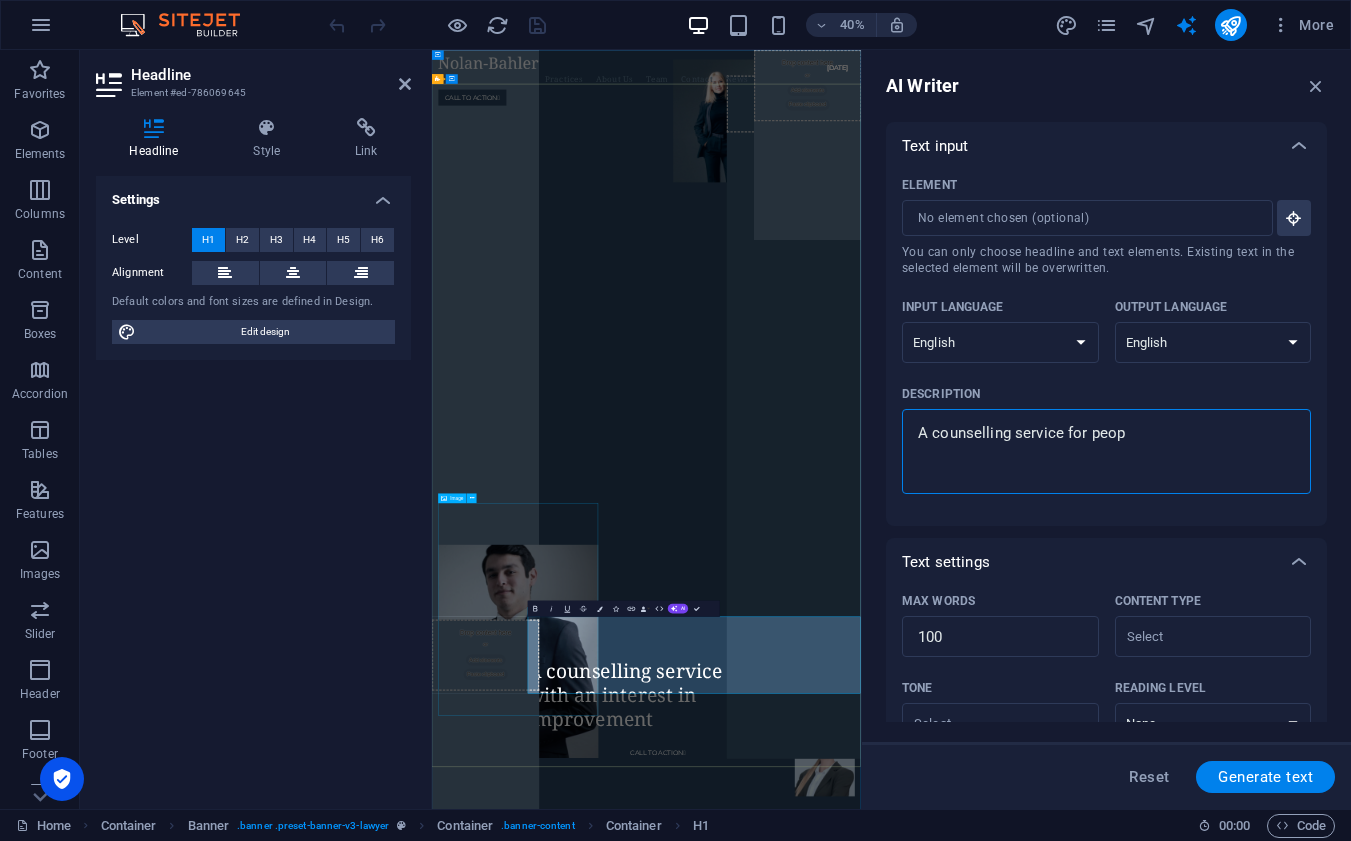 type on "A counselling service for peopl" 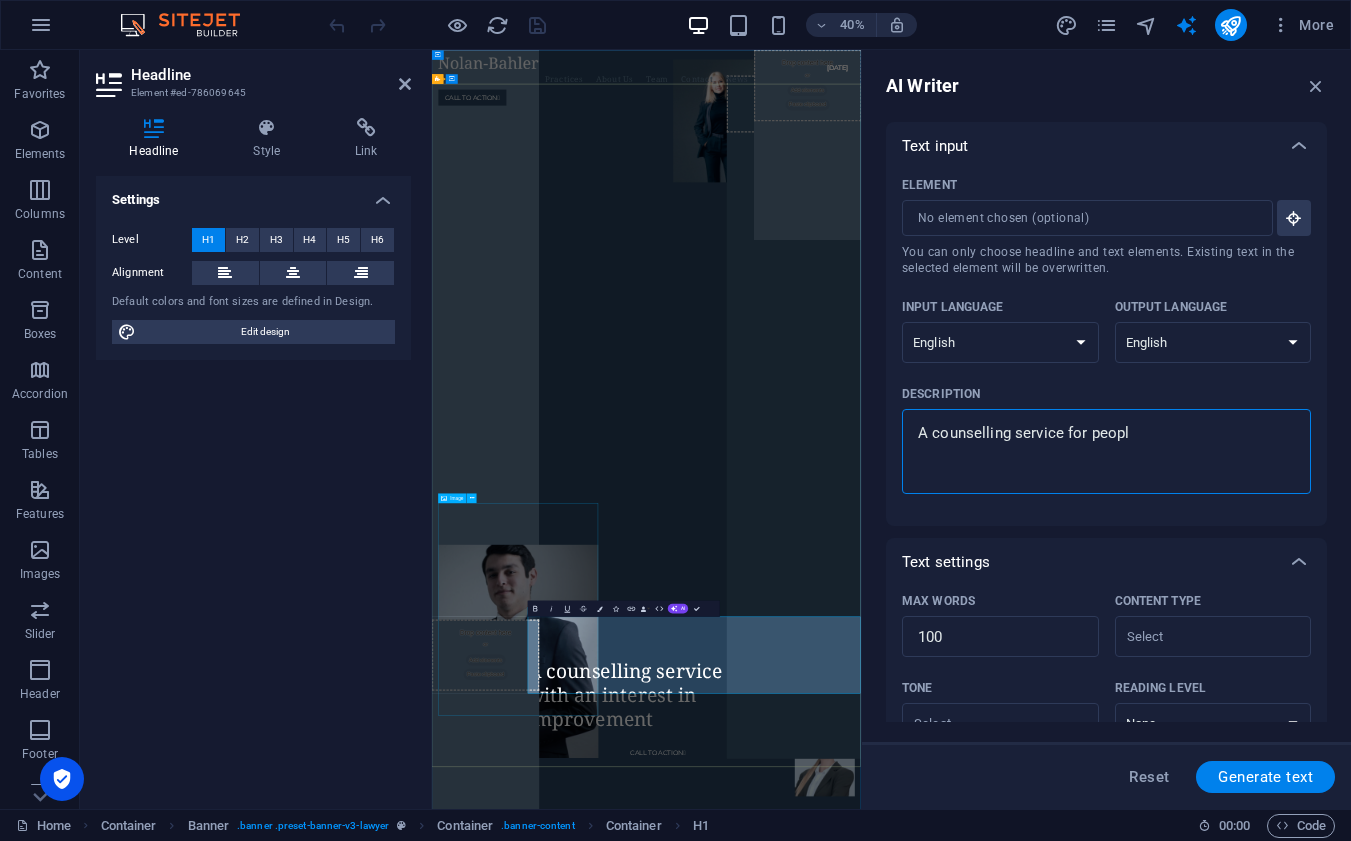 type on "A counselling service for people" 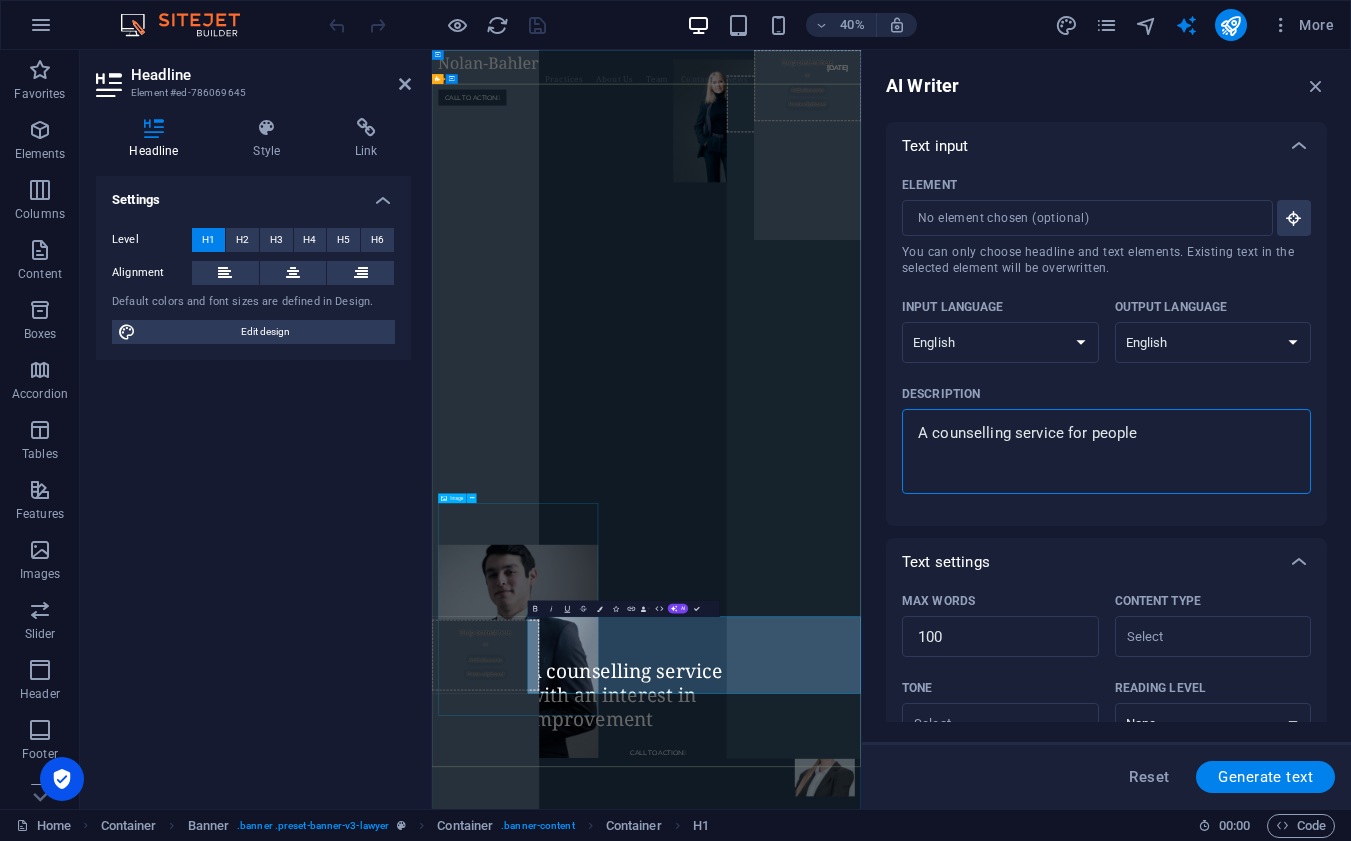 type on "A counselling service for people" 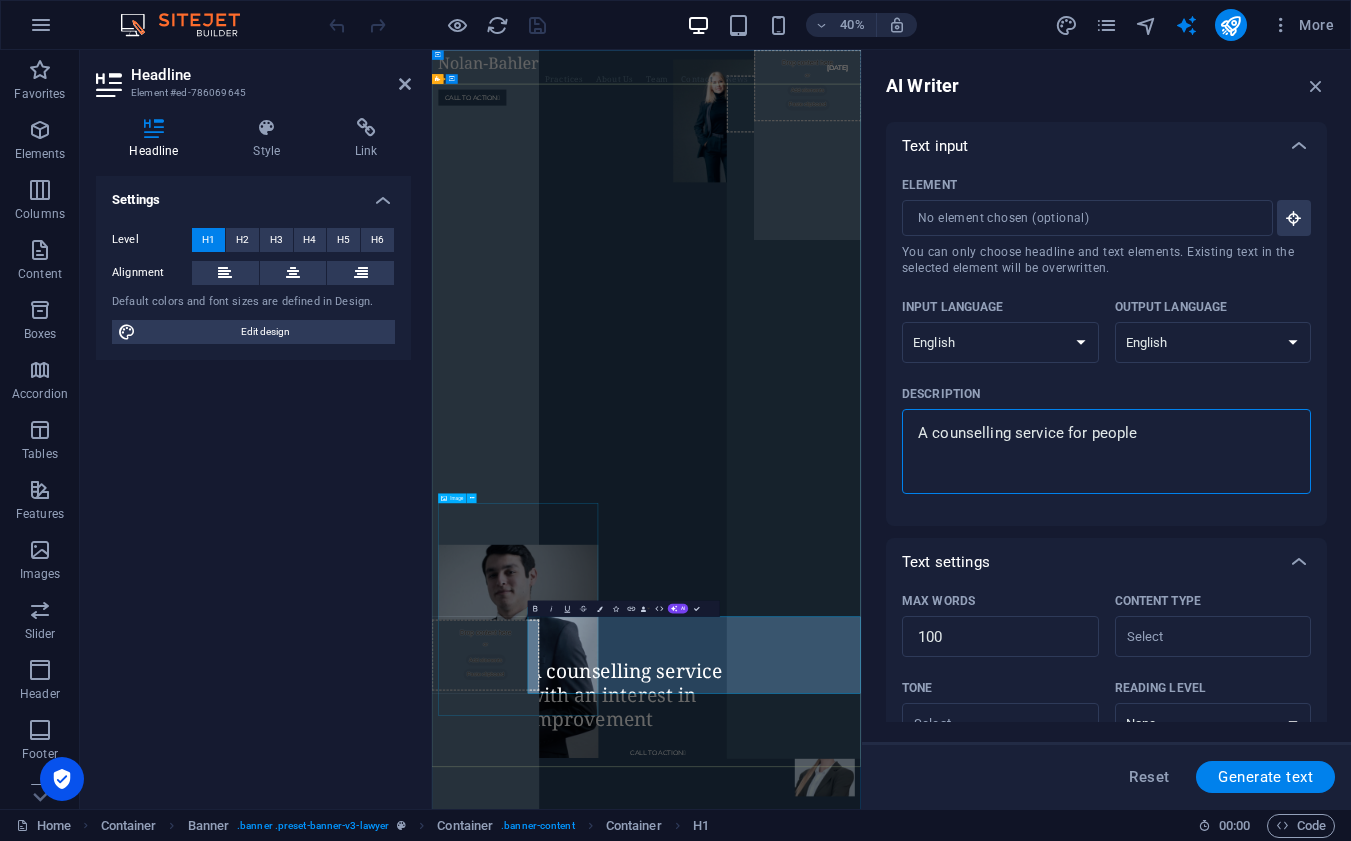 type on "A counselling service for people w" 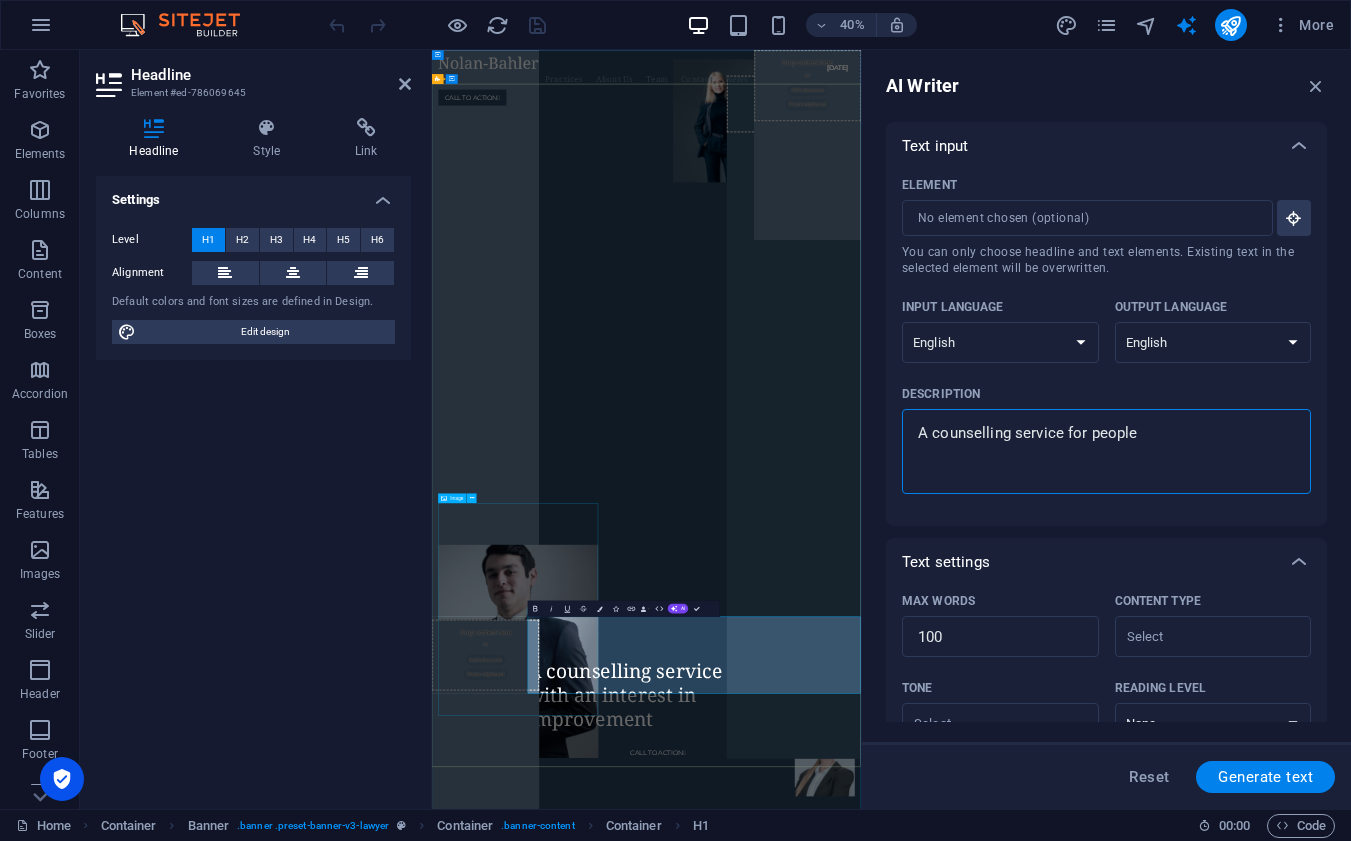 type on "x" 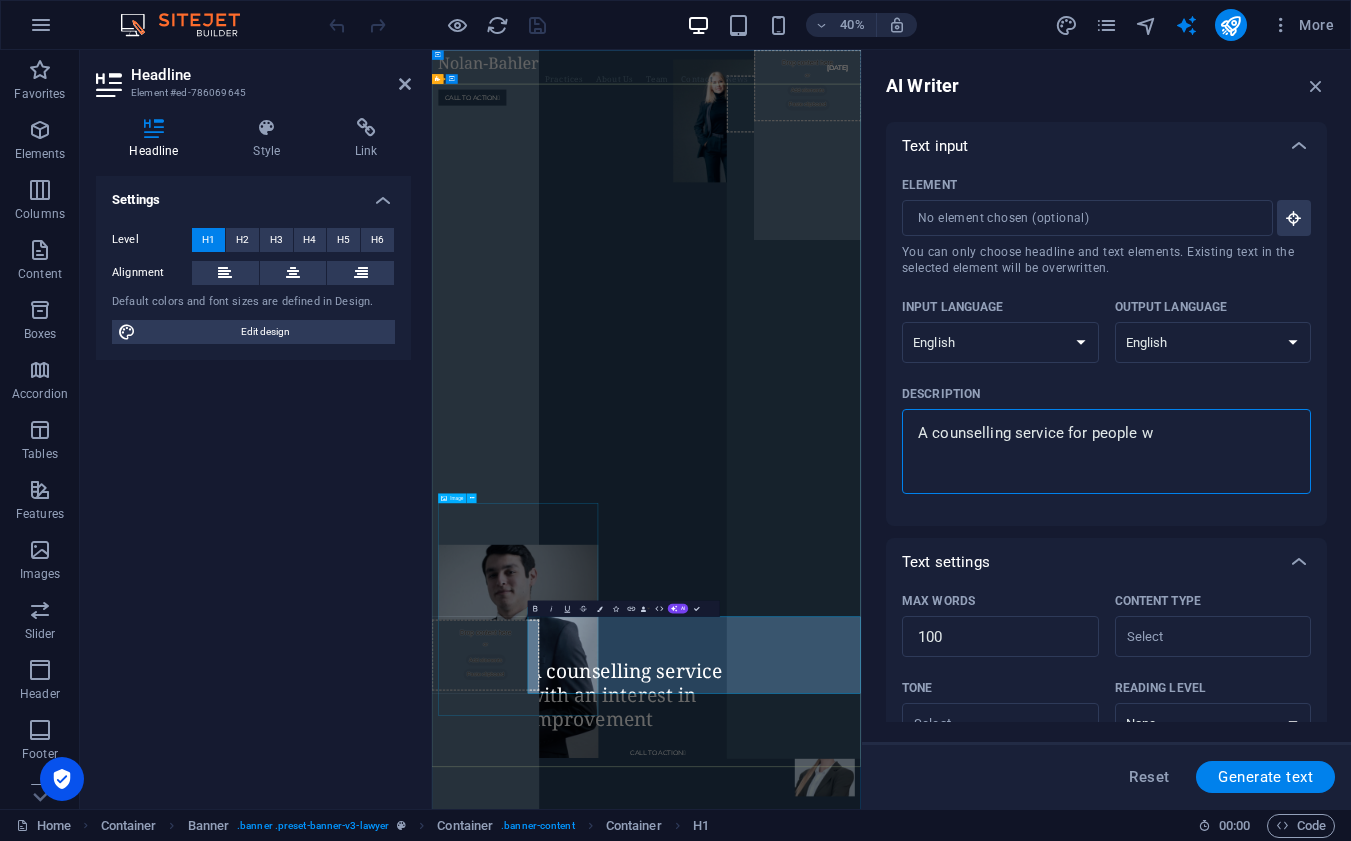 type on "A counselling service for people wi" 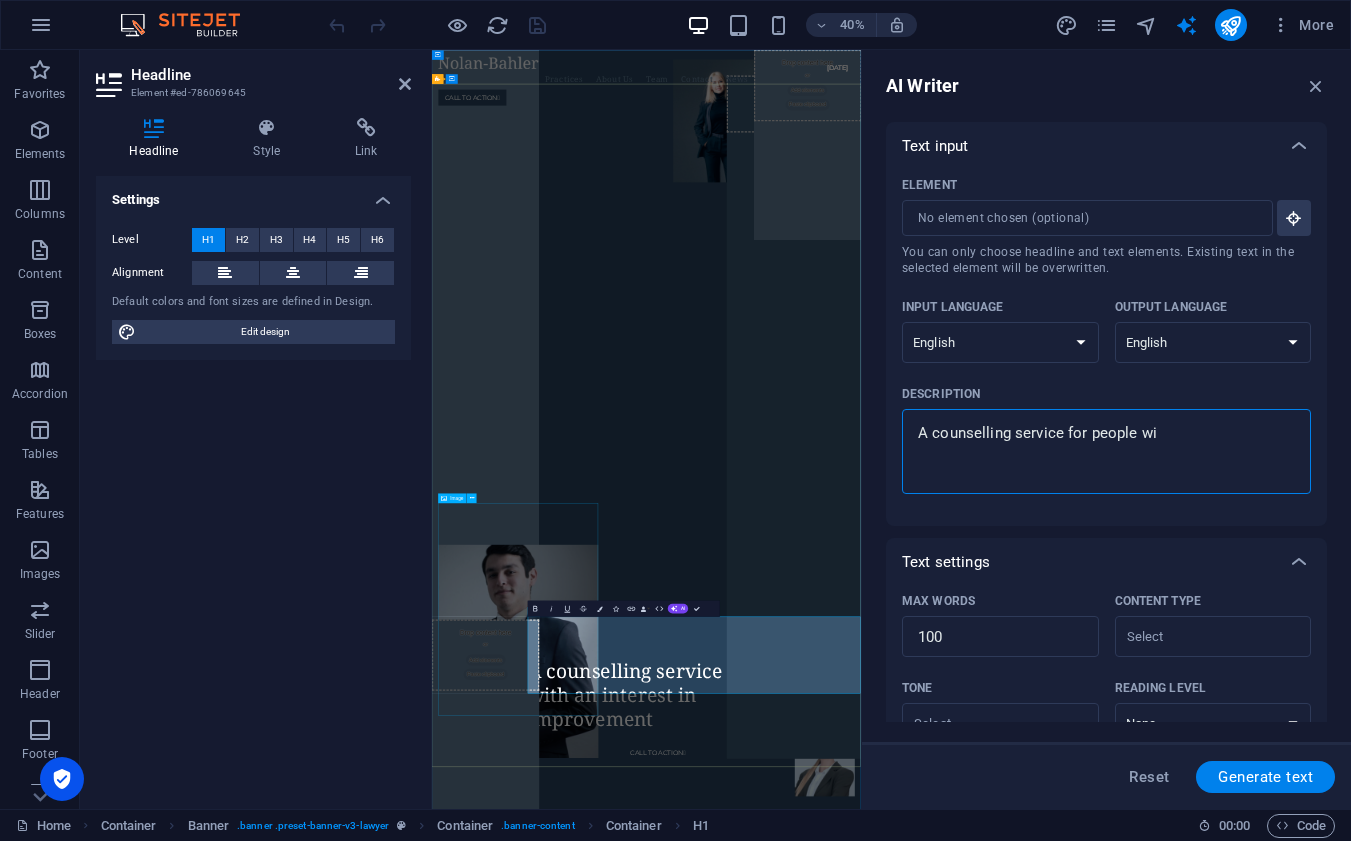 type on "A counselling service for people wit" 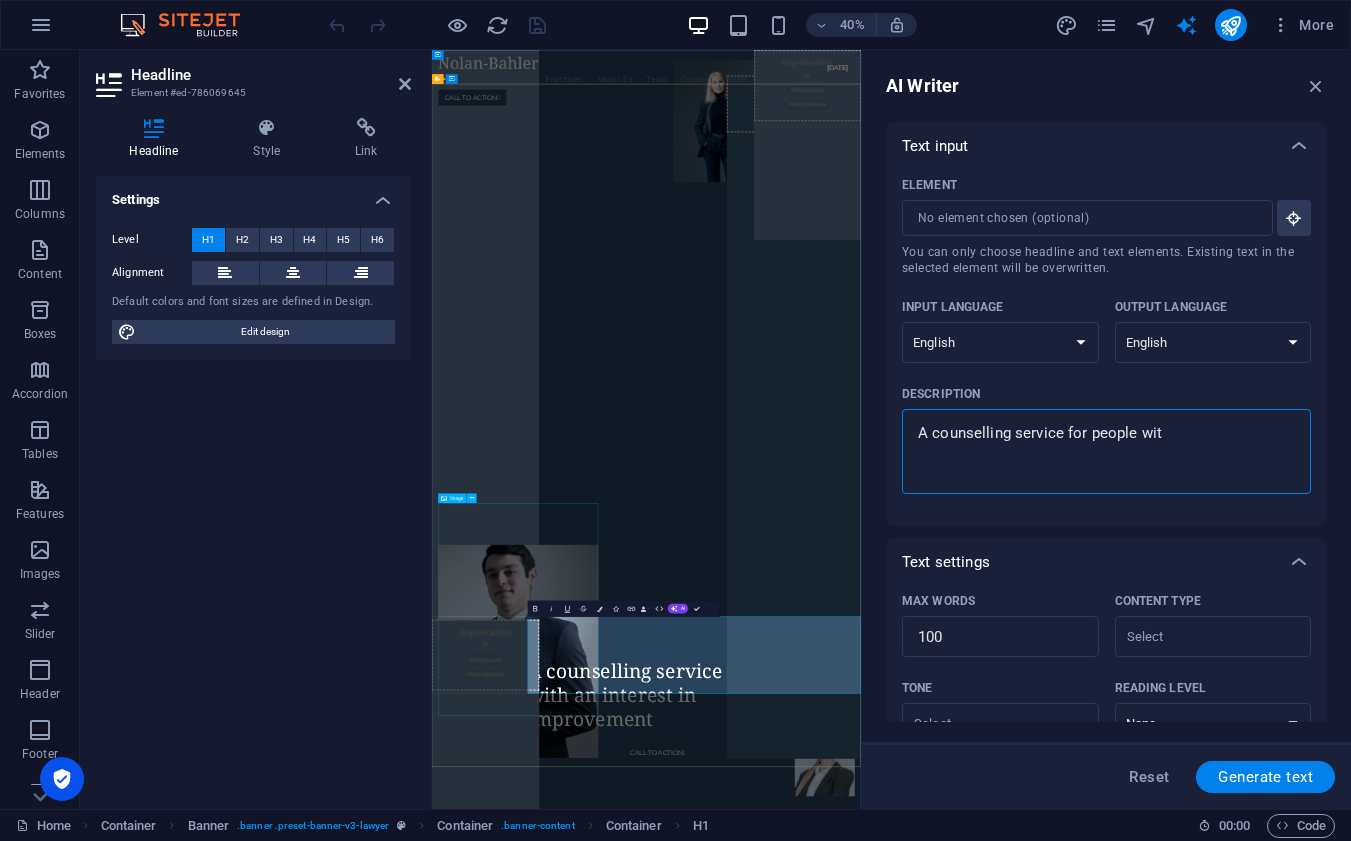 type on "A counselling service for people with" 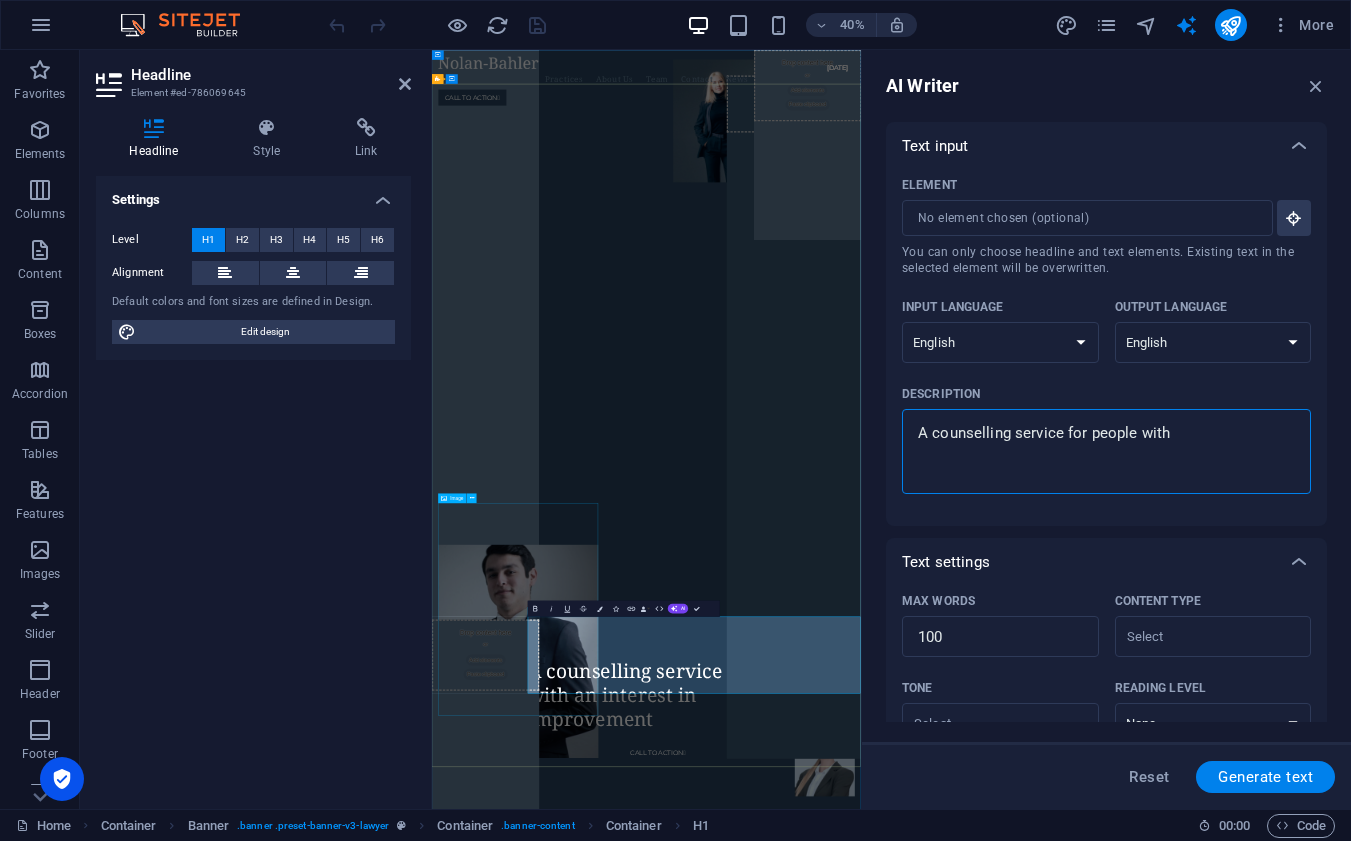 type on "A counselling service for people with" 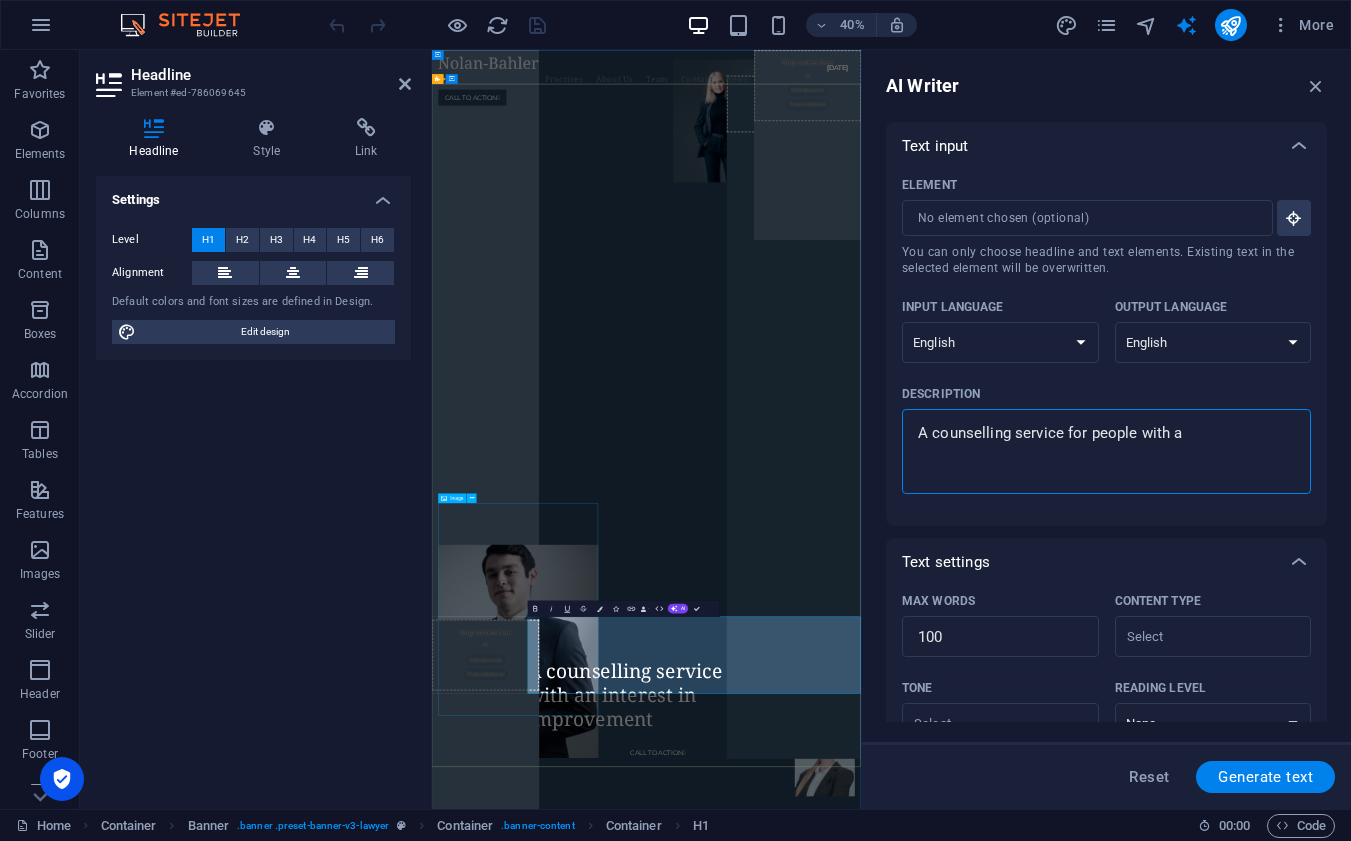 type on "A counselling service for people with a" 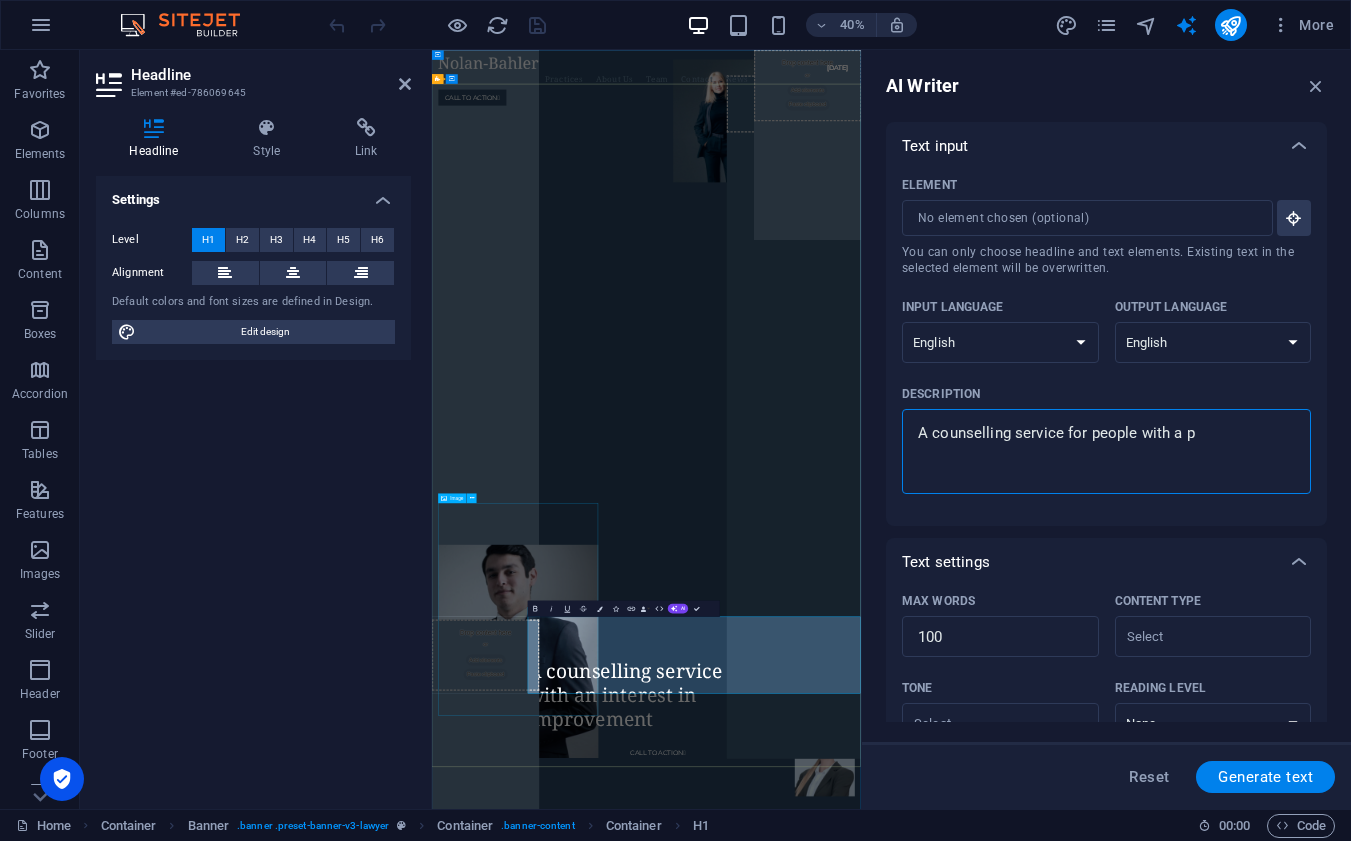 type on "x" 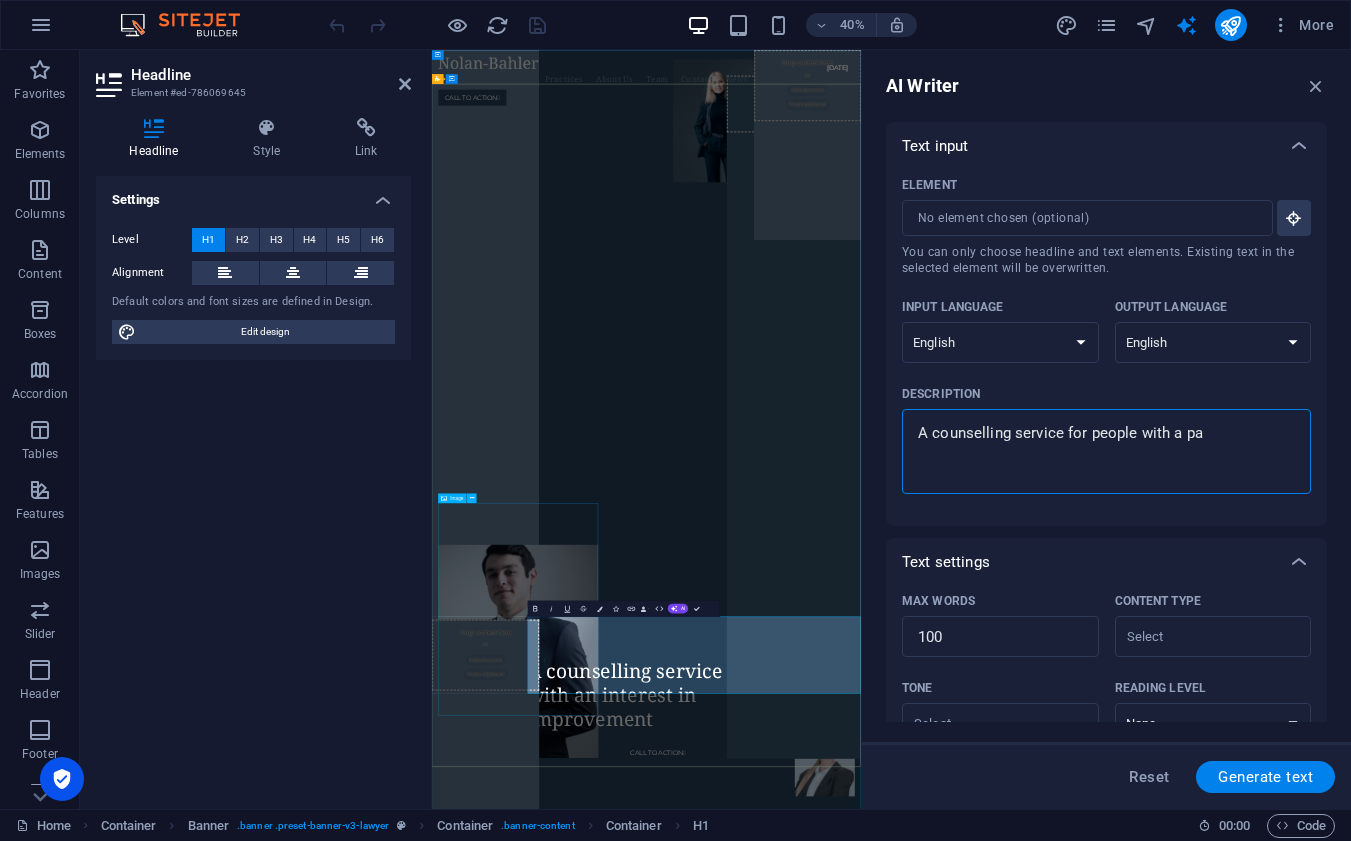 type on "A counselling service for people with a pas" 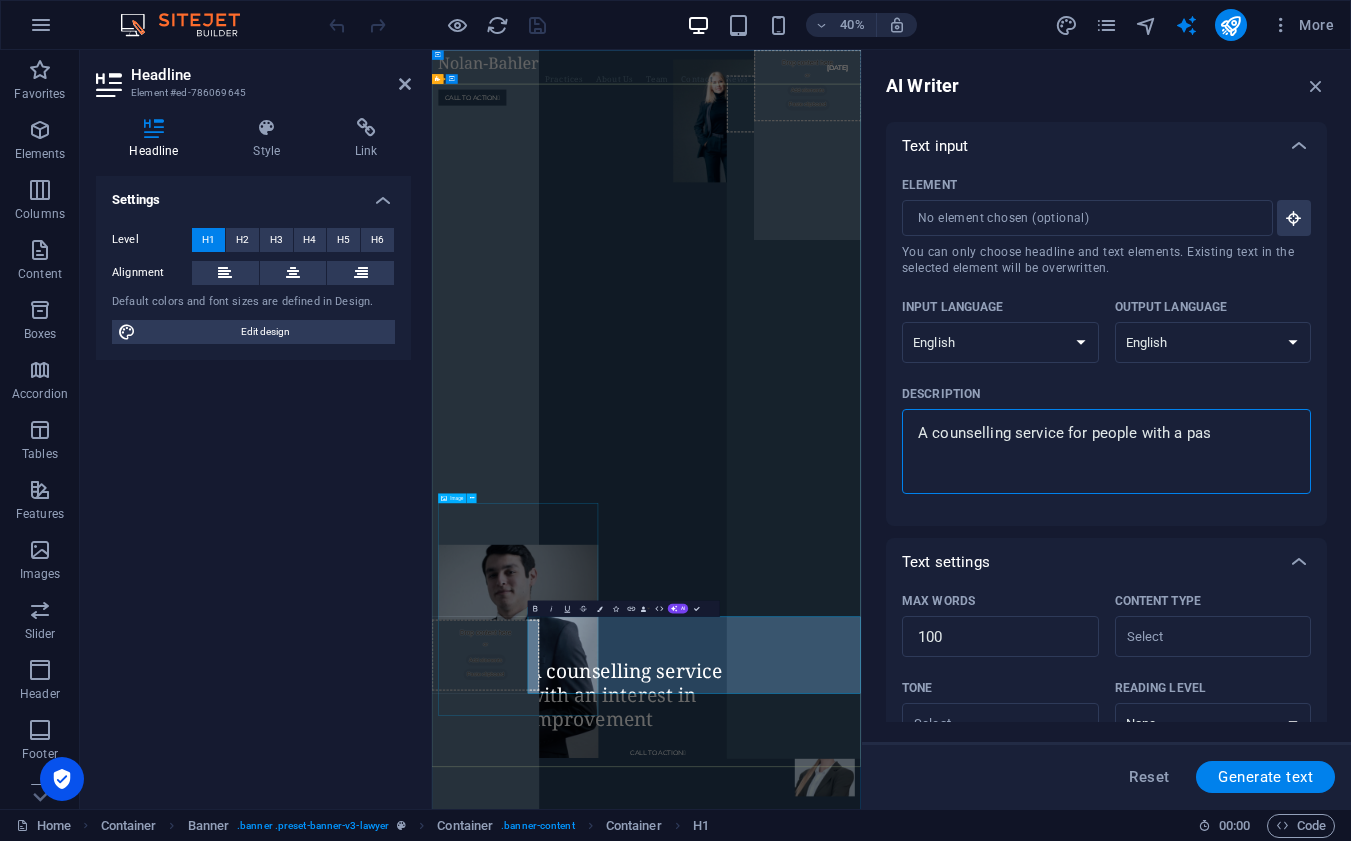 type on "A counselling service for people with a pass" 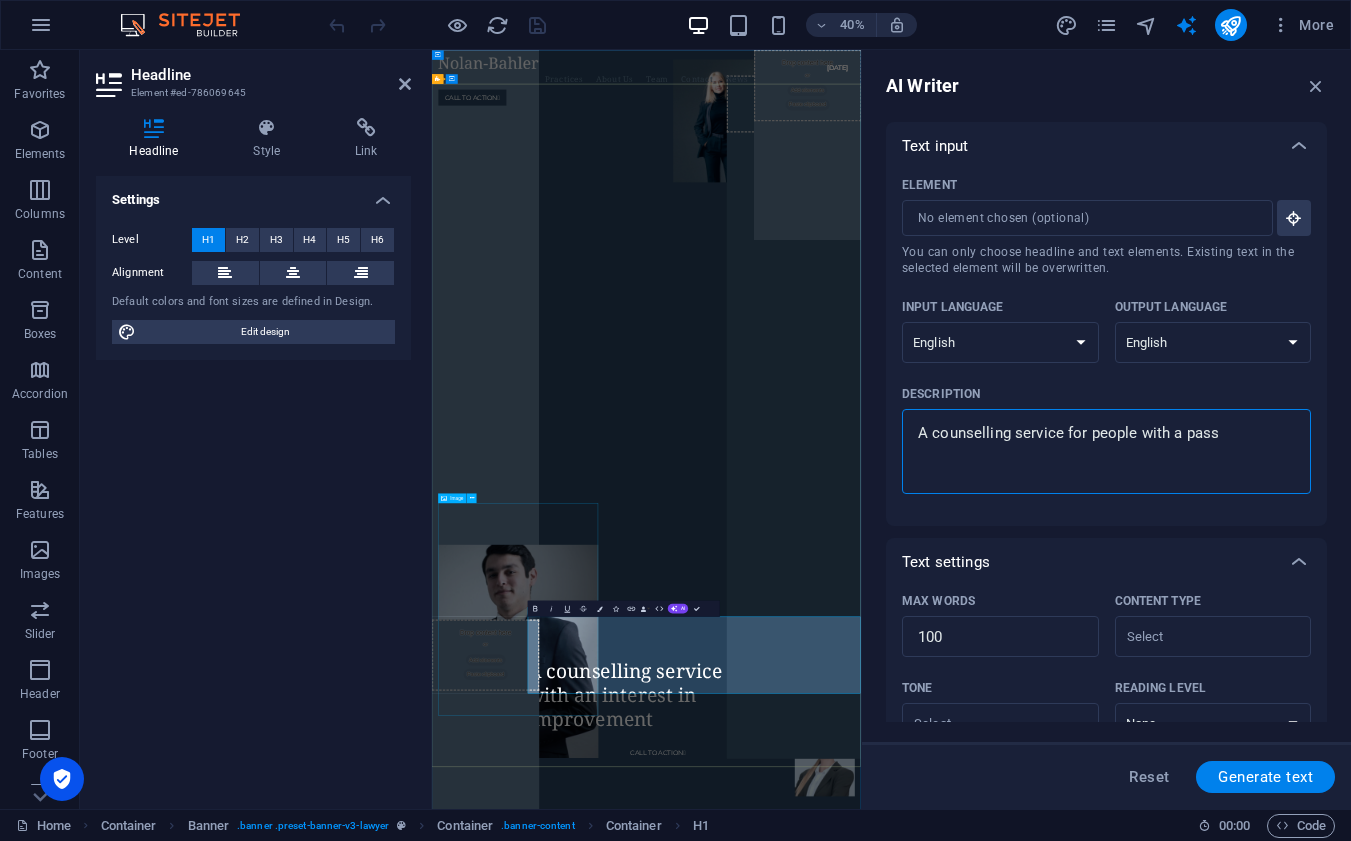 type on "A counselling service for people with a [PERSON_NAME]" 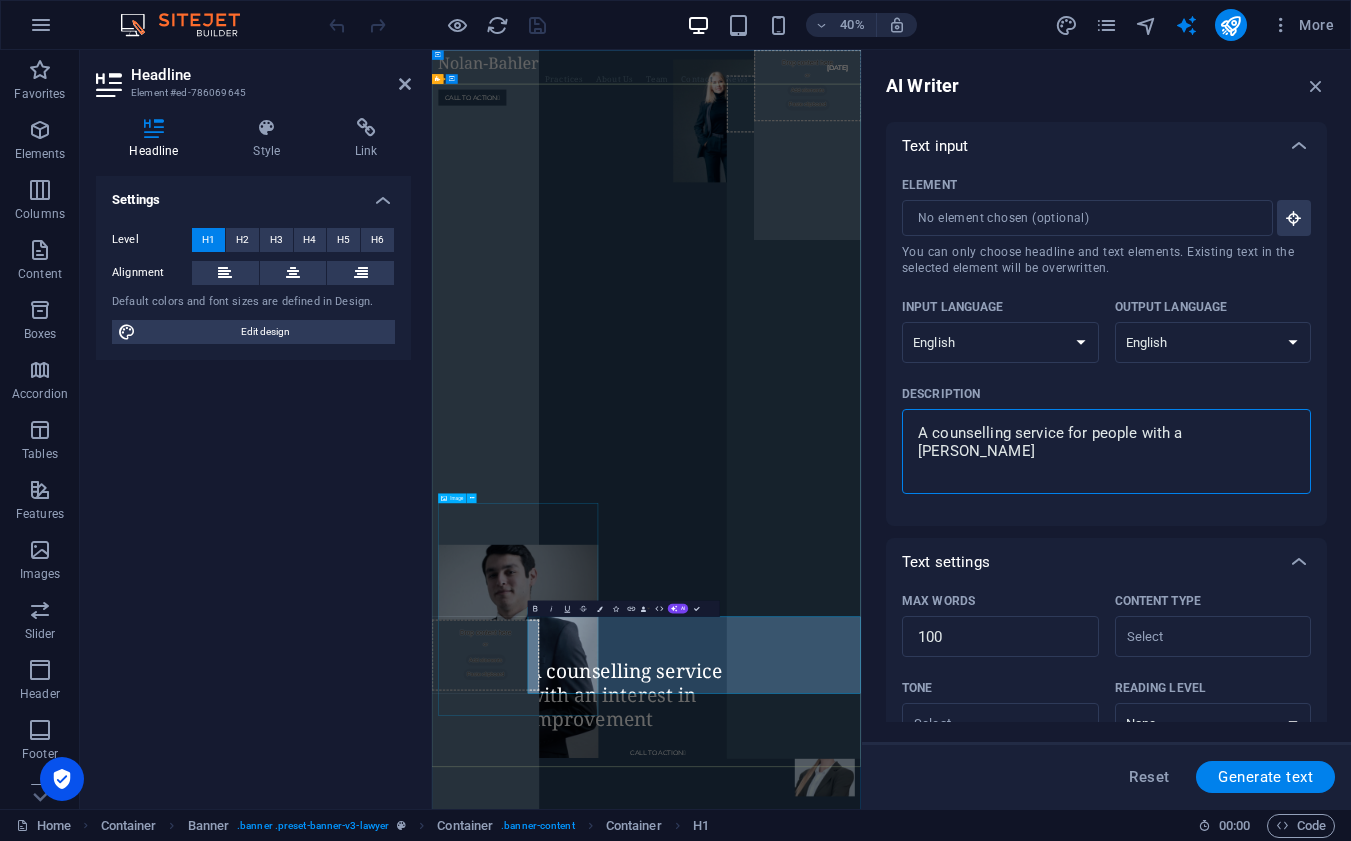 type on "A counselling service for people with a passio" 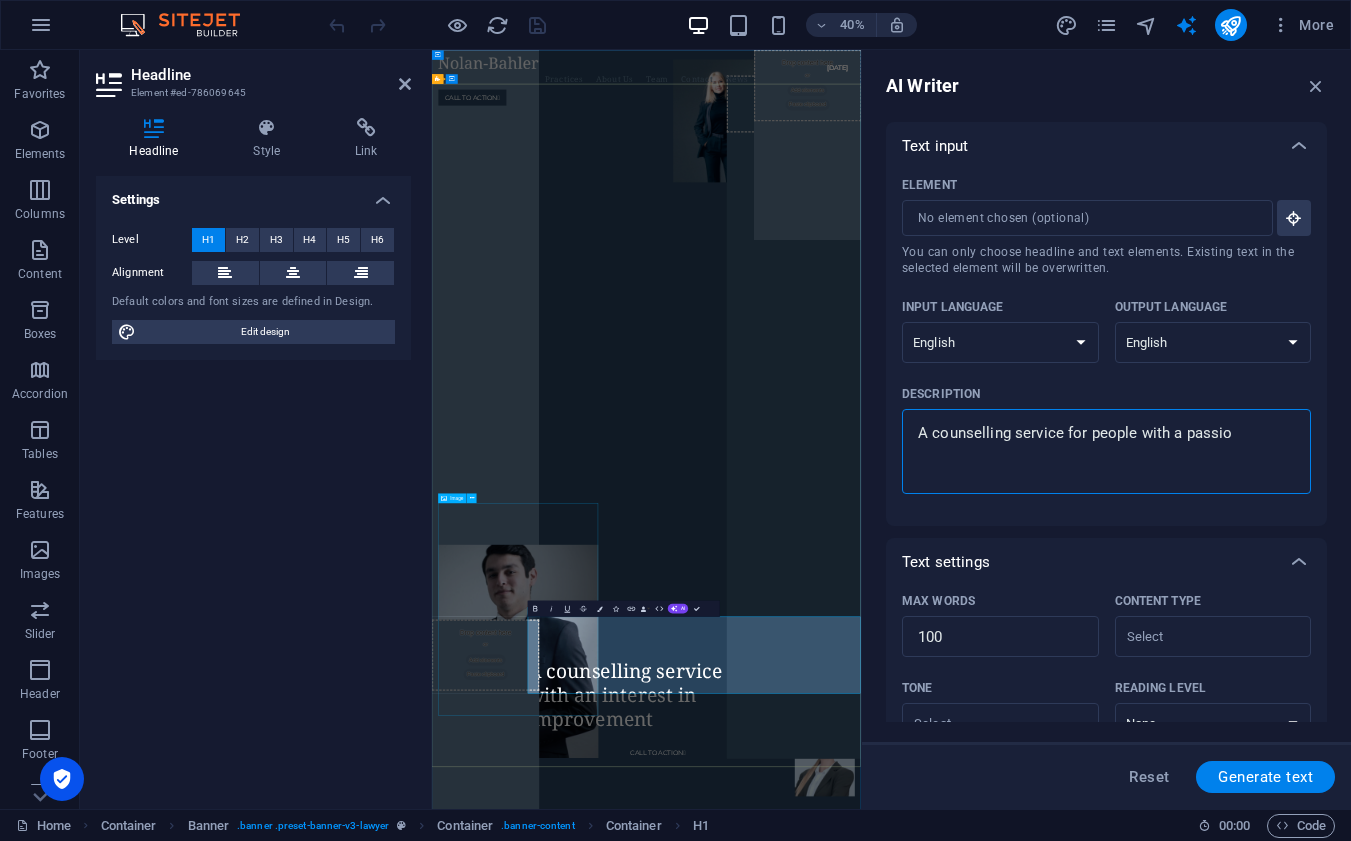 type on "A counselling service for people with a passion" 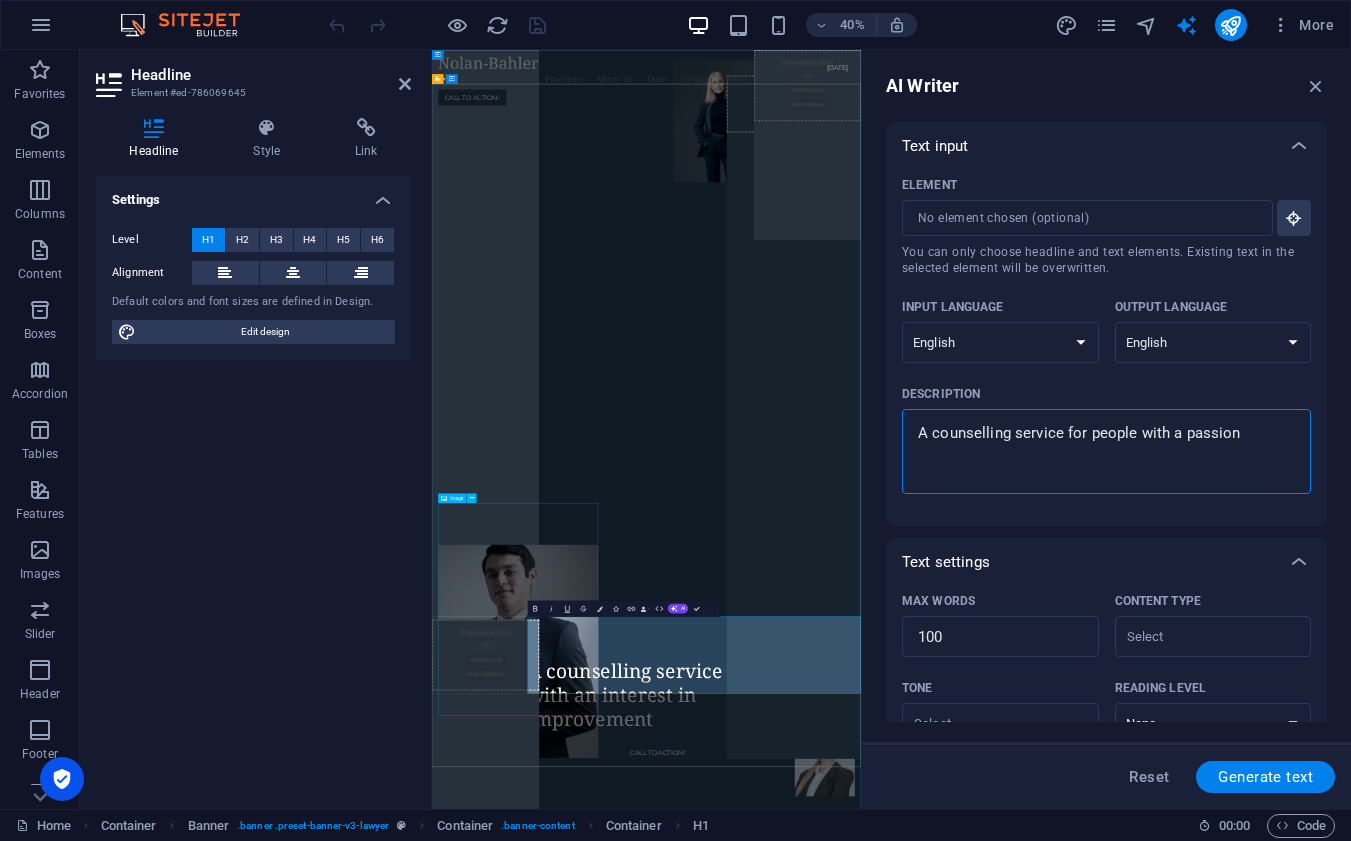 type on "A counselling service for people with a passion" 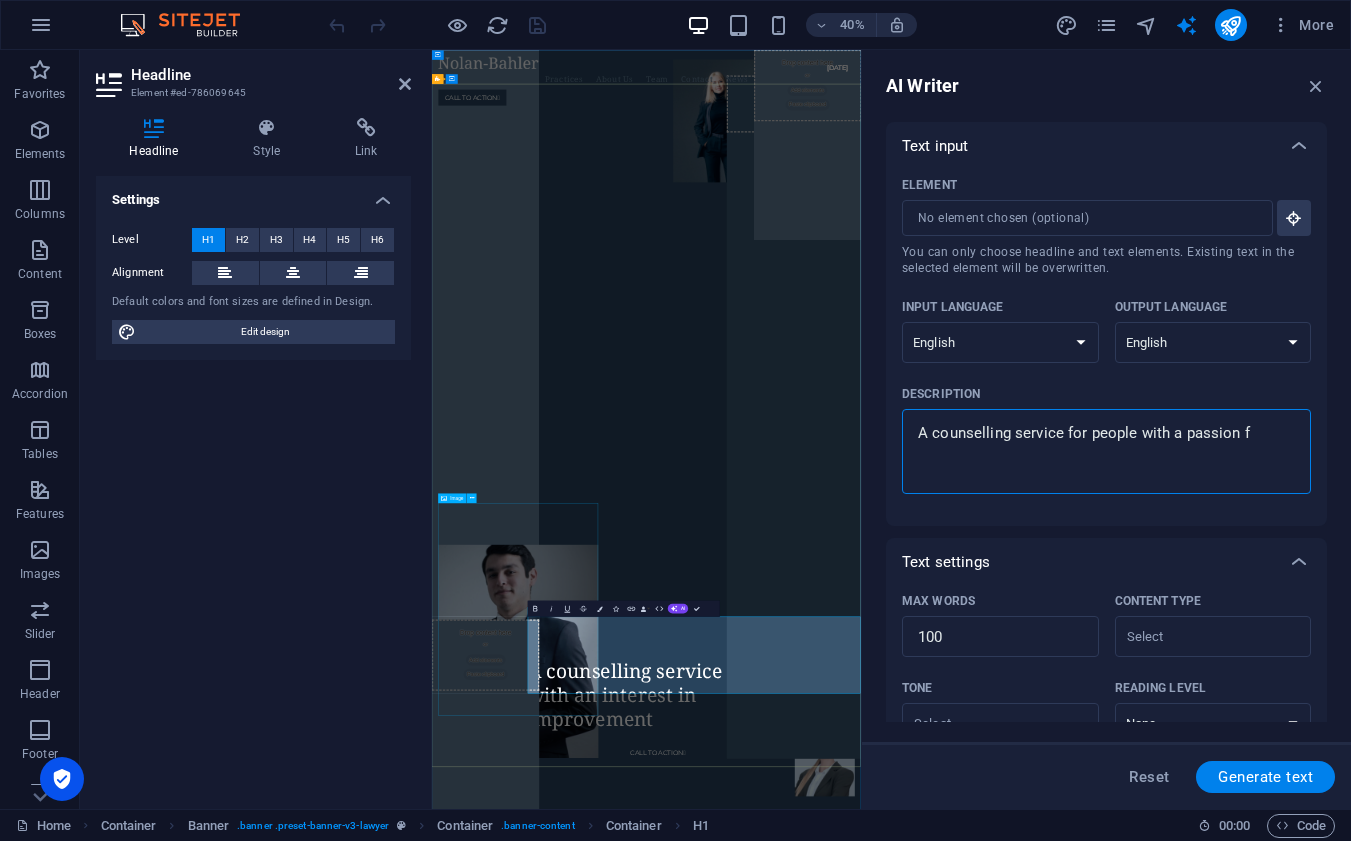 type on "A counselling service for people with a passion fr" 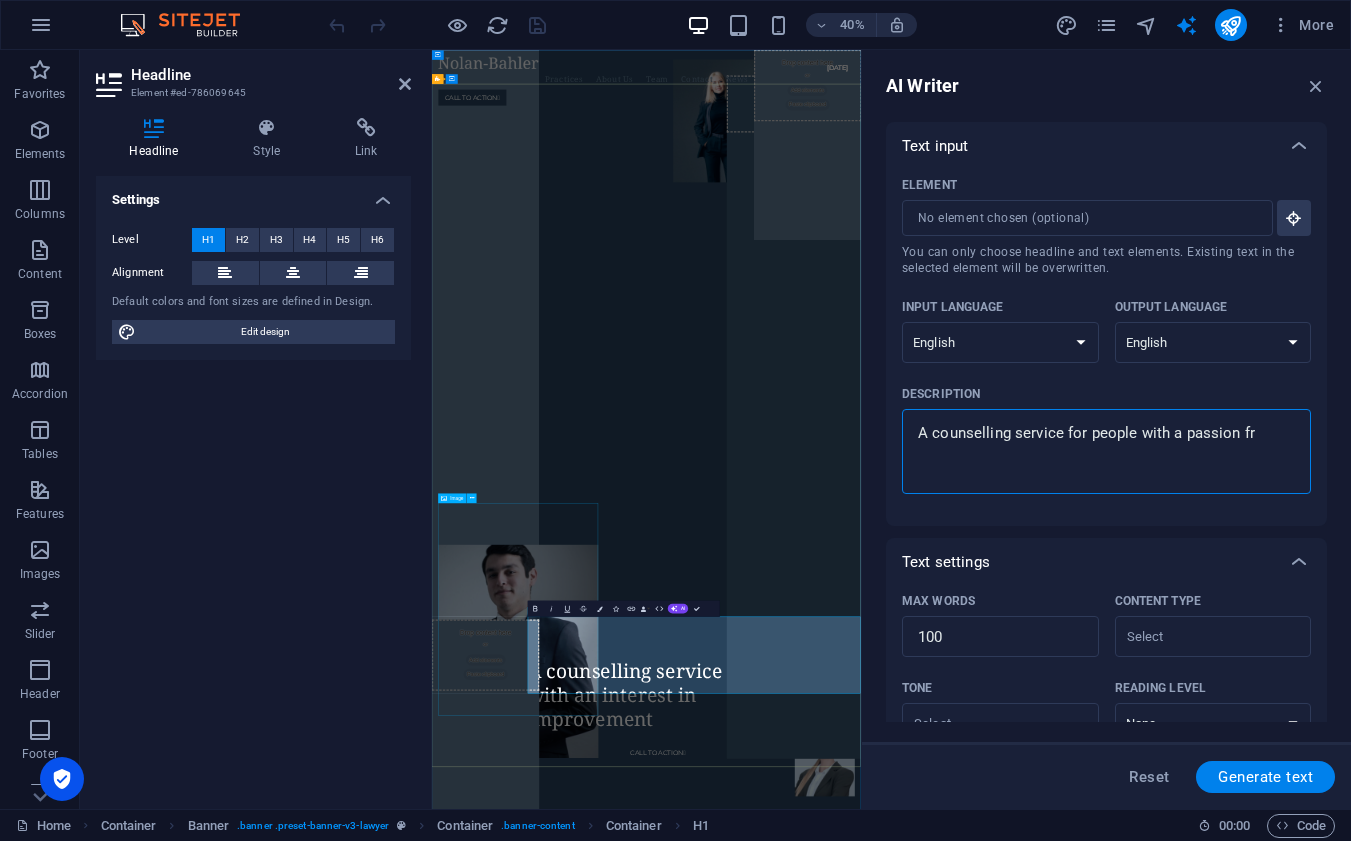 type on "A counselling service for people with a passion fro" 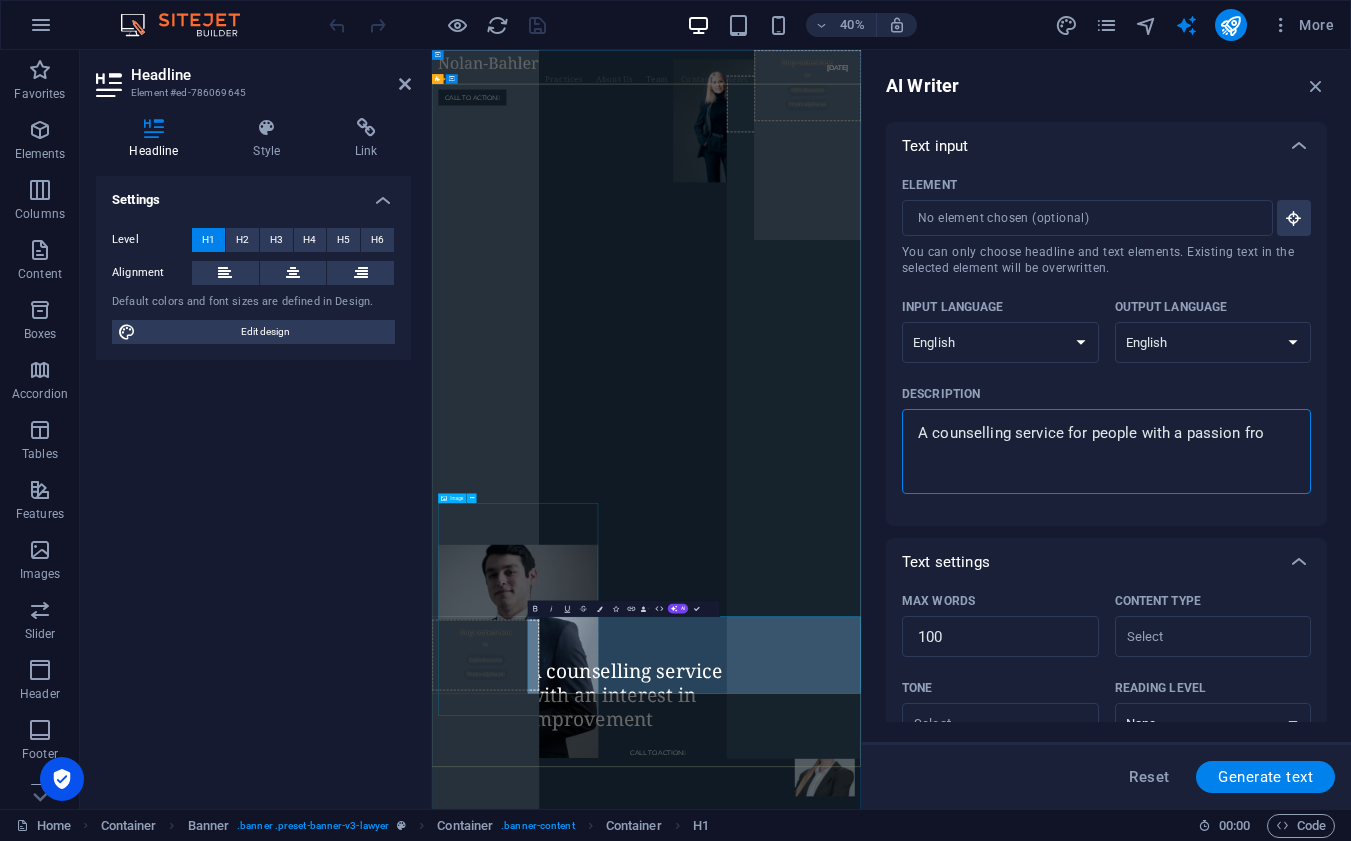 type on "A counselling service for people with a passion fro" 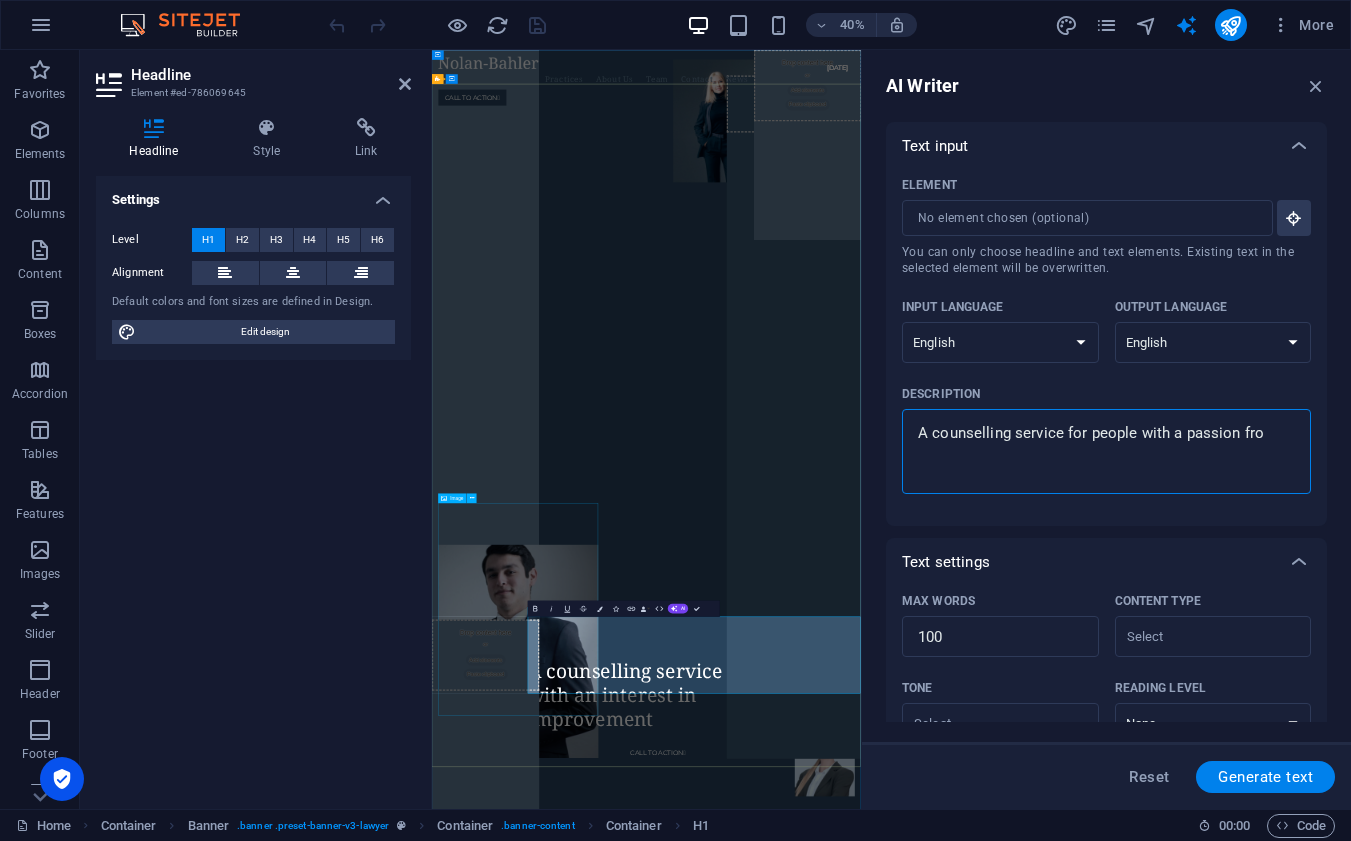 type on "x" 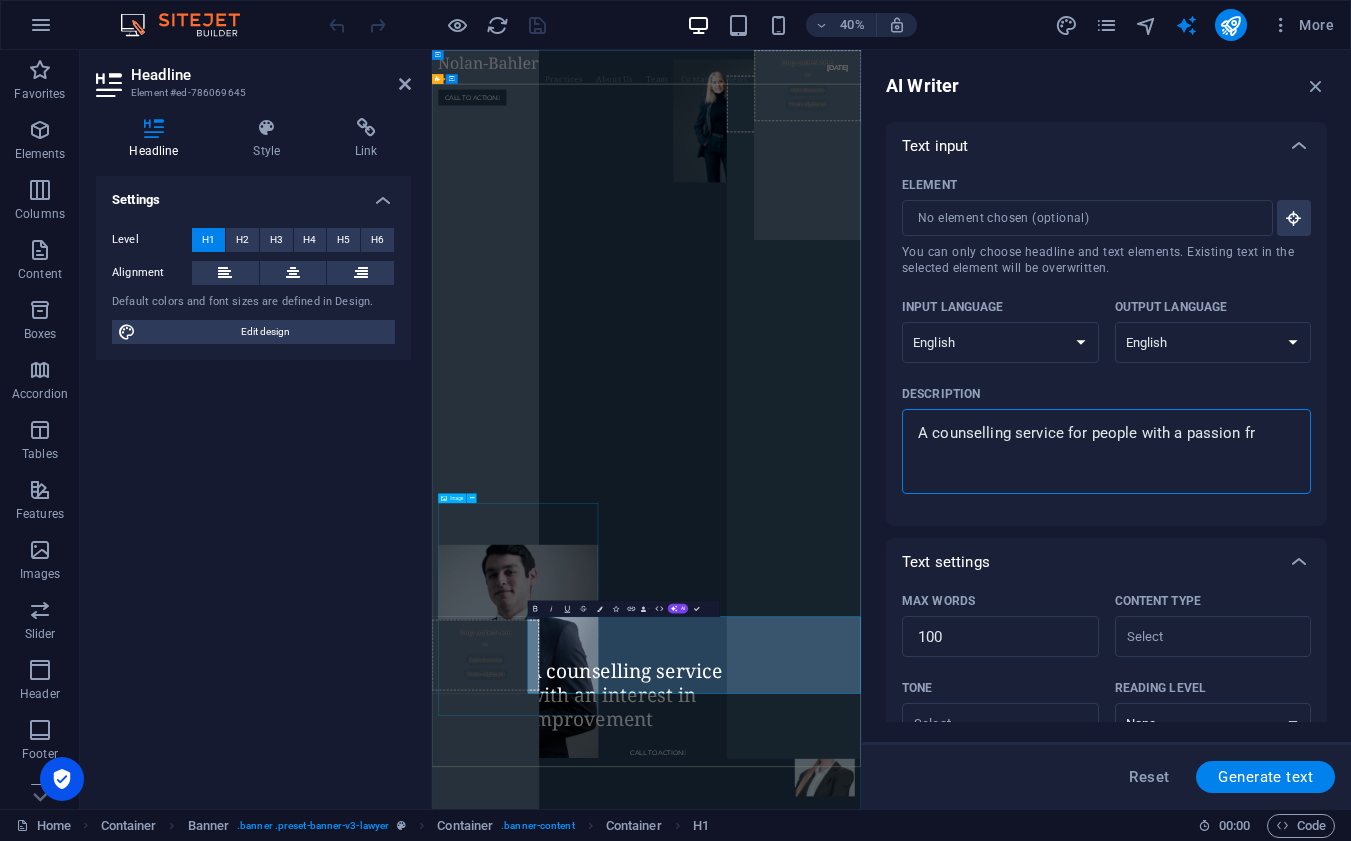 type on "A counselling service for people with a passion f" 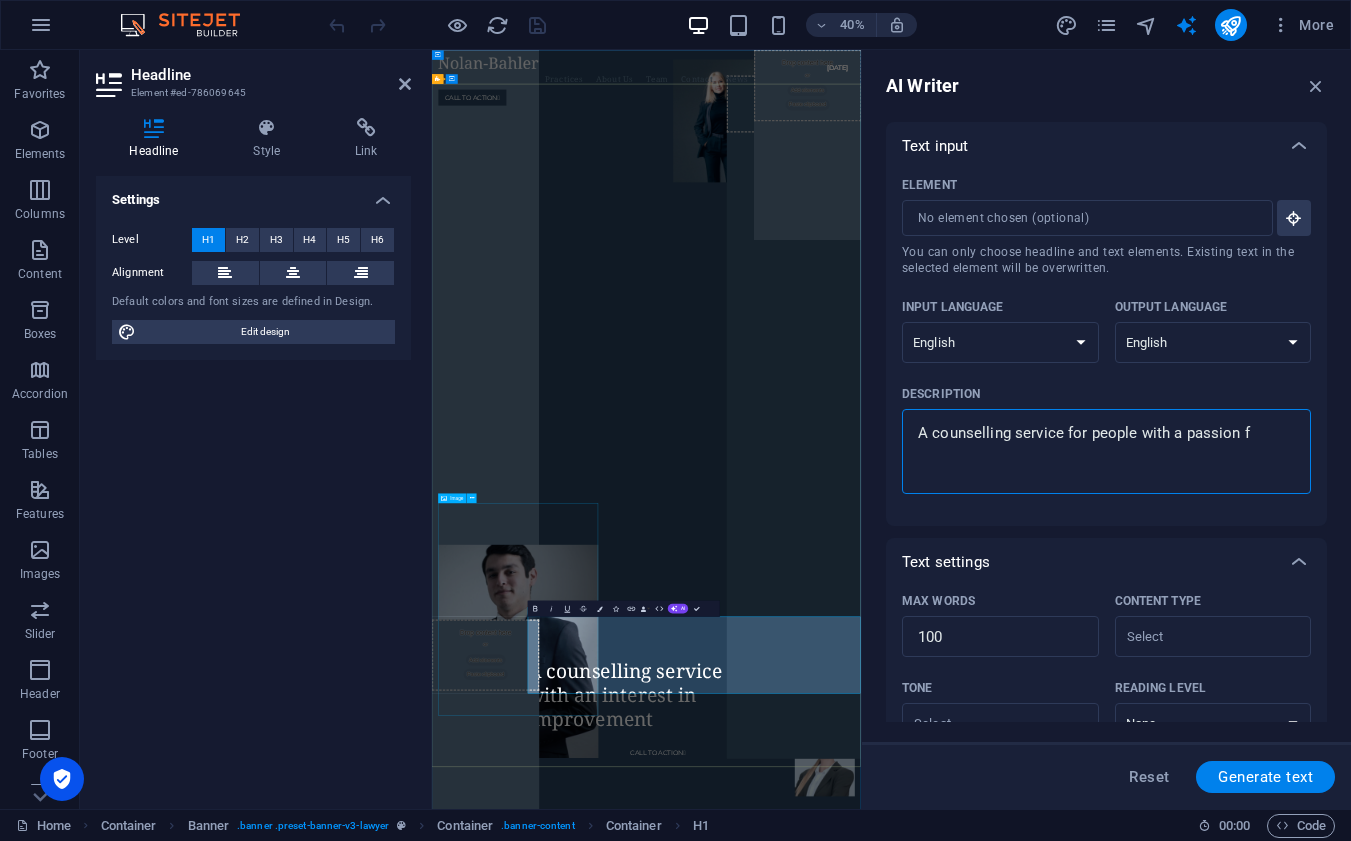 type on "A counselling service for people with a passion fo" 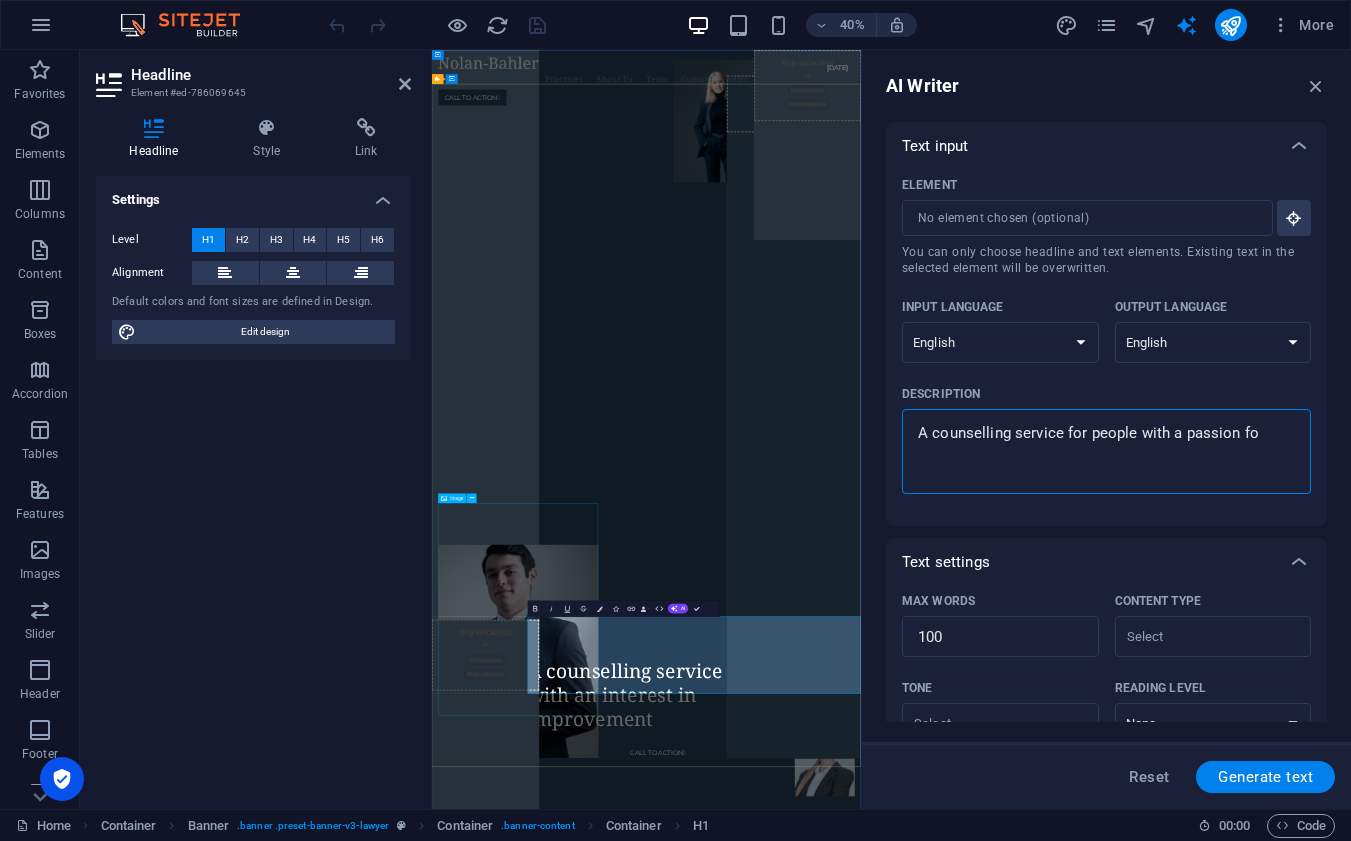 type on "A counselling service for people with a passion for" 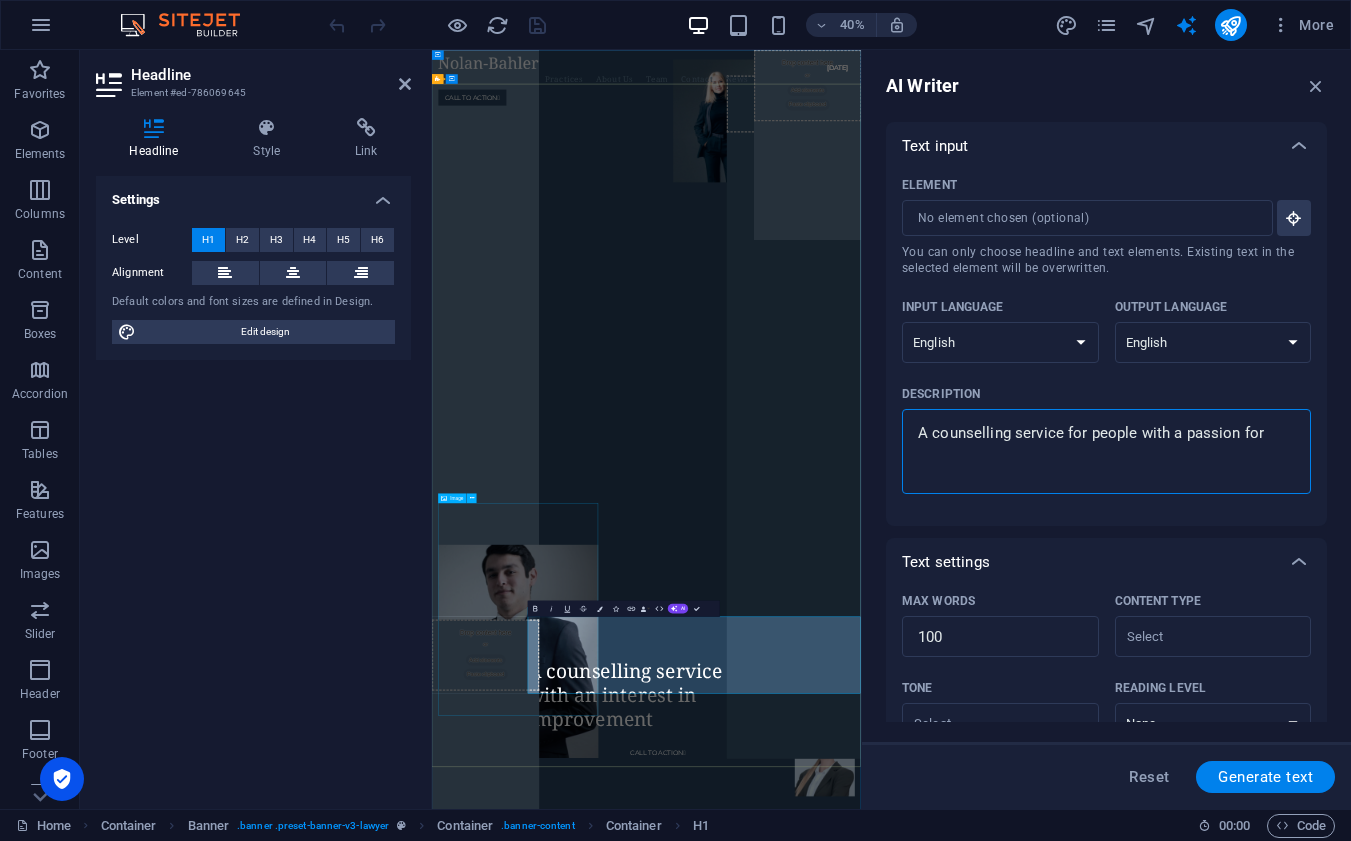 type on "A counselling service for people with a passion for" 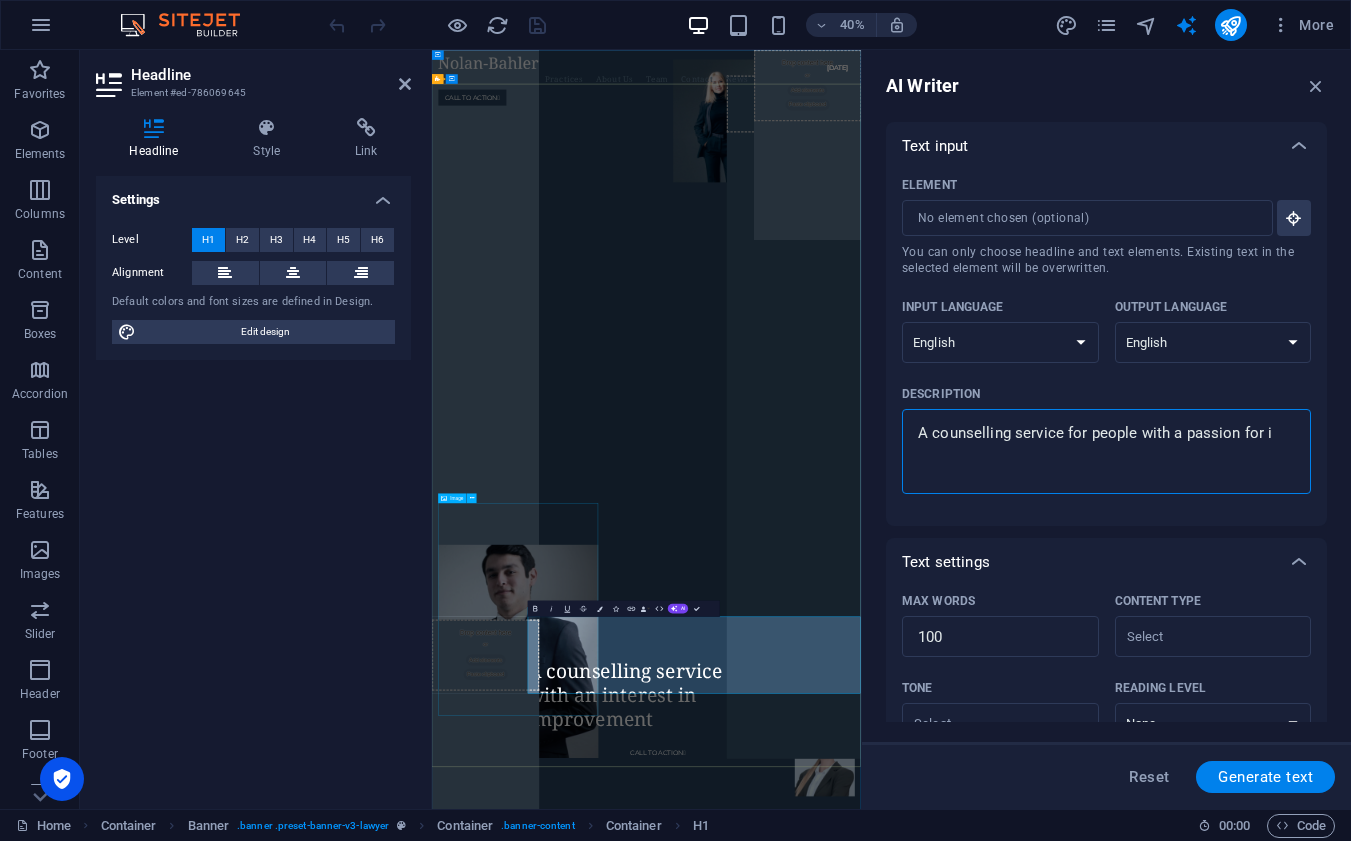 type on "A counselling service for people with a passion for im" 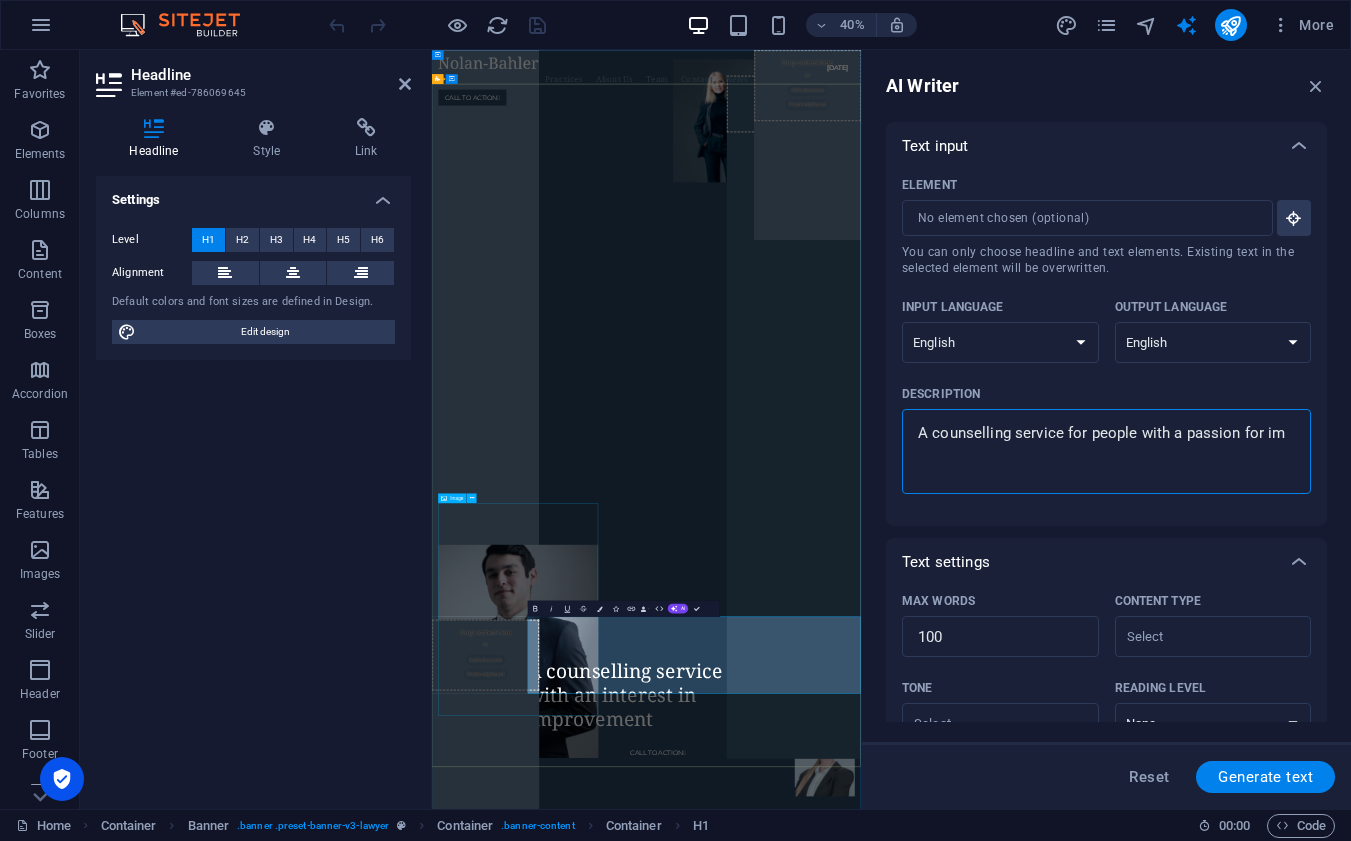 type on "A counselling service for people with a passion for imp" 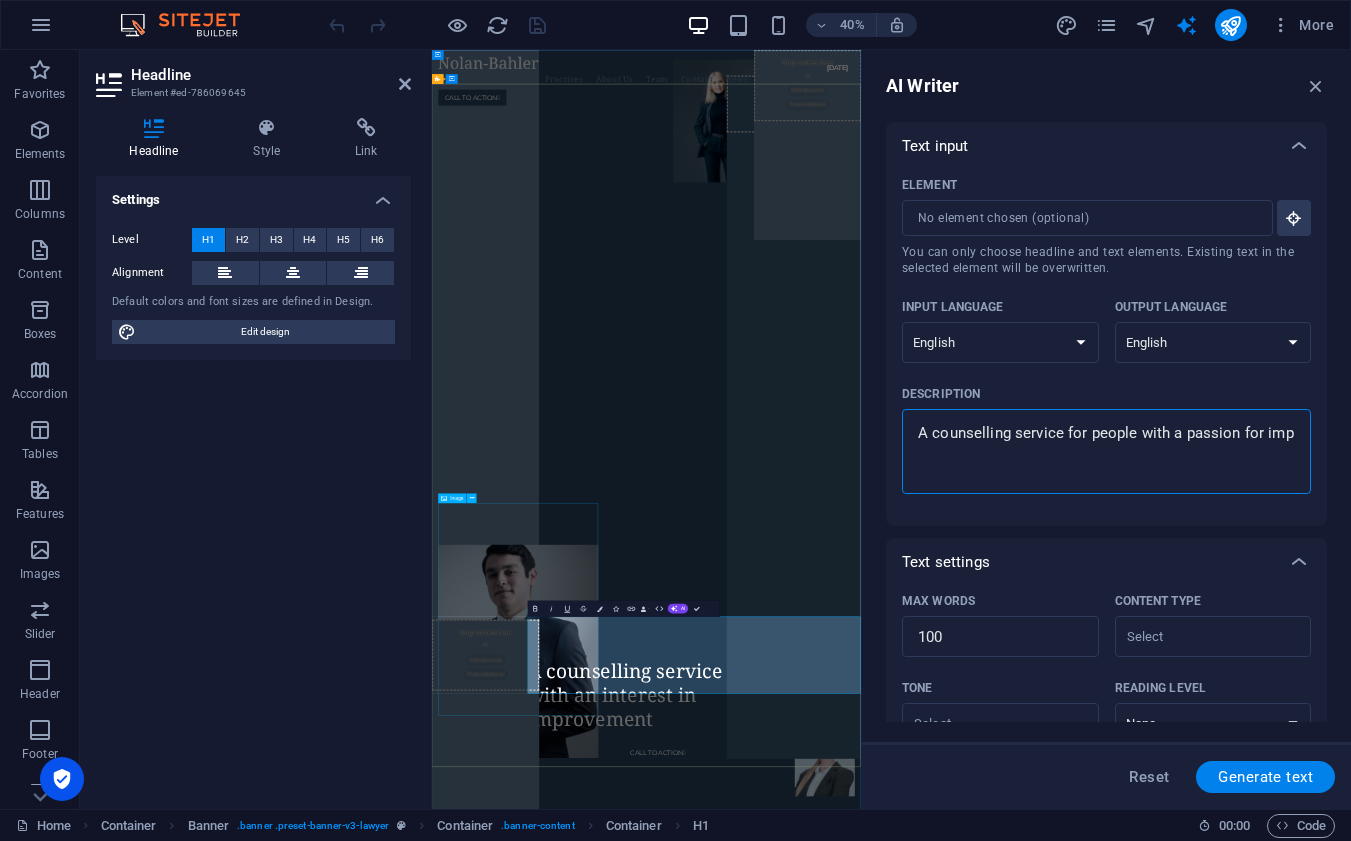 type on "A counselling service for people with a passion for impr" 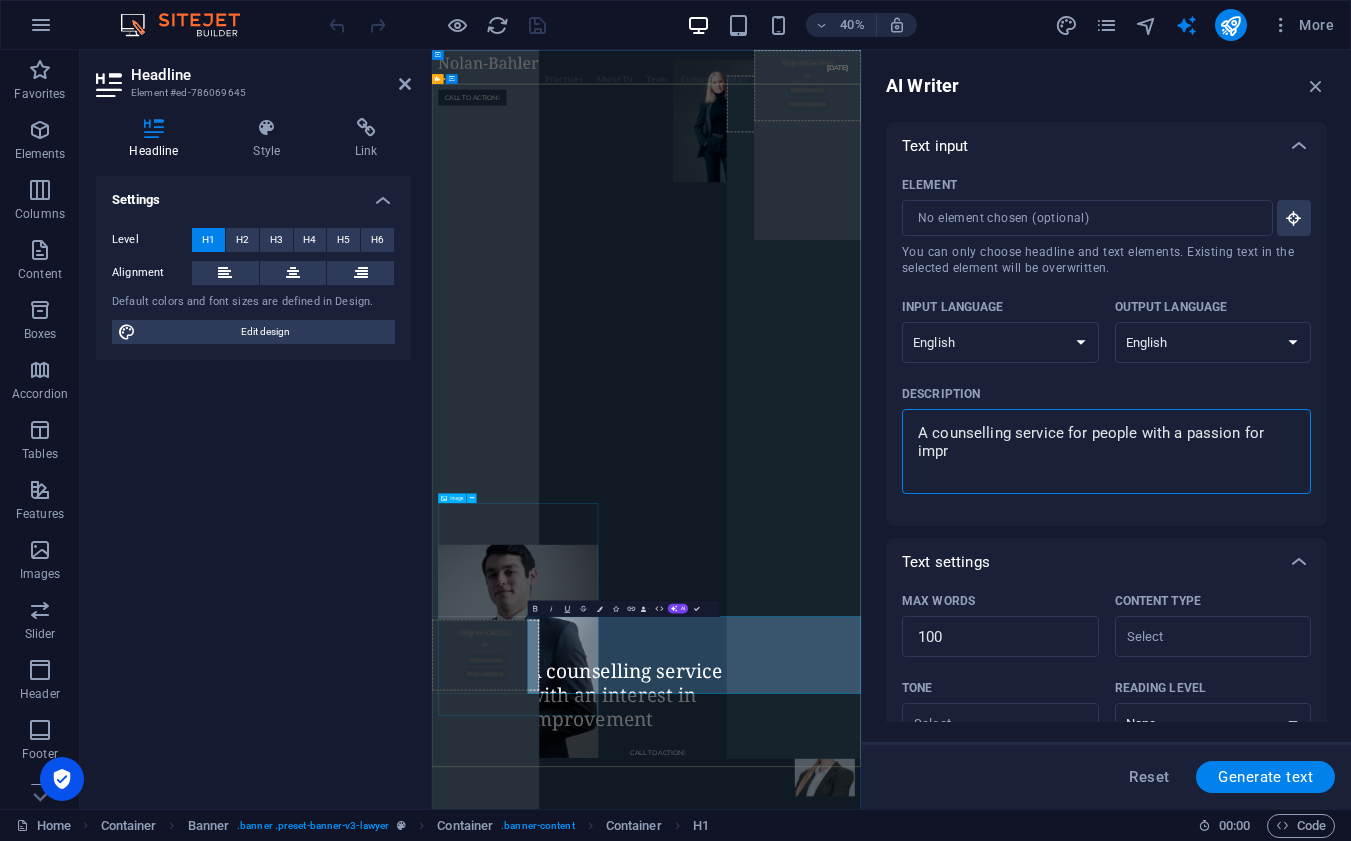 type on "A counselling service for people with a passion for impro" 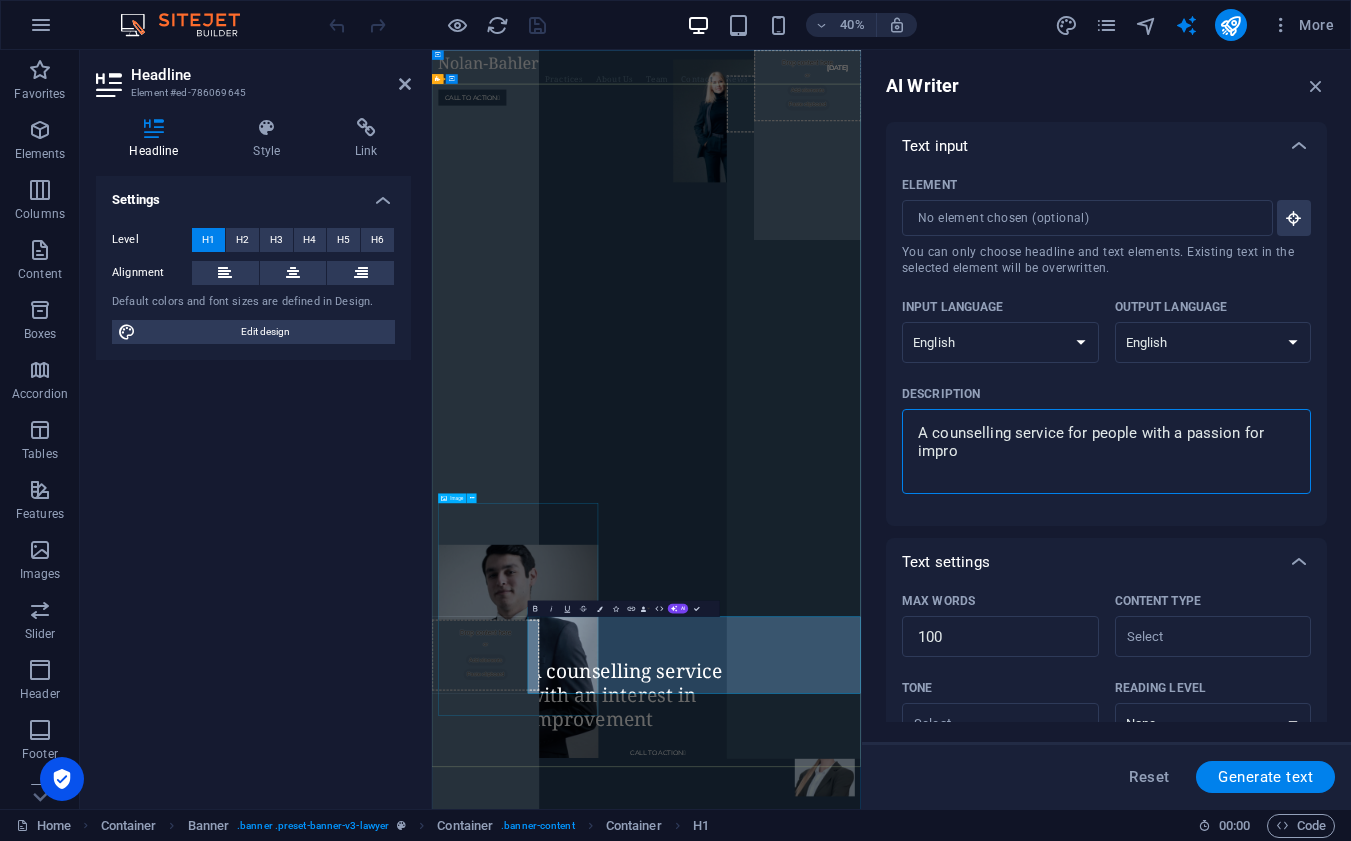 type on "A counselling service for people with a passion for improv" 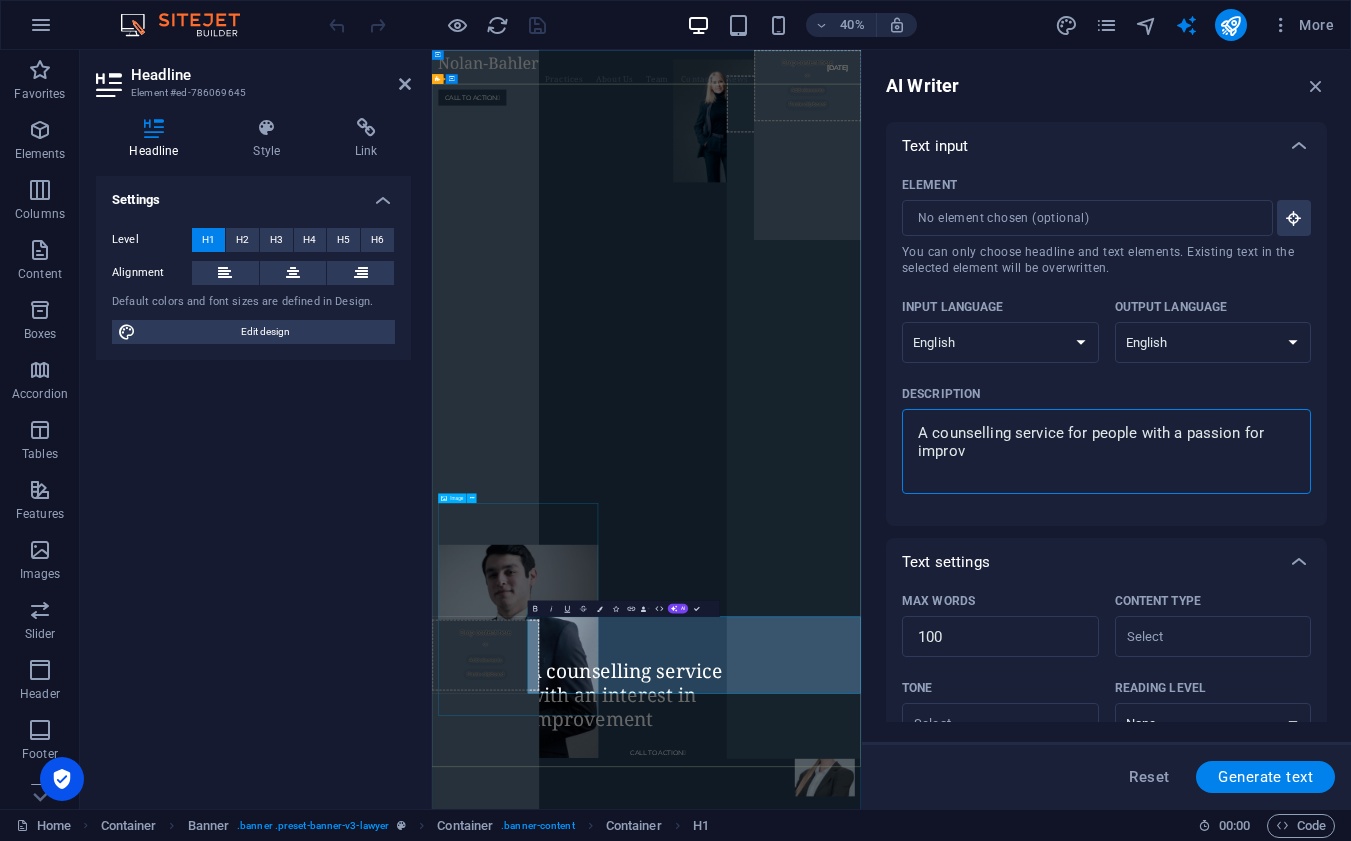 type on "A counselling service for people with a passion for improvm" 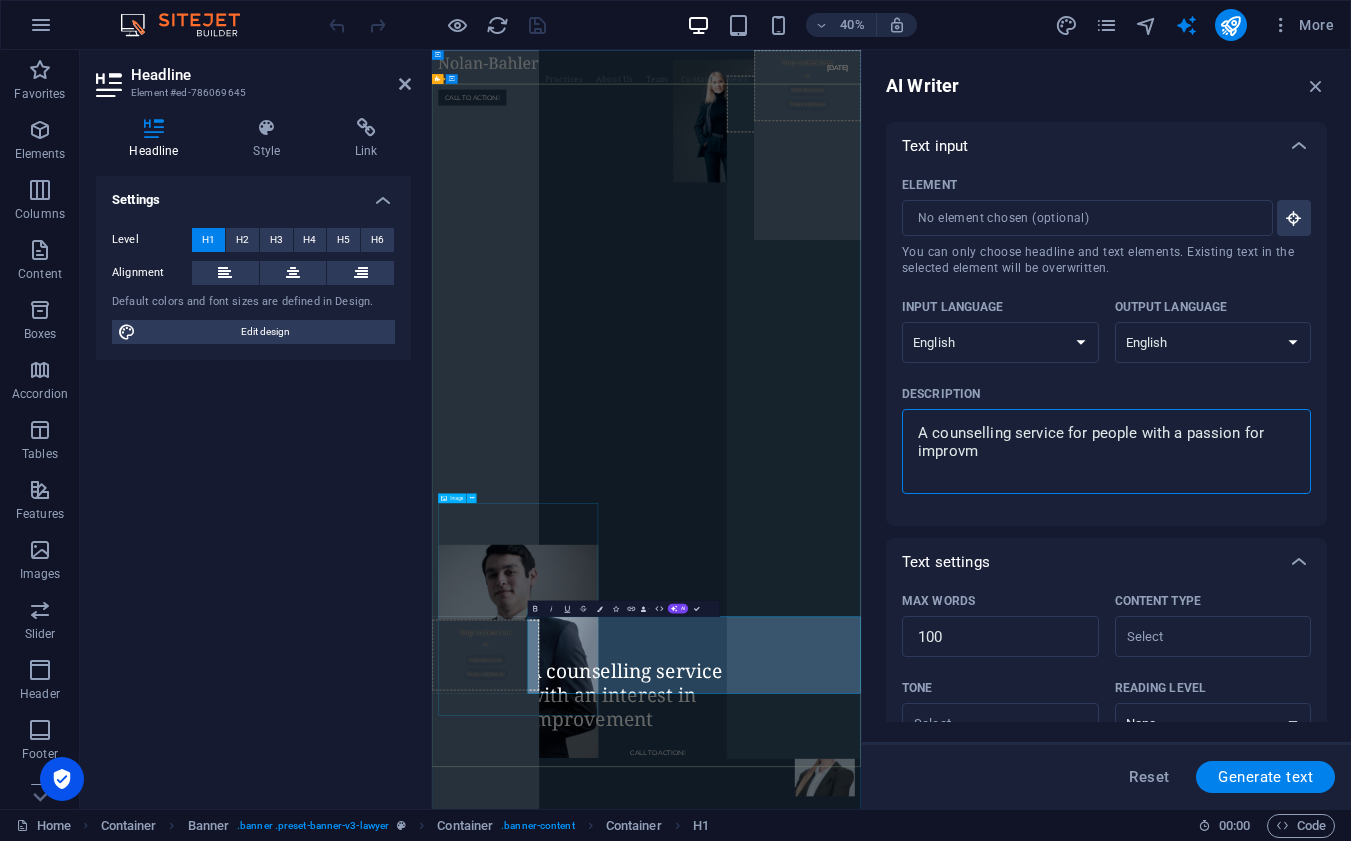 type on "A counselling service for people with a passion for improvme" 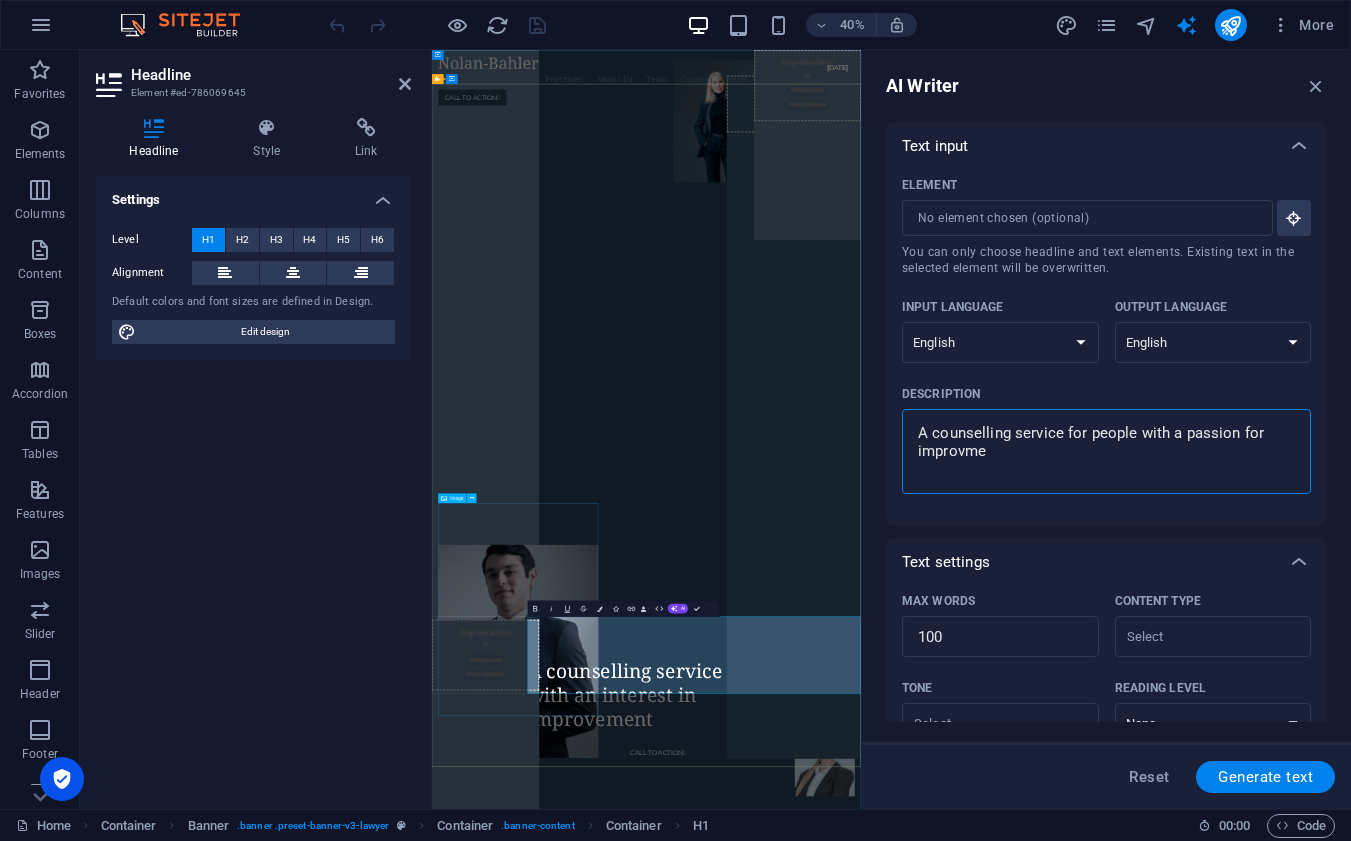 type on "A counselling service for people with a passion for improvmen" 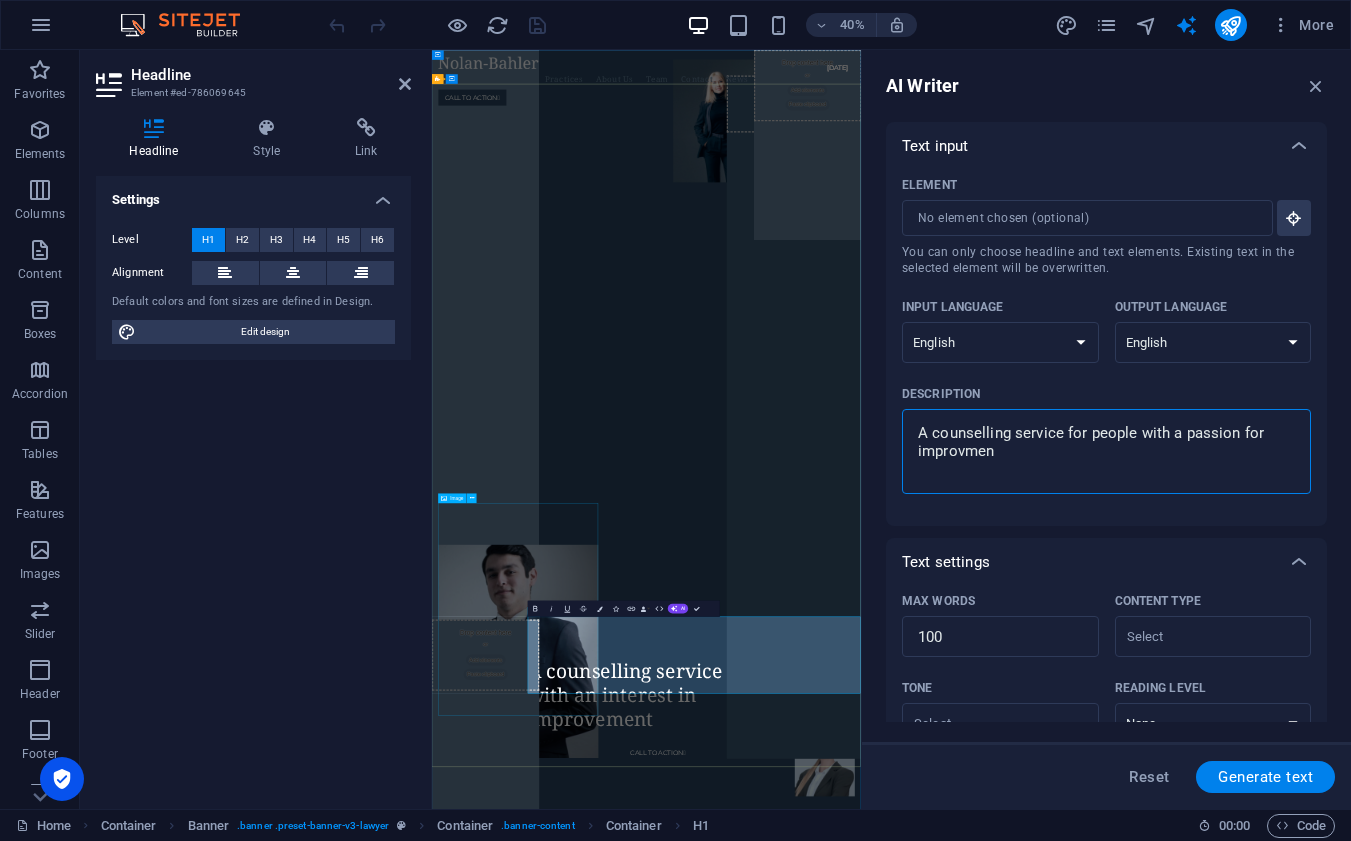 type on "A counselling service for people with a passion for improvment" 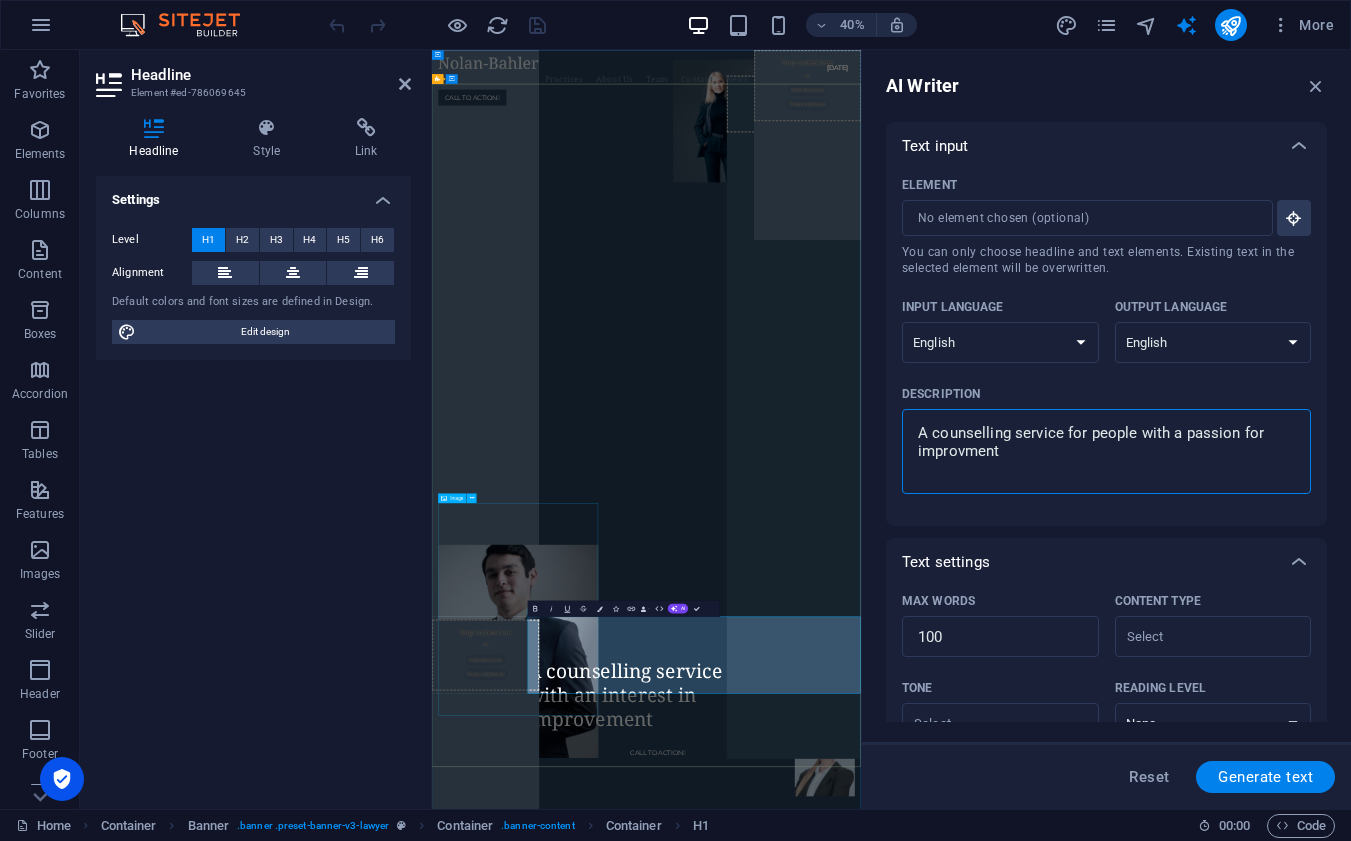 type on "A counselling service for people with a passion for improvement" 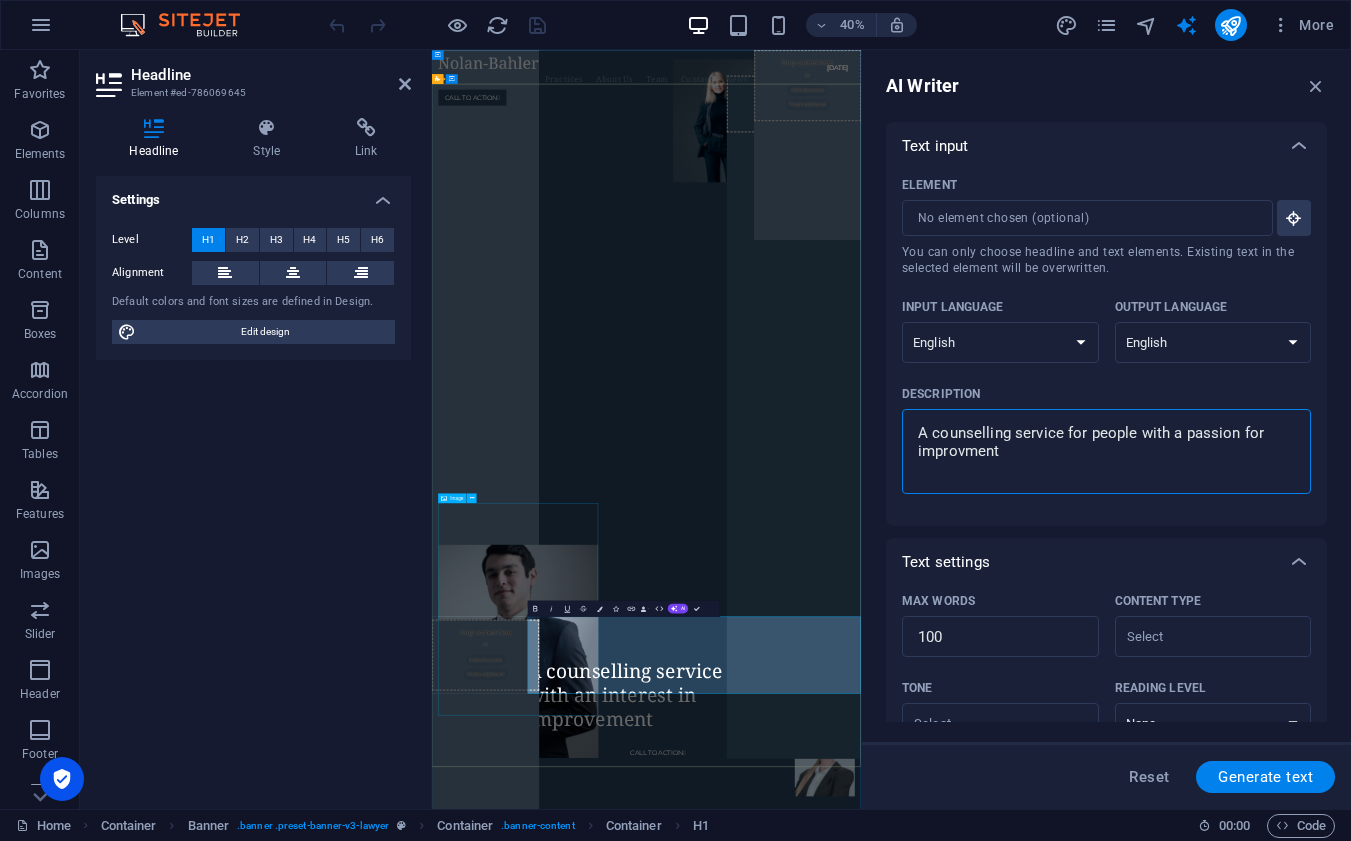 type on "x" 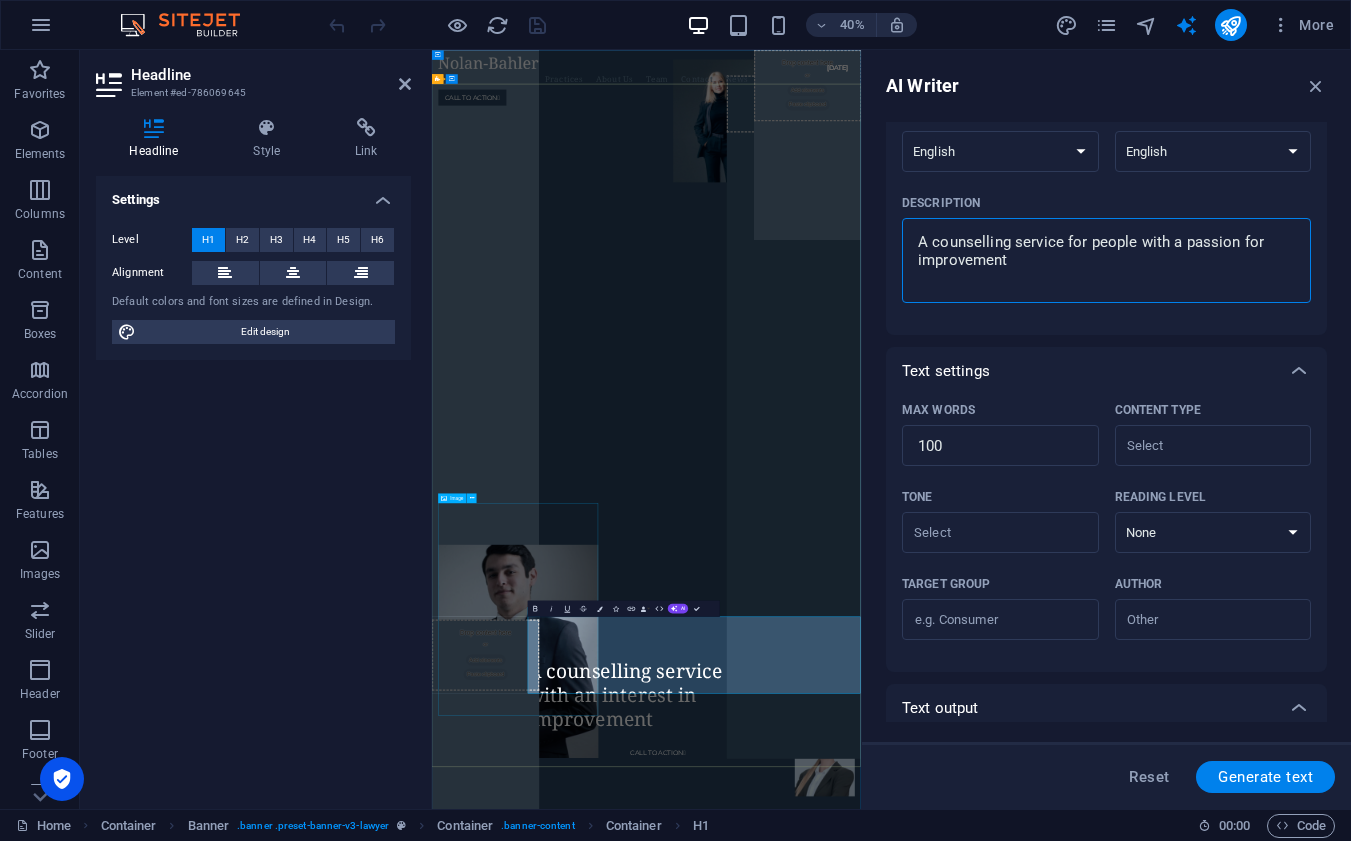 scroll, scrollTop: 193, scrollLeft: 0, axis: vertical 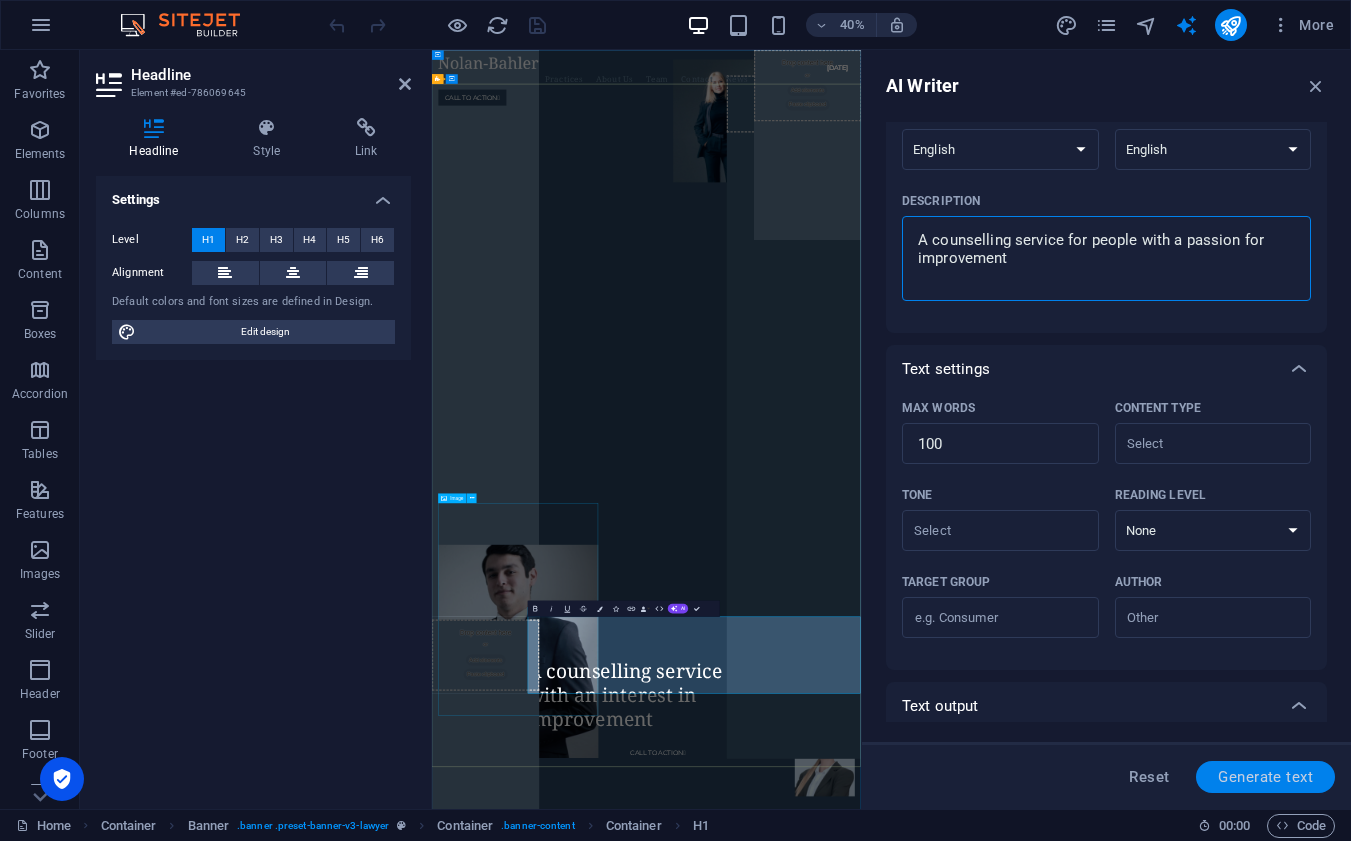 type on "A counselling service for people with a passion for improvement" 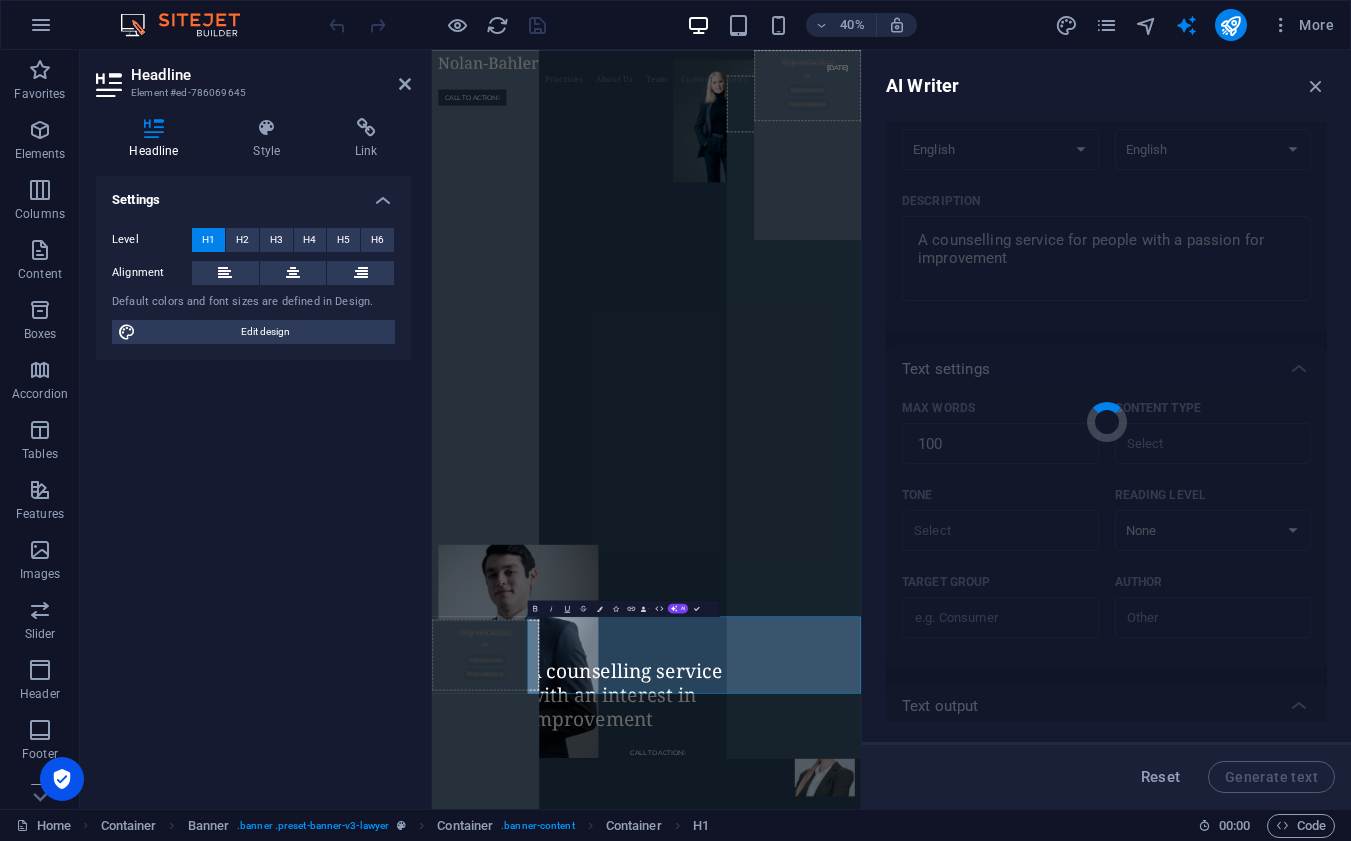 type on "x" 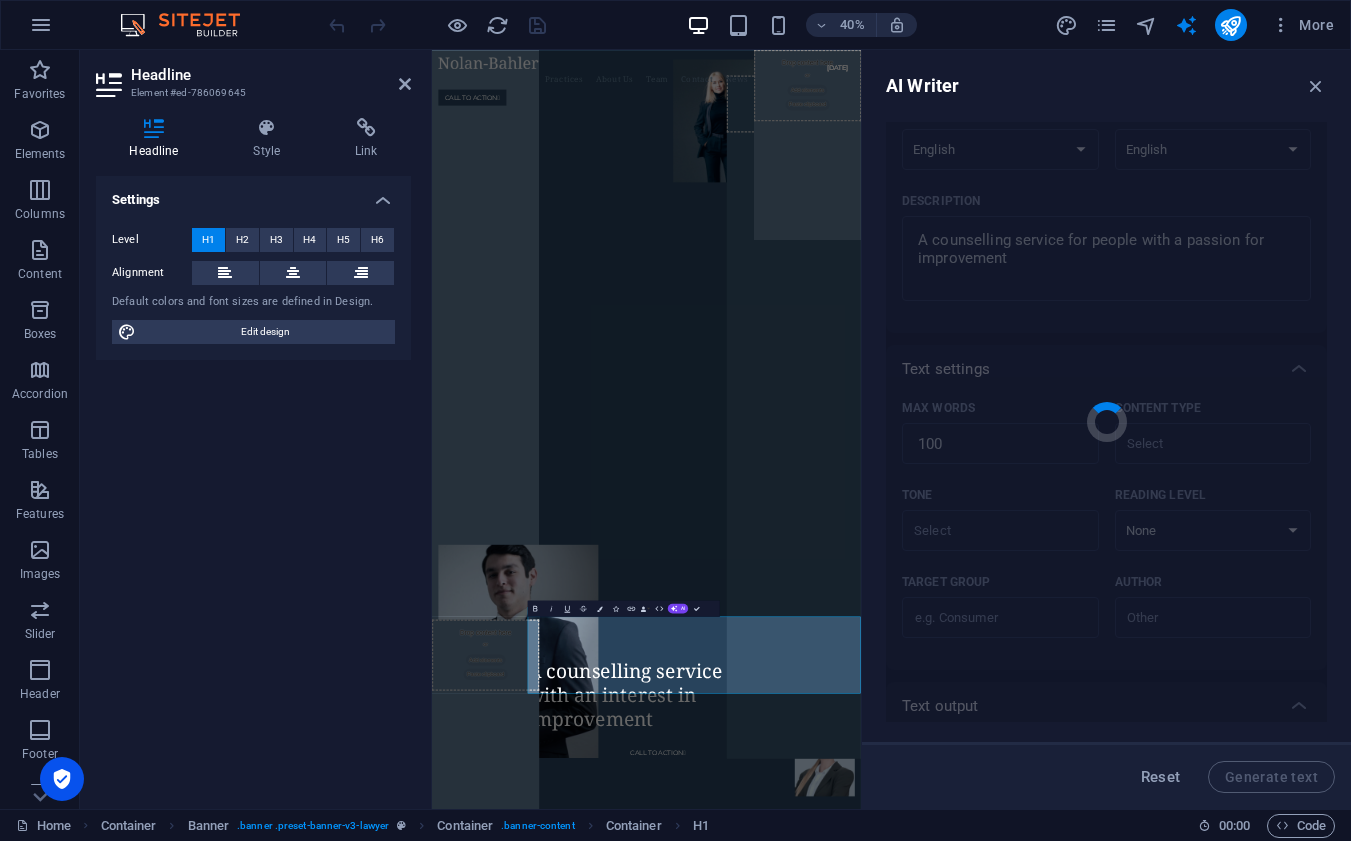 type on "Our counseling service is dedicated to individuals who are eager to enhance their lives and reach their full potential. We provide a supportive environment for personal growth, offering tailored guidance to navigate challenges and [PERSON_NAME] resilience. Through our sessions, clients gain valuable insights and practical tools to inspire positive change. Whether seeking to overcome obstacles or simply looking to enrich one’s journey, our experienced counselors are here to empower you every step of the way. Join us on this transformative path to self-discovery and improvement. Embrace the possibility of a brighter future [DATE]!" 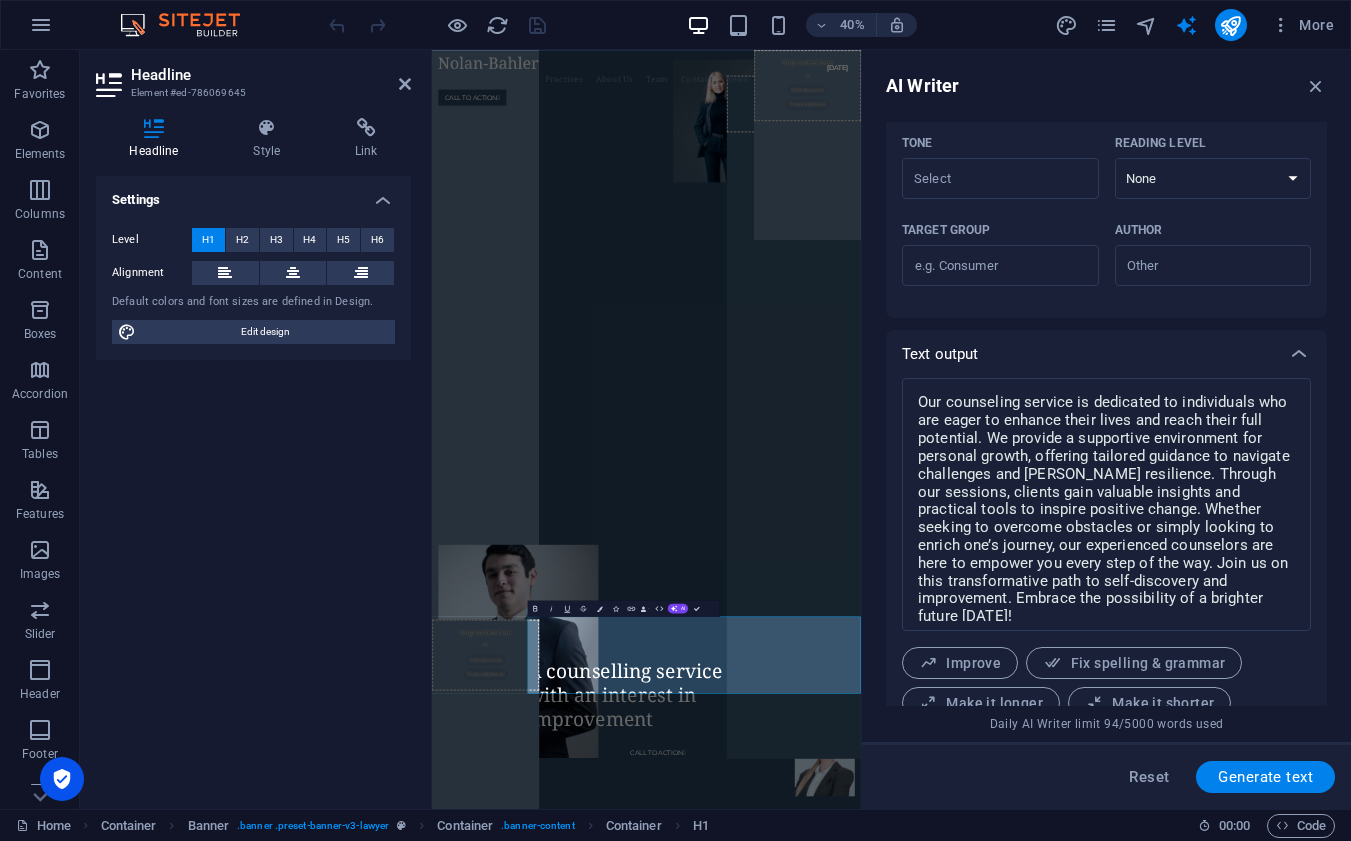 scroll, scrollTop: 622, scrollLeft: 0, axis: vertical 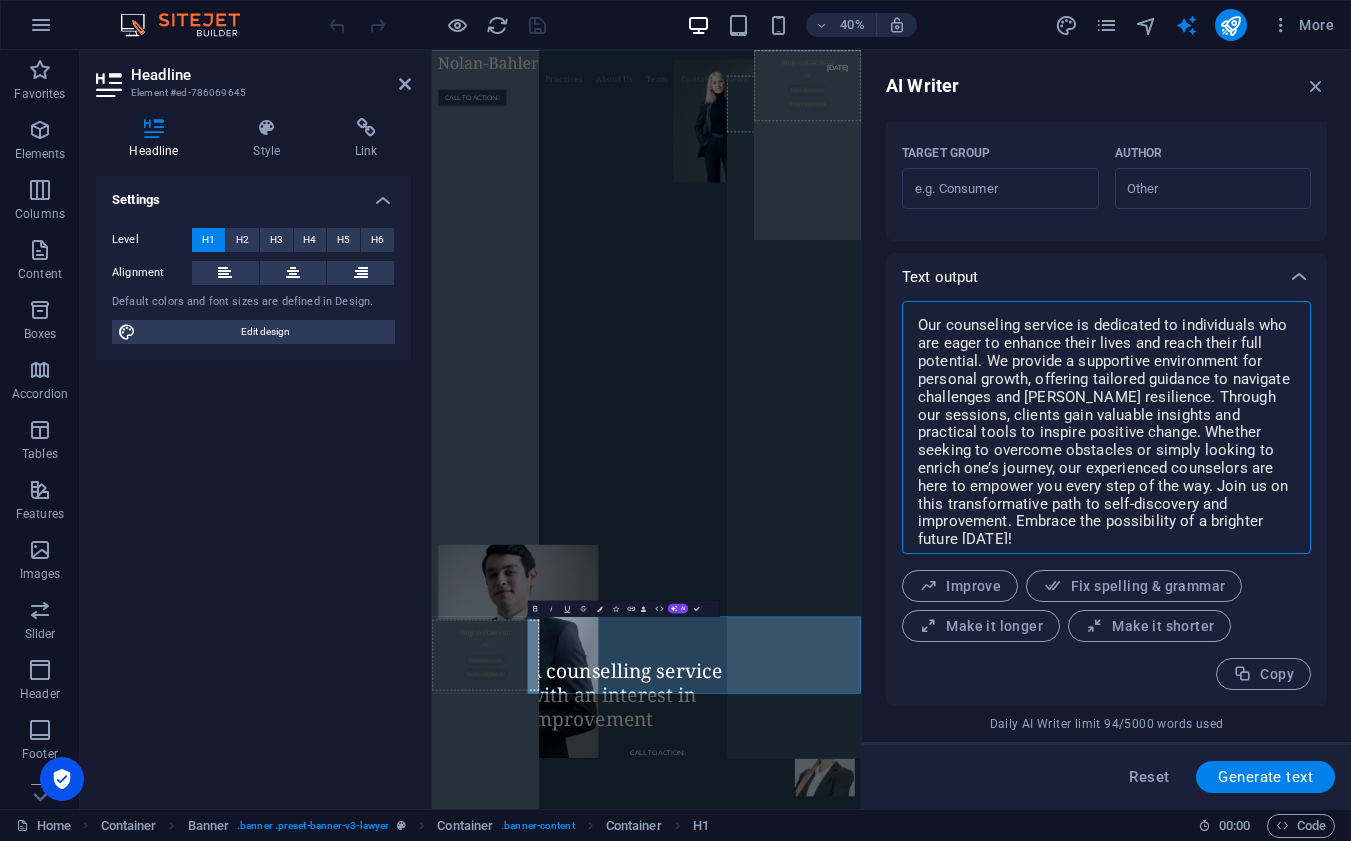 drag, startPoint x: 920, startPoint y: 323, endPoint x: 986, endPoint y: 357, distance: 74.24284 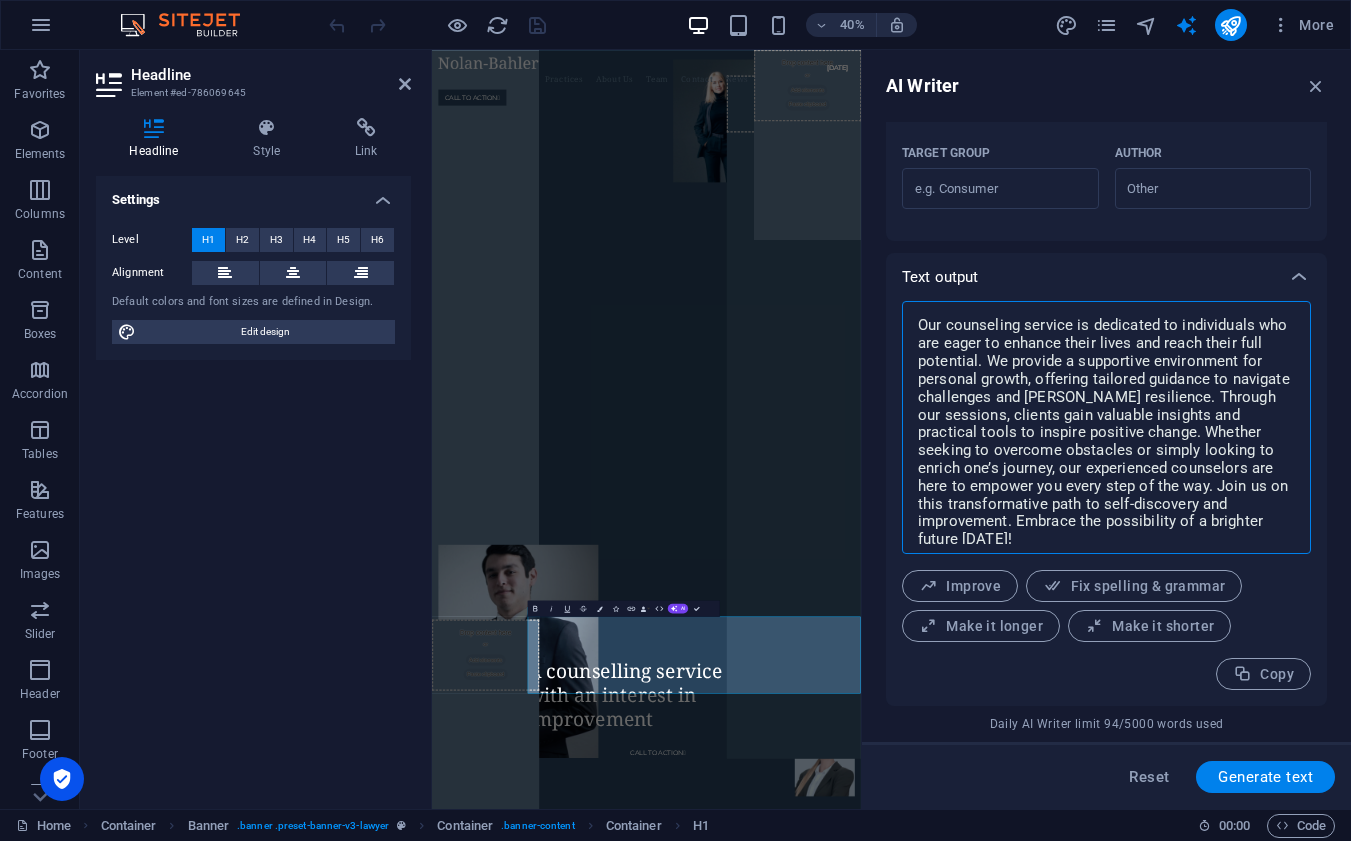 click on "Our counseling service is dedicated to individuals who are eager to enhance their lives and reach their full potential. We provide a supportive environment for personal growth, offering tailored guidance to navigate challenges and [PERSON_NAME] resilience. Through our sessions, clients gain valuable insights and practical tools to inspire positive change. Whether seeking to overcome obstacles or simply looking to enrich one’s journey, our experienced counselors are here to empower you every step of the way. Join us on this transformative path to self-discovery and improvement. Embrace the possibility of a brighter future [DATE]!" at bounding box center (1106, 427) 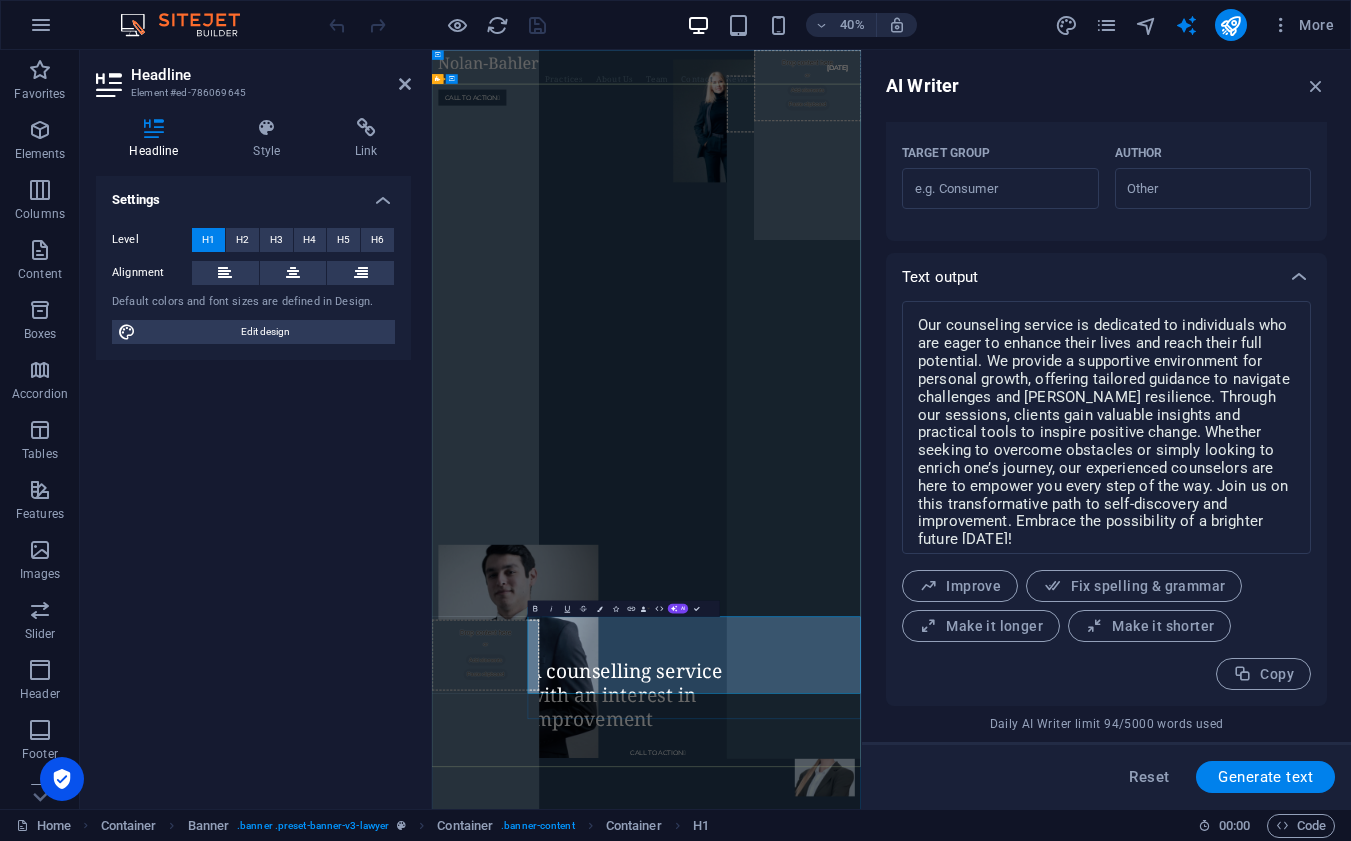 click on "A counselling service for people with an interest in improvement" at bounding box center (1040, 1662) 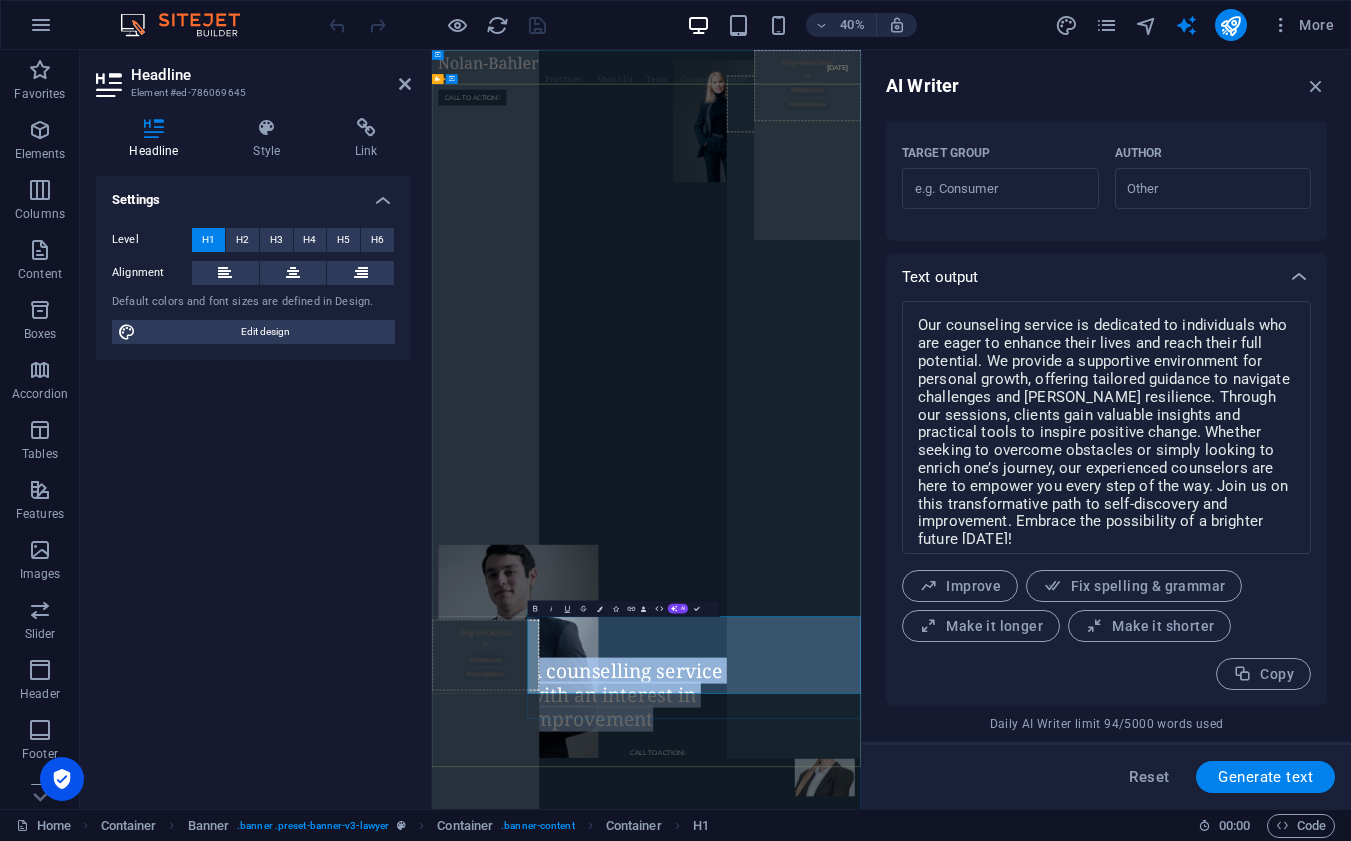 drag, startPoint x: 677, startPoint y: 1498, endPoint x: 982, endPoint y: 1605, distance: 323.22437 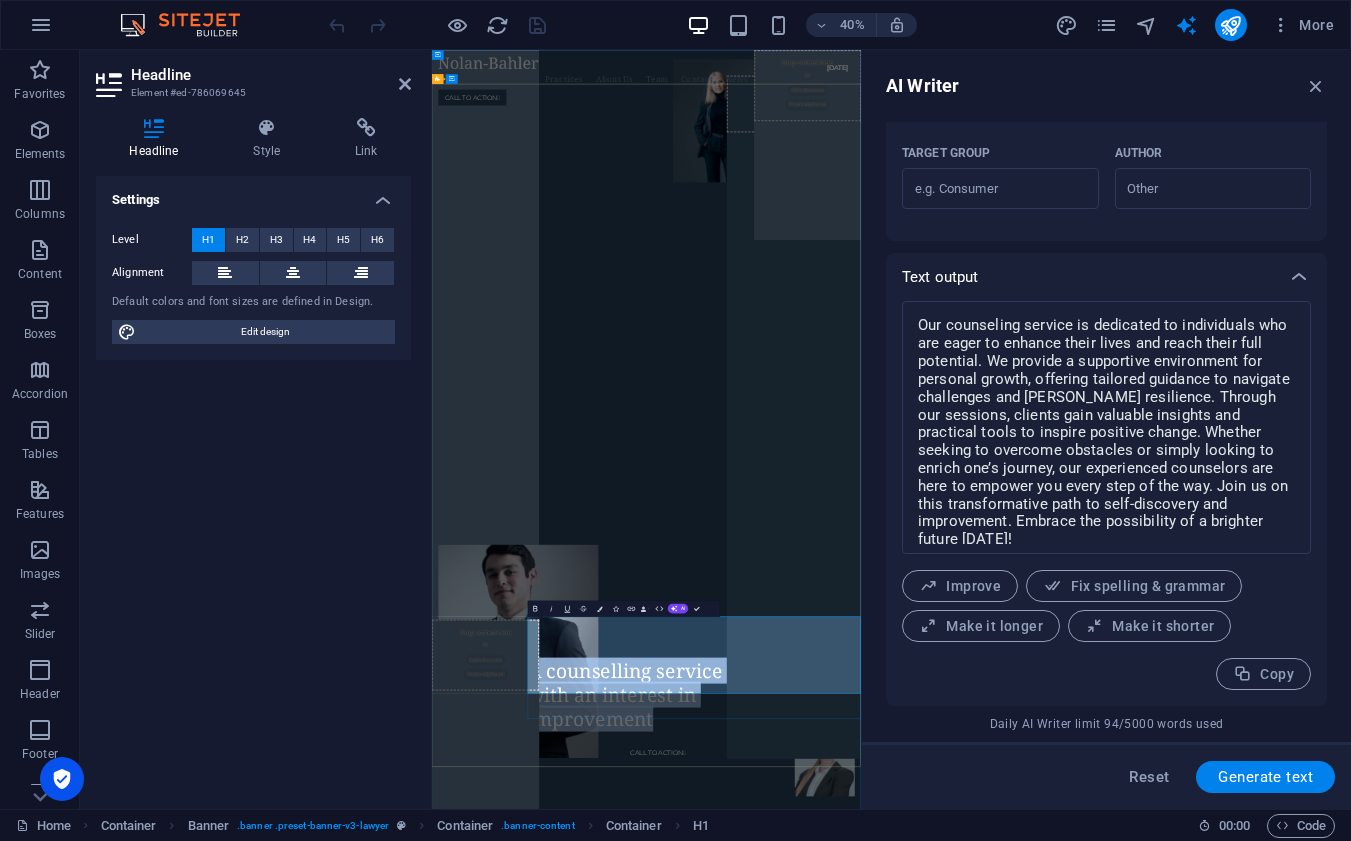 click on "A counselling service for people with an interest in improvement" at bounding box center [1037, 1661] 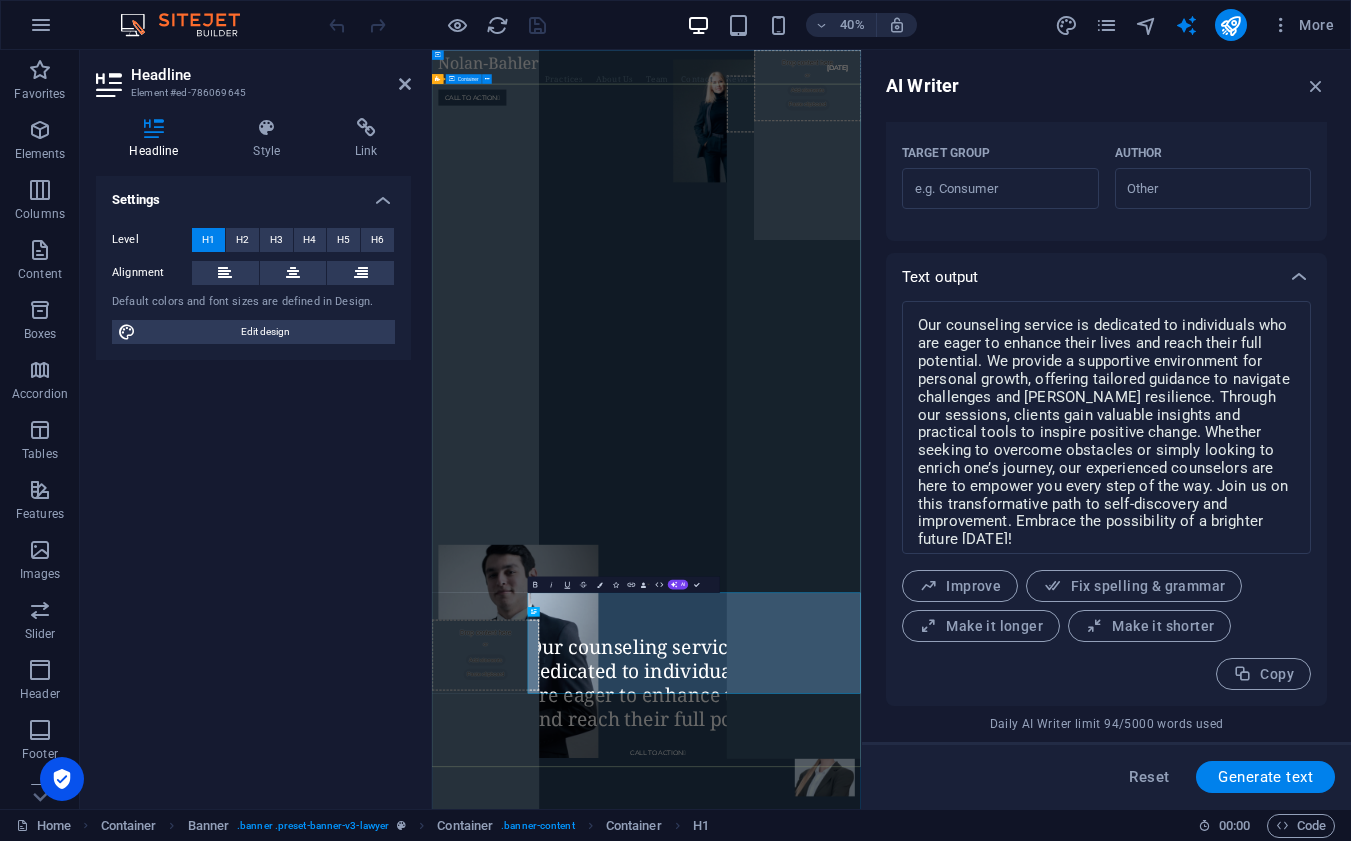 scroll, scrollTop: 324, scrollLeft: 3, axis: both 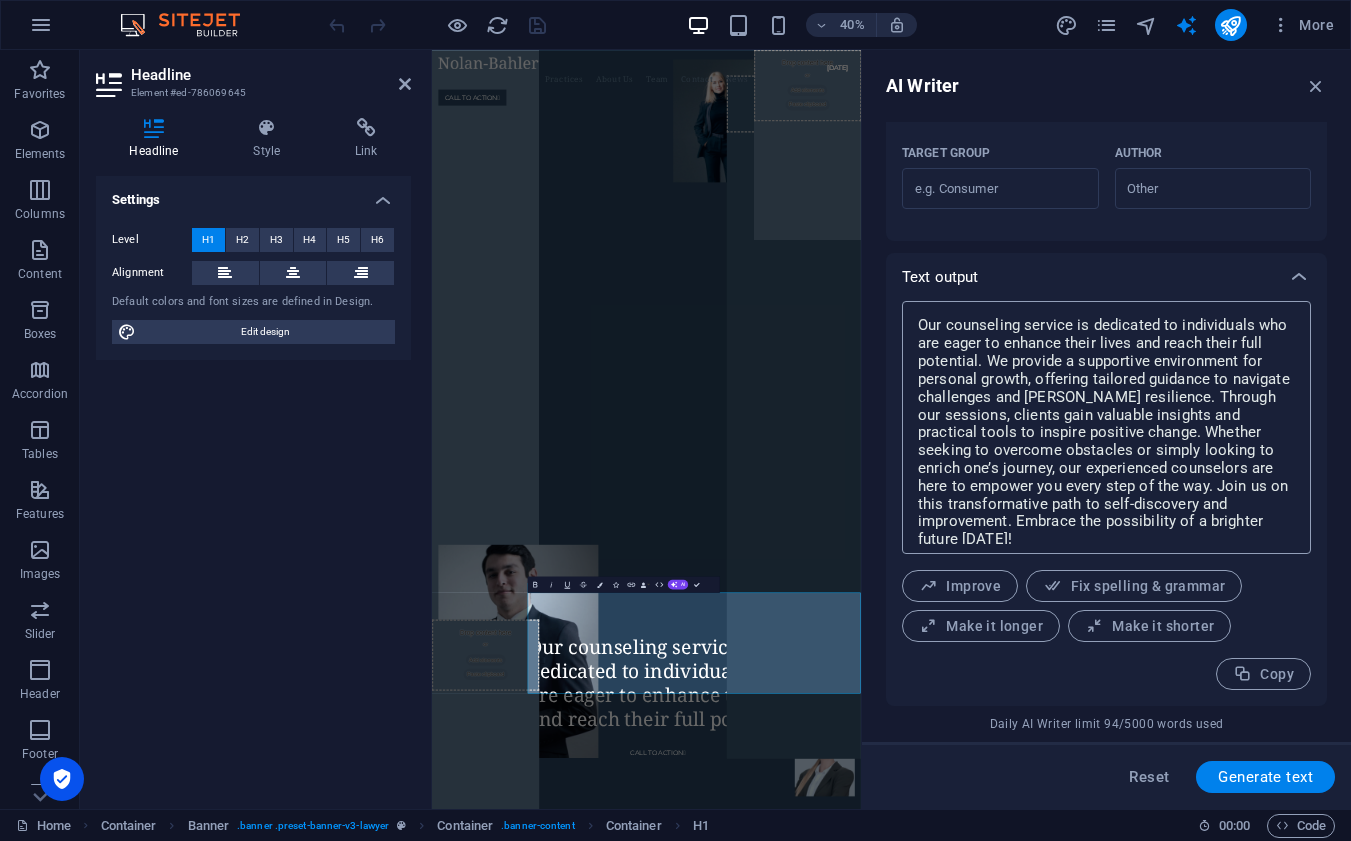 drag, startPoint x: 1030, startPoint y: 940, endPoint x: 984, endPoint y: 360, distance: 581.8213 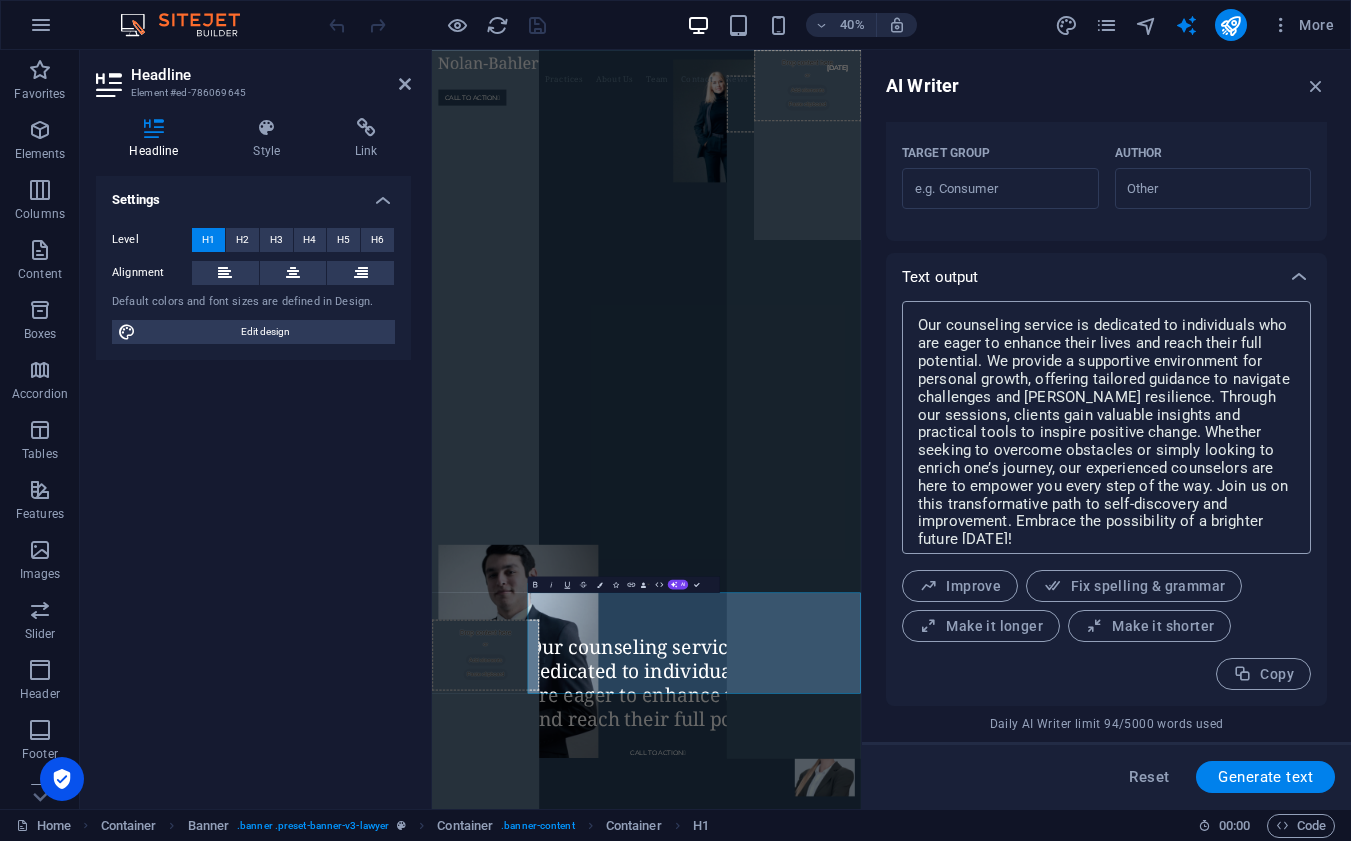 click on "Our counseling service is dedicated to individuals who are eager to enhance their lives and reach their full potential. We provide a supportive environment for personal growth, offering tailored guidance to navigate challenges and [PERSON_NAME] resilience. Through our sessions, clients gain valuable insights and practical tools to inspire positive change. Whether seeking to overcome obstacles or simply looking to enrich one’s journey, our experienced counselors are here to empower you every step of the way. Join us on this transformative path to self-discovery and improvement. Embrace the possibility of a brighter future [DATE]!" at bounding box center [1106, 427] 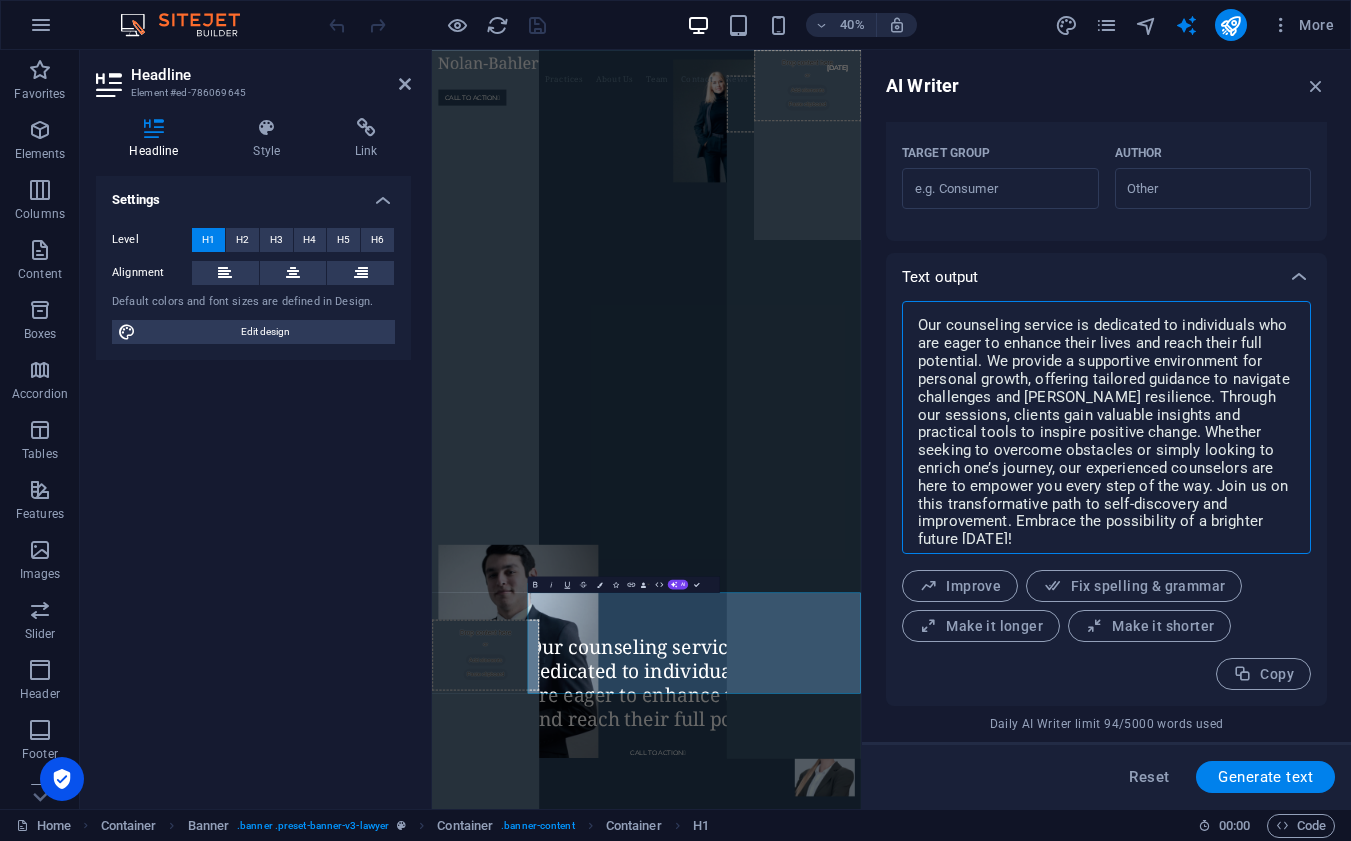 drag, startPoint x: 984, startPoint y: 360, endPoint x: 1064, endPoint y: 527, distance: 185.1729 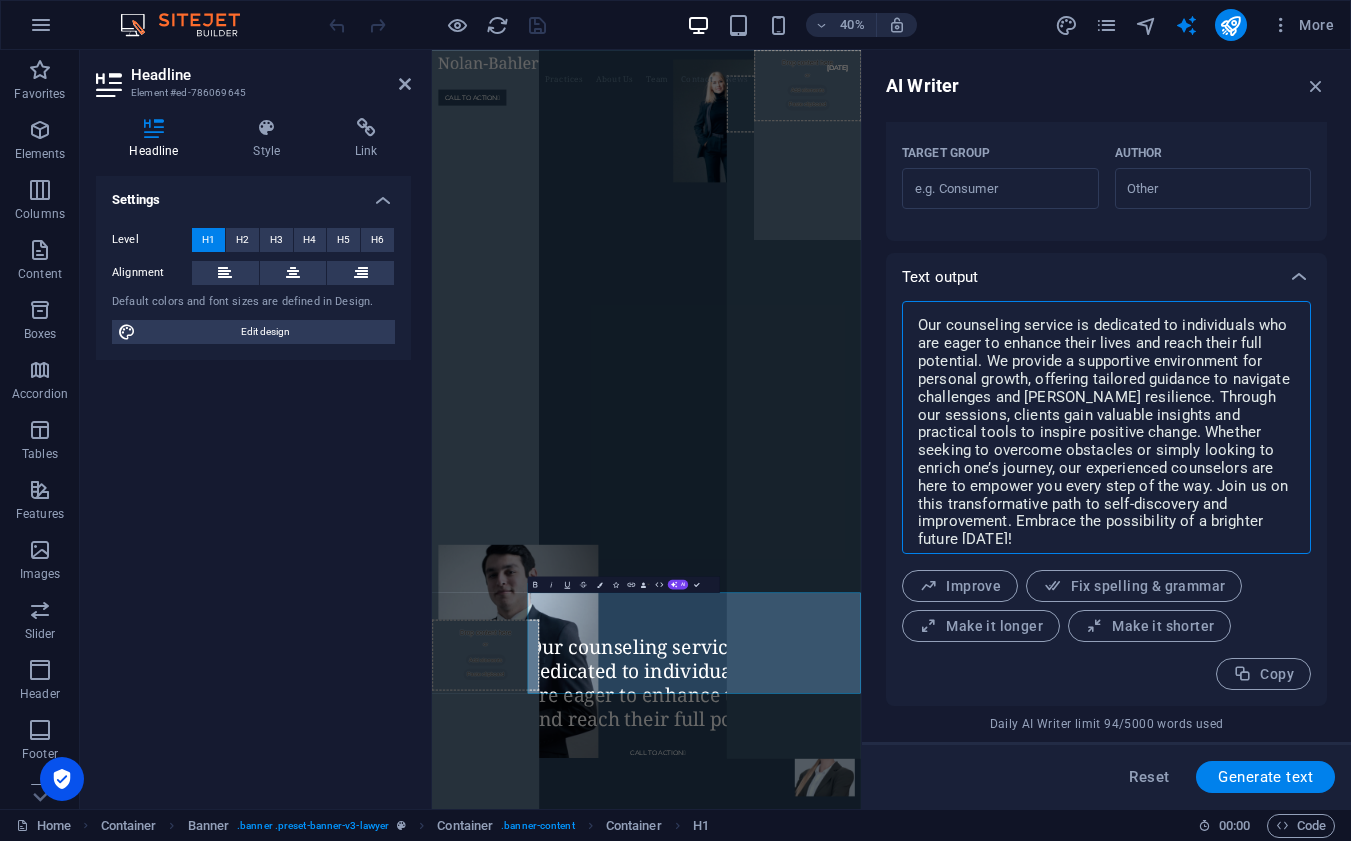 click on "Our counseling service is dedicated to individuals who are eager to enhance their lives and reach their full potential. We provide a supportive environment for personal growth, offering tailored guidance to navigate challenges and [PERSON_NAME] resilience. Through our sessions, clients gain valuable insights and practical tools to inspire positive change. Whether seeking to overcome obstacles or simply looking to enrich one’s journey, our experienced counselors are here to empower you every step of the way. Join us on this transformative path to self-discovery and improvement. Embrace the possibility of a brighter future [DATE]!" at bounding box center [1106, 427] 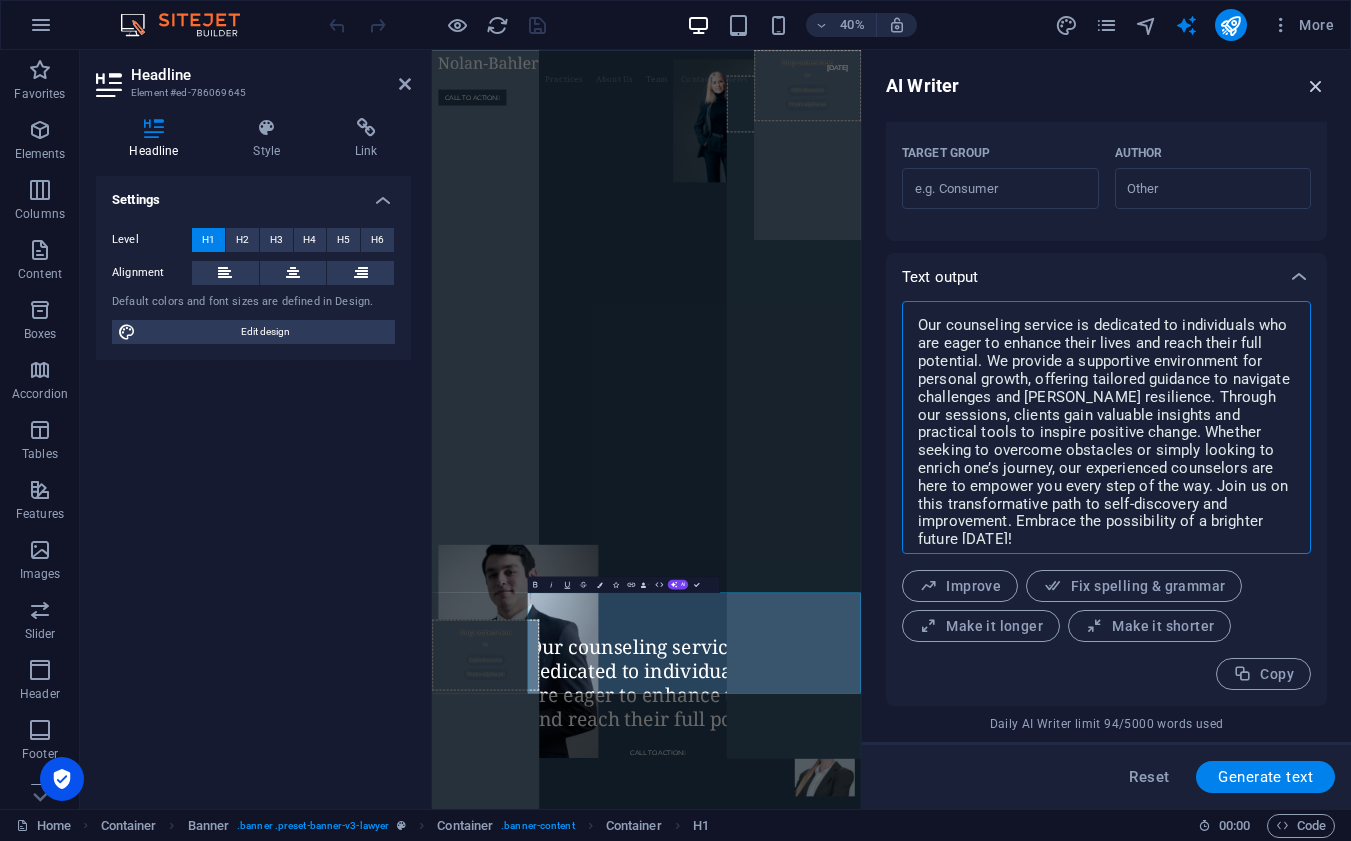 type on "x" 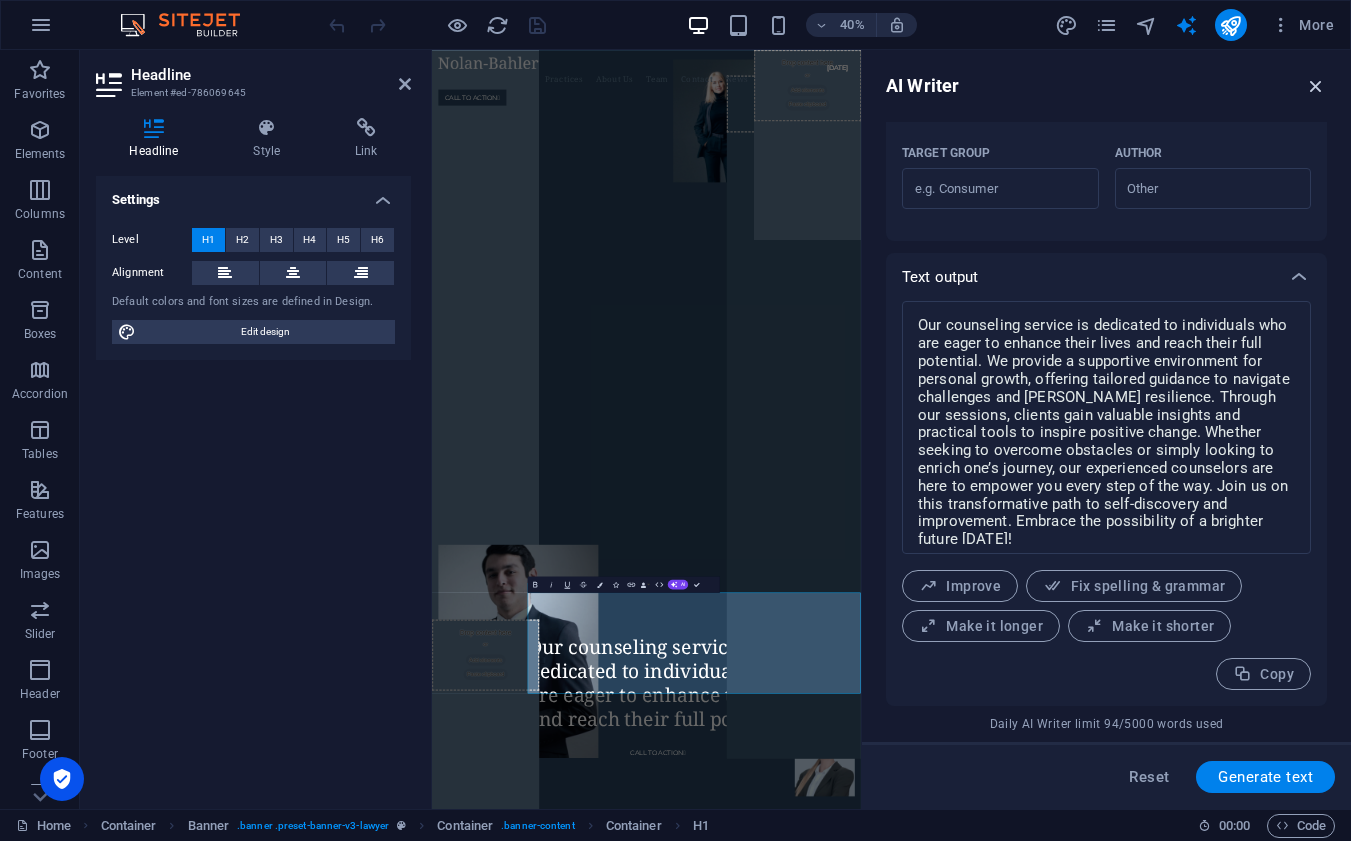 click at bounding box center (1316, 86) 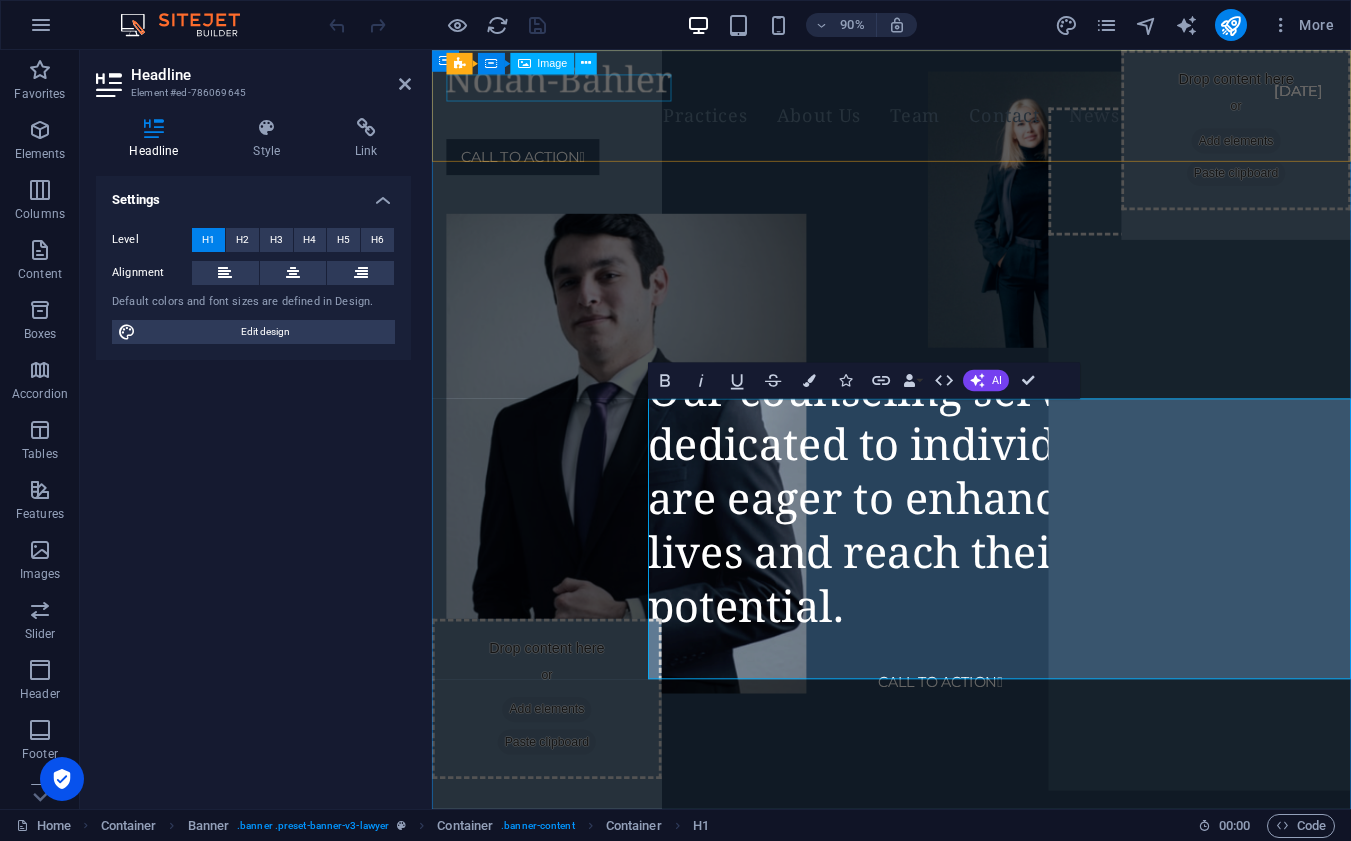 click at bounding box center (918, 81) 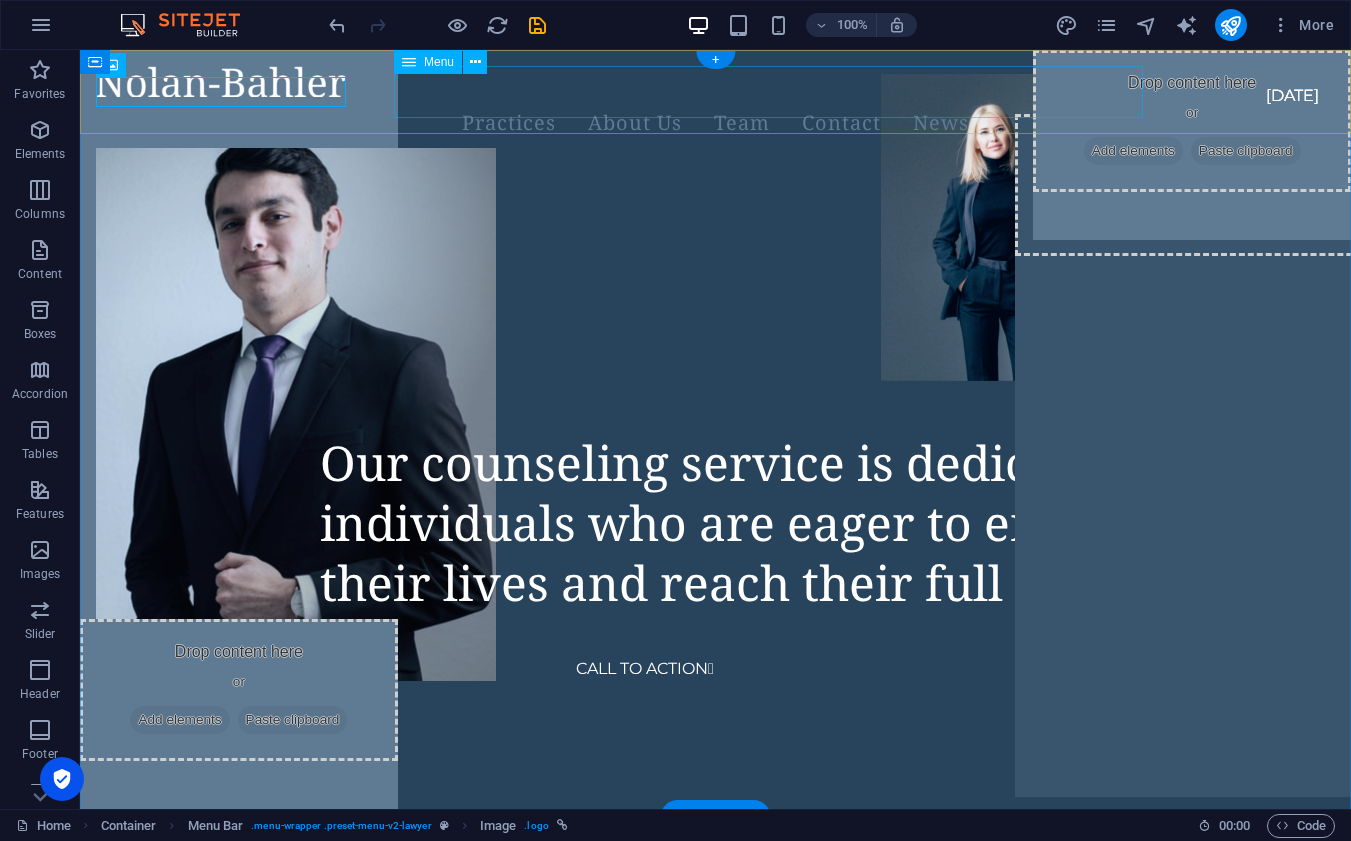 click on "Practices About Us Team Contact News" at bounding box center [715, 123] 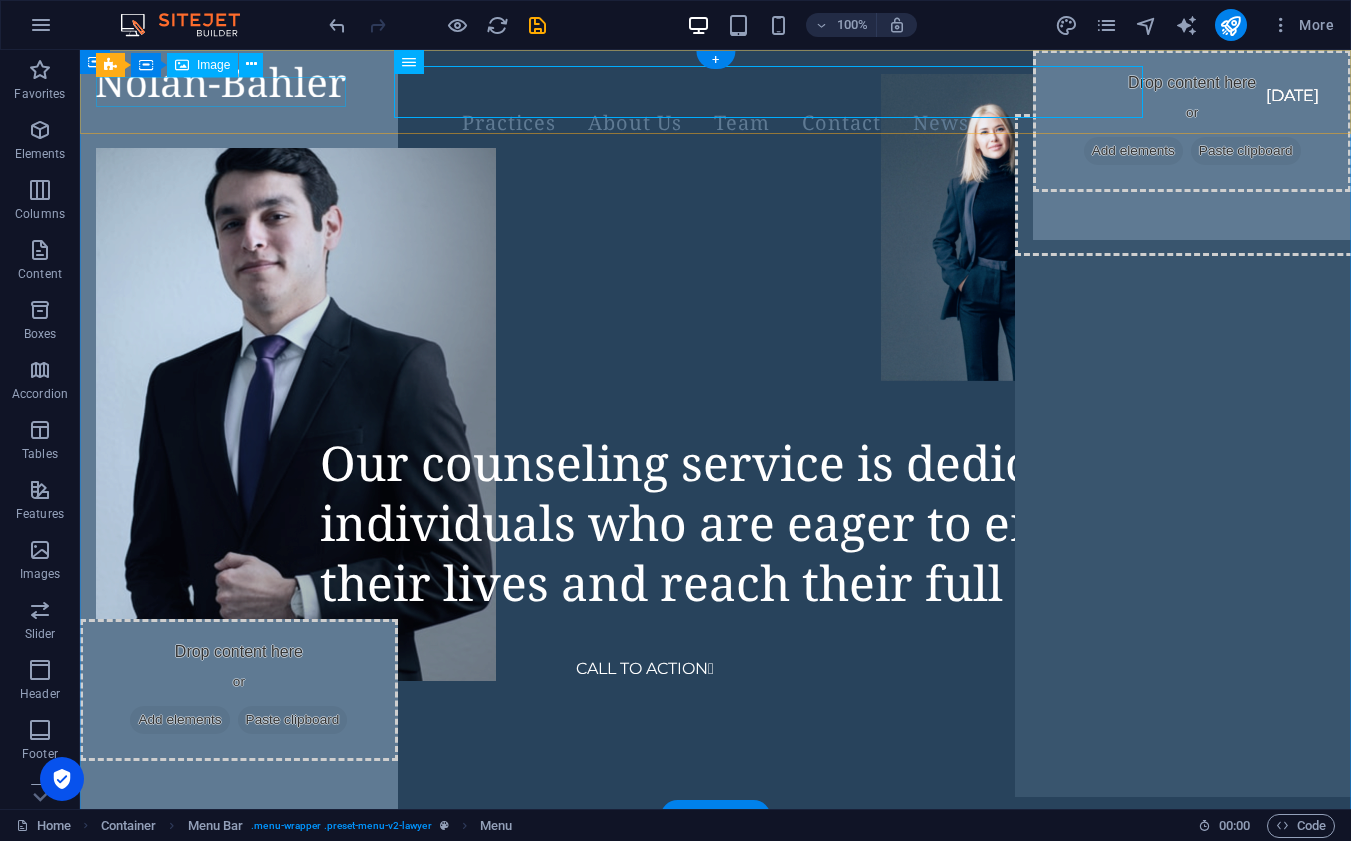 click at bounding box center [691, 81] 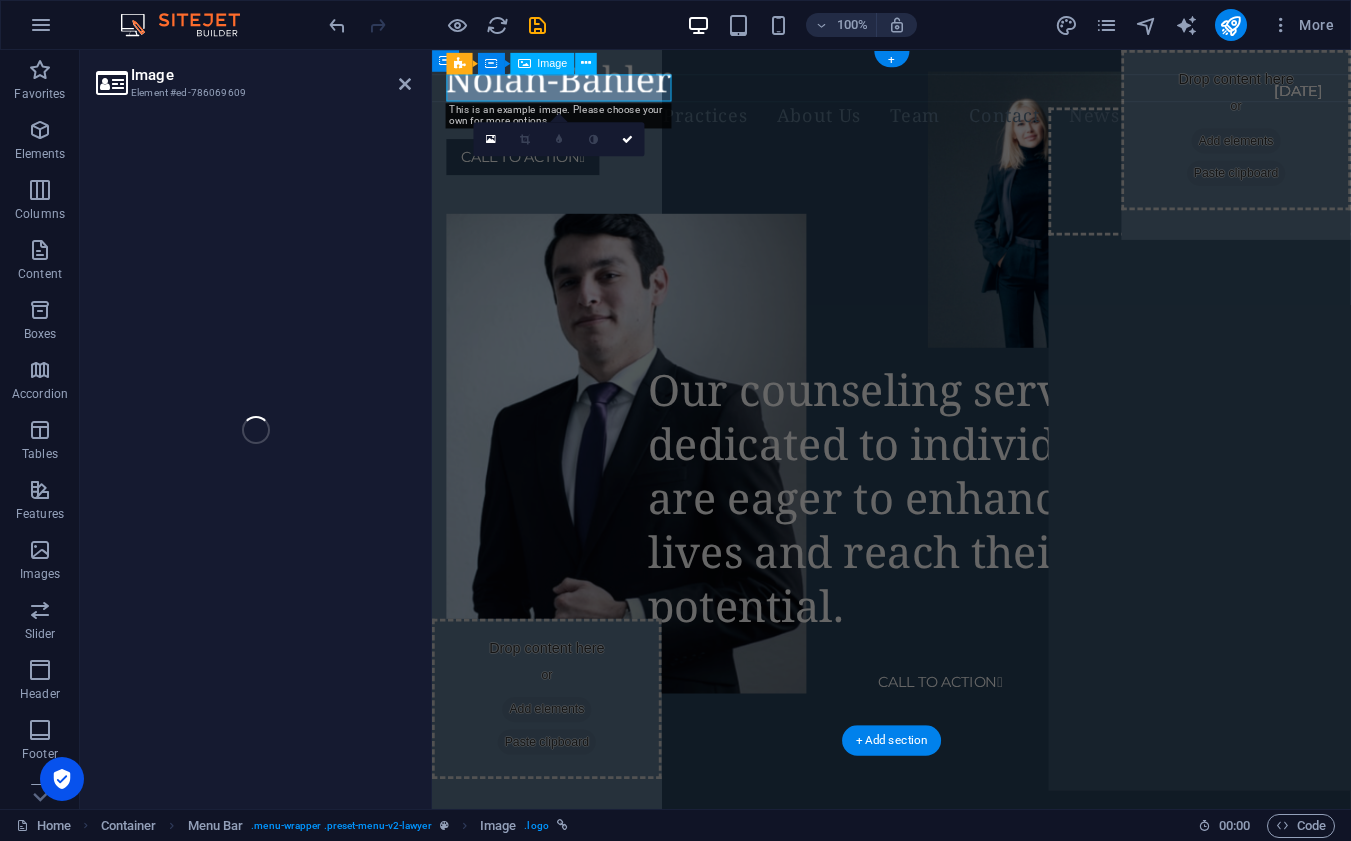 select on "px" 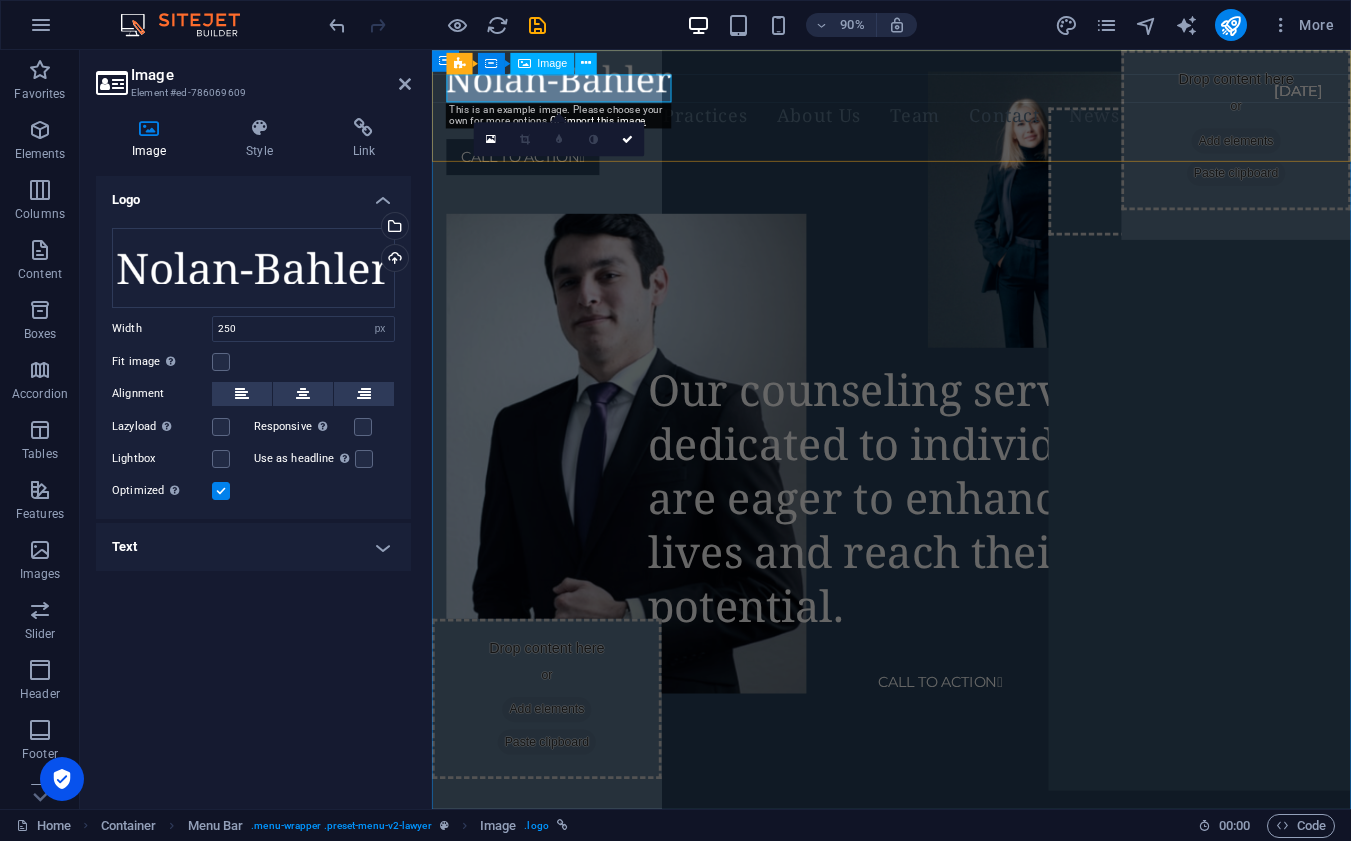click at bounding box center (918, 81) 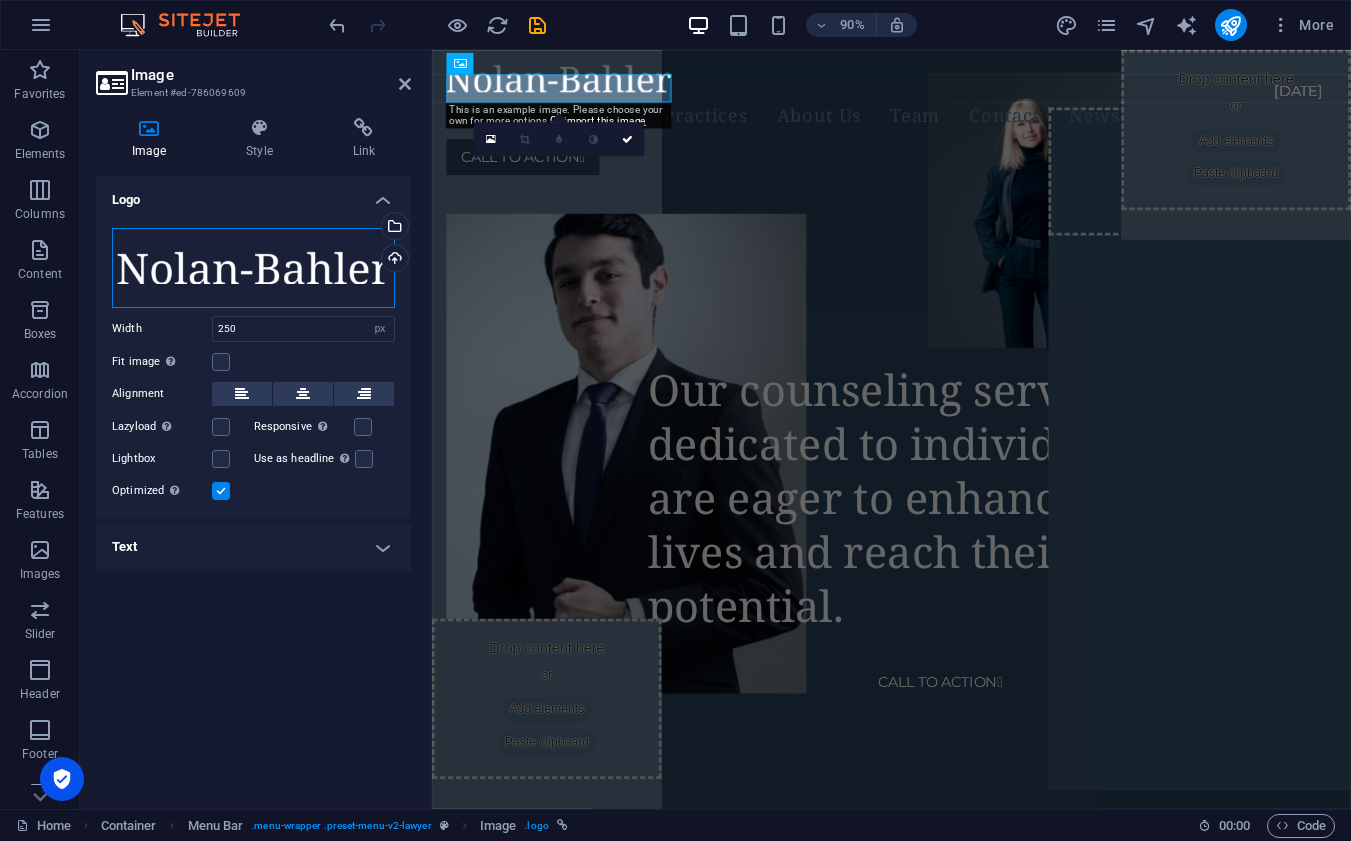 click on "Drag files here, click to choose files or select files from Files or our free stock photos & videos" at bounding box center (253, 268) 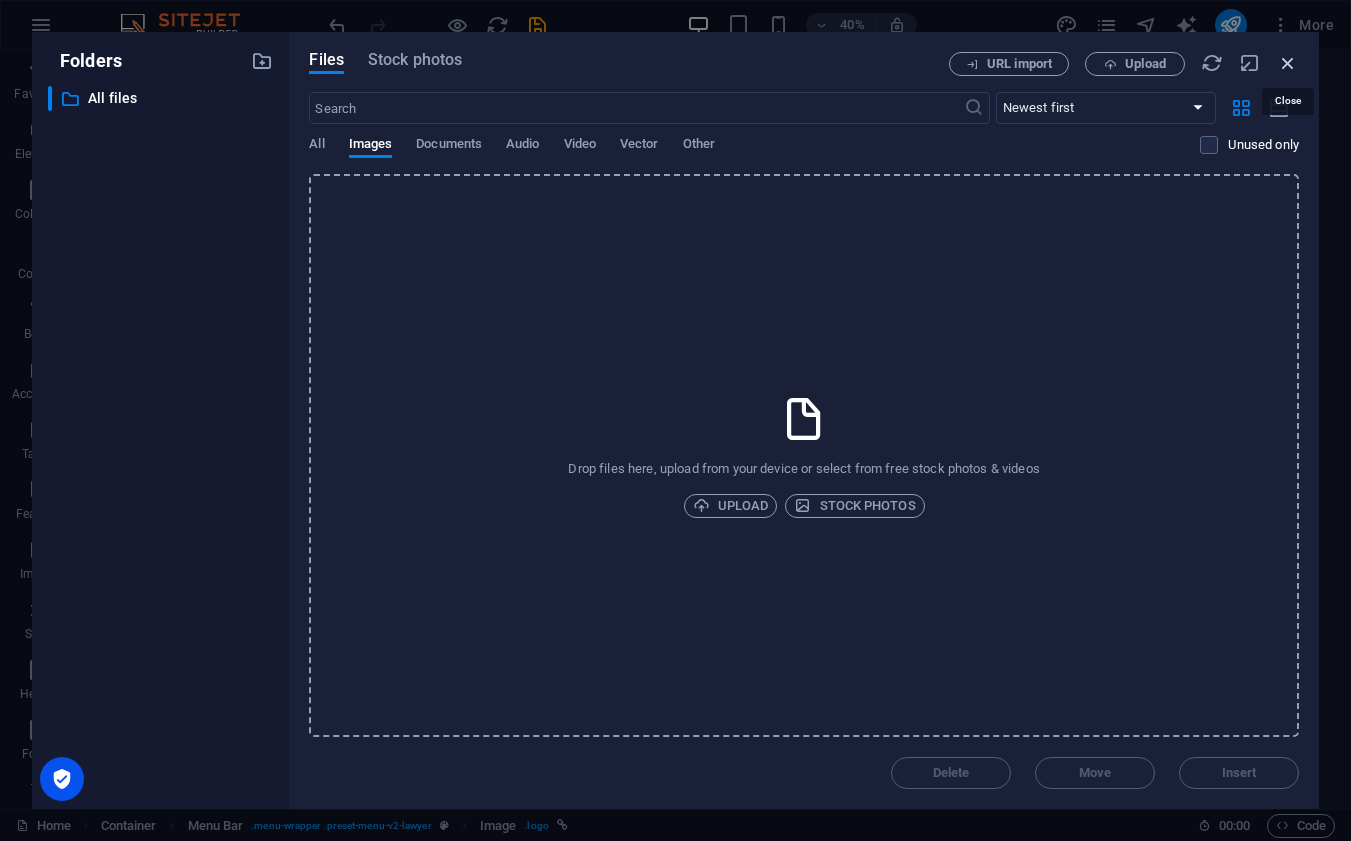 click at bounding box center (1288, 63) 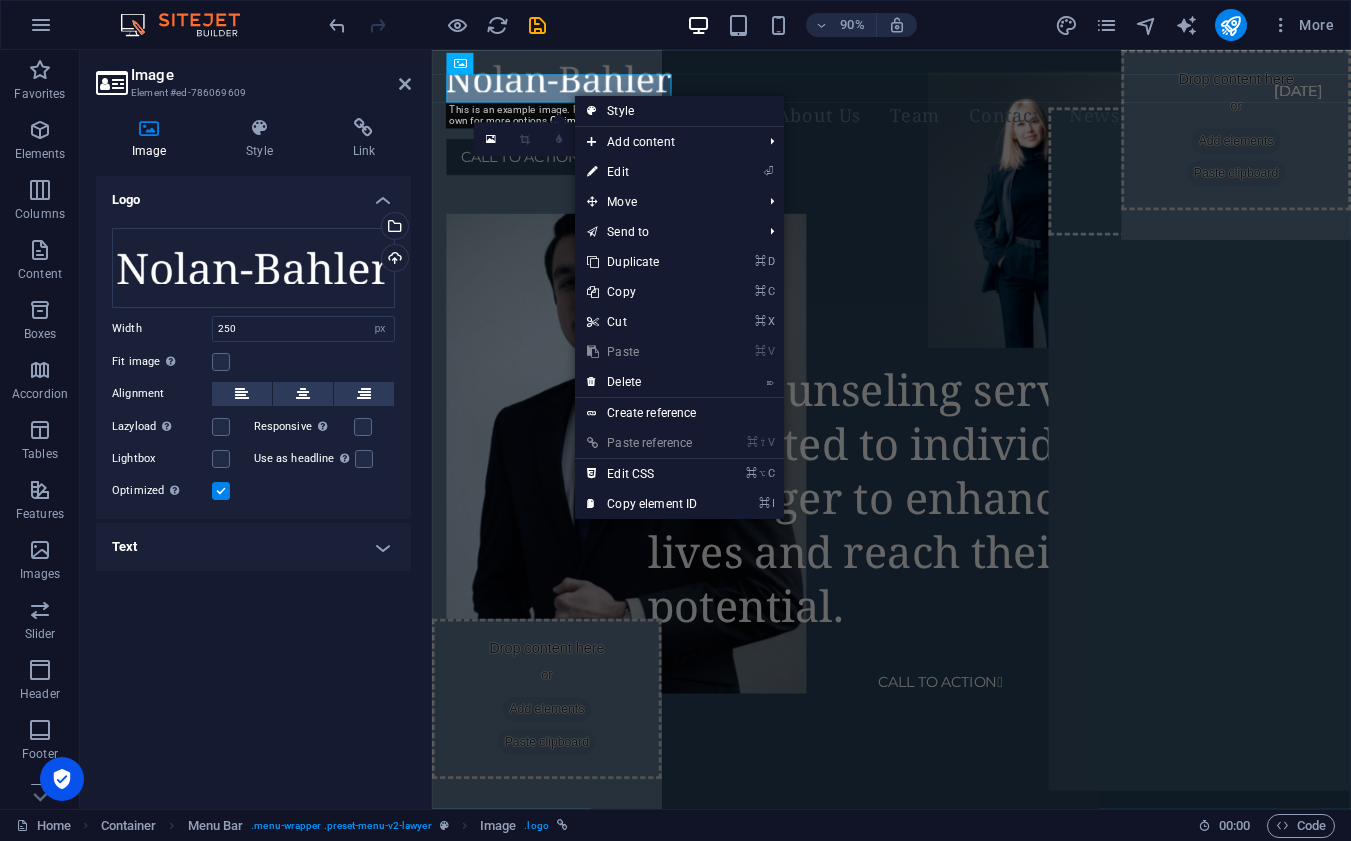 click at bounding box center (405, 84) 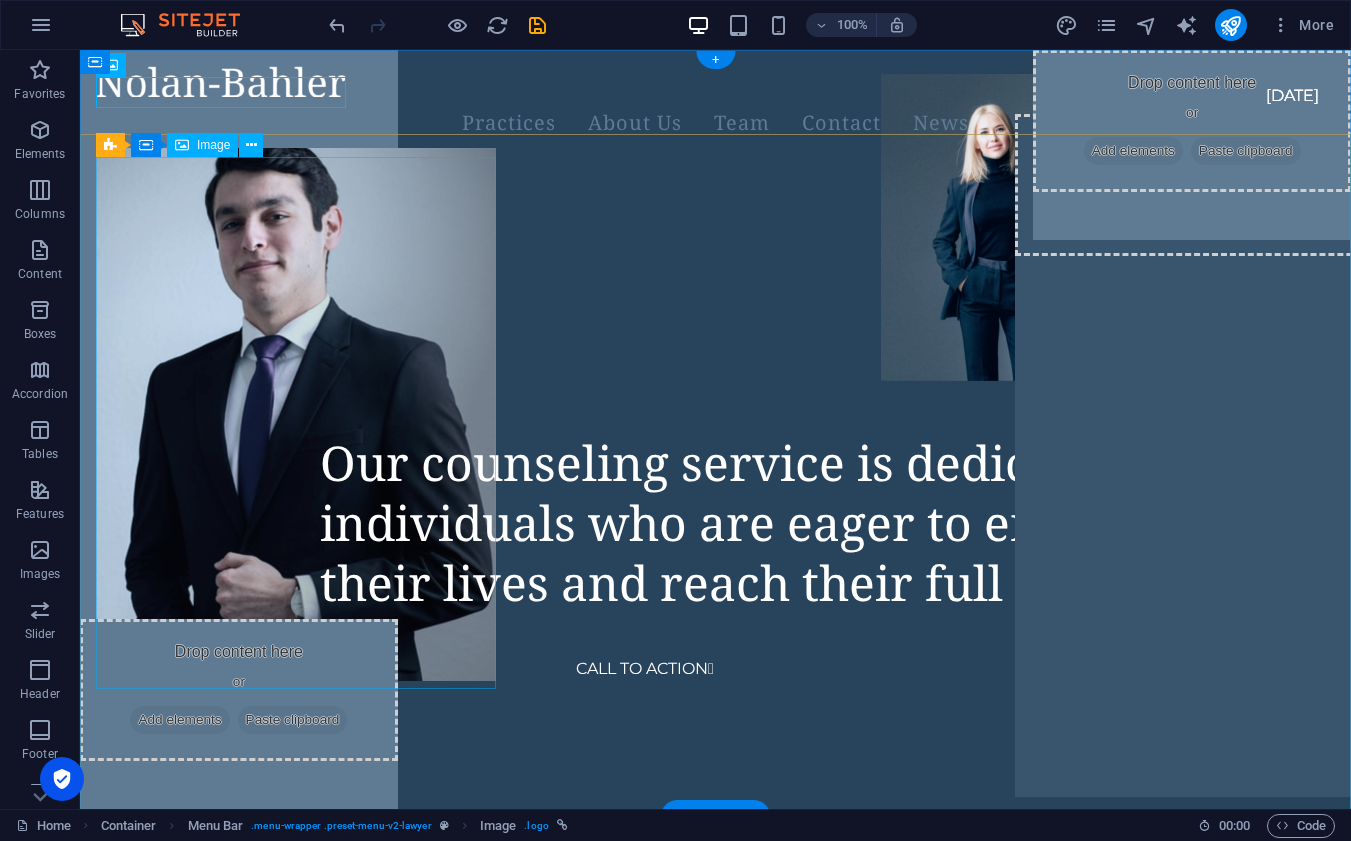 click at bounding box center (296, 414) 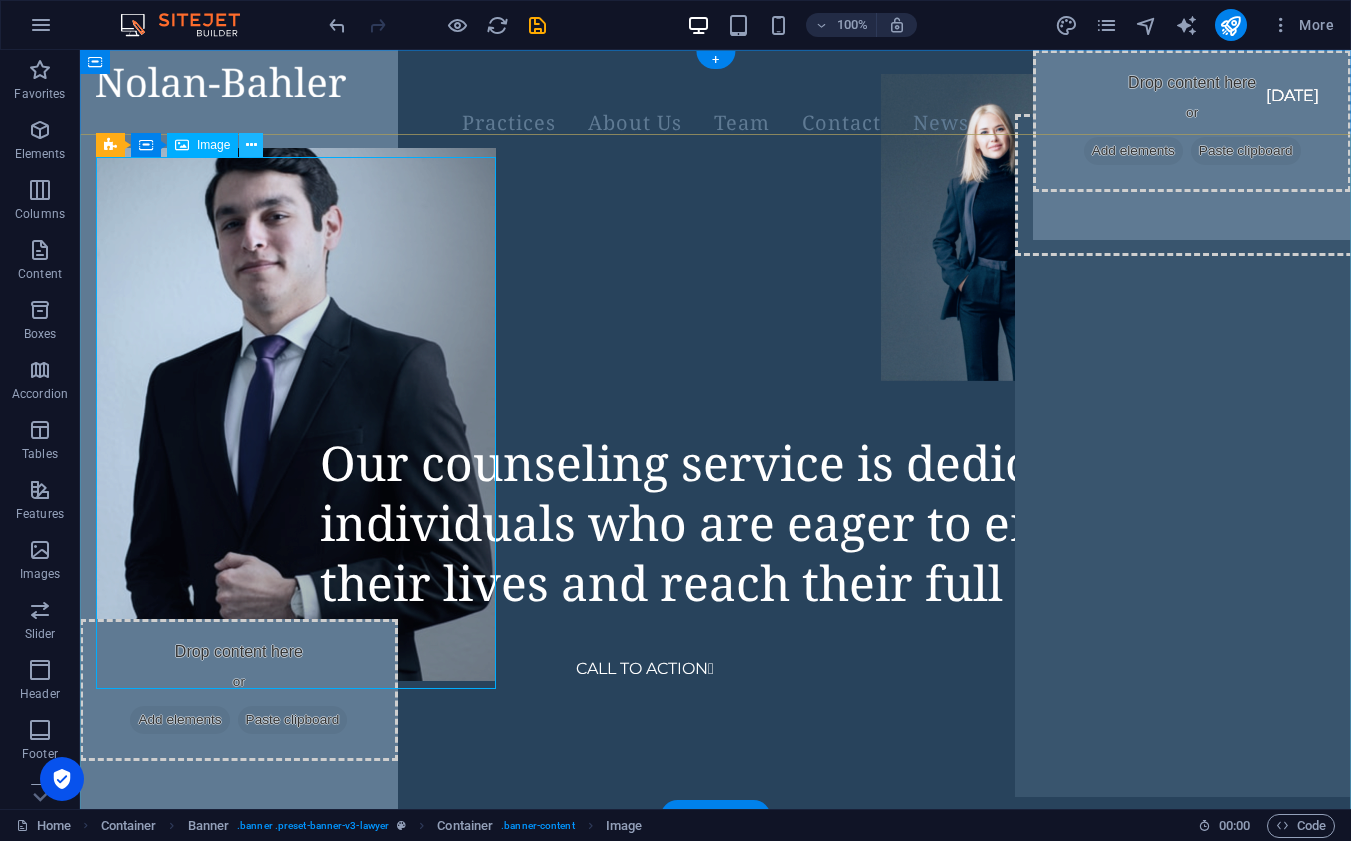 click at bounding box center [251, 145] 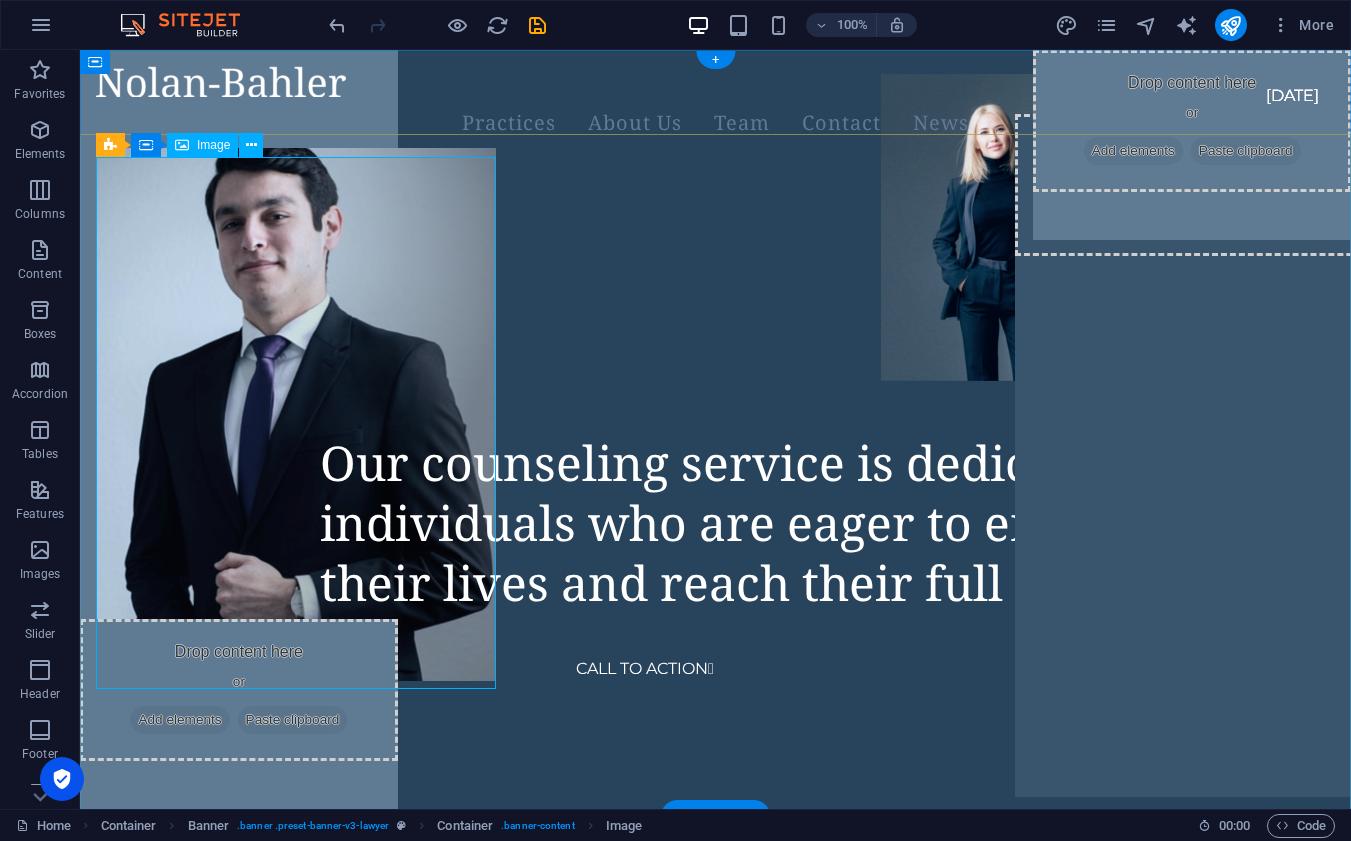 click at bounding box center [296, 414] 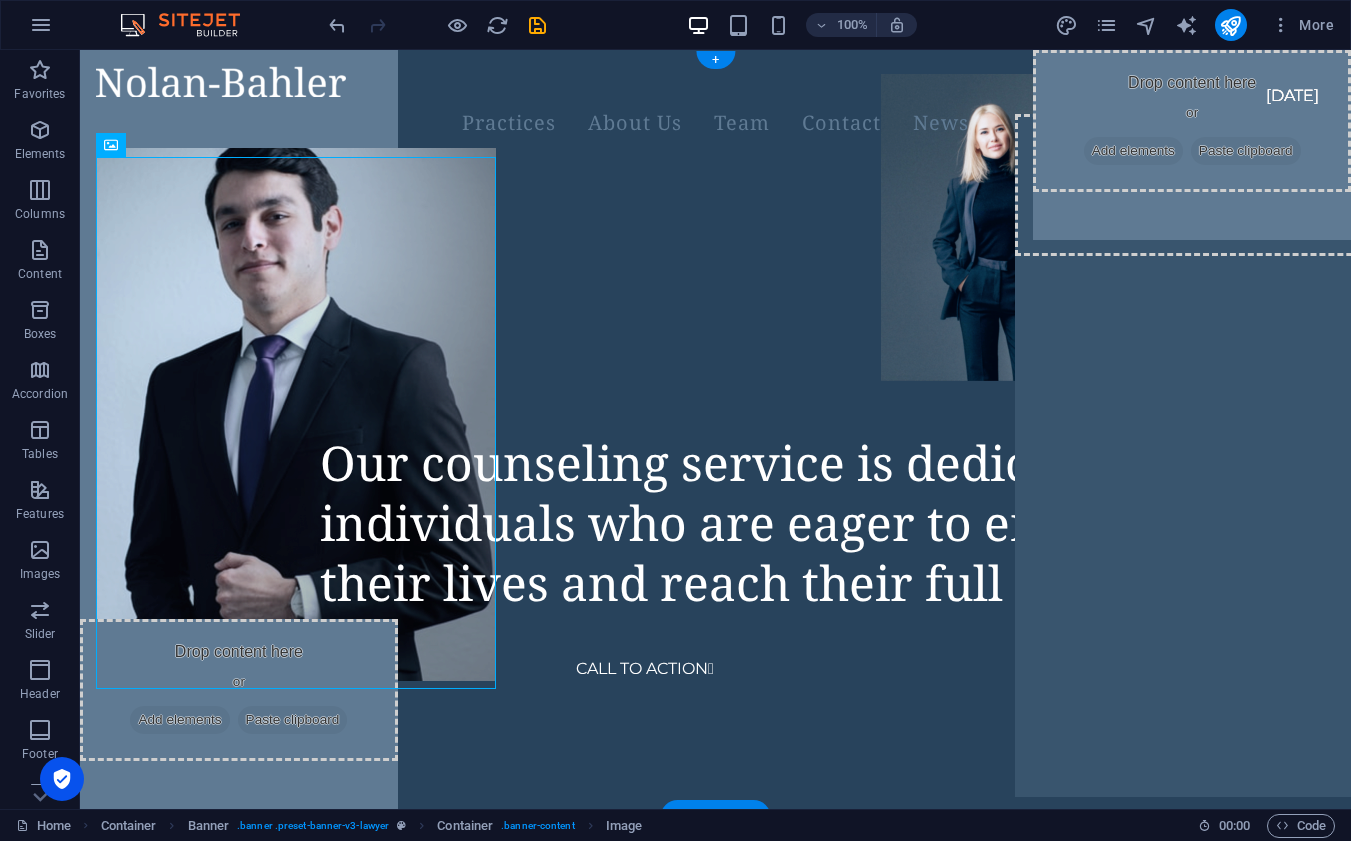 click at bounding box center (691, 81) 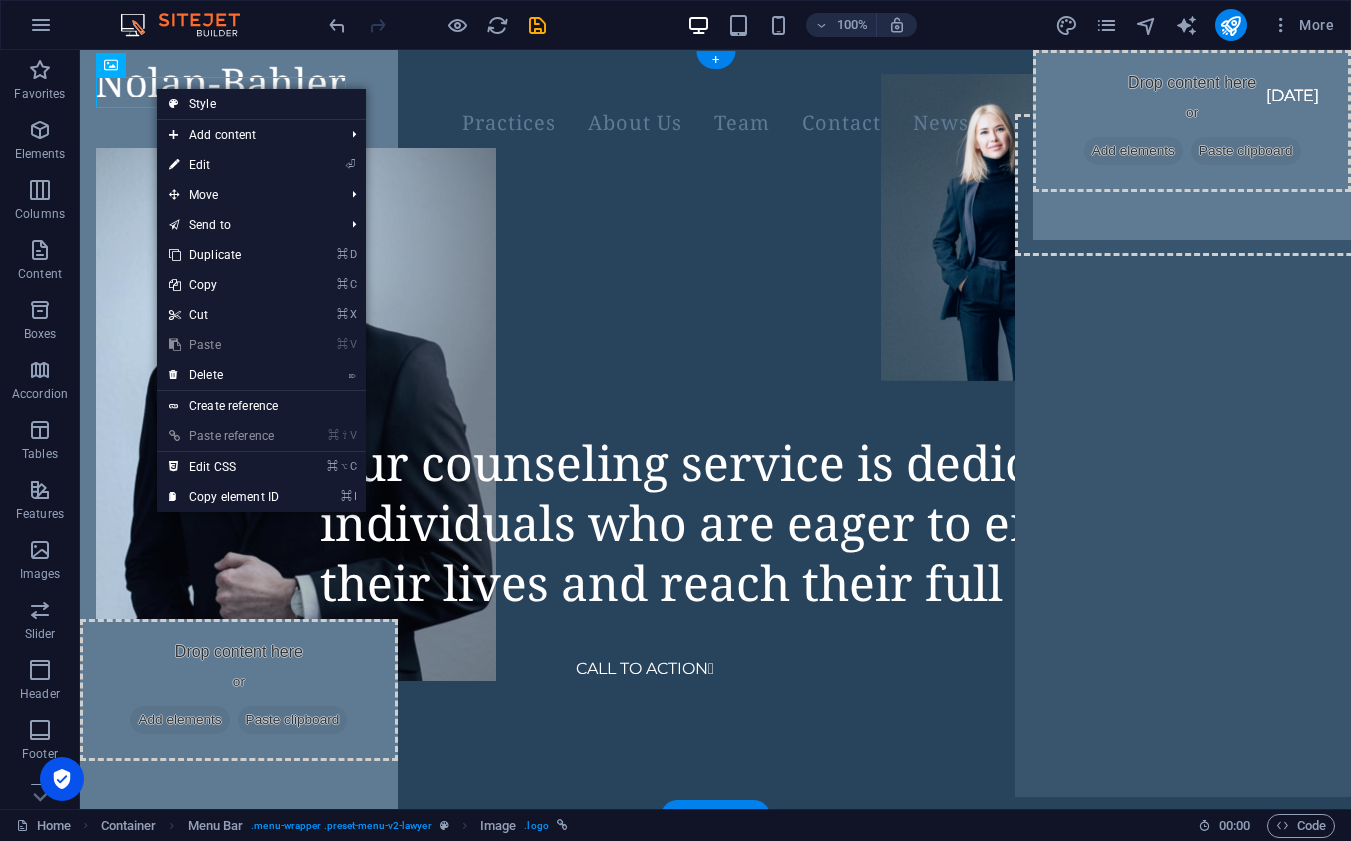 click at bounding box center (691, 81) 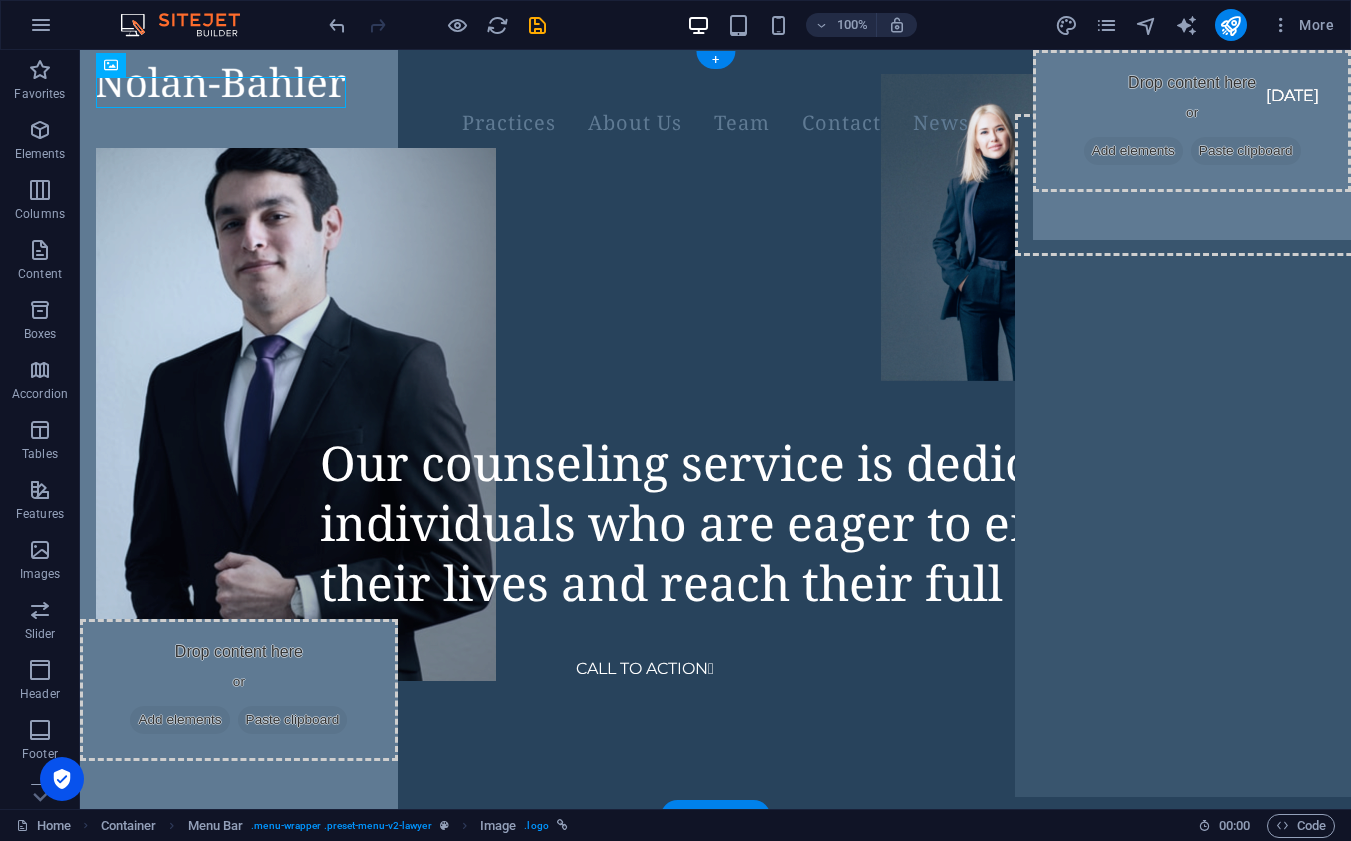click at bounding box center [691, 81] 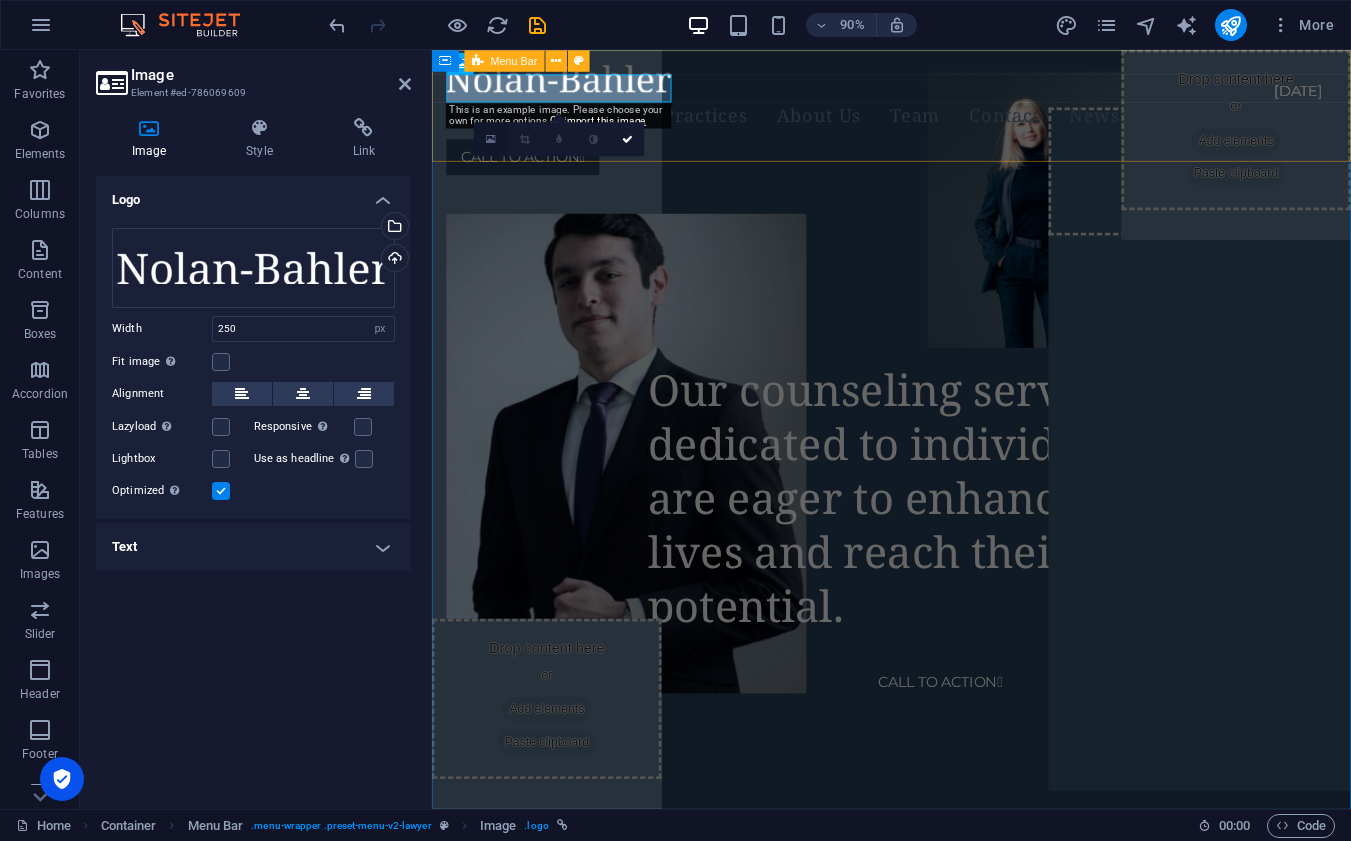 click at bounding box center (490, 138) 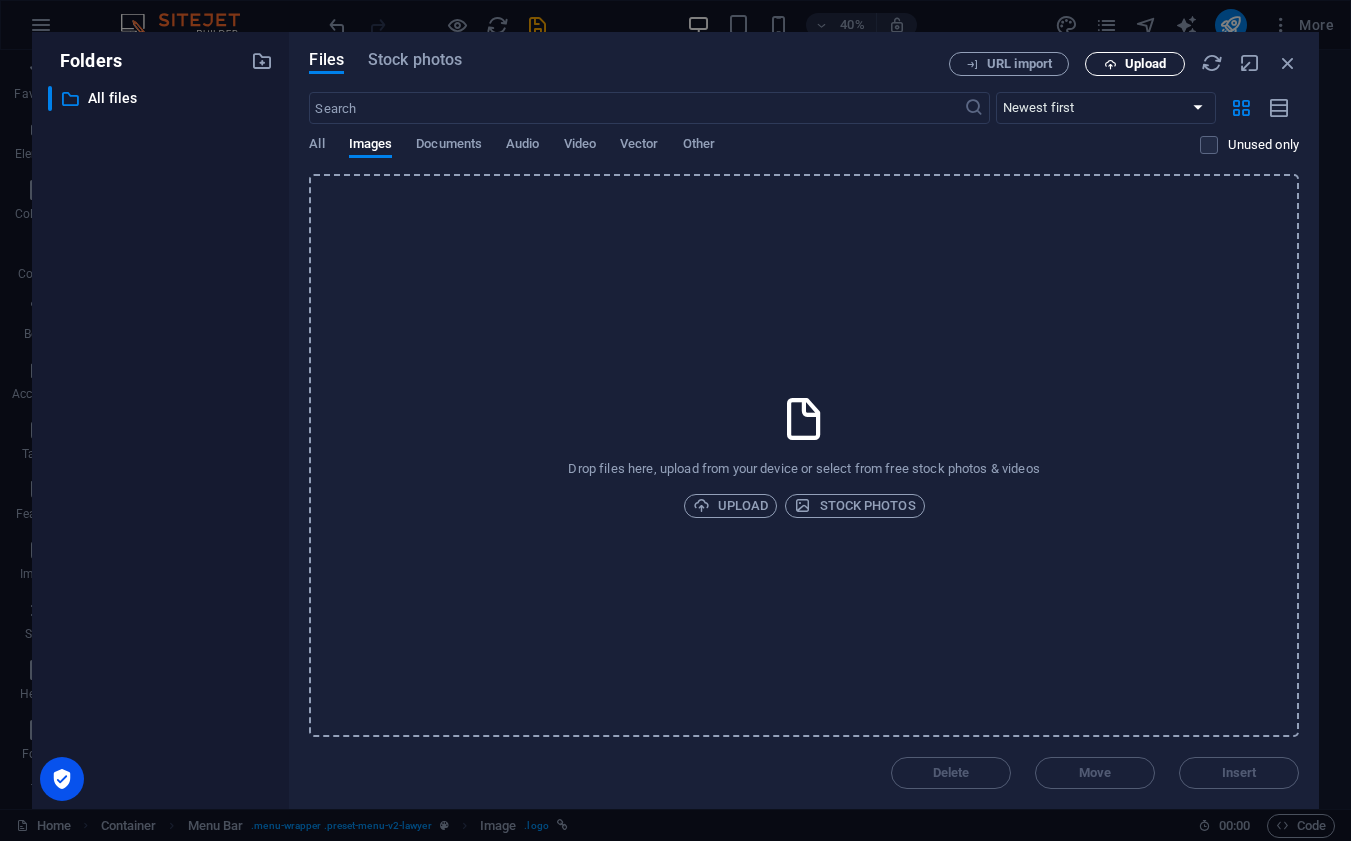 click at bounding box center [1110, 64] 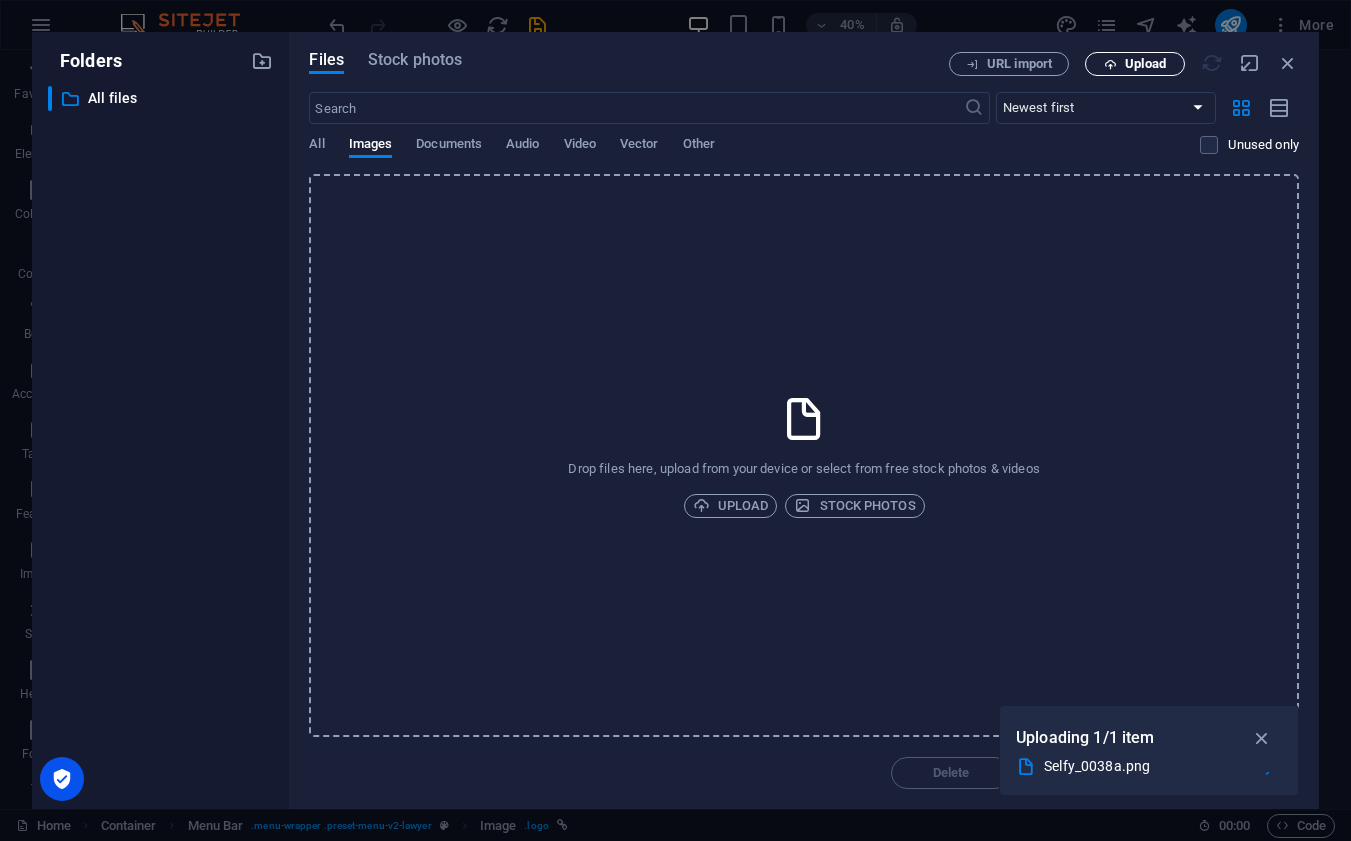 click on "Upload" at bounding box center (1145, 64) 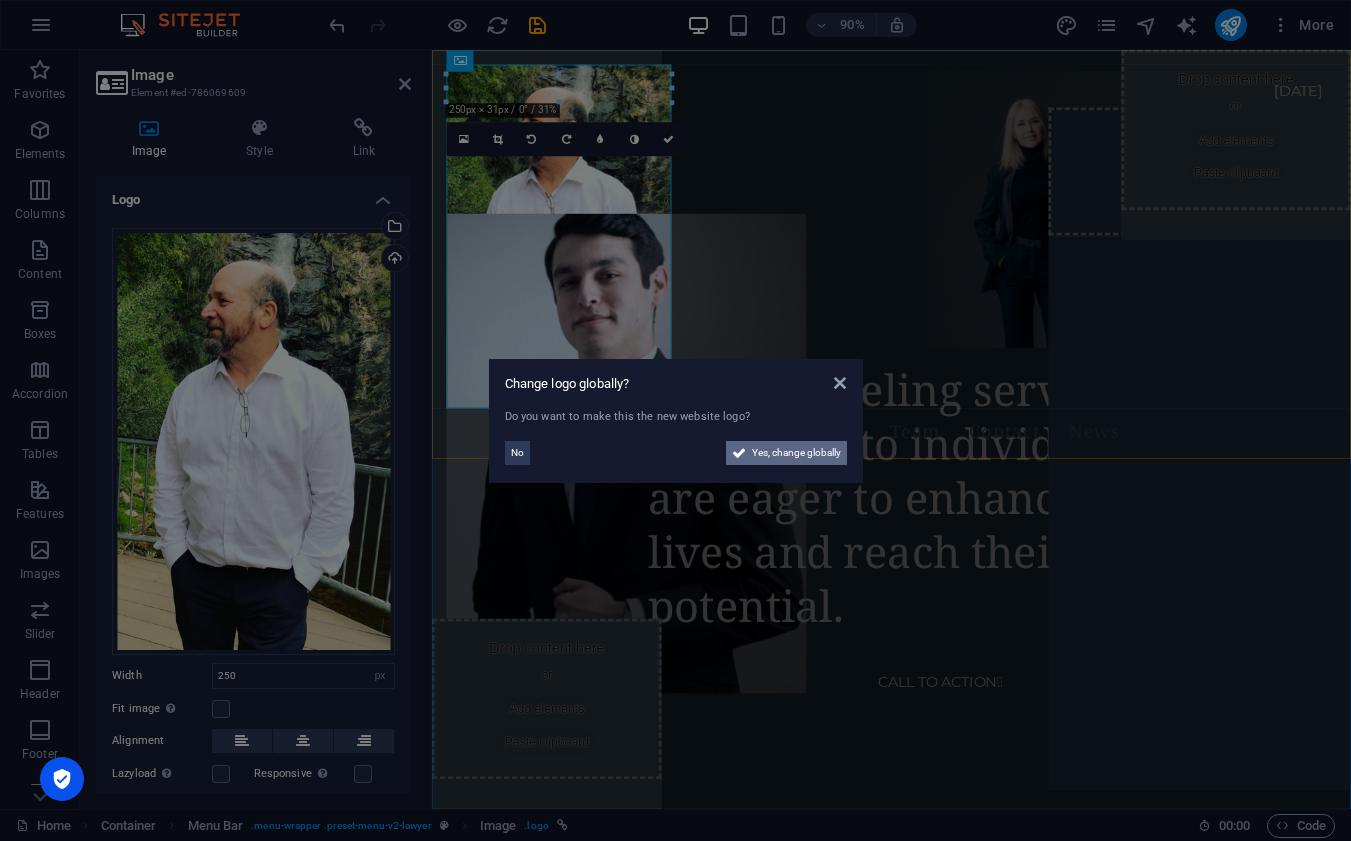 click on "Yes, change globally" at bounding box center (796, 453) 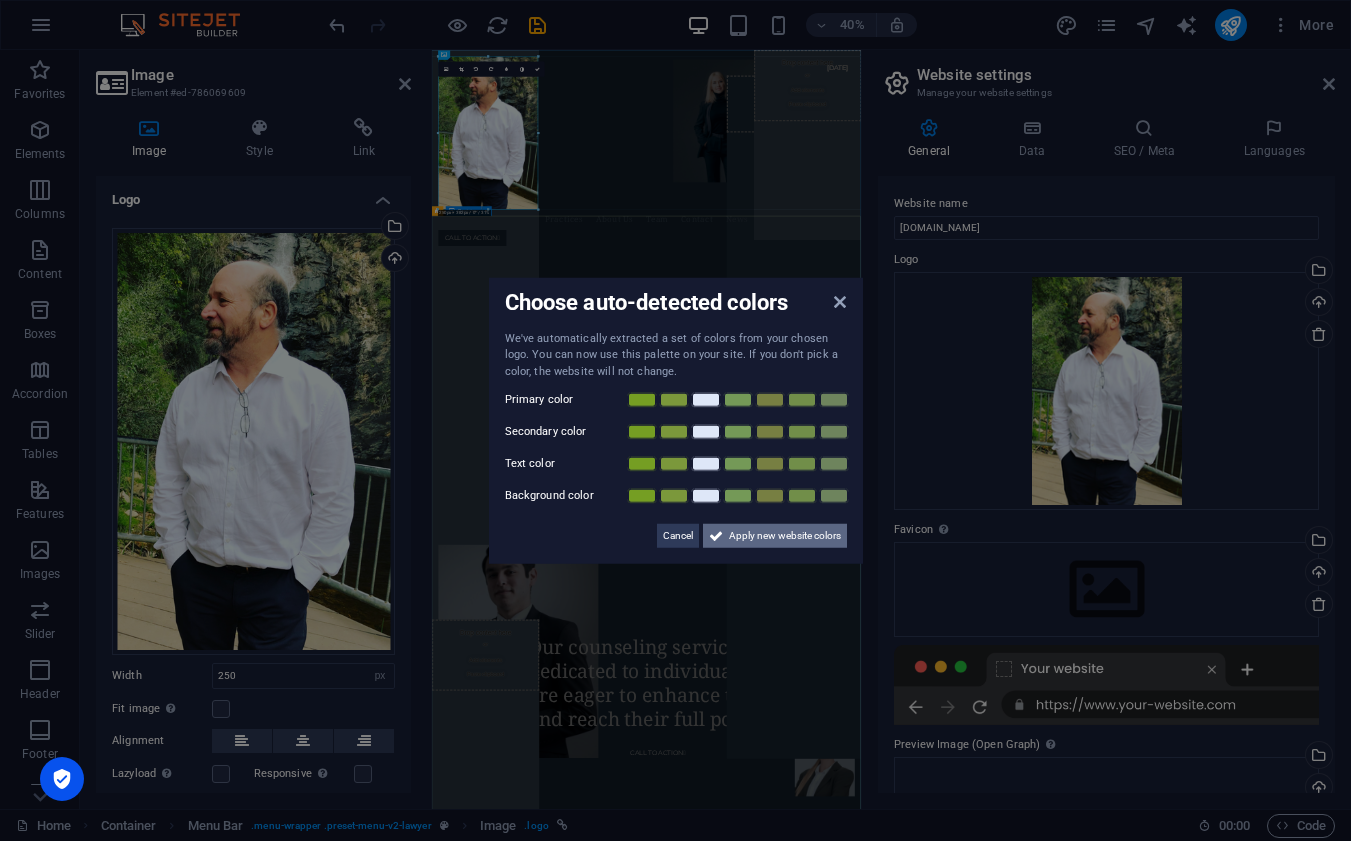click on "Apply new website colors" at bounding box center (785, 536) 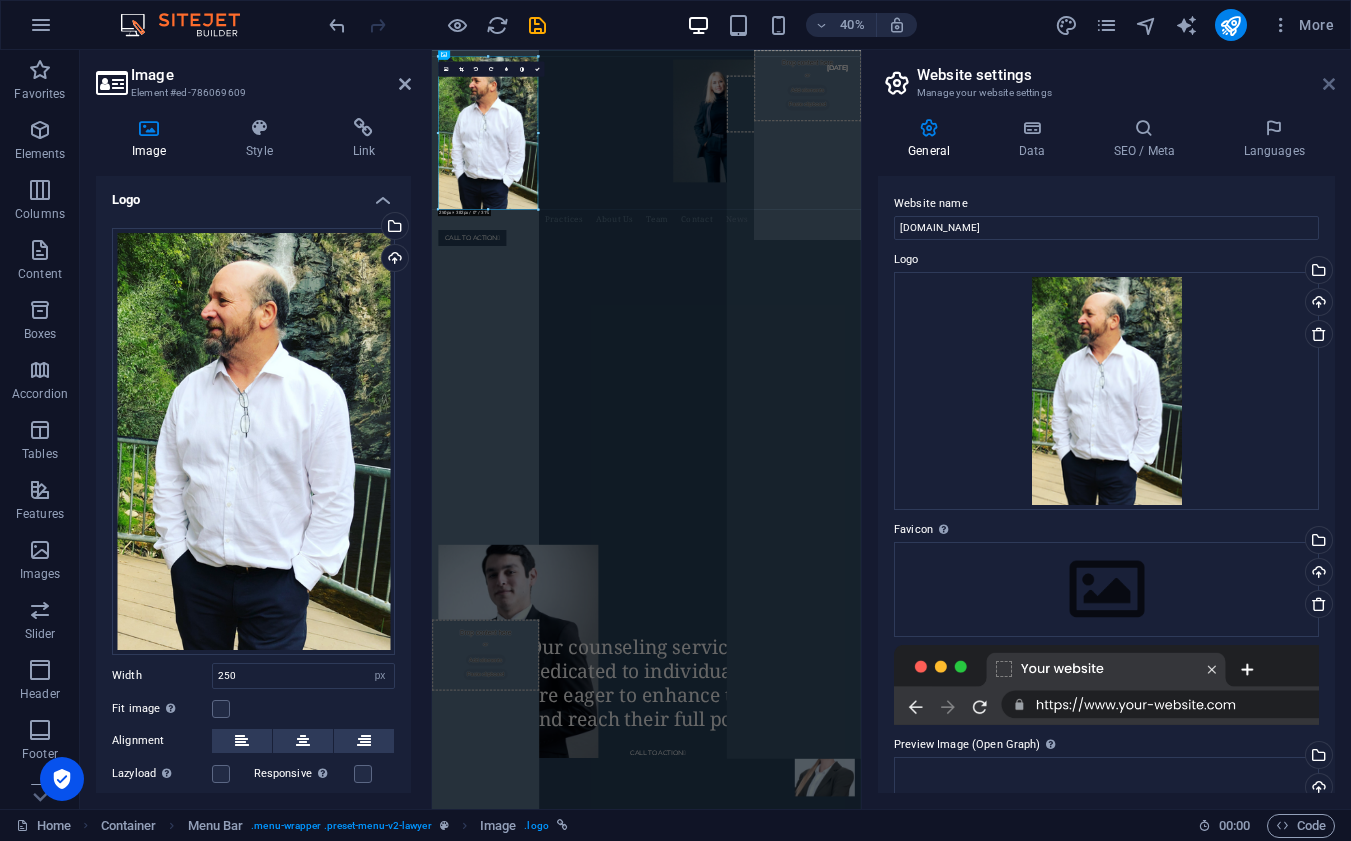 click at bounding box center (1329, 84) 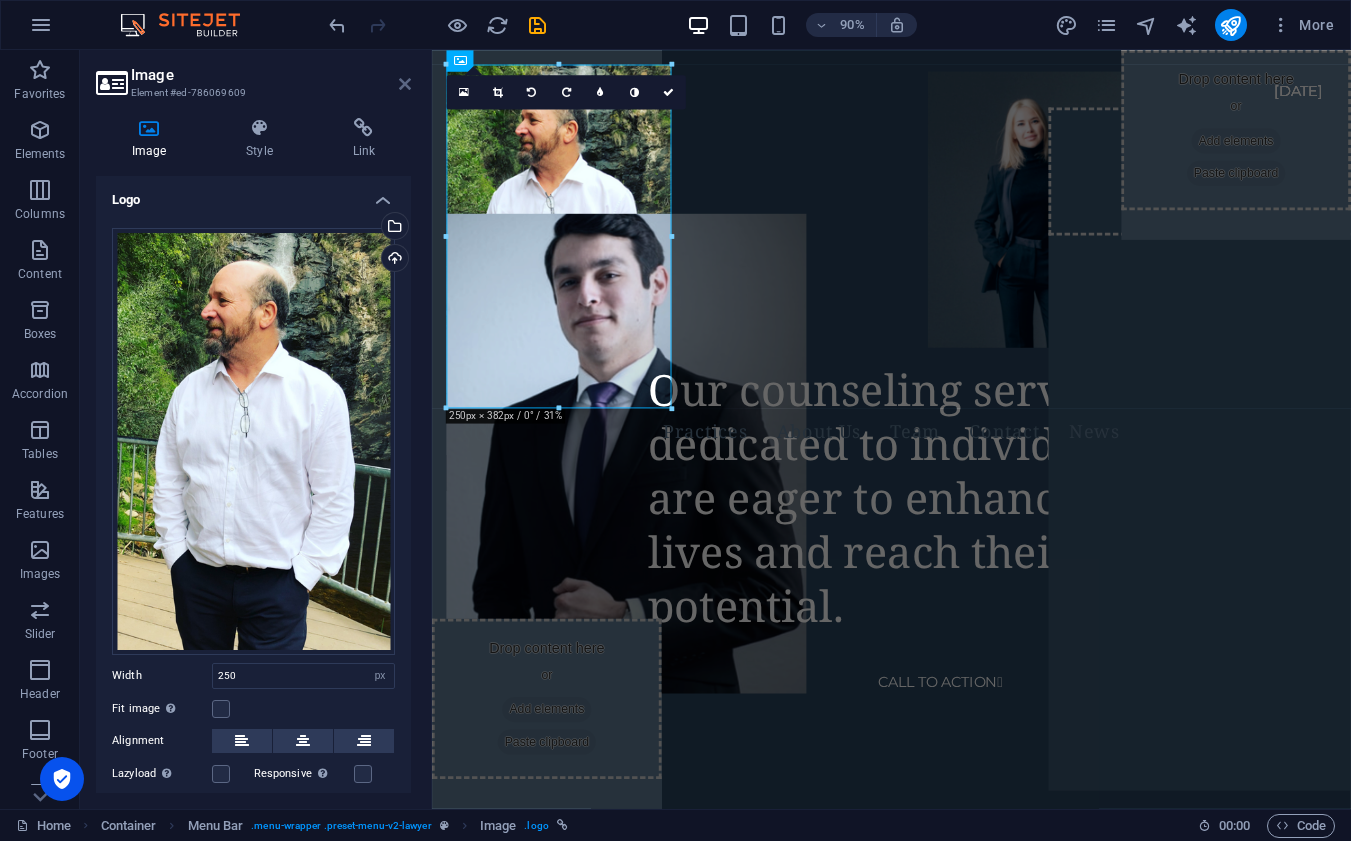 click at bounding box center (405, 84) 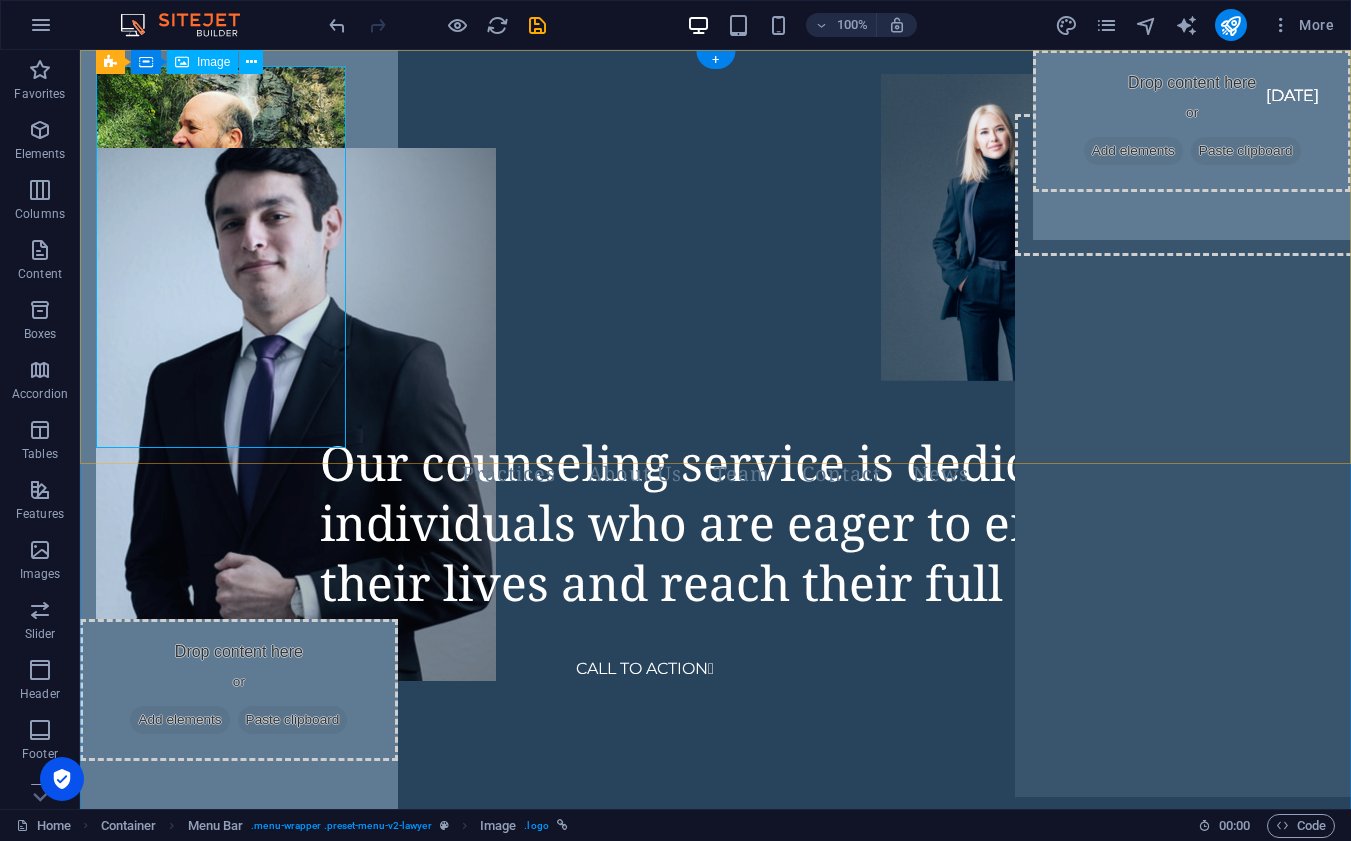 click on "Image" at bounding box center [213, 62] 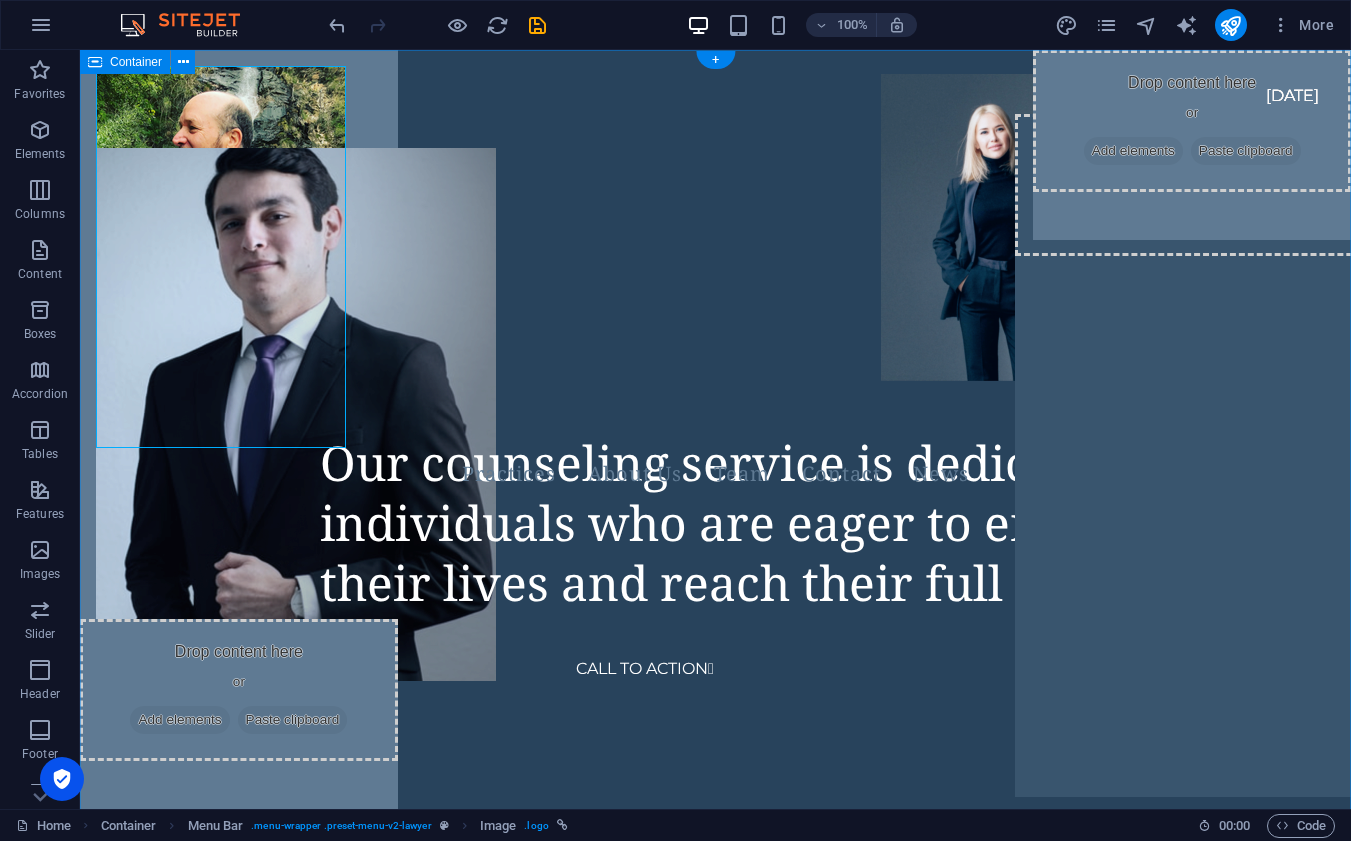 click at bounding box center [95, 62] 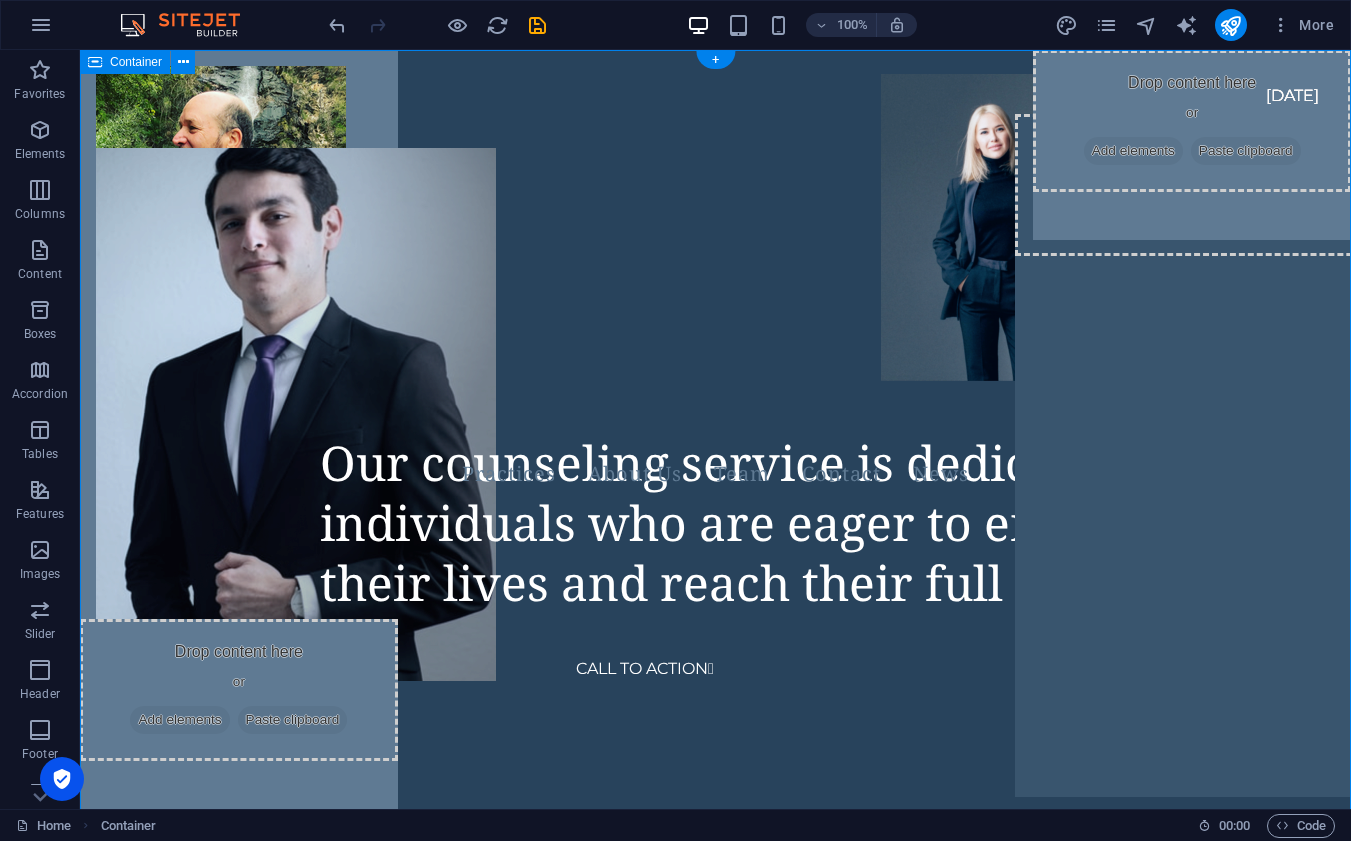 click on "Container" at bounding box center [136, 62] 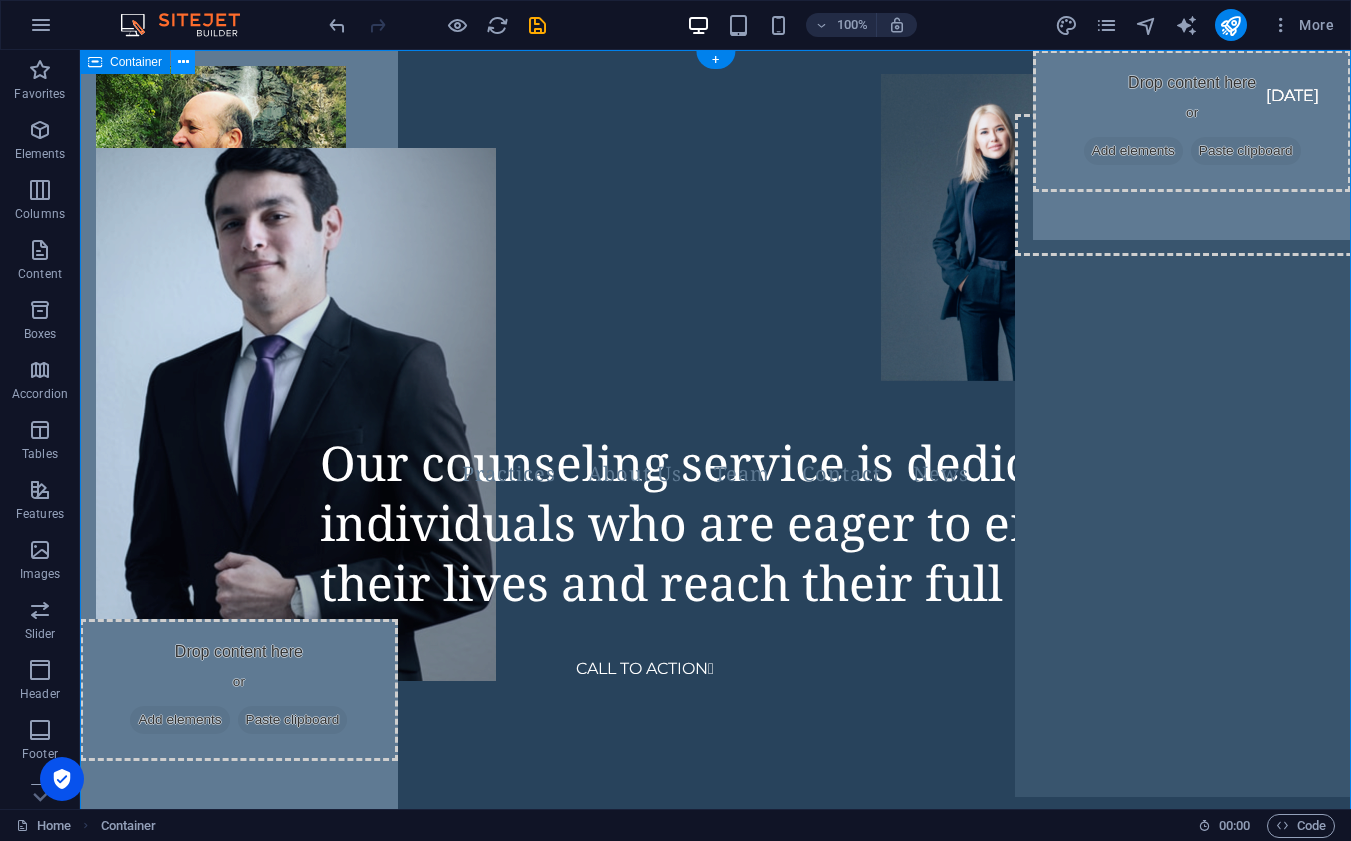 click at bounding box center [183, 62] 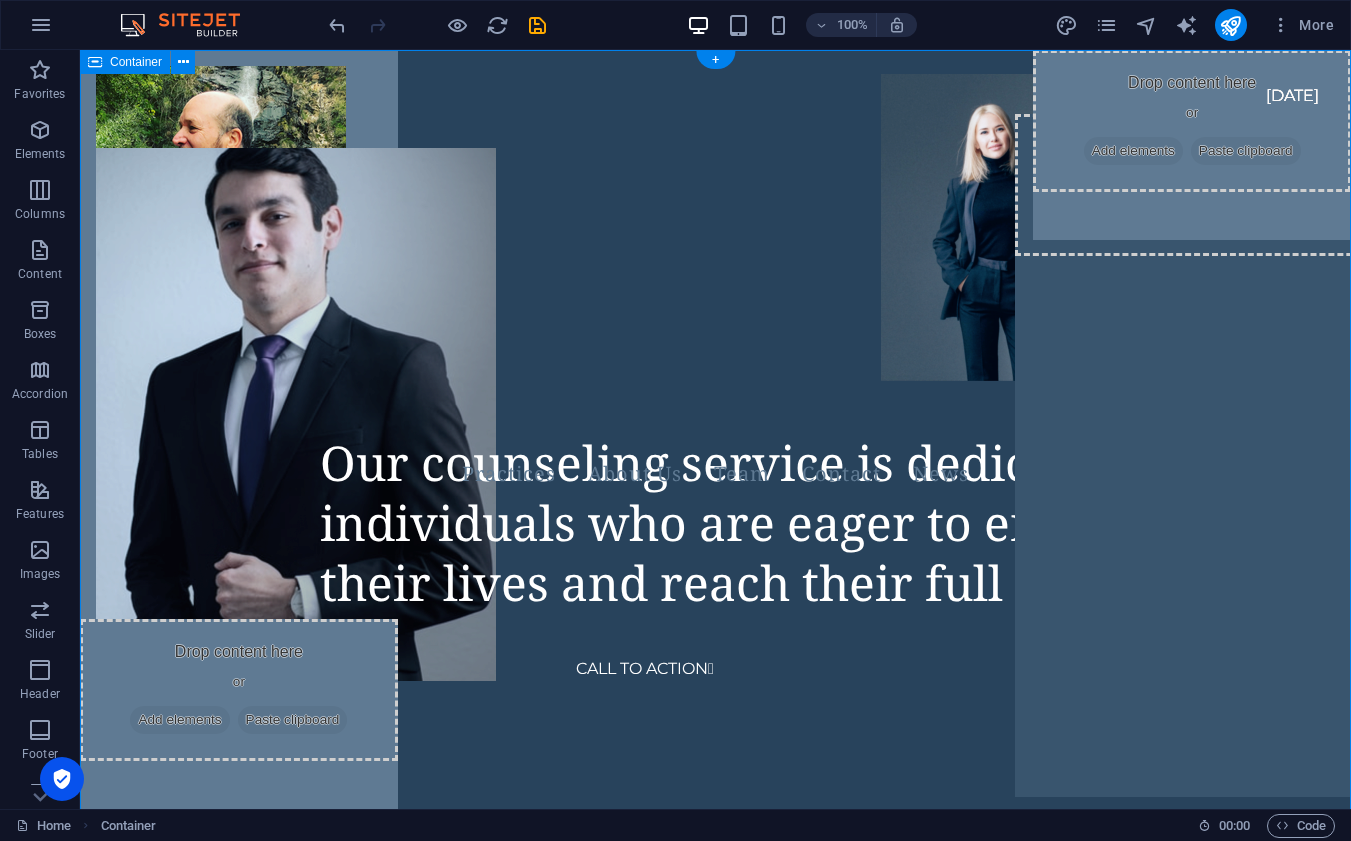 click at bounding box center (95, 62) 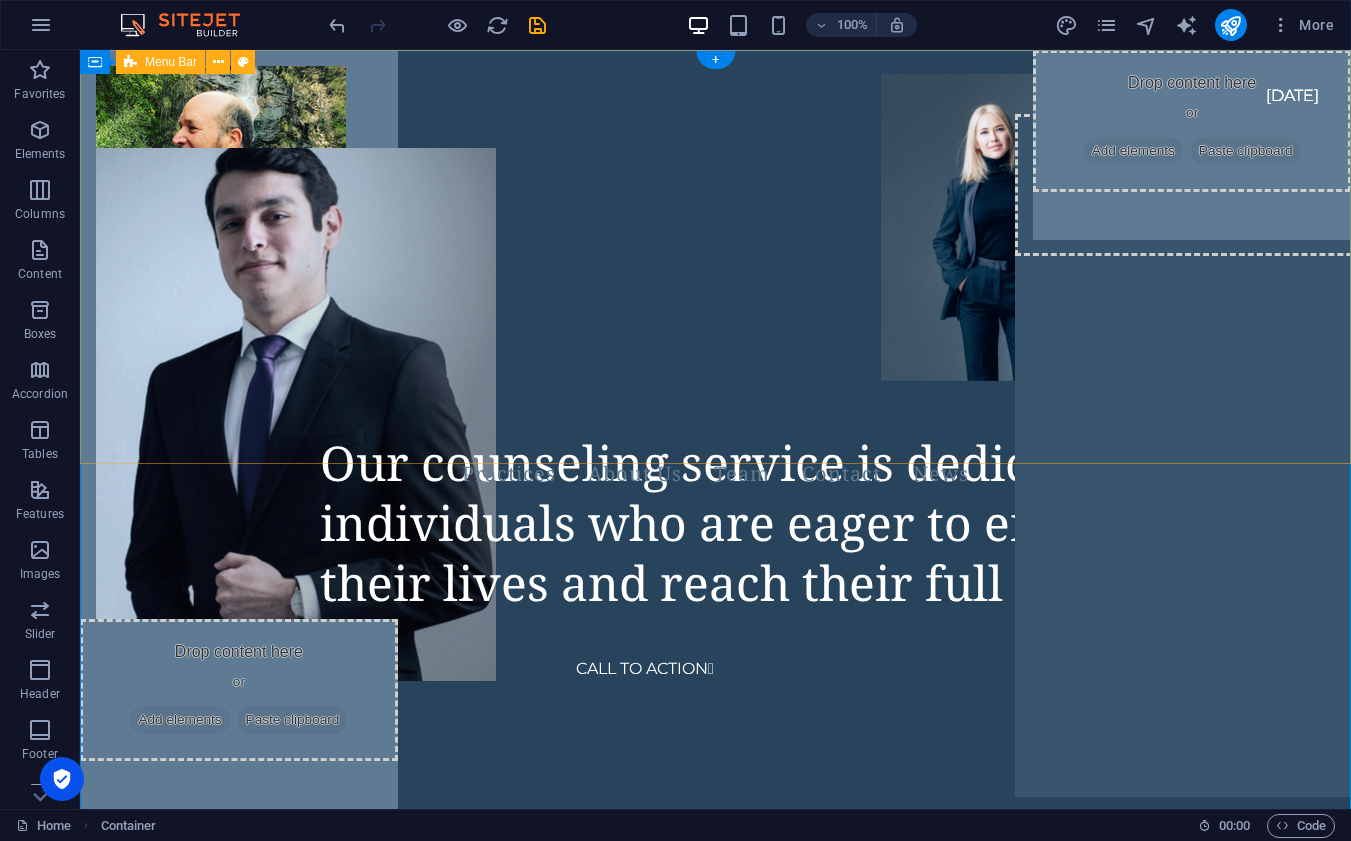 click on "Menu Bar" at bounding box center [171, 62] 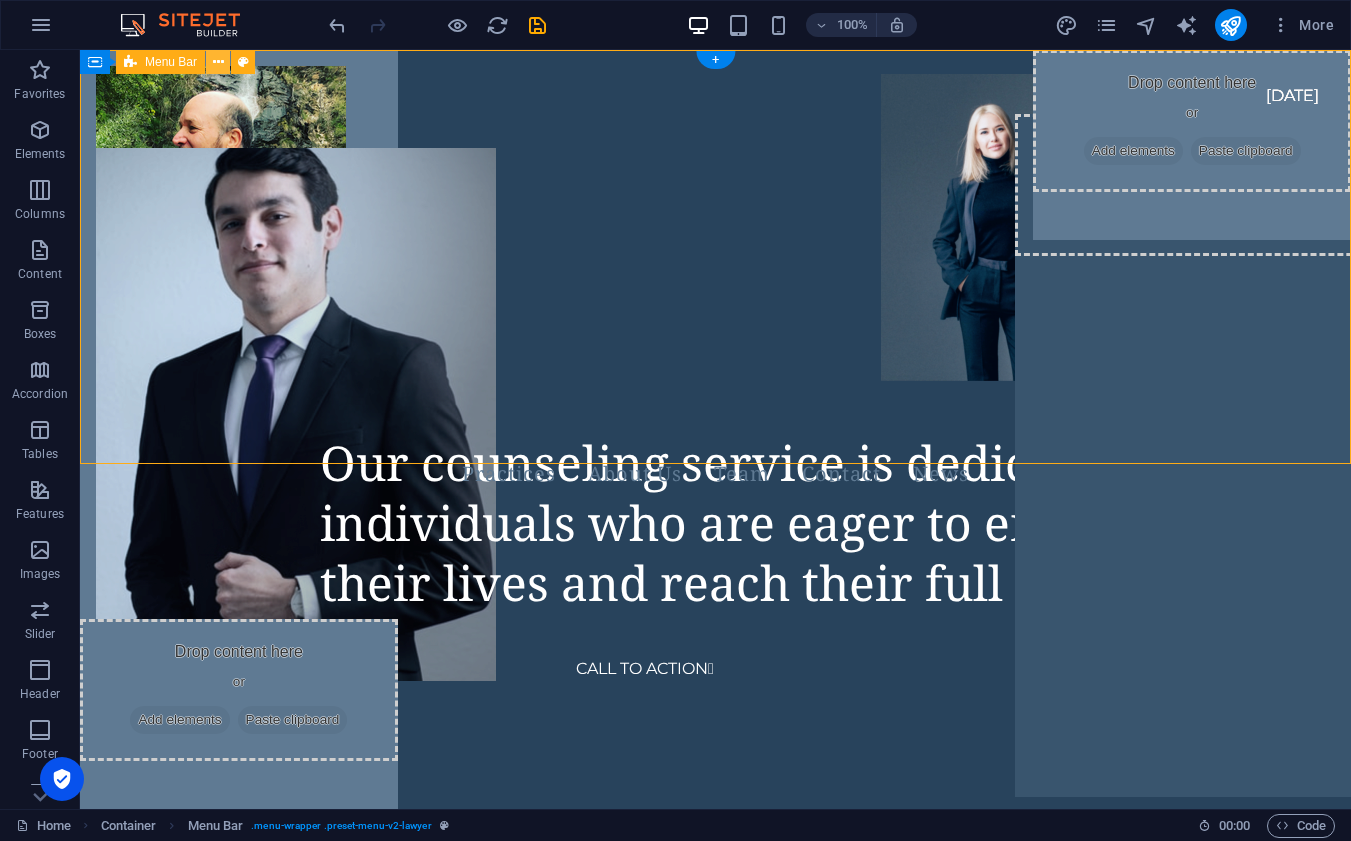 click at bounding box center [218, 62] 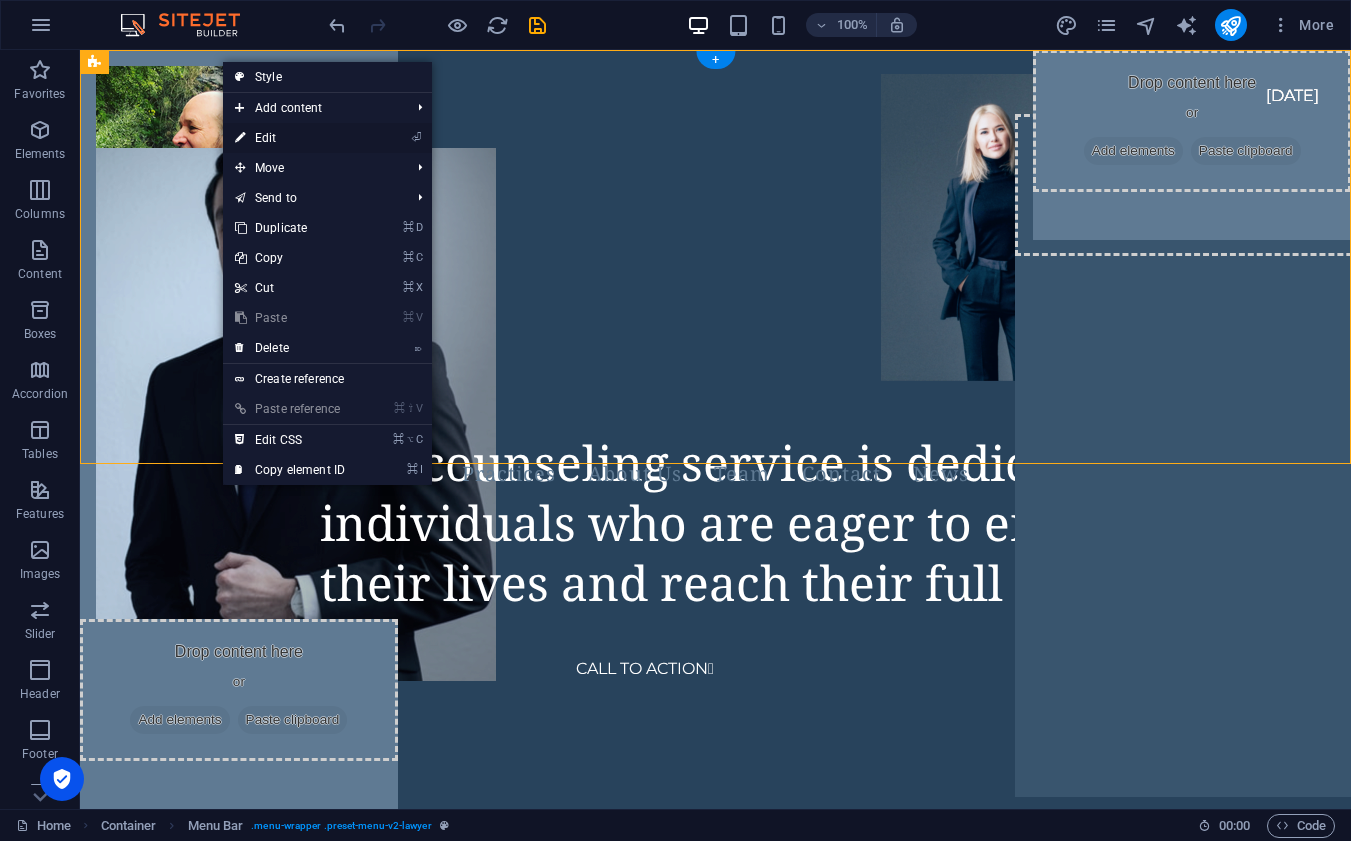 click on "⏎  Edit" at bounding box center [290, 138] 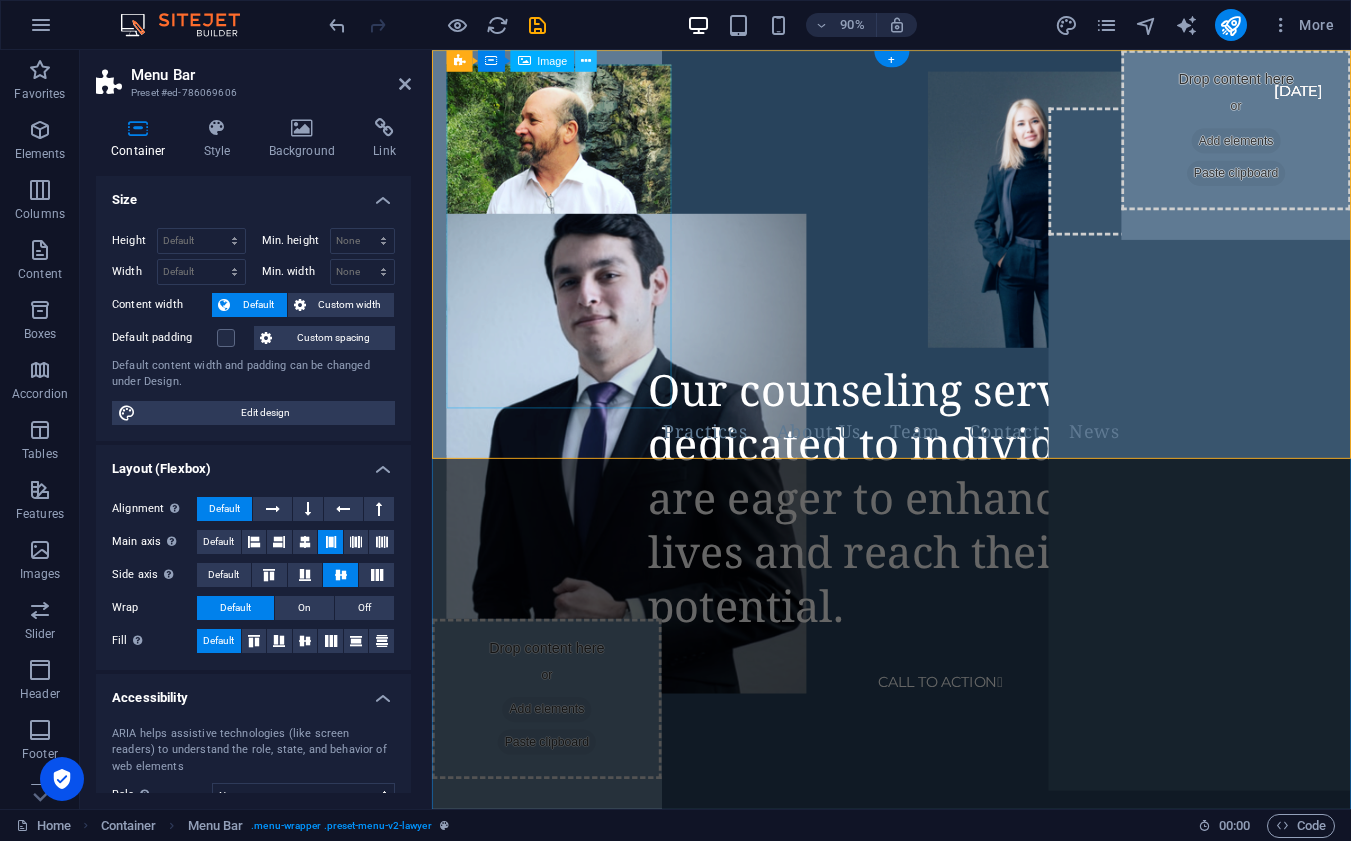click at bounding box center [586, 60] 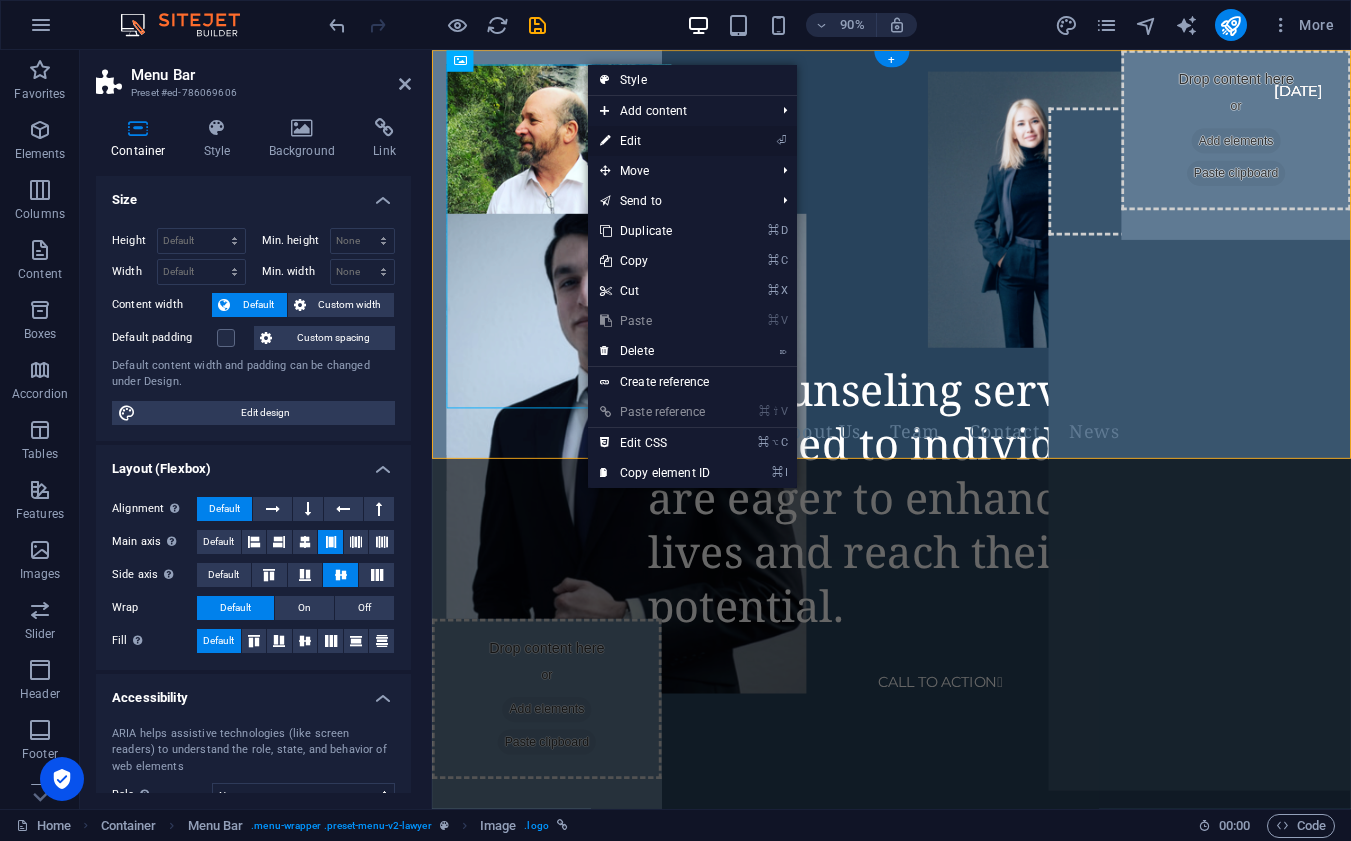 click on "⏎  Edit" at bounding box center (655, 141) 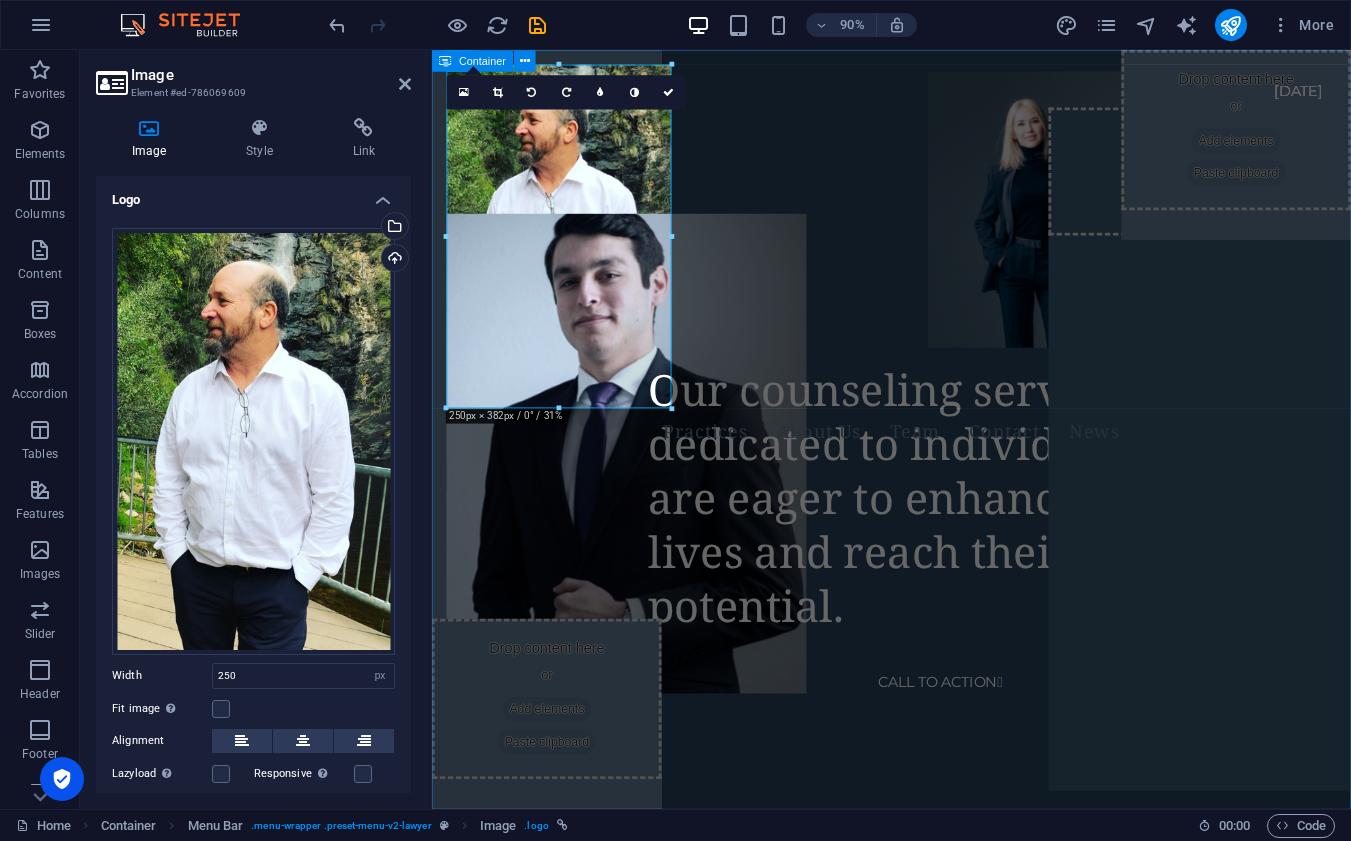 click at bounding box center (558, 64) 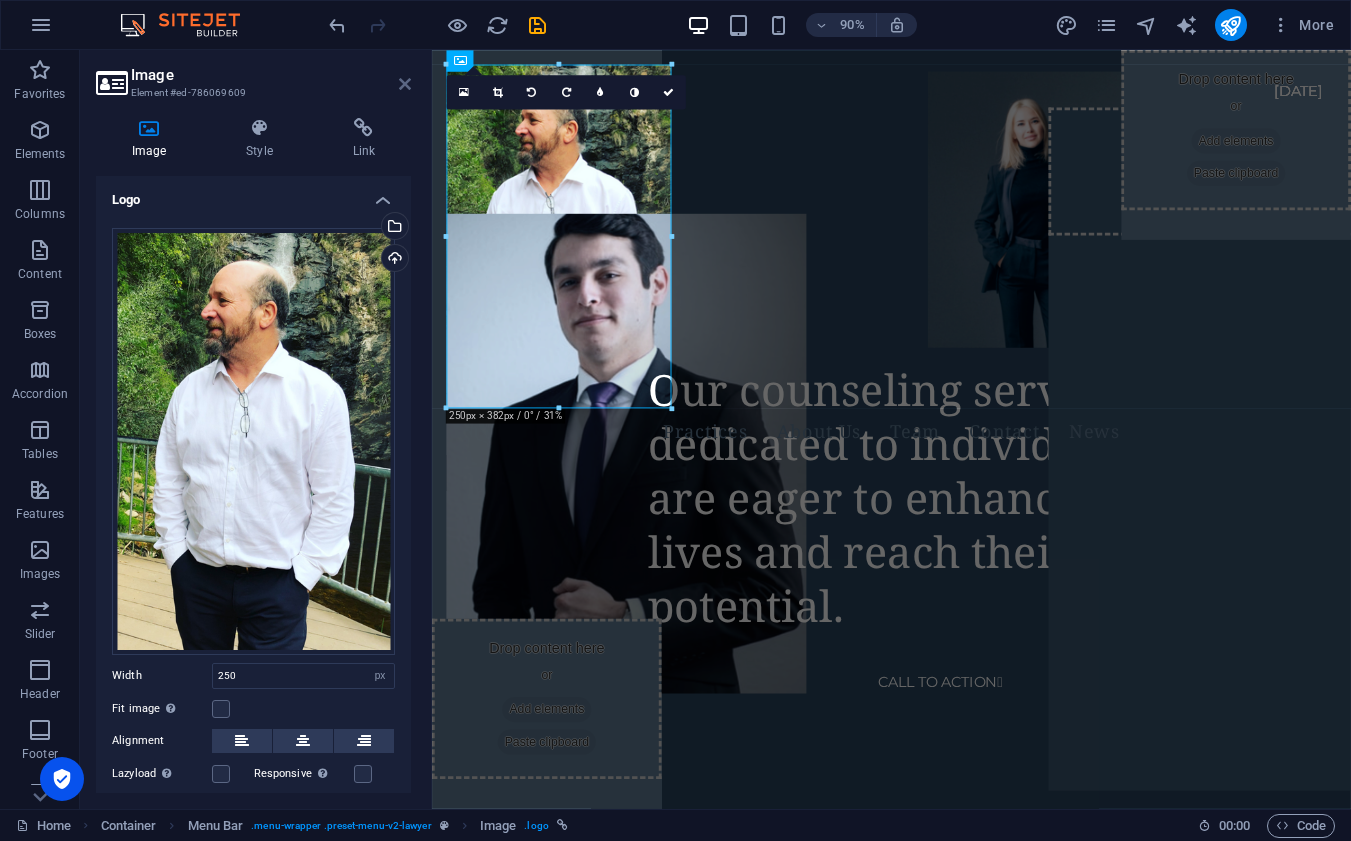 click at bounding box center (405, 84) 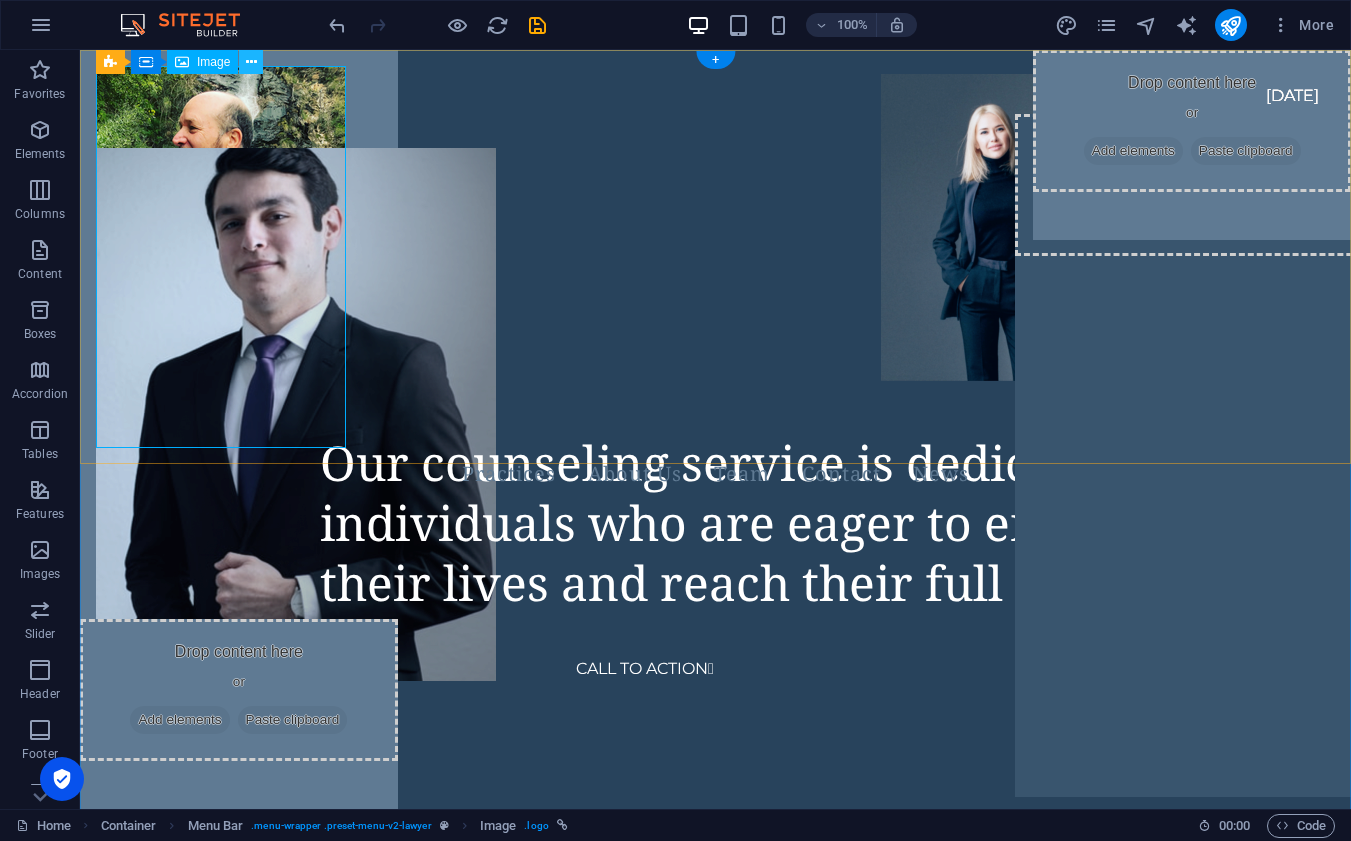 click at bounding box center (251, 62) 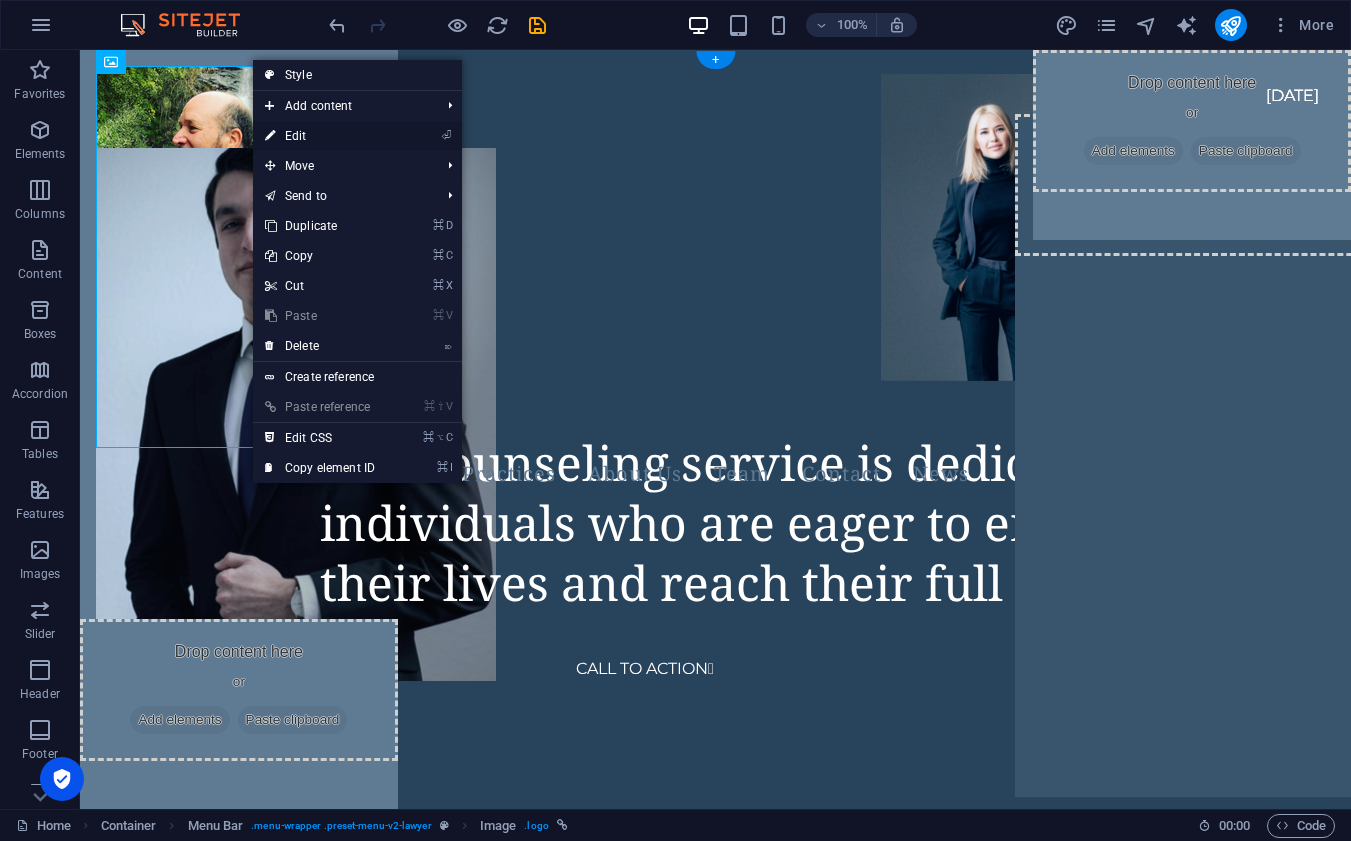 click on "⏎  Edit" at bounding box center (320, 136) 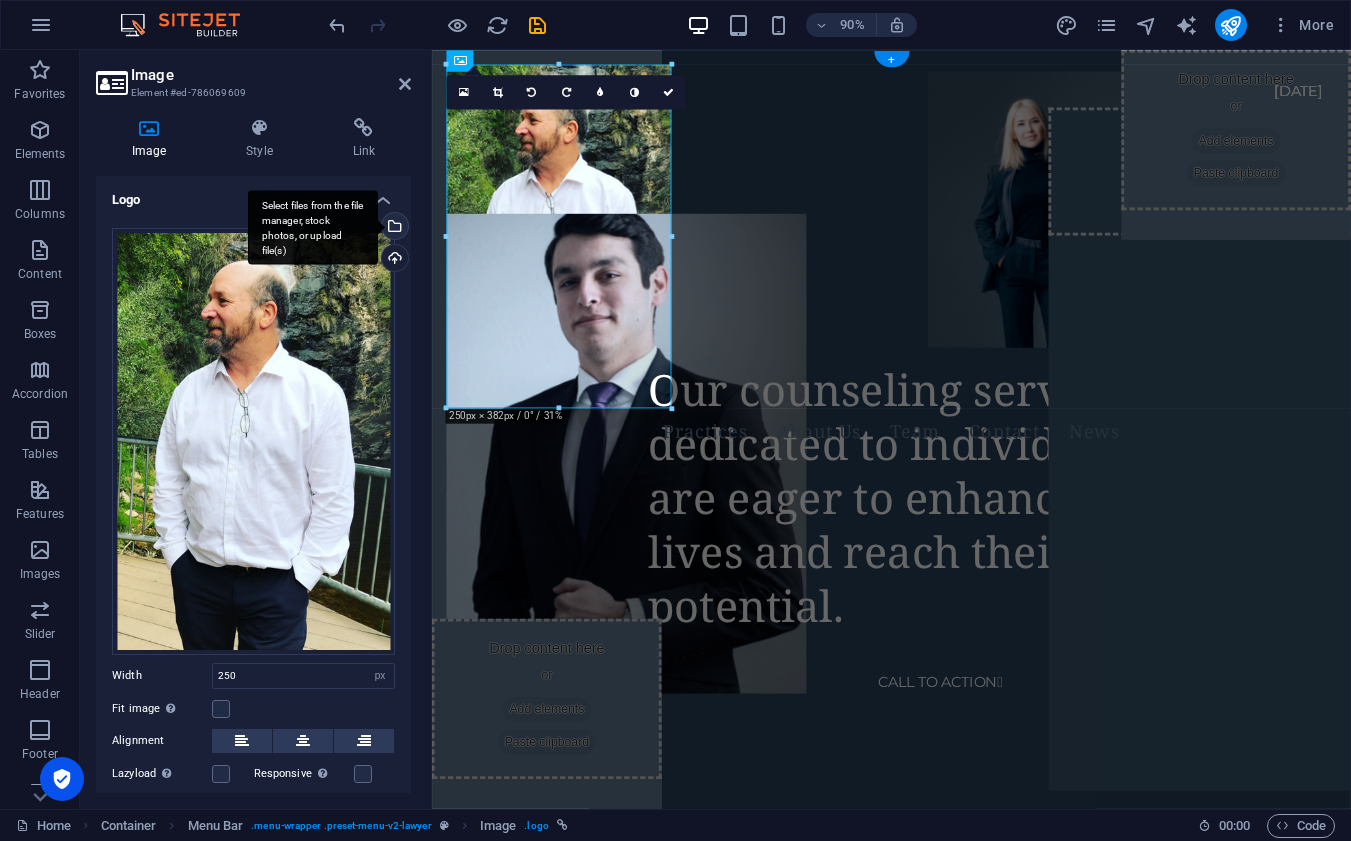 click on "Select files from the file manager, stock photos, or upload file(s)" at bounding box center (393, 228) 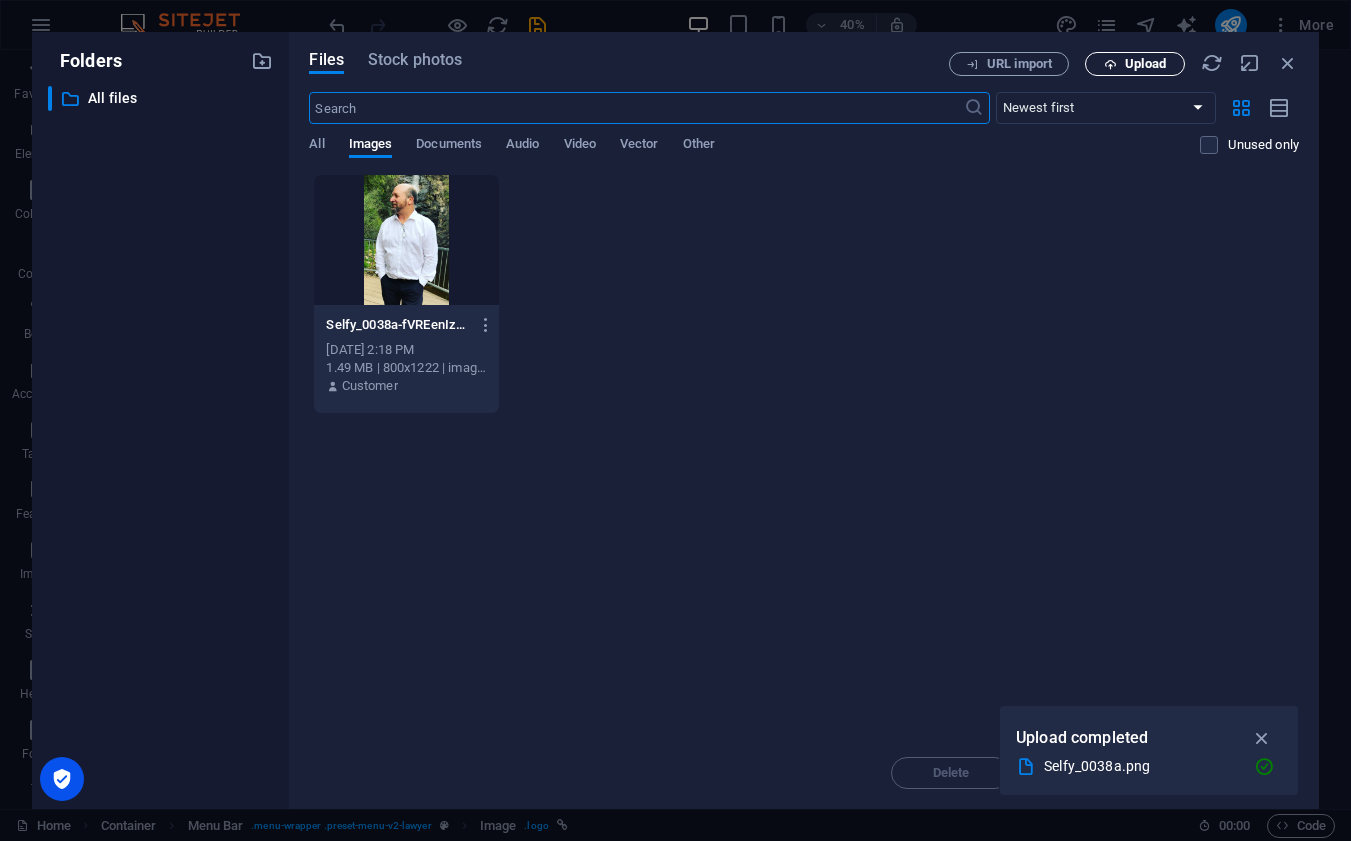 click on "Upload" at bounding box center (1145, 64) 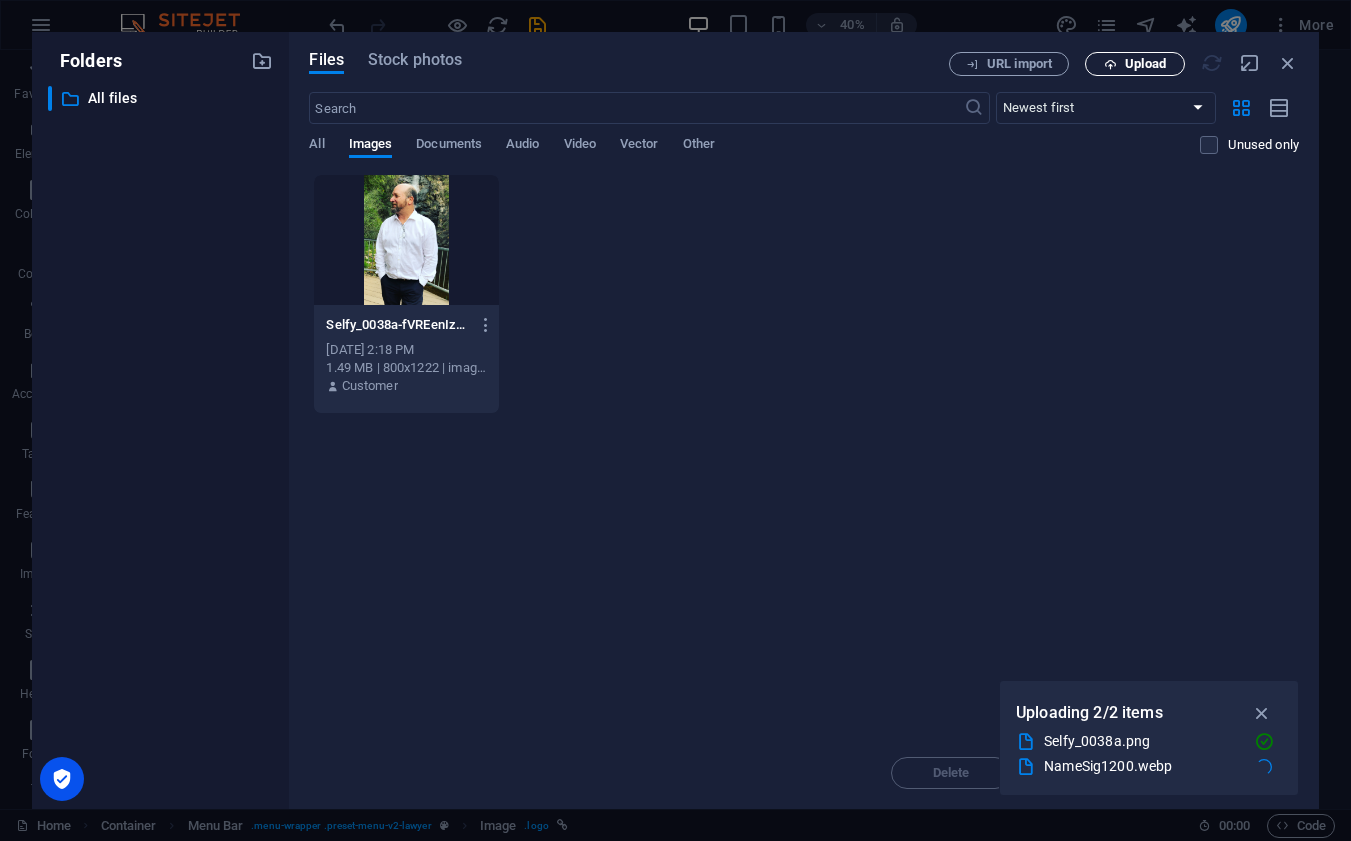 click on "Upload" at bounding box center [1135, 64] 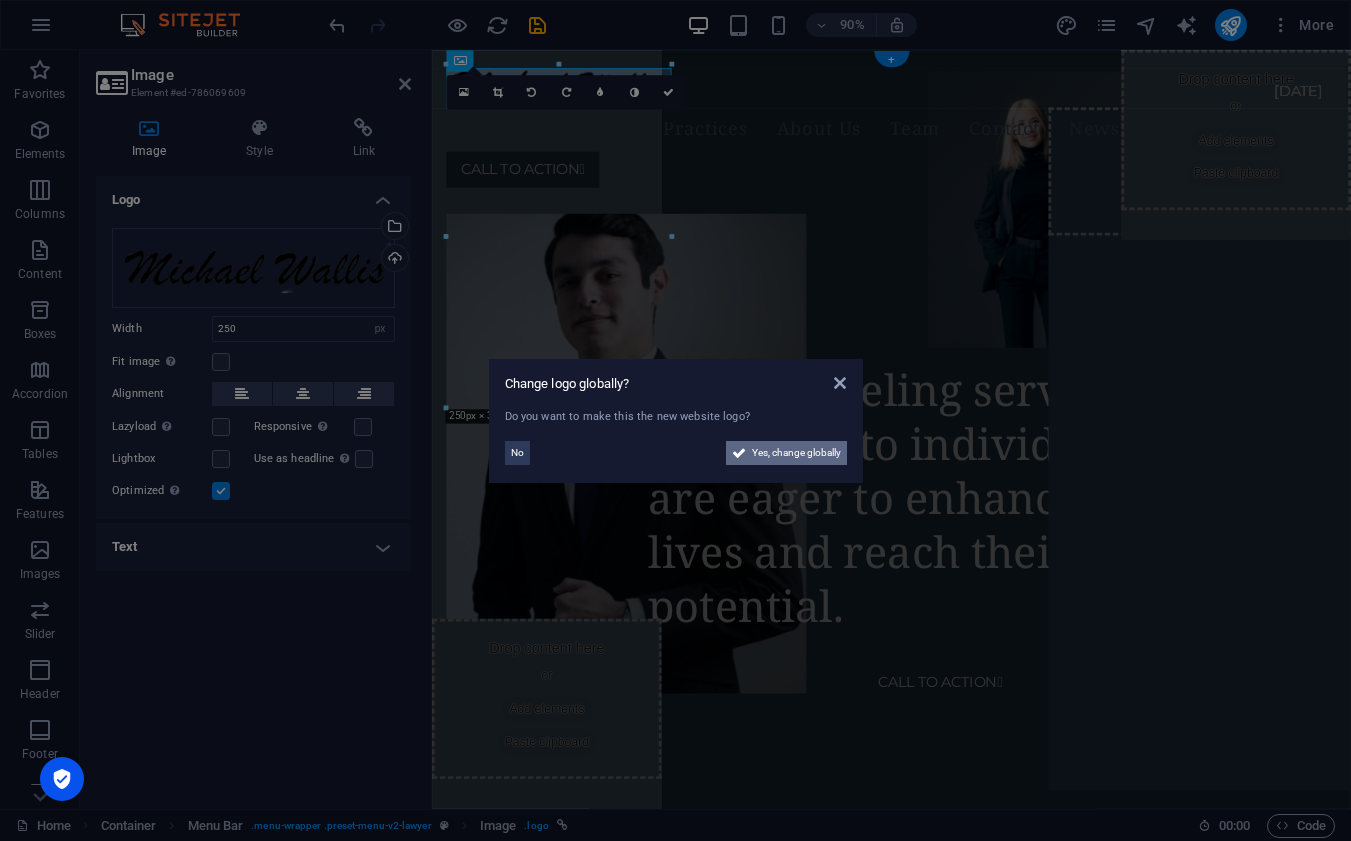 click on "Yes, change globally" at bounding box center [796, 453] 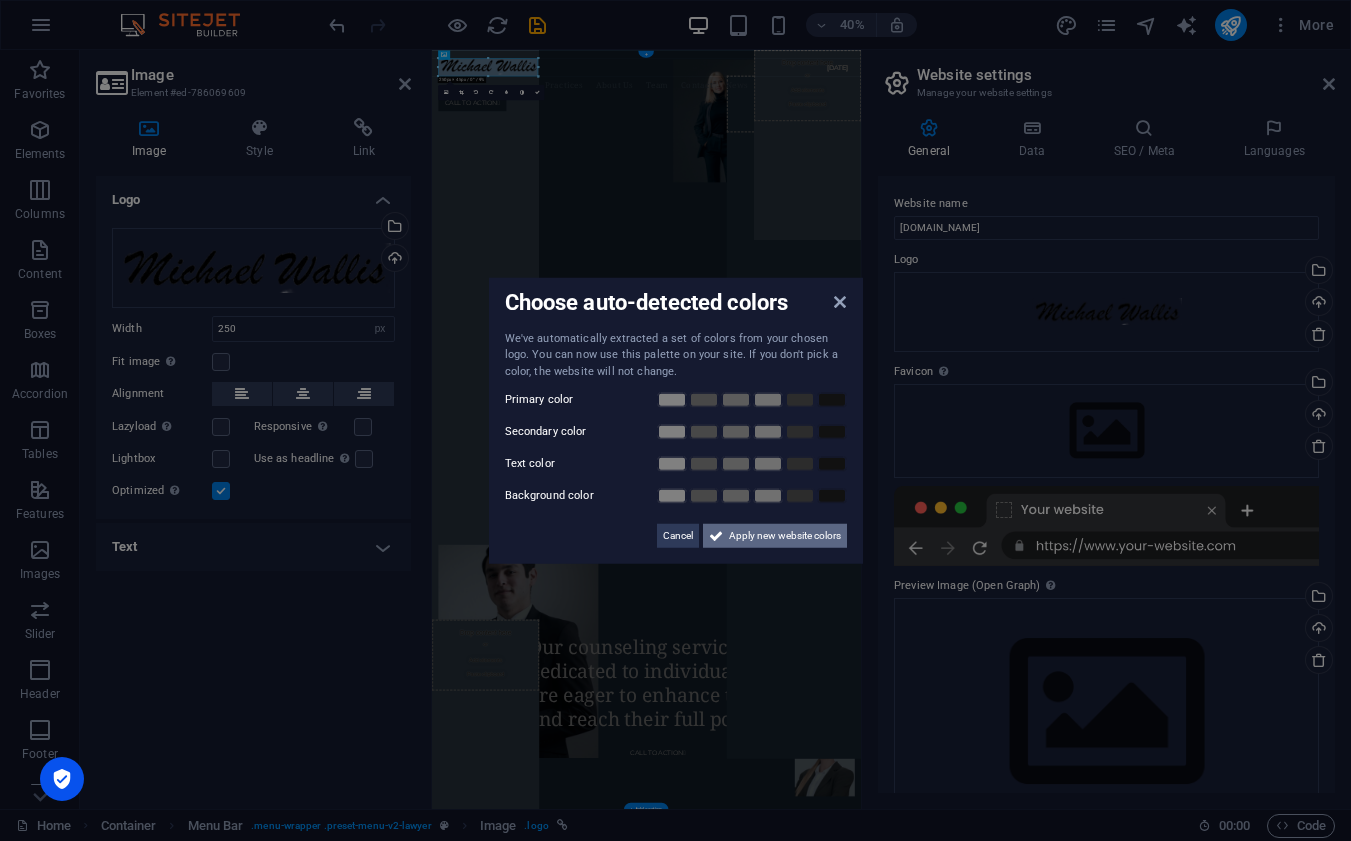 click on "Apply new website colors" at bounding box center (785, 536) 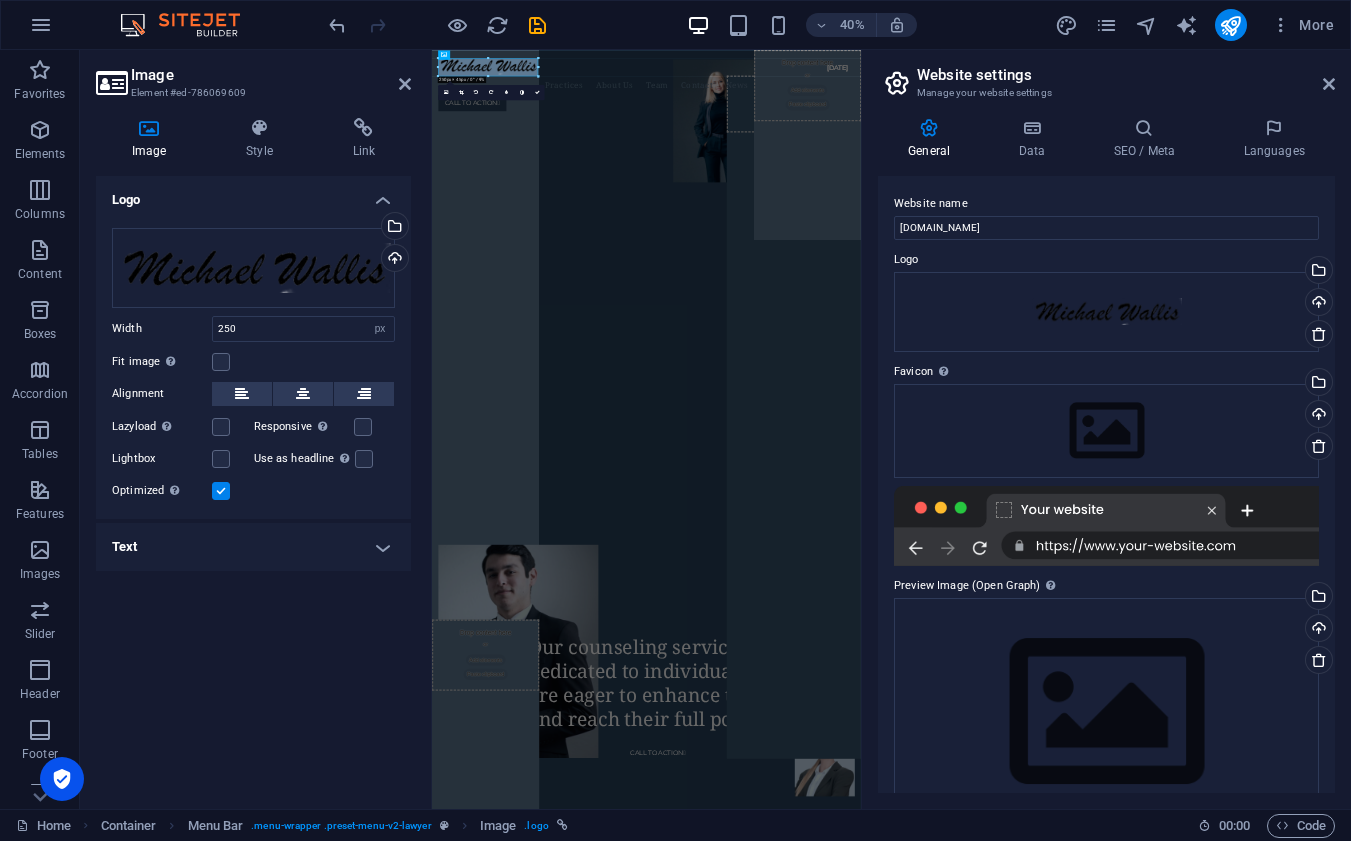 click on "Image Element #ed-786069609" at bounding box center (253, 76) 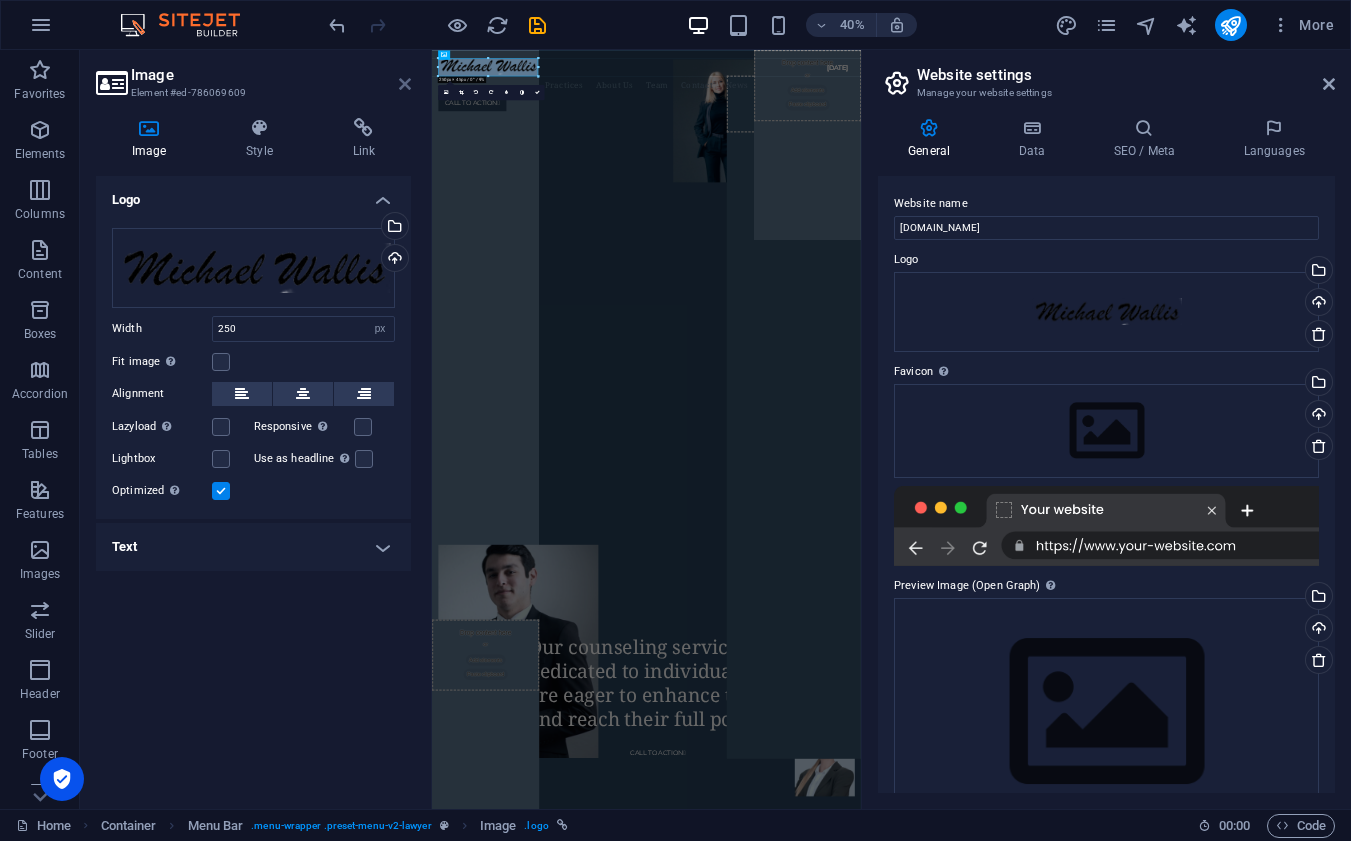 click at bounding box center (405, 84) 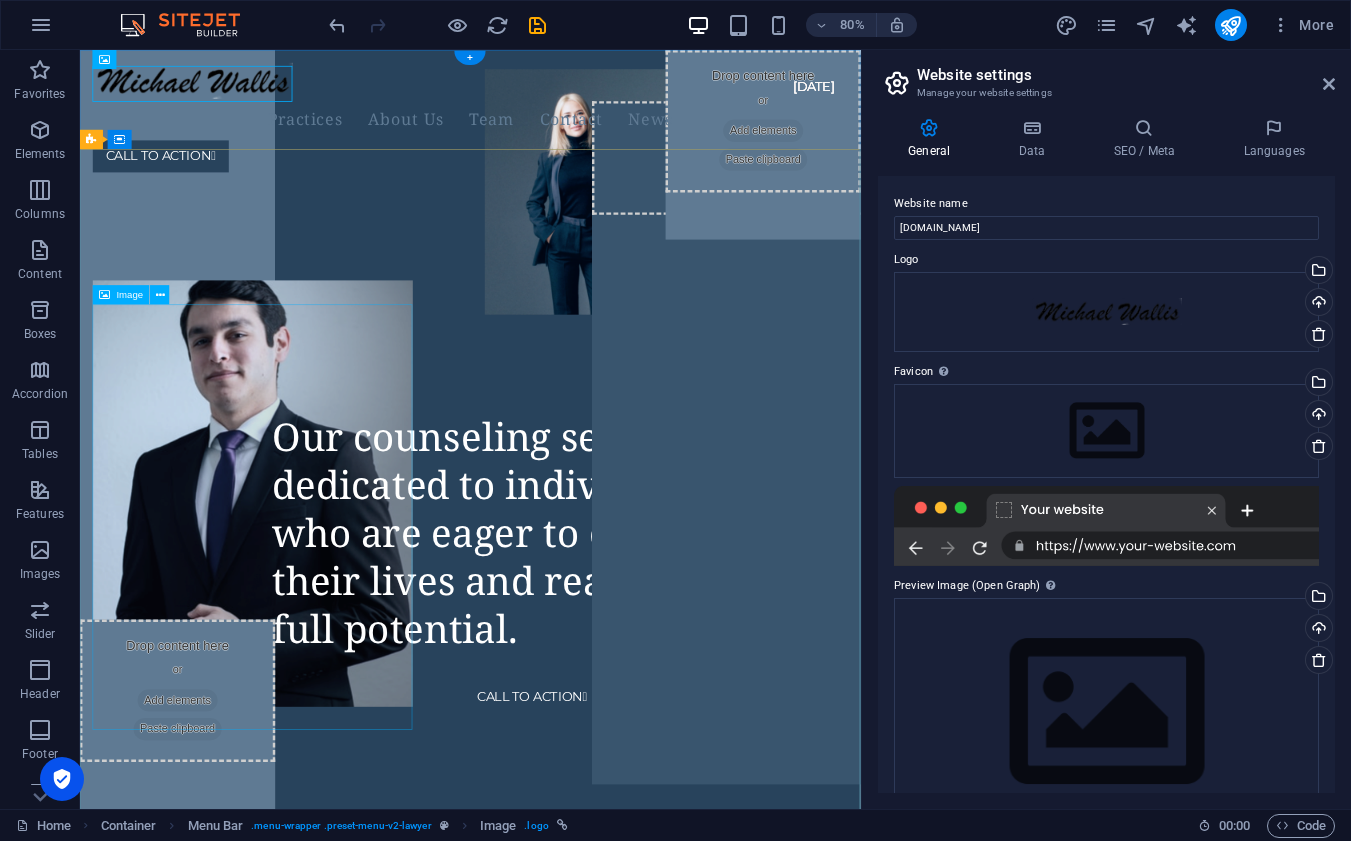 click at bounding box center (296, 604) 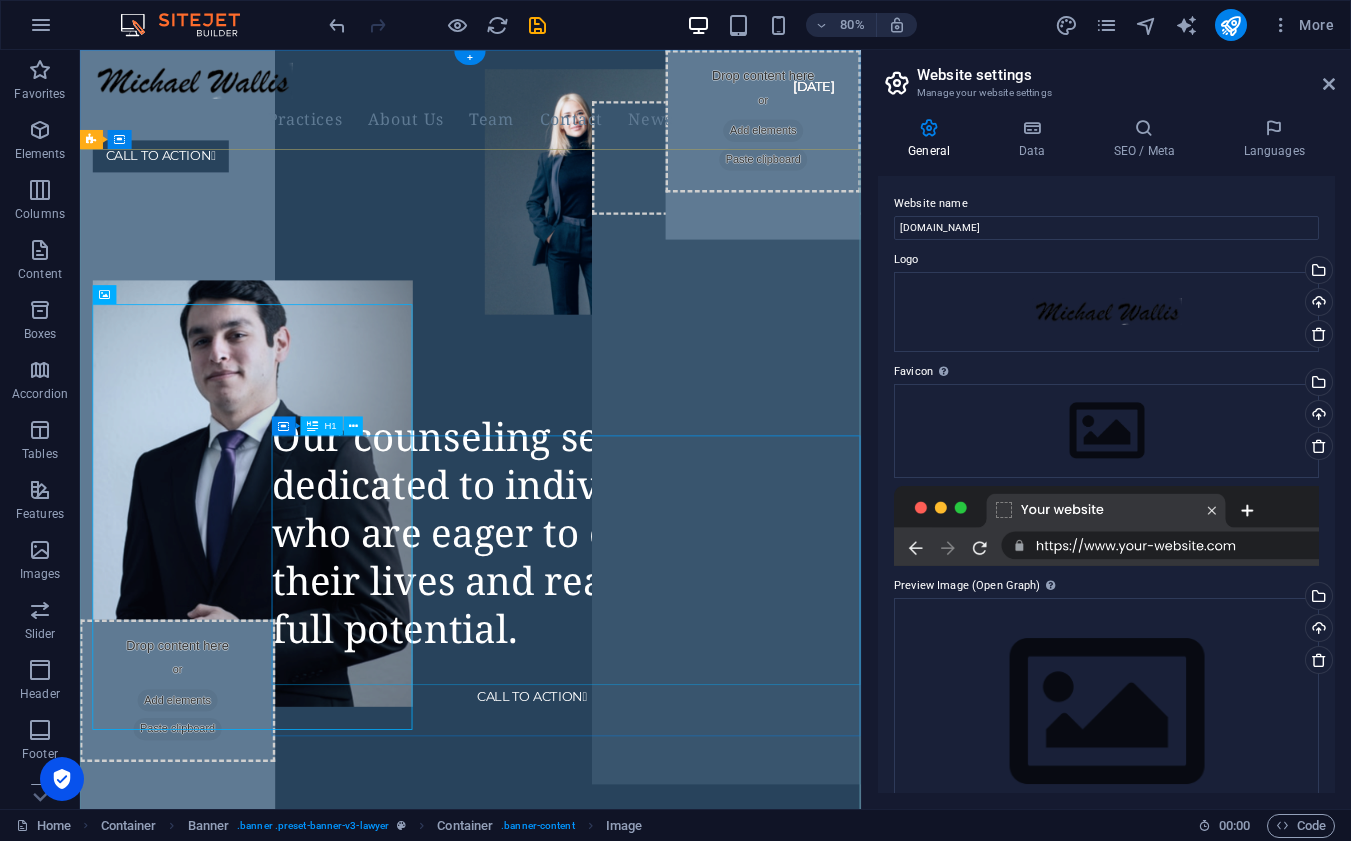 click on "Our counseling service is dedicated to individuals who are eager to enhance their lives and reach their full potential." at bounding box center [688, 653] 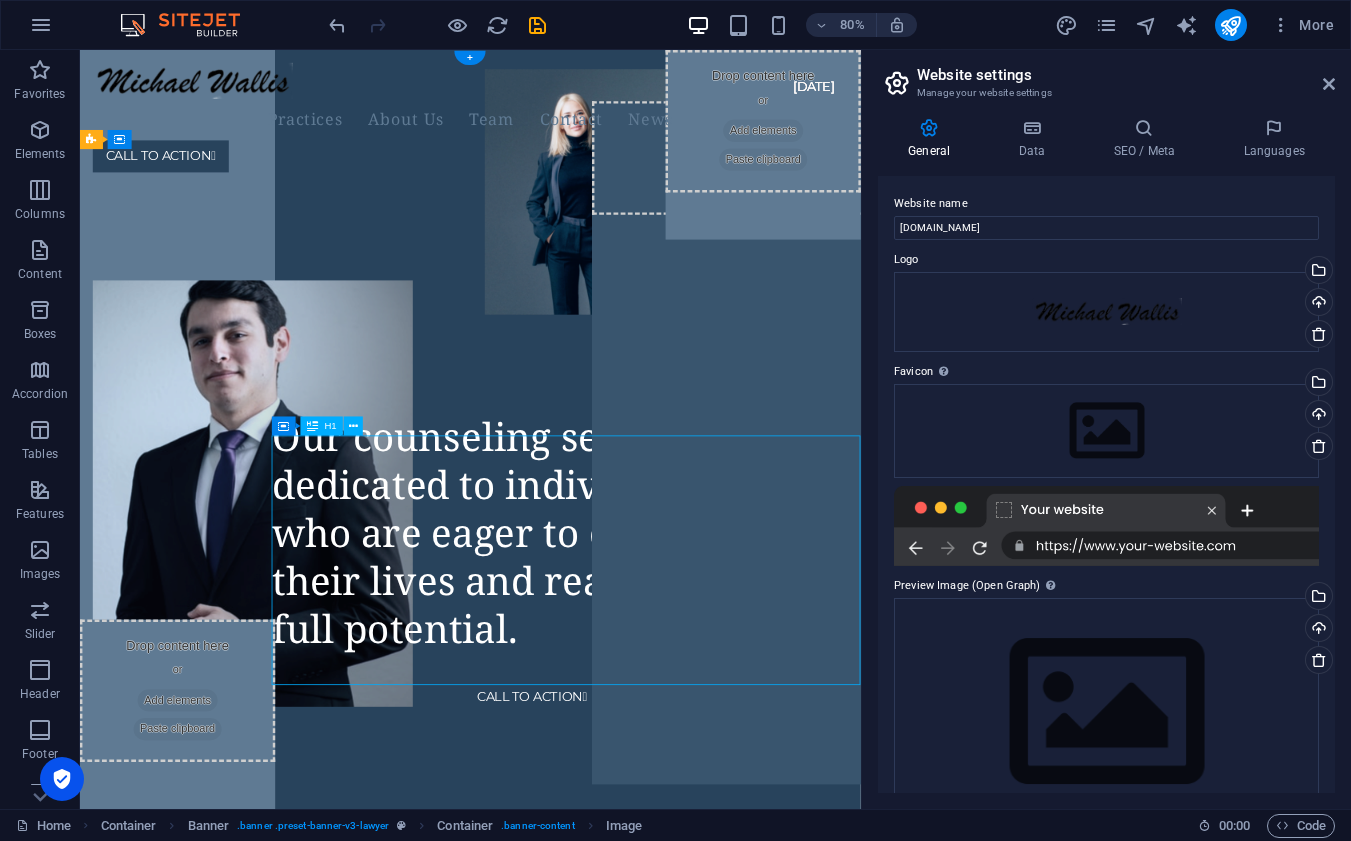 click on "Our counseling service is dedicated to individuals who are eager to enhance their lives and reach their full potential." at bounding box center (688, 653) 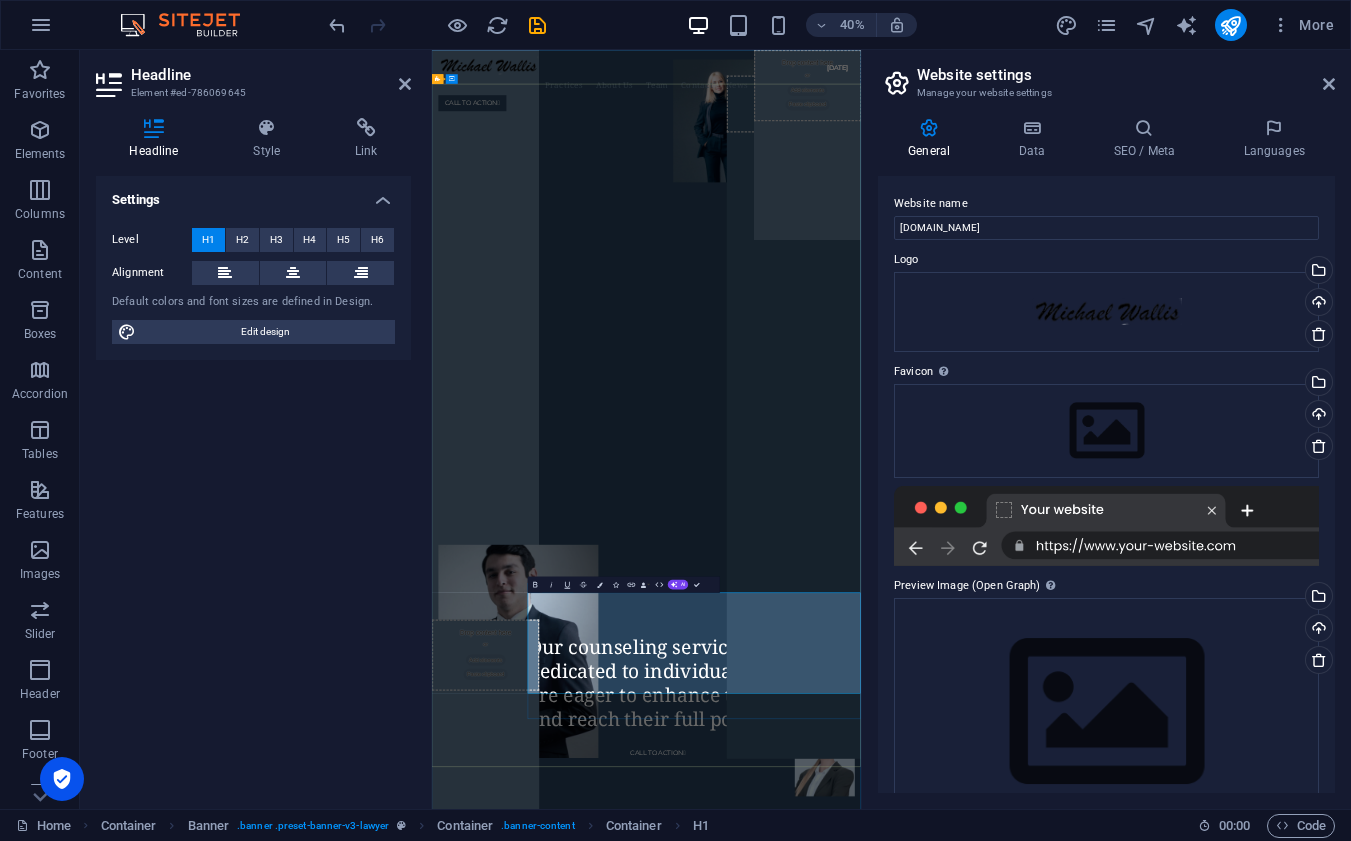 click on "Our counseling service is dedicated to individuals who are eager to enhance their lives and reach their full potential." at bounding box center (1032, 1631) 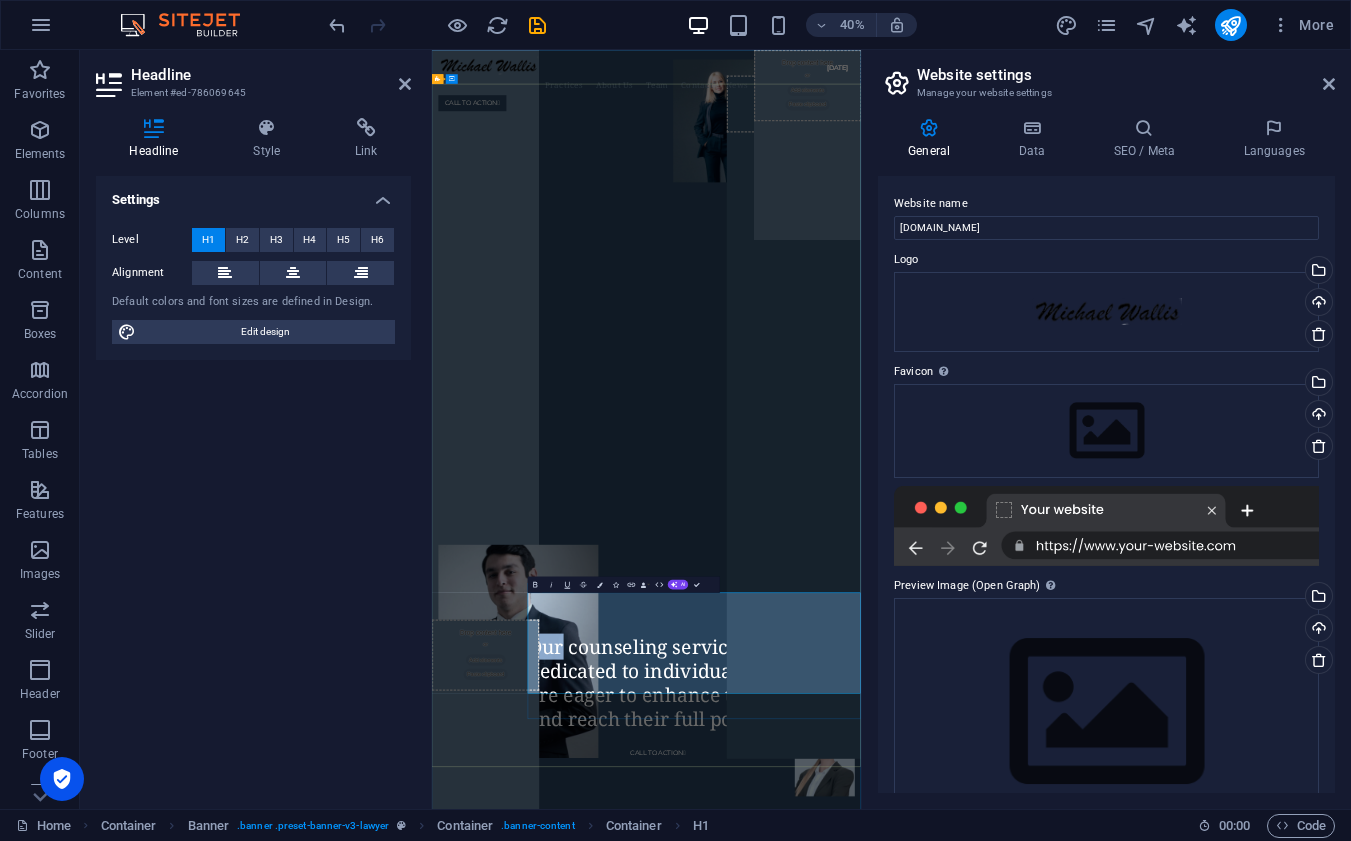 click on "Our counseling service is dedicated to individuals who are eager to enhance their lives and reach their full potential." at bounding box center (1032, 1631) 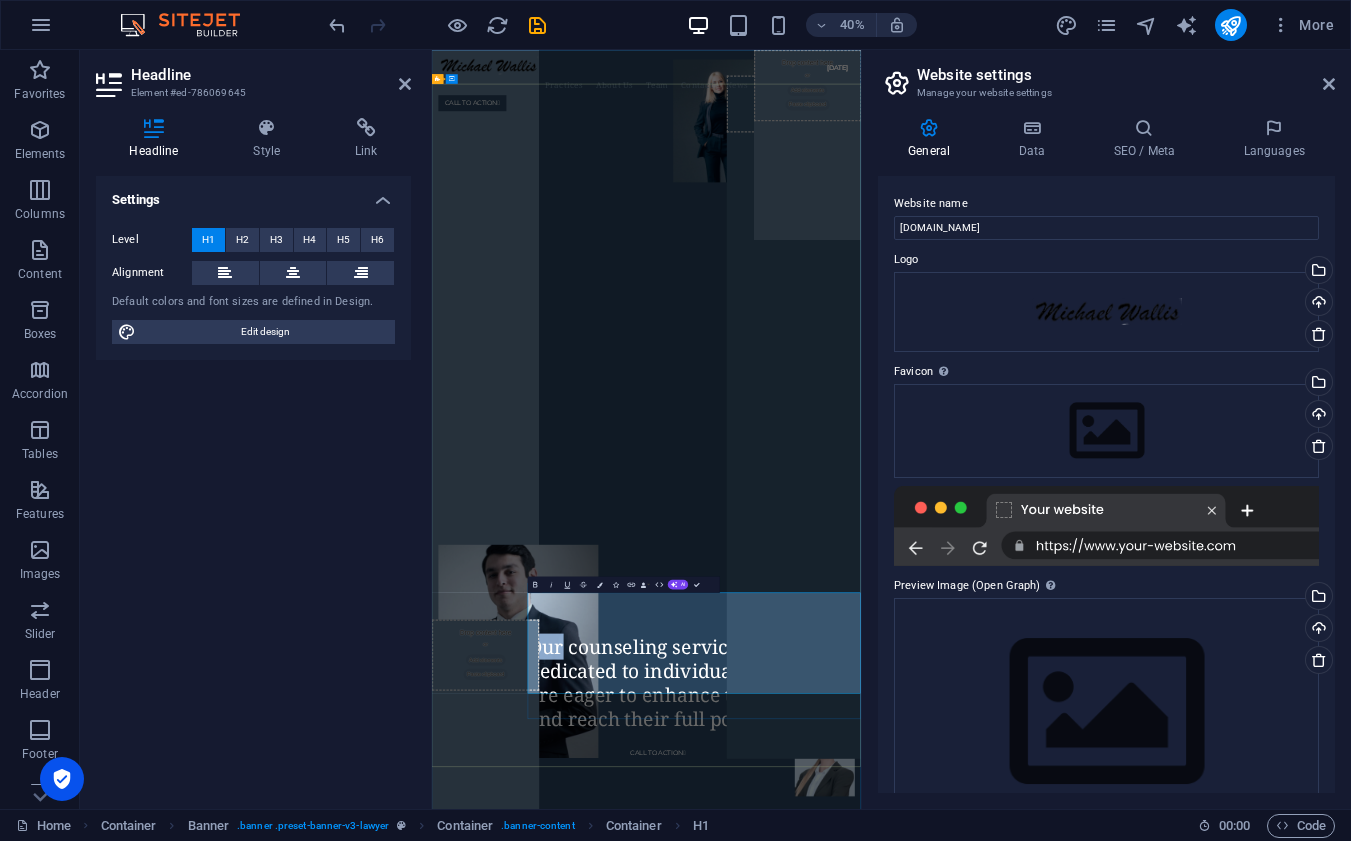 type 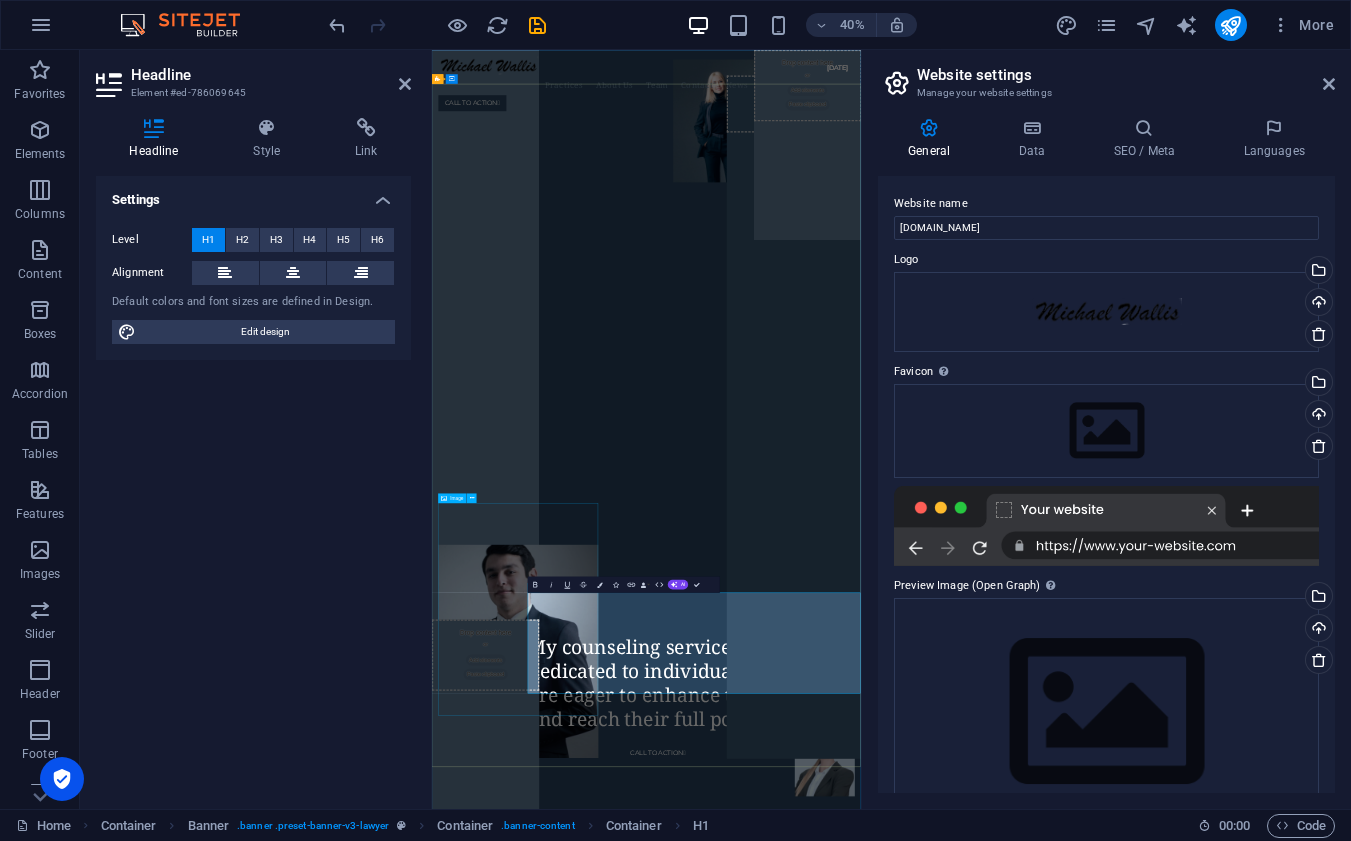 click at bounding box center [648, 1553] 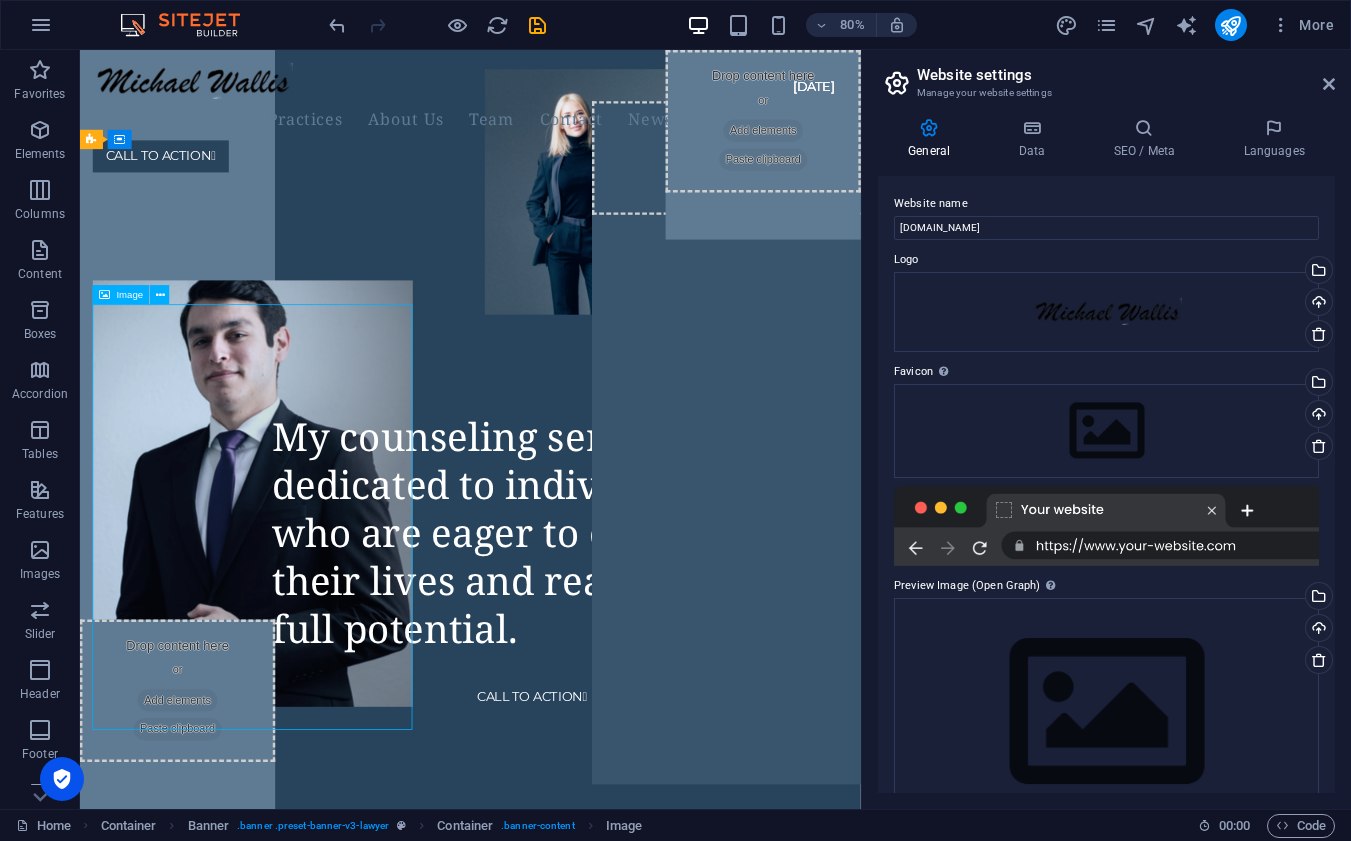 click on "My counseling service is dedicated to individuals who are eager to enhance their lives and reach their full potential." at bounding box center (688, 653) 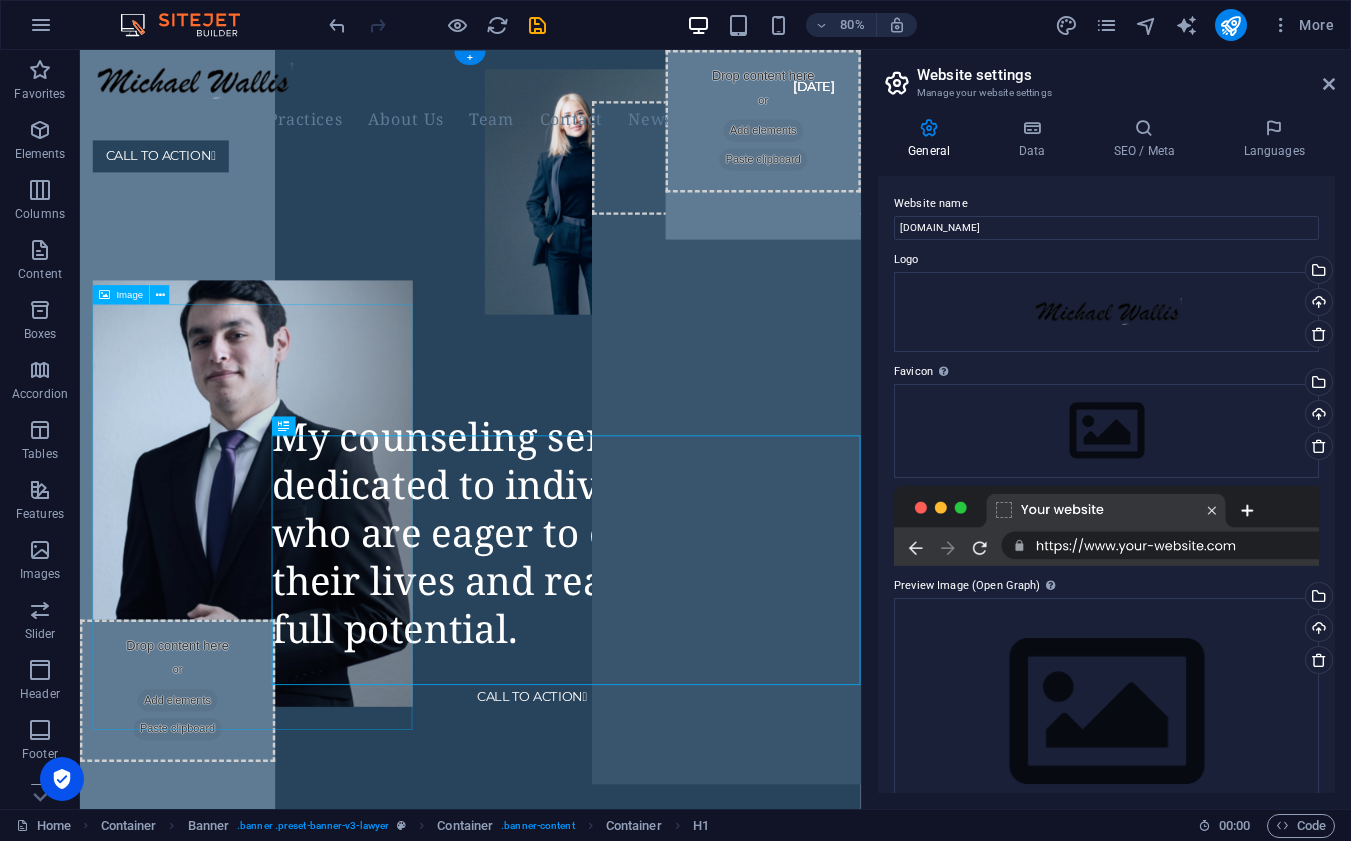 click at bounding box center (296, 604) 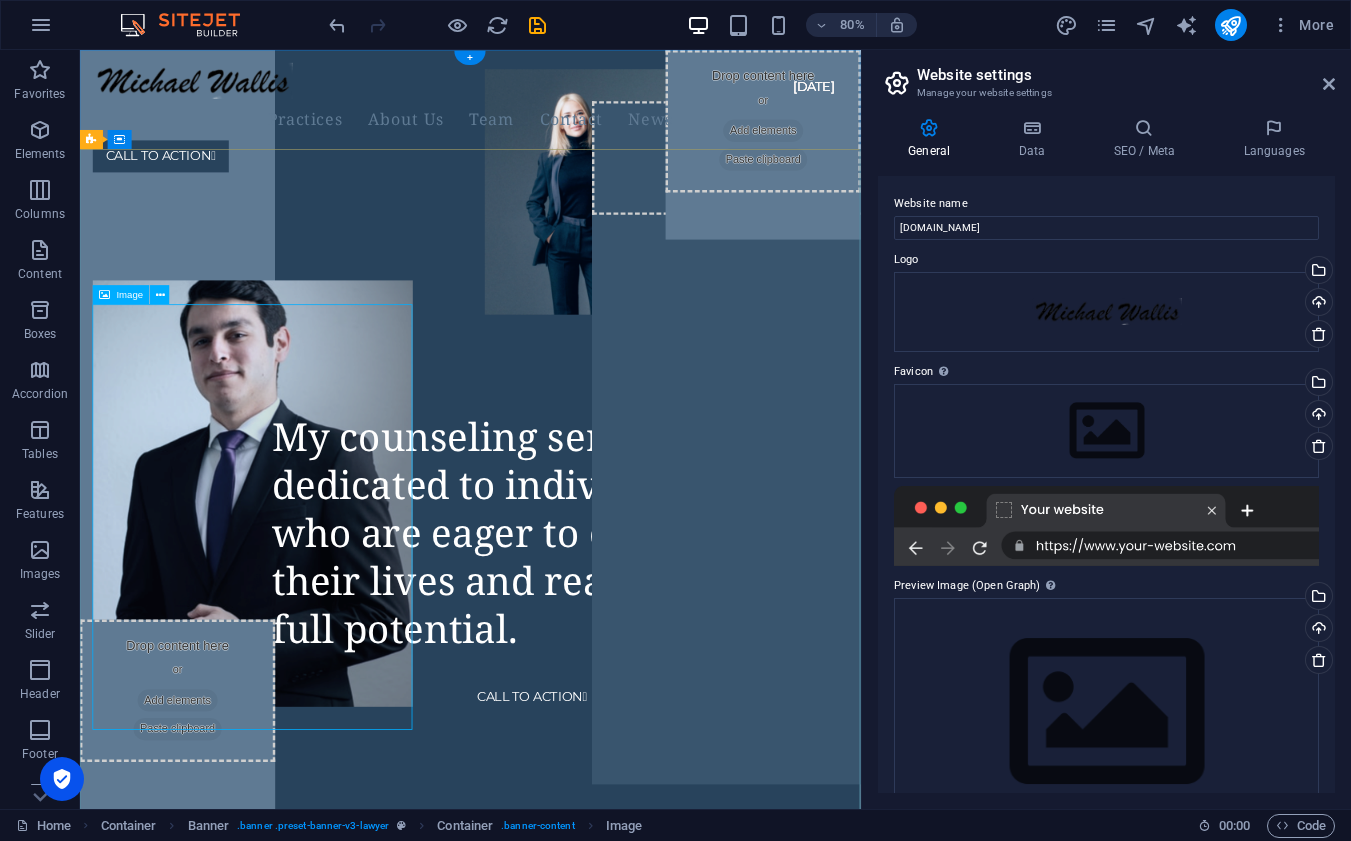 click on "Image" at bounding box center (130, 295) 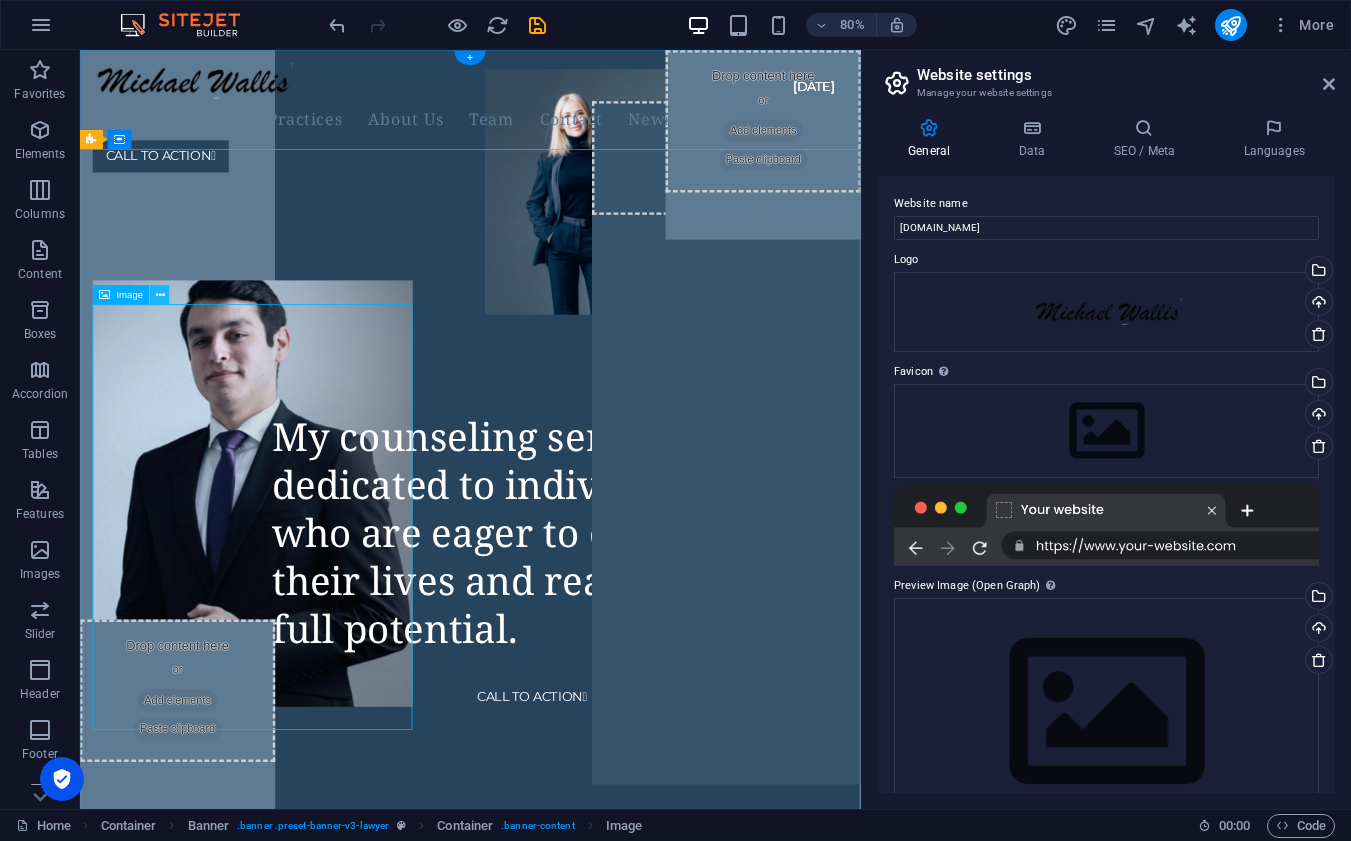 click at bounding box center [160, 294] 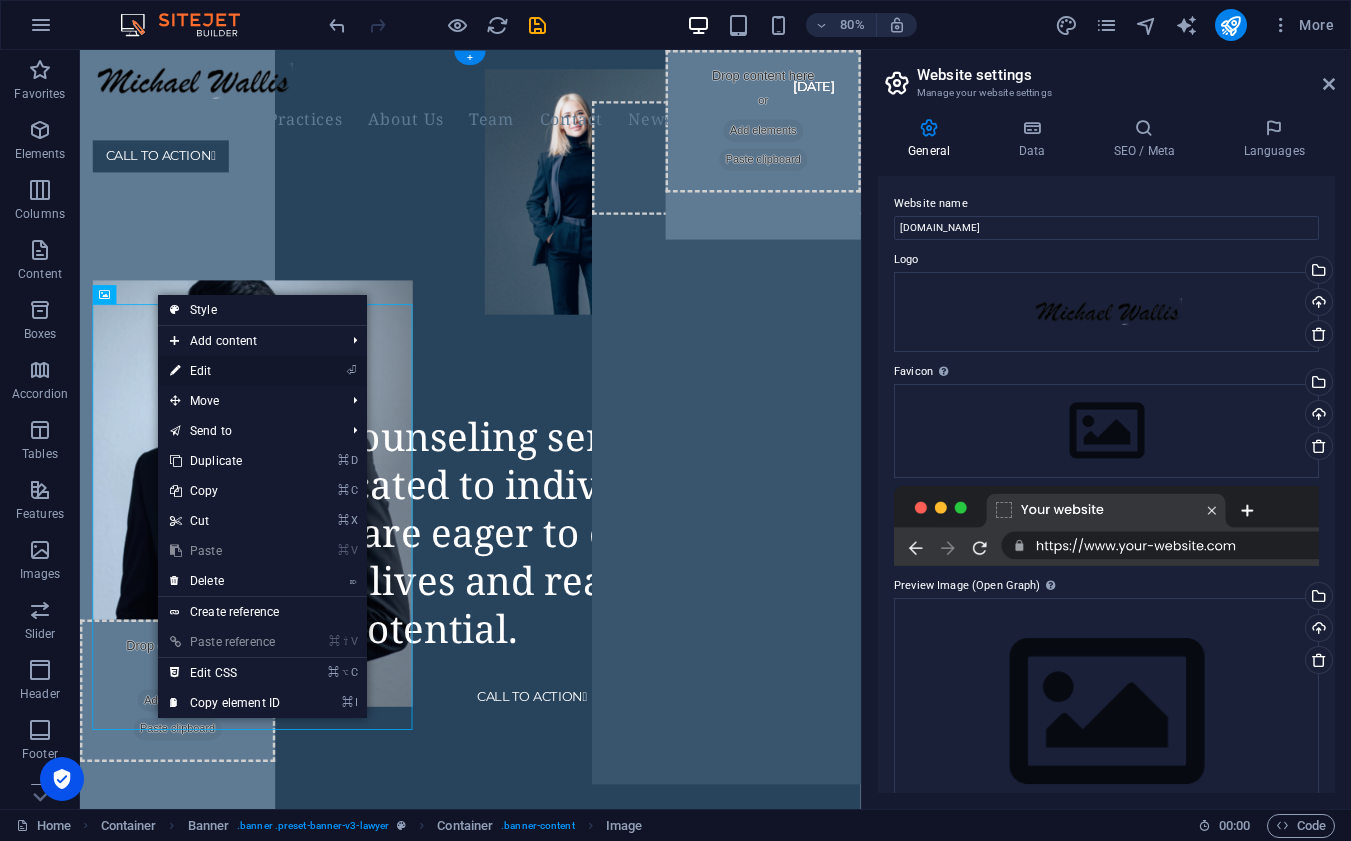 click on "⏎  Edit" at bounding box center [225, 371] 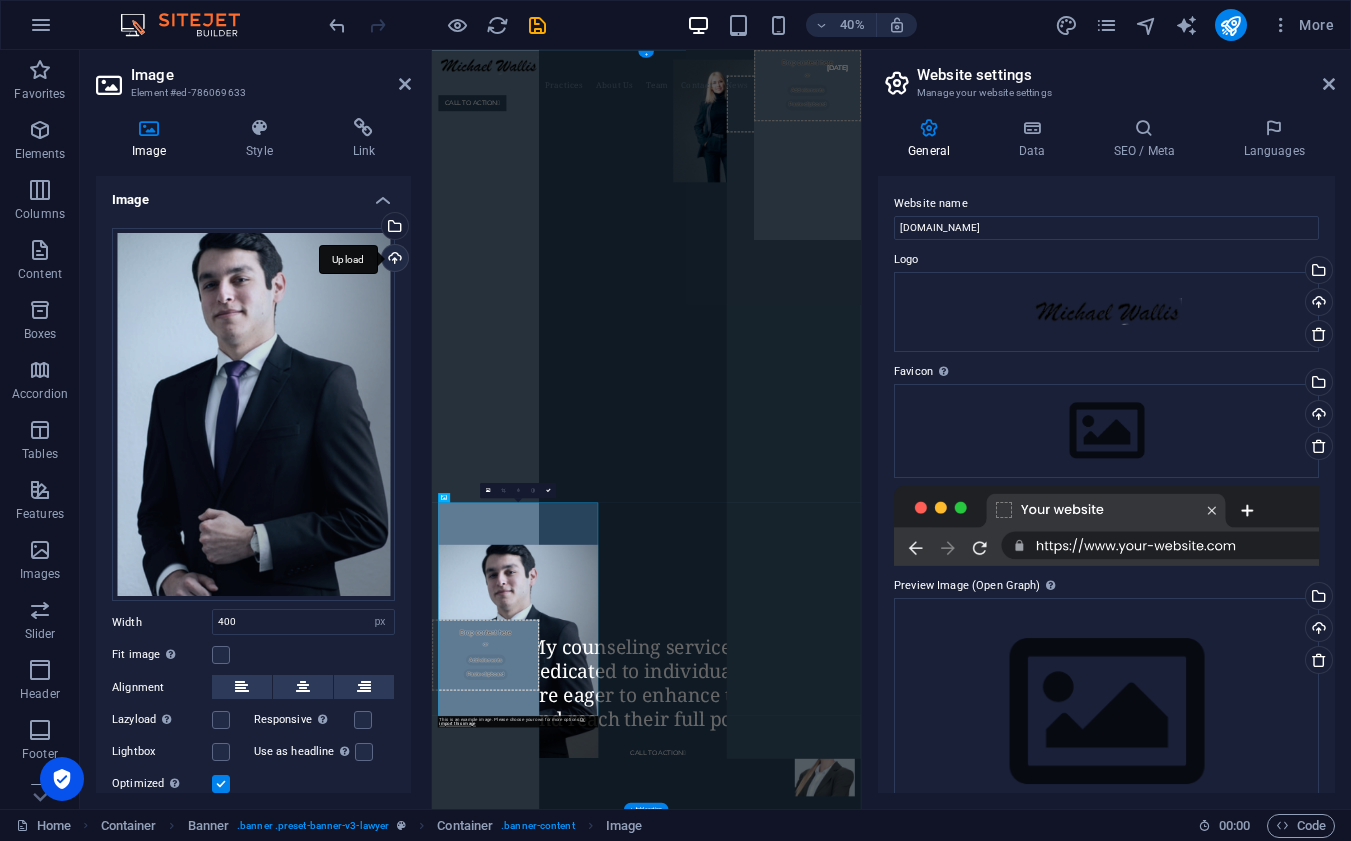 click on "Upload" at bounding box center (393, 260) 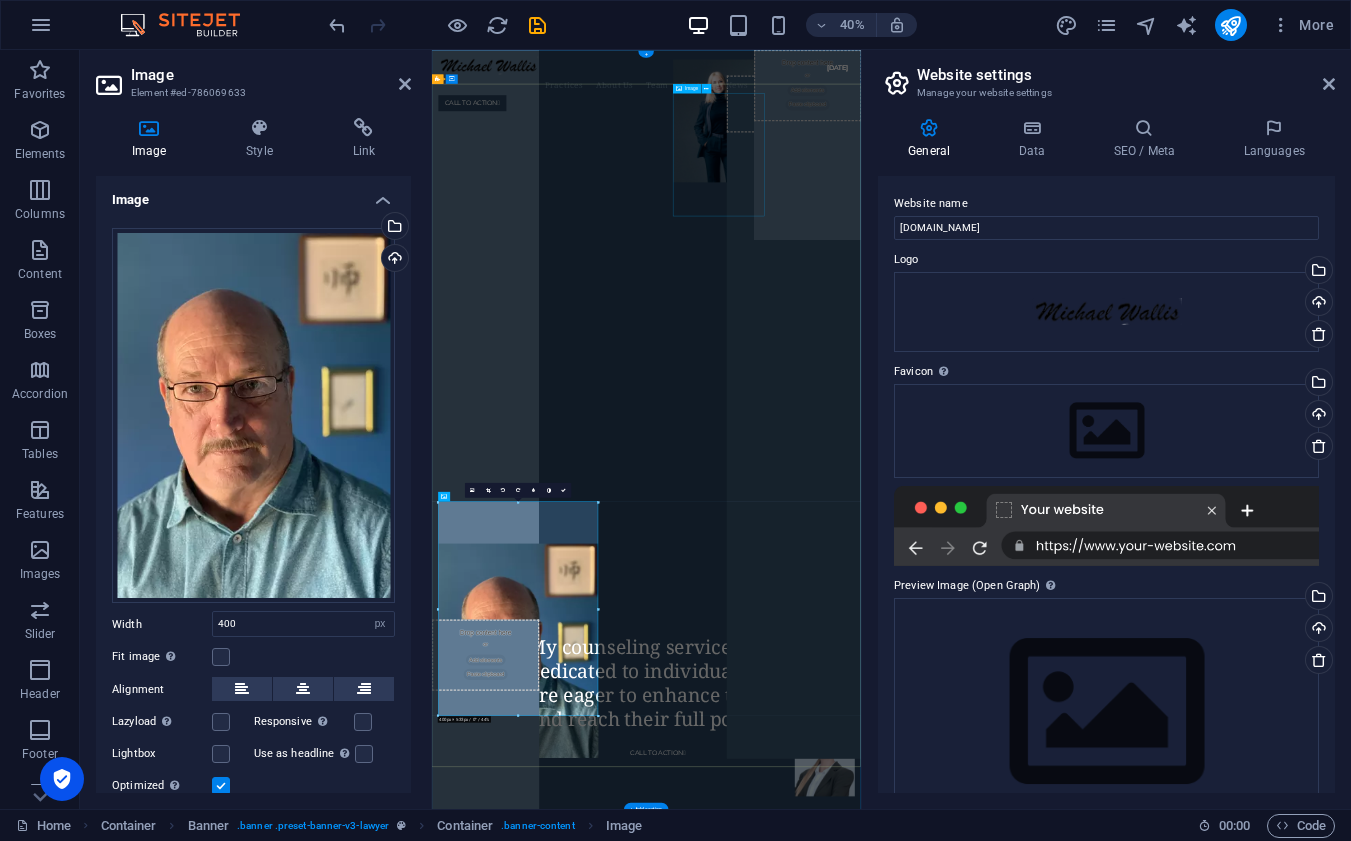 click at bounding box center (1150, 227) 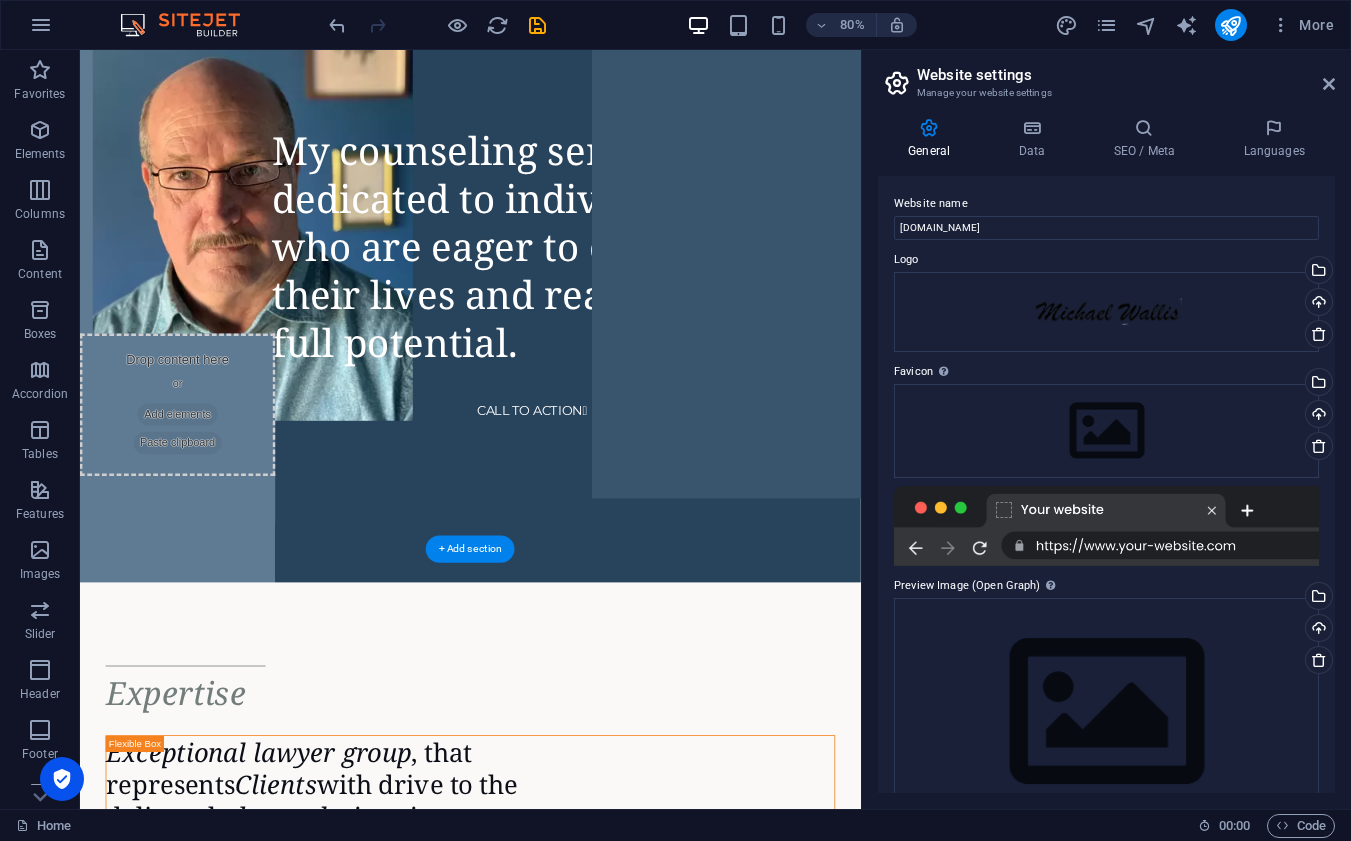 scroll, scrollTop: 361, scrollLeft: 0, axis: vertical 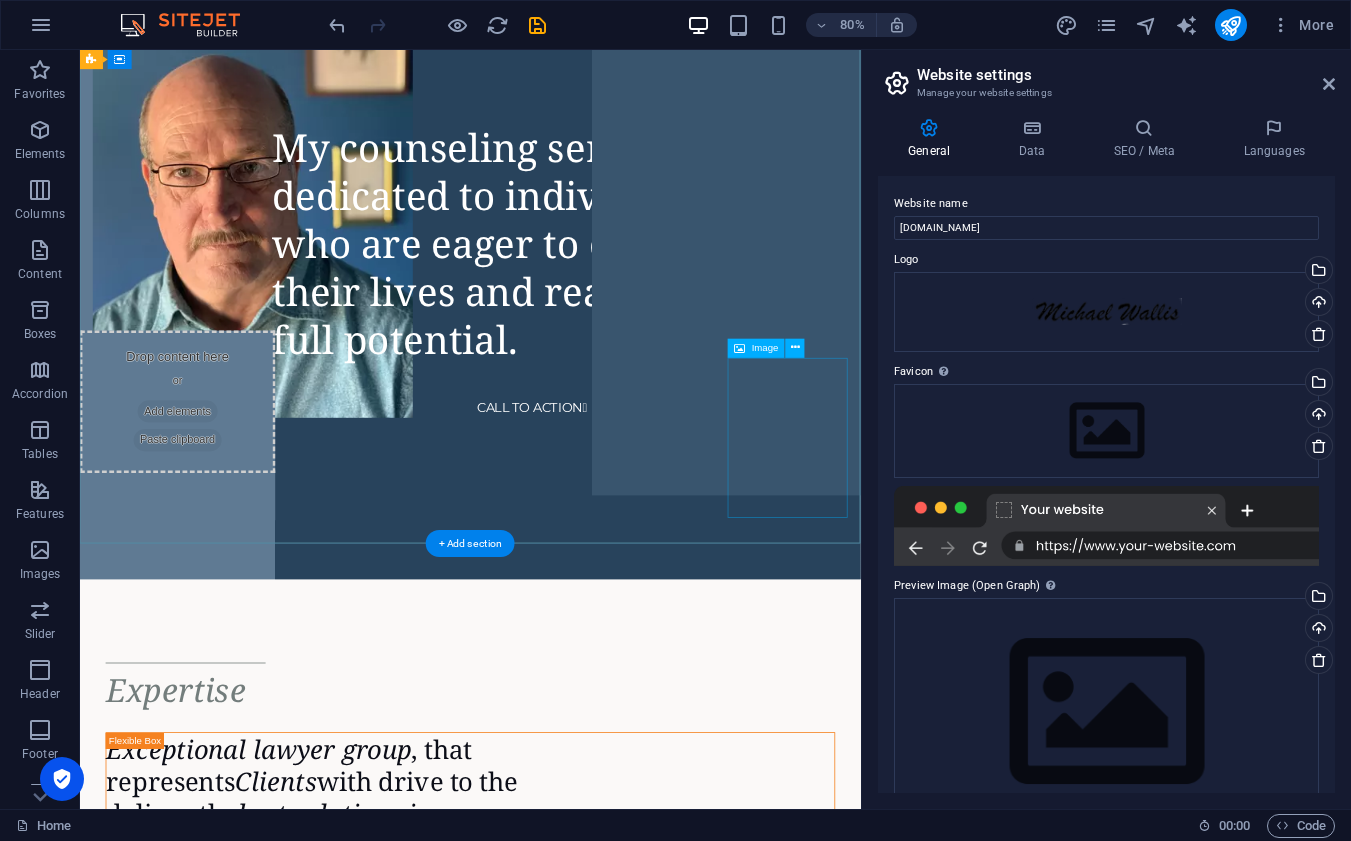 click at bounding box center (965, 505) 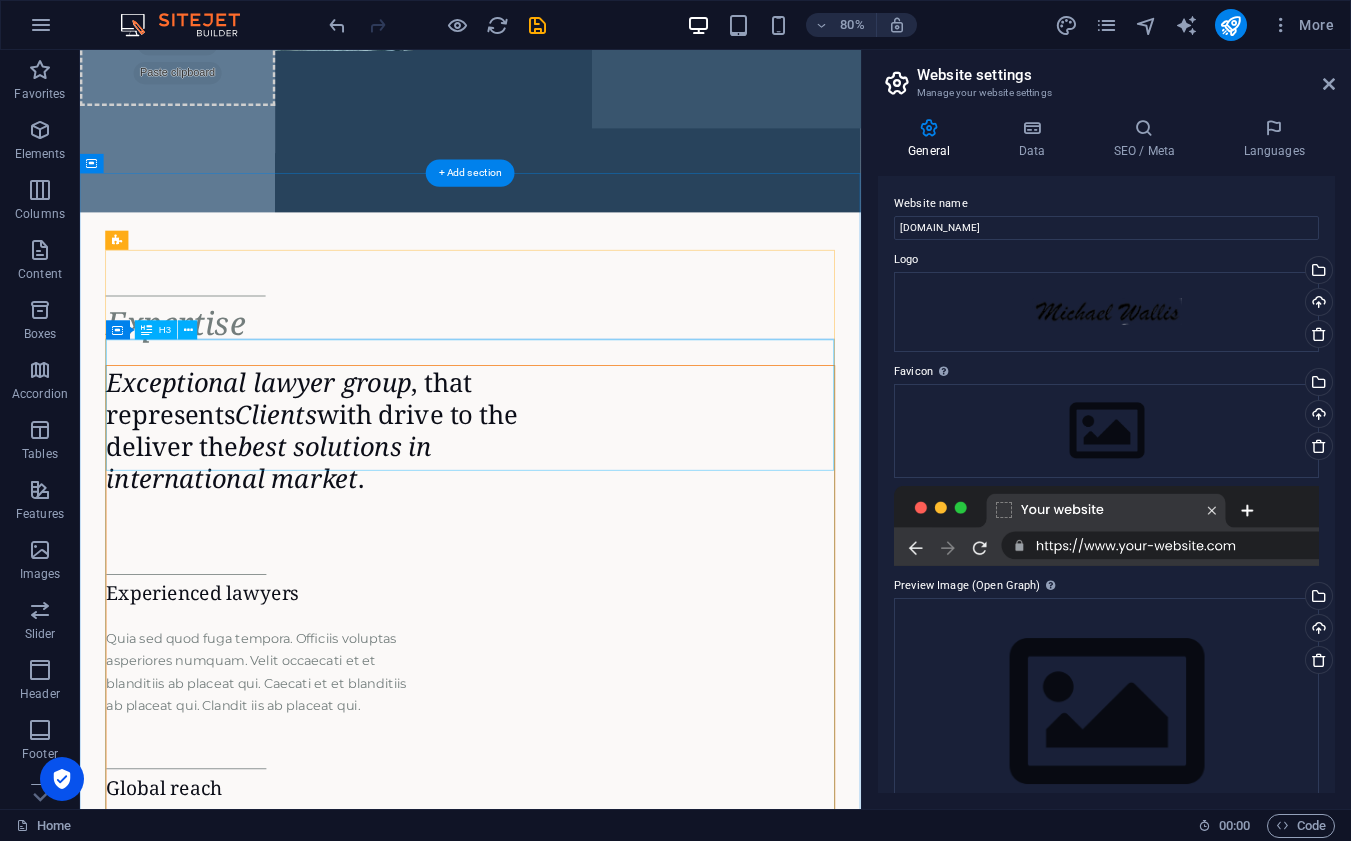 scroll, scrollTop: 840, scrollLeft: 0, axis: vertical 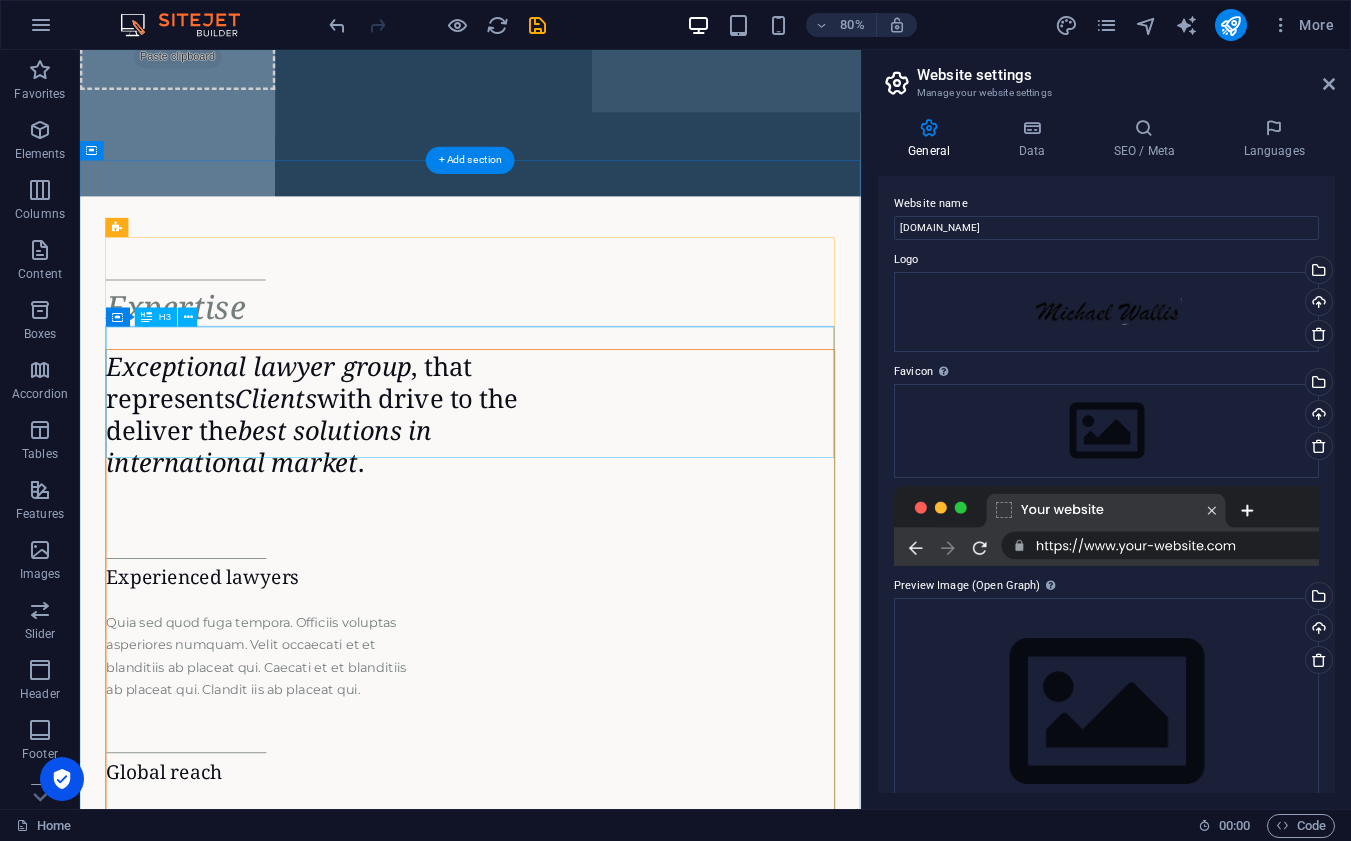 click on "Exceptional lawyer group , that represents  Clients  with drive to the deliver the  best solutions in international market ." at bounding box center (568, 505) 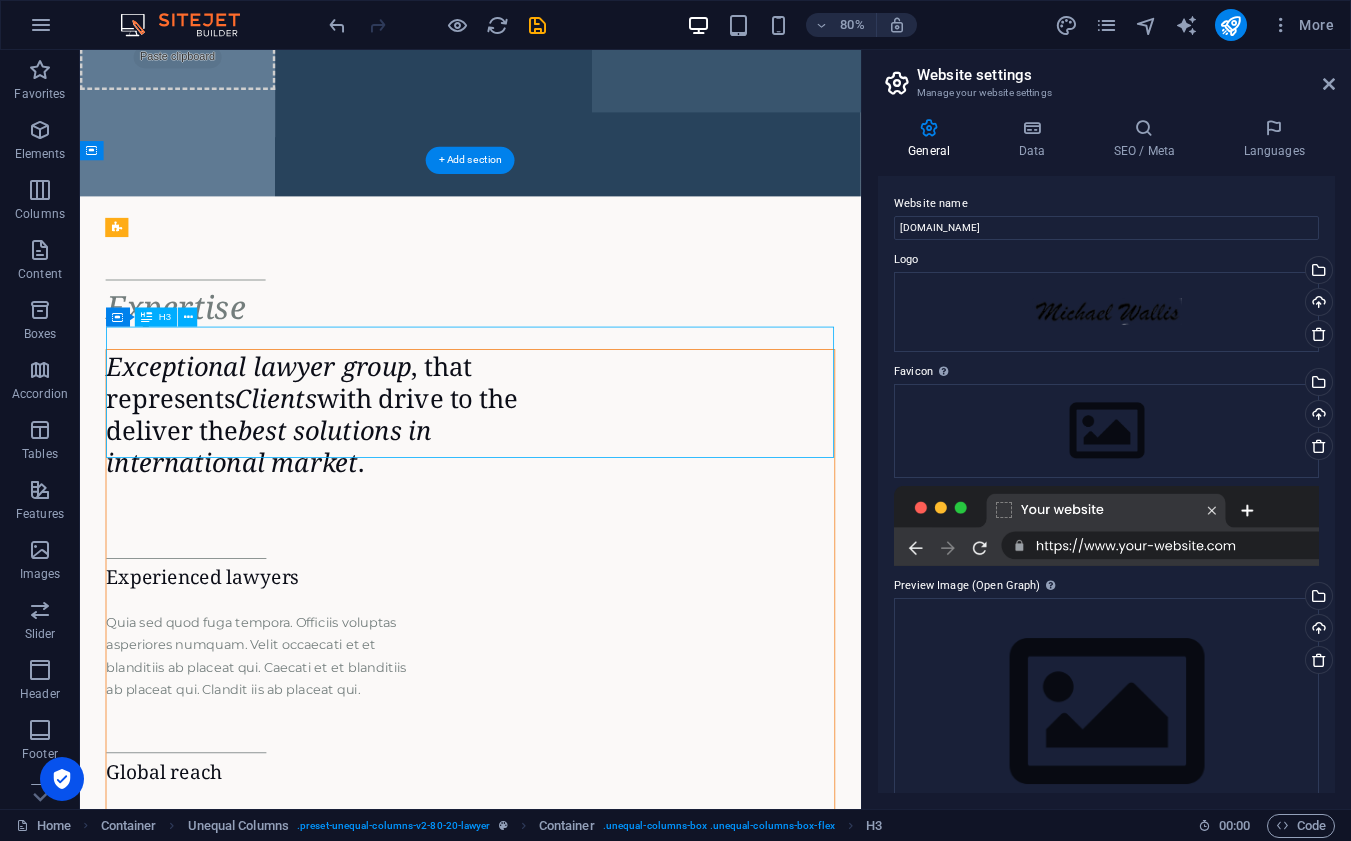 click on "Exceptional lawyer group , that represents  Clients  with drive to the deliver the  best solutions in international market ." at bounding box center [568, 505] 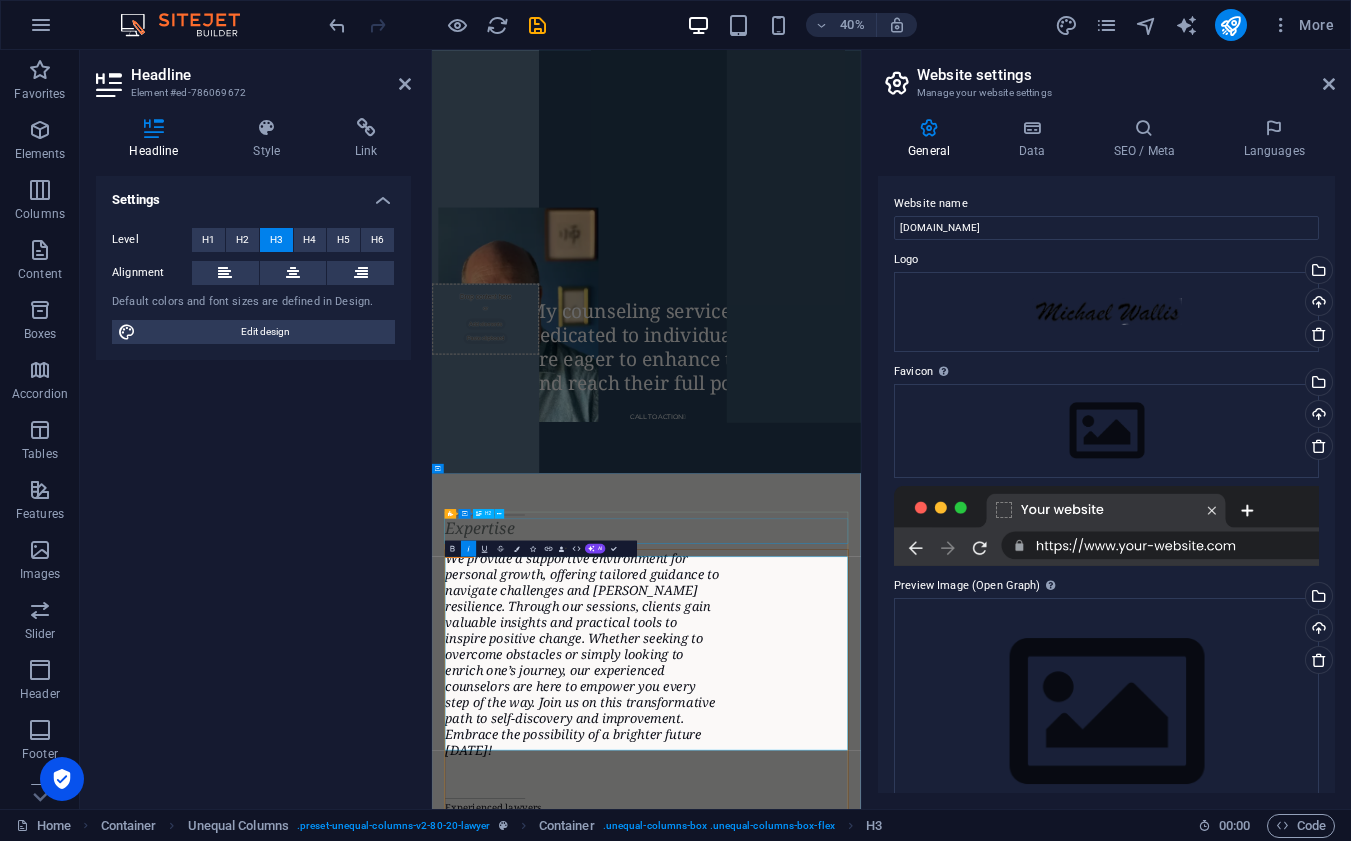 scroll, scrollTop: 7672, scrollLeft: 3, axis: both 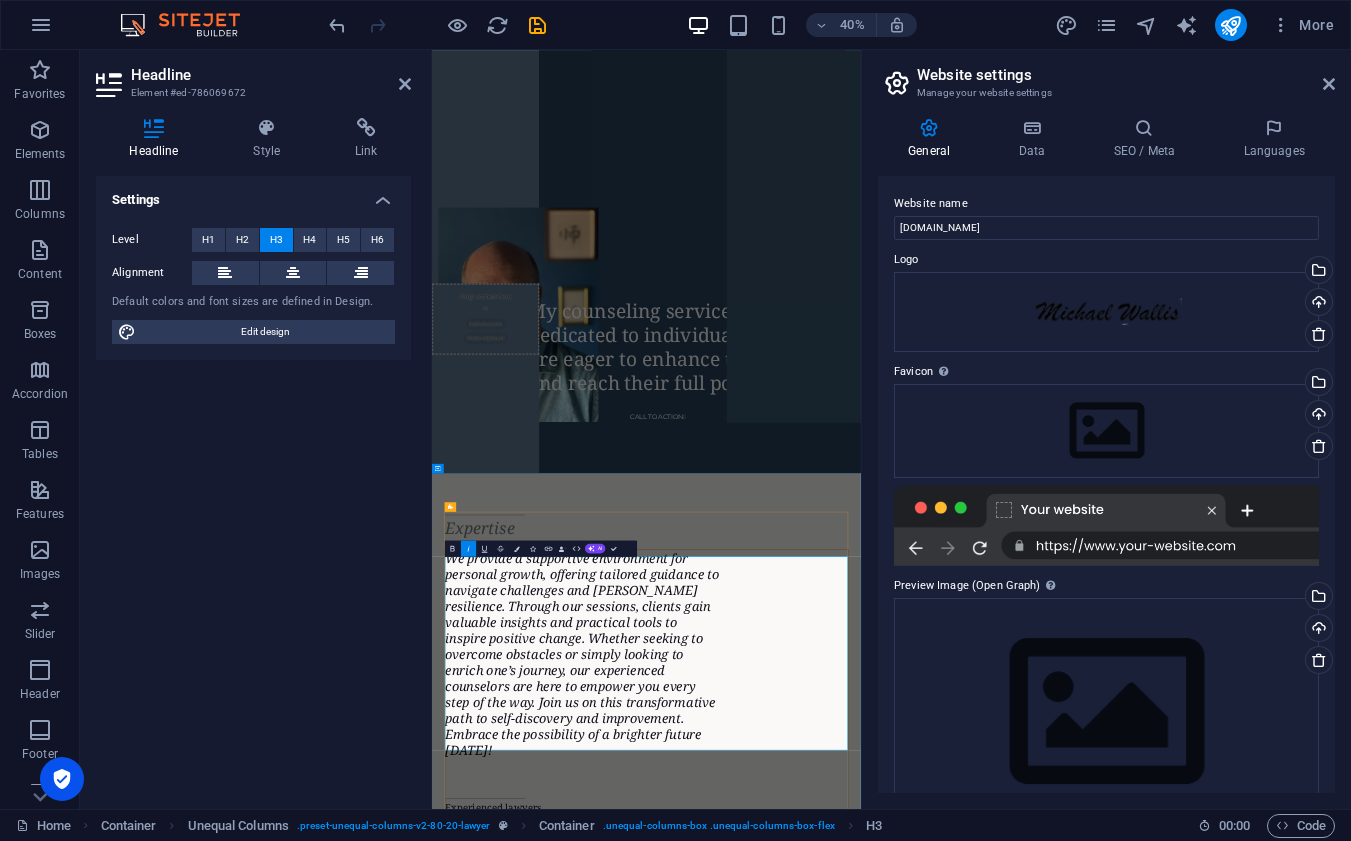 click on "We provide a supportive environment for personal growth, offering tailored guidance to navigate challenges and [PERSON_NAME] resilience. Through our sessions, clients gain valuable insights and practical tools to inspire positive change. Whether seeking to overcome obstacles or simply looking to enrich one’s journey, our experienced counselors are here to empower you every step of the way. Join us on this transformative path to self-discovery and improvement. Embrace the possibility of a brighter future [DATE]!" at bounding box center [807, 1559] 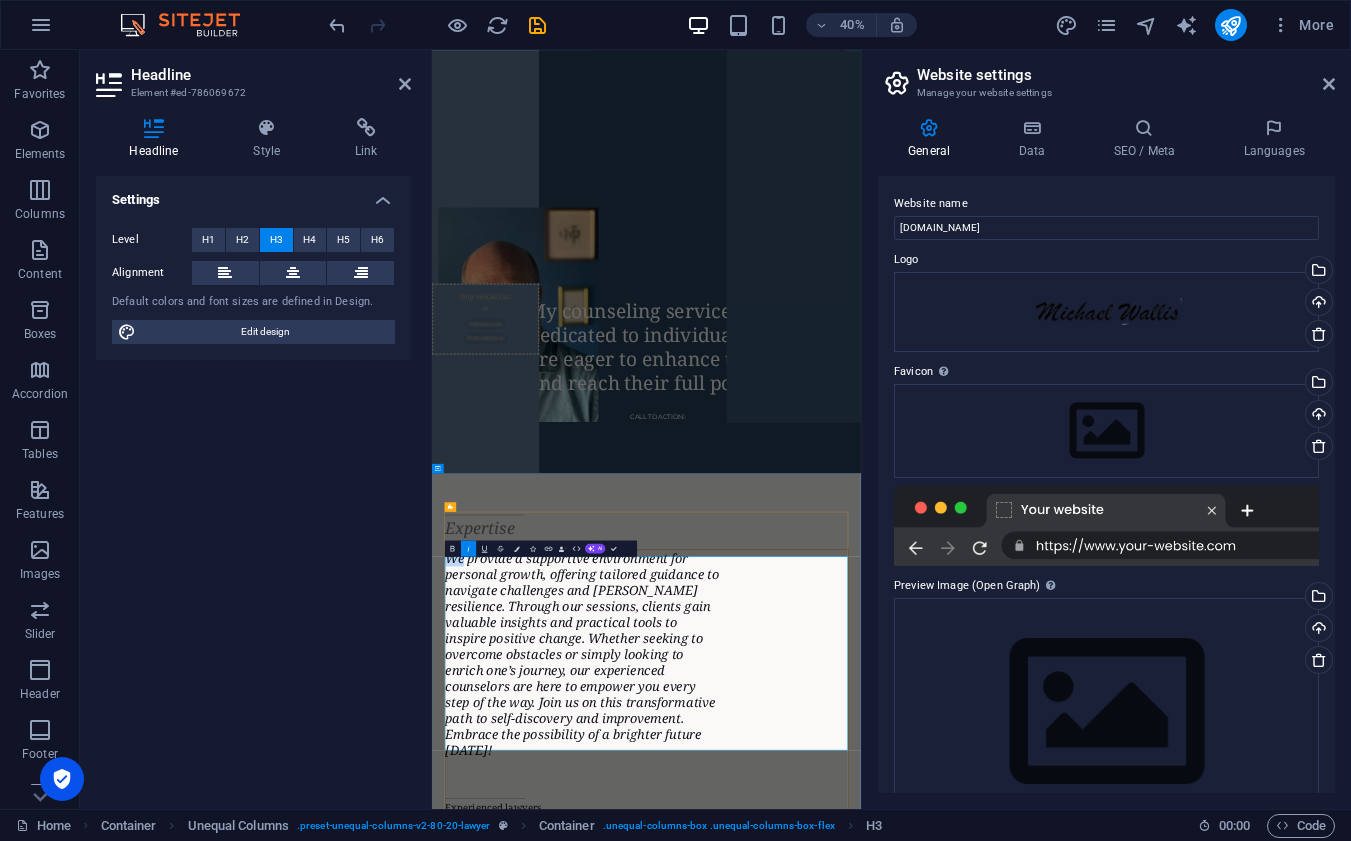 click on "We provide a supportive environment for personal growth, offering tailored guidance to navigate challenges and [PERSON_NAME] resilience. Through our sessions, clients gain valuable insights and practical tools to inspire positive change. Whether seeking to overcome obstacles or simply looking to enrich one’s journey, our experienced counselors are here to empower you every step of the way. Join us on this transformative path to self-discovery and improvement. Embrace the possibility of a brighter future [DATE]!" at bounding box center (807, 1559) 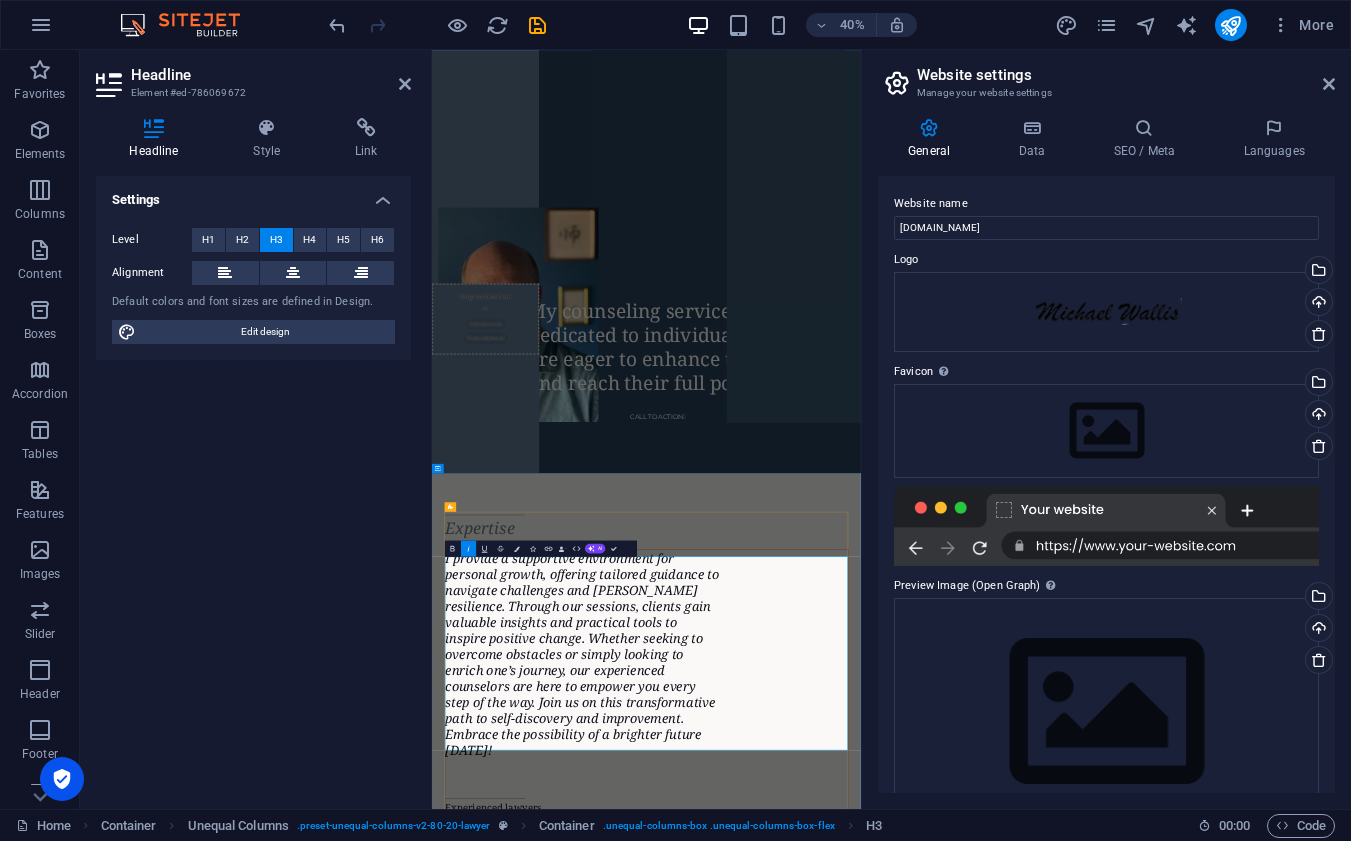 type 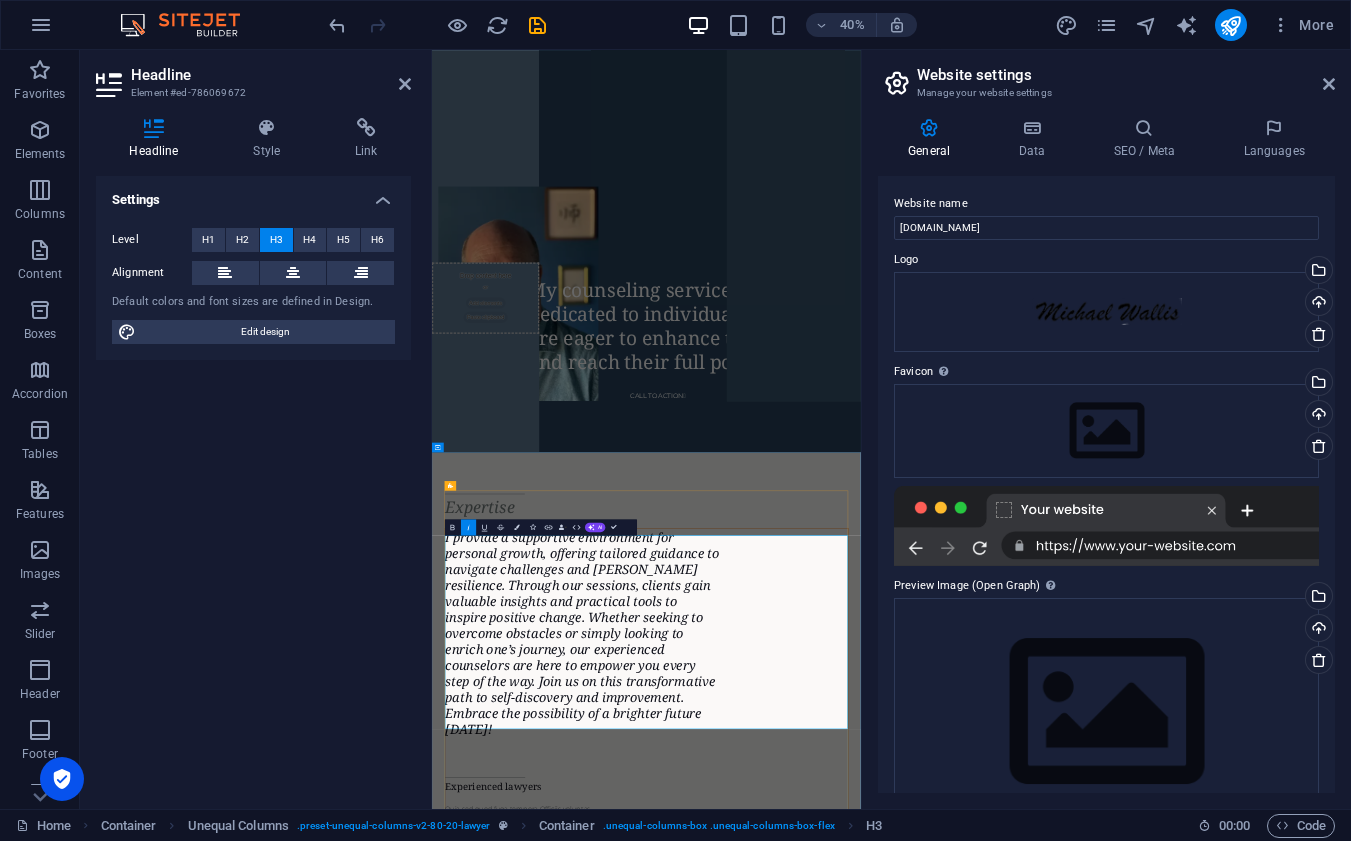 scroll, scrollTop: 891, scrollLeft: 0, axis: vertical 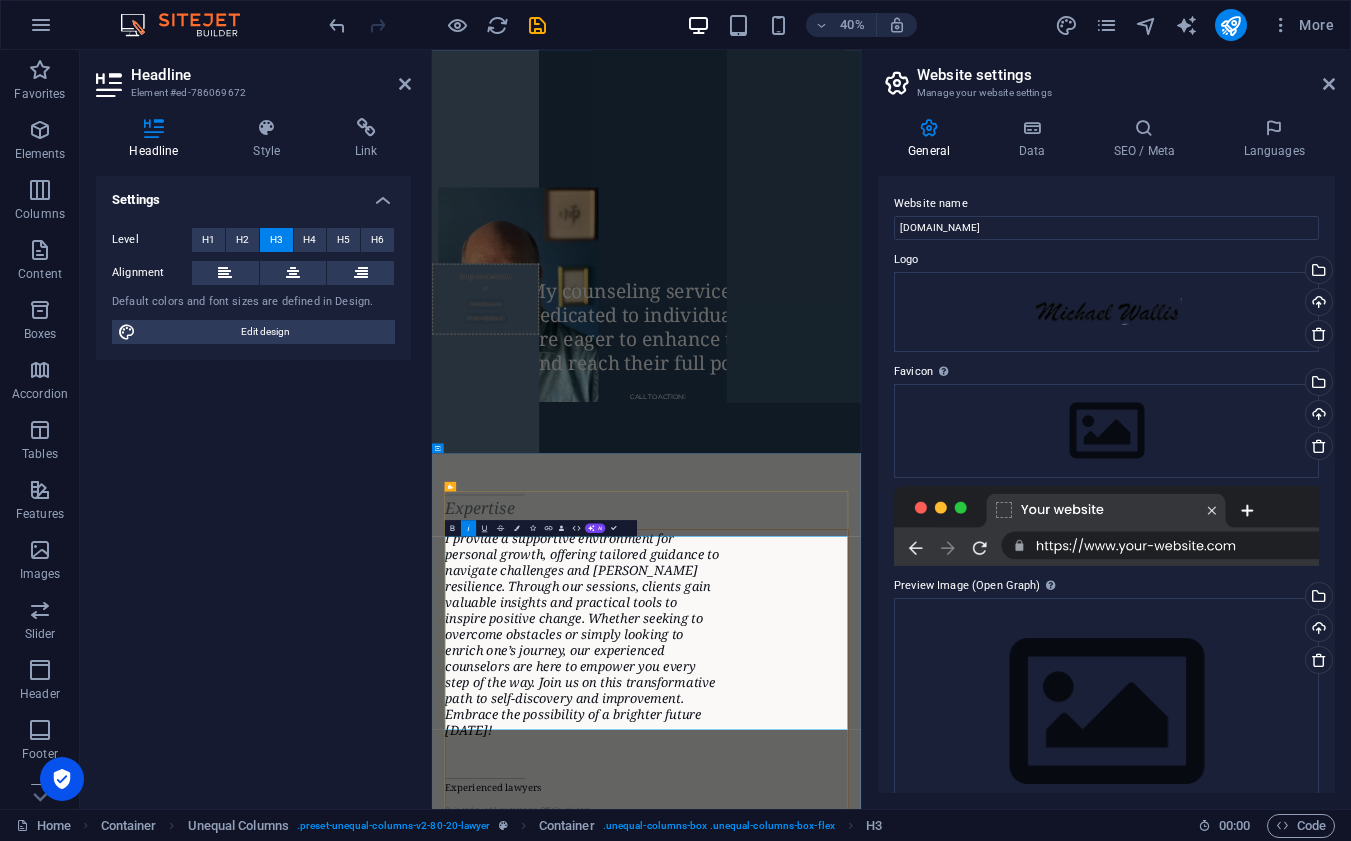 click on "I provide a supportive environment for personal growth, offering tailored guidance to navigate challenges and [PERSON_NAME] resilience. Through our sessions, clients gain valuable insights and practical tools to inspire positive change. Whether seeking to overcome obstacles or simply looking to enrich one’s journey, our experienced counselors are here to empower you every step of the way. Join us on this transformative path to self-discovery and improvement. Embrace the possibility of a brighter future [DATE]!" at bounding box center (807, 1508) 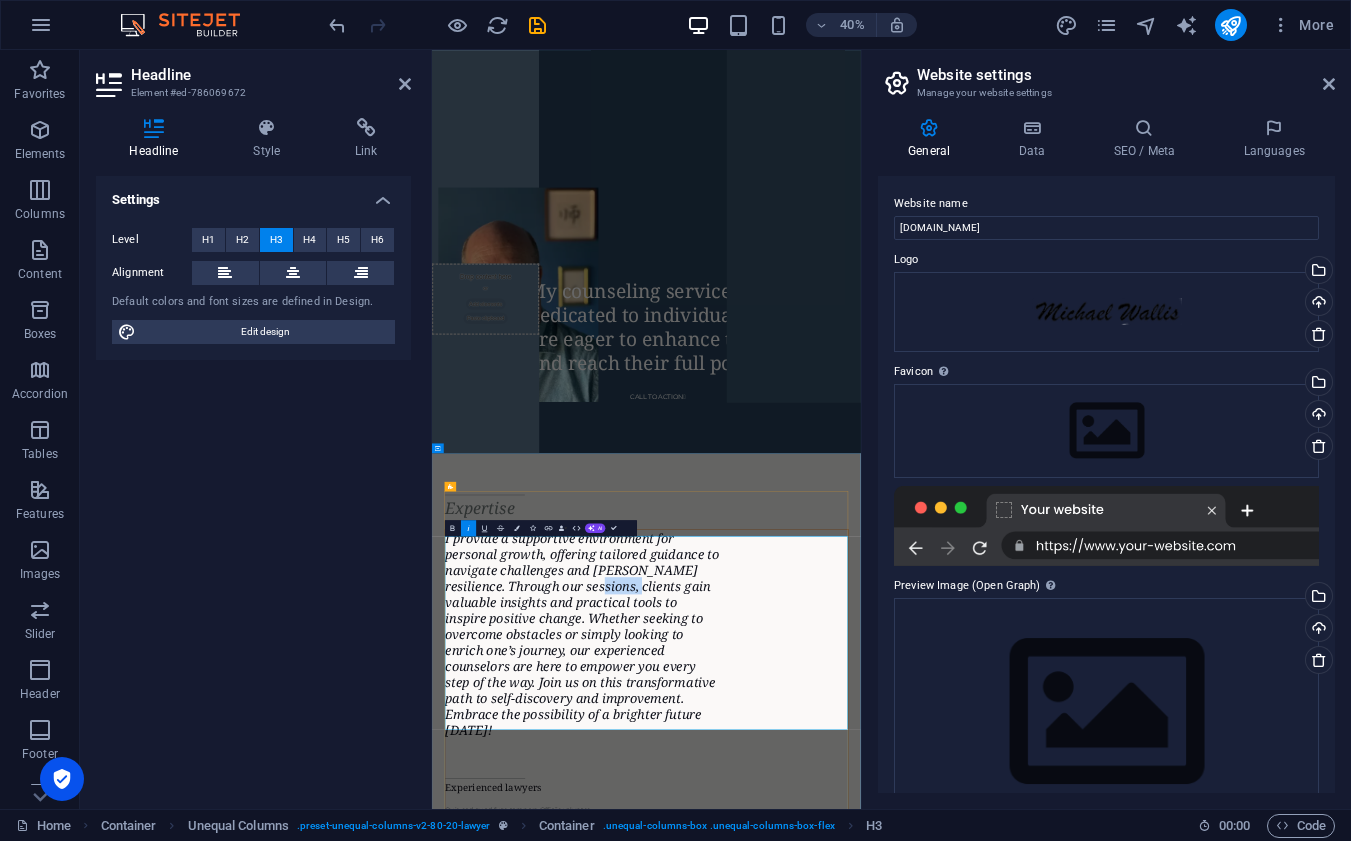 click on "I provide a supportive environment for personal growth, offering tailored guidance to navigate challenges and [PERSON_NAME] resilience. Through our sessions, clients gain valuable insights and practical tools to inspire positive change. Whether seeking to overcome obstacles or simply looking to enrich one’s journey, our experienced counselors are here to empower you every step of the way. Join us on this transformative path to self-discovery and improvement. Embrace the possibility of a brighter future [DATE]!" at bounding box center [807, 1508] 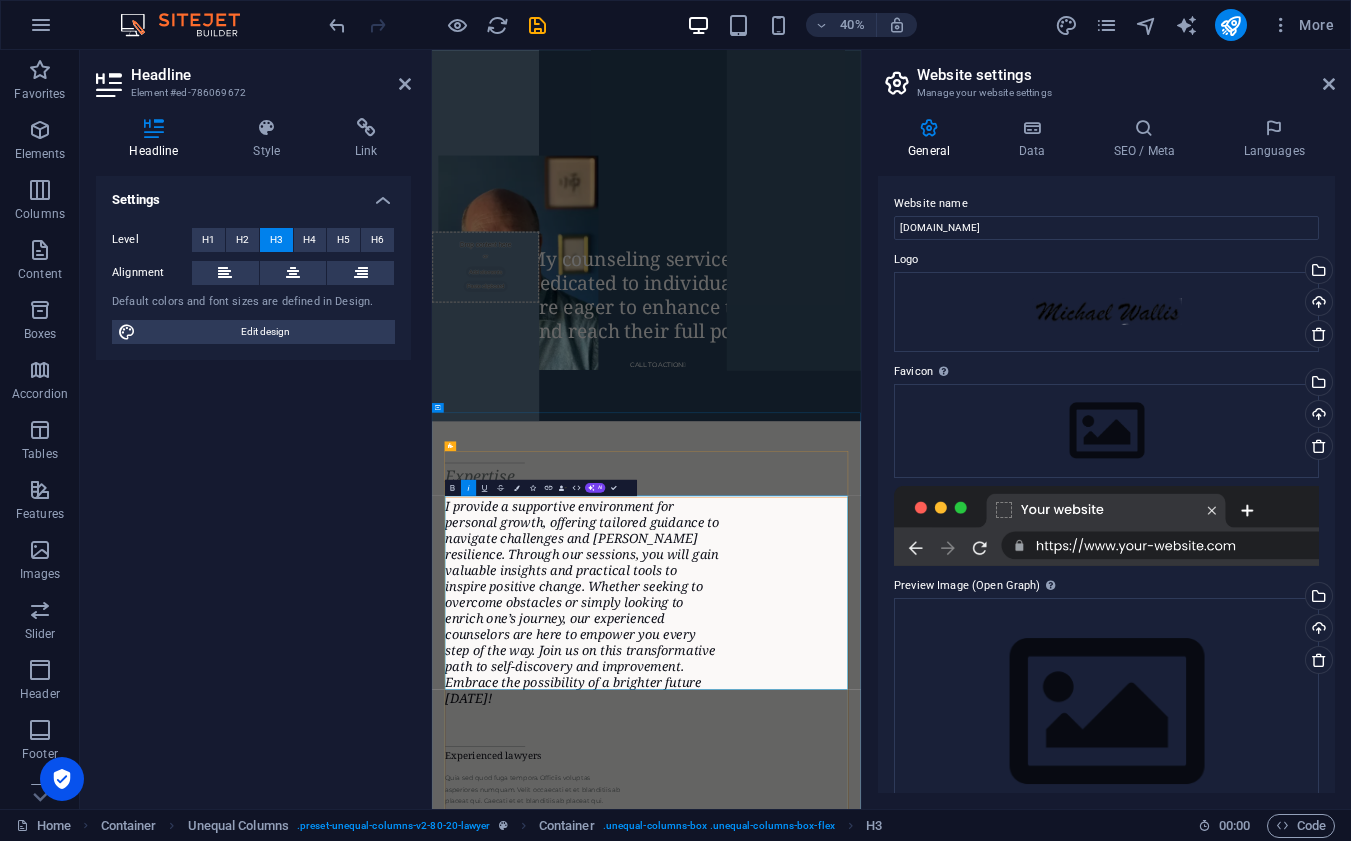 scroll, scrollTop: 1001, scrollLeft: 0, axis: vertical 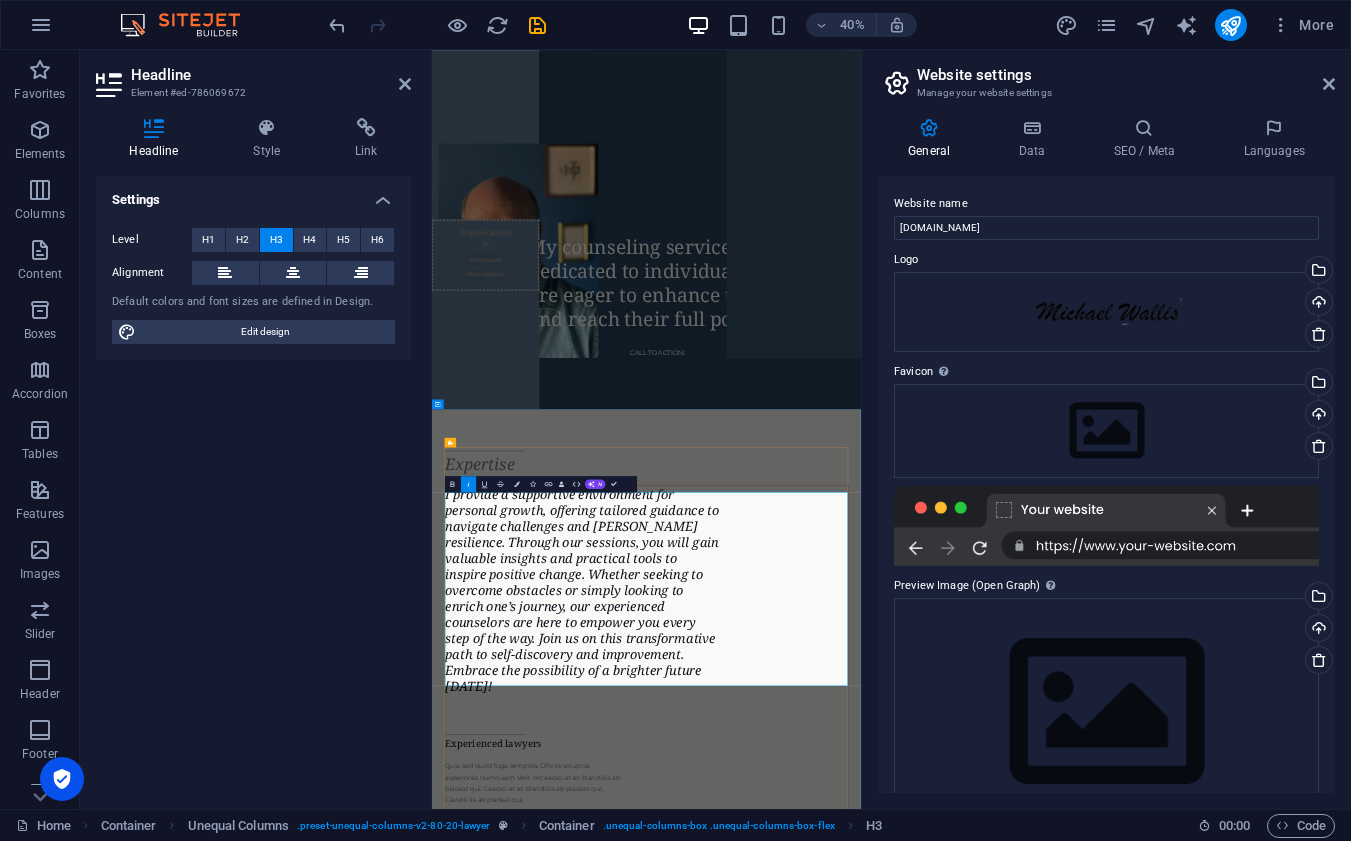 click on "I provide a supportive environment for personal growth, offering tailored guidance to navigate challenges and [PERSON_NAME] resilience. Through our sessions, you will gain valuable insights and practical tools to inspire positive change. Whether seeking to overcome obstacles or simply looking to enrich one’s journey, our experienced counselors are here to empower you every step of the way. Join us on this transformative path to self-discovery and improvement. Embrace the possibility of a brighter future [DATE]!" at bounding box center (807, 1398) 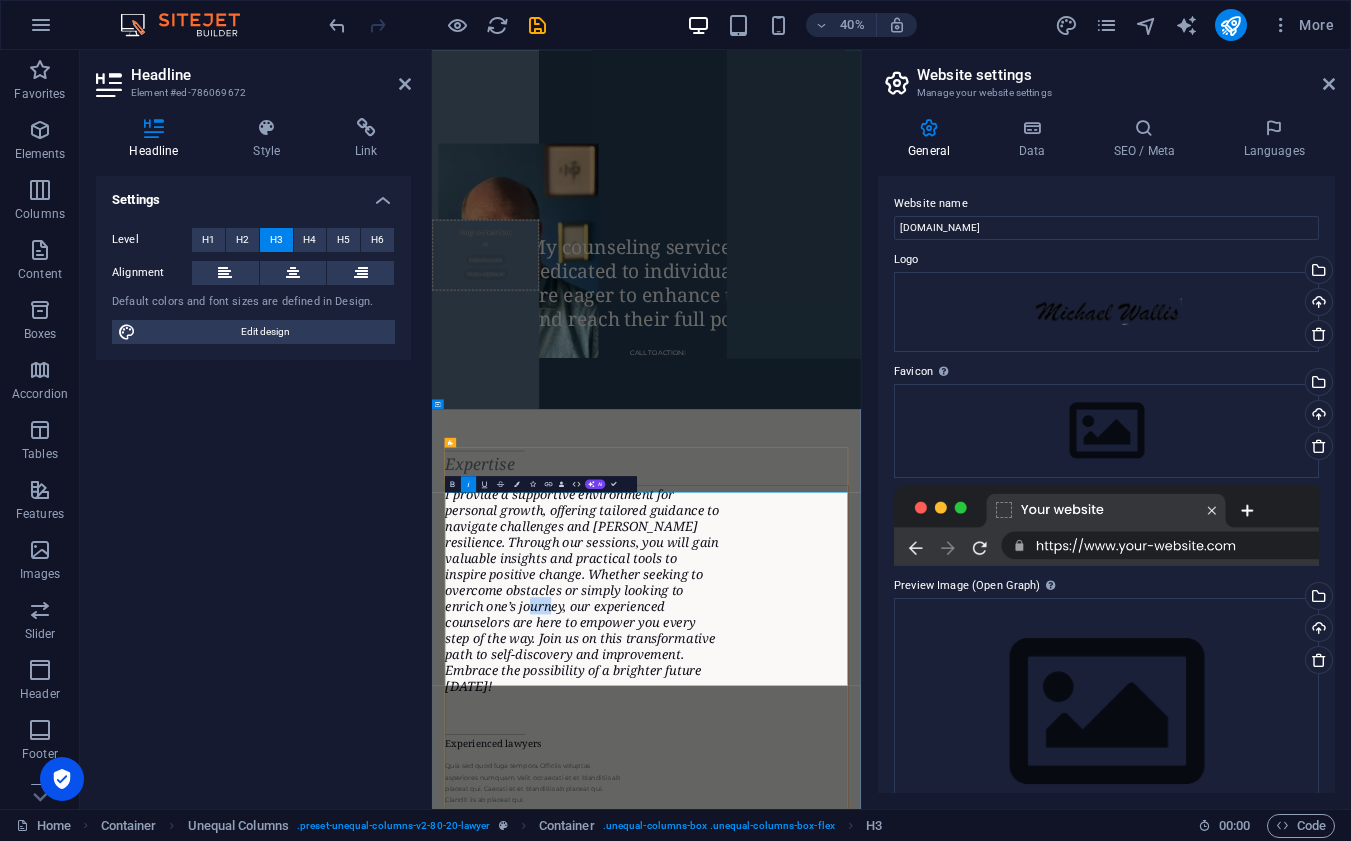 click on "I provide a supportive environment for personal growth, offering tailored guidance to navigate challenges and [PERSON_NAME] resilience. Through our sessions, you will gain valuable insights and practical tools to inspire positive change. Whether seeking to overcome obstacles or simply looking to enrich one’s journey, our experienced counselors are here to empower you every step of the way. Join us on this transformative path to self-discovery and improvement. Embrace the possibility of a brighter future [DATE]!" at bounding box center [807, 1398] 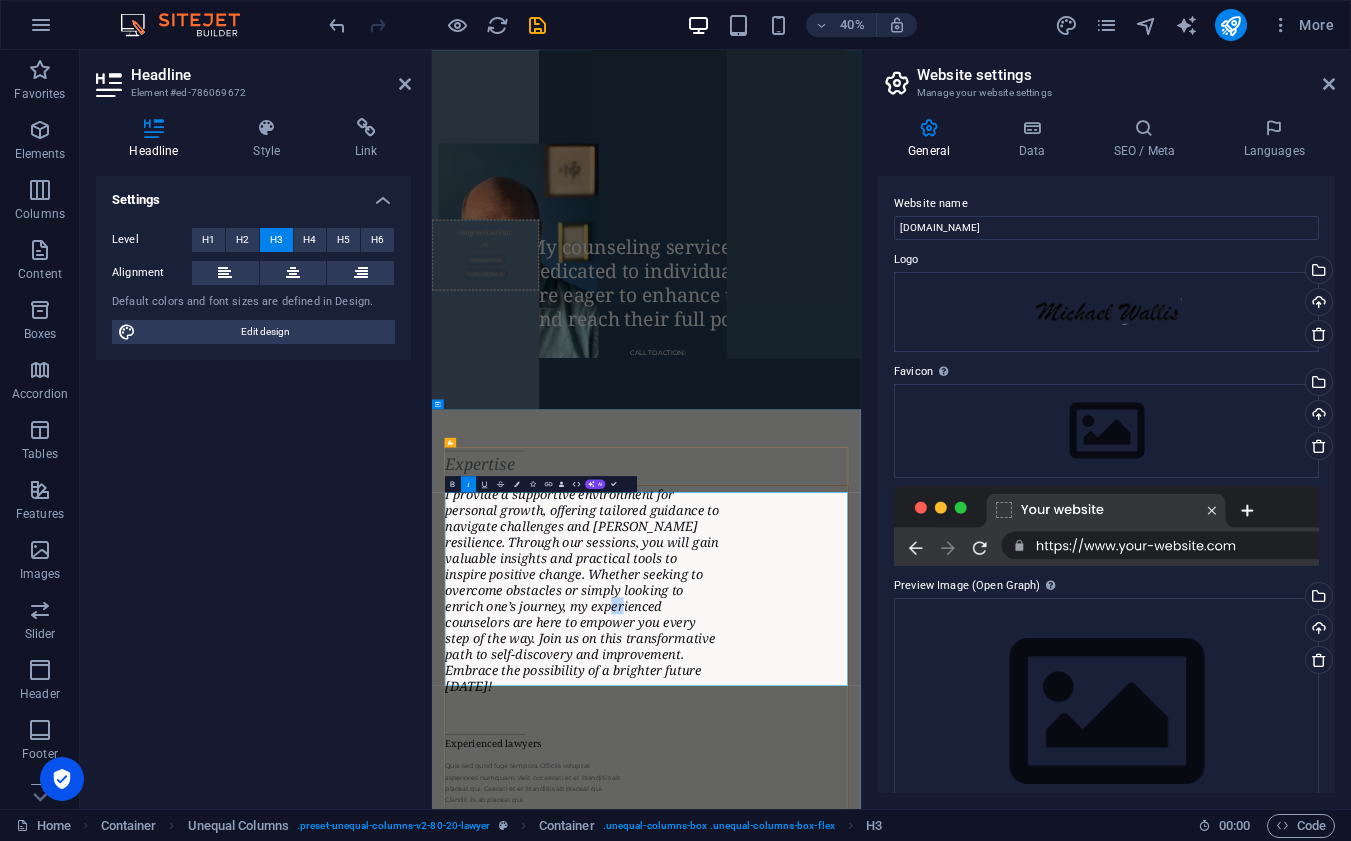 drag, startPoint x: 810, startPoint y: 1458, endPoint x: 827, endPoint y: 1460, distance: 17.117243 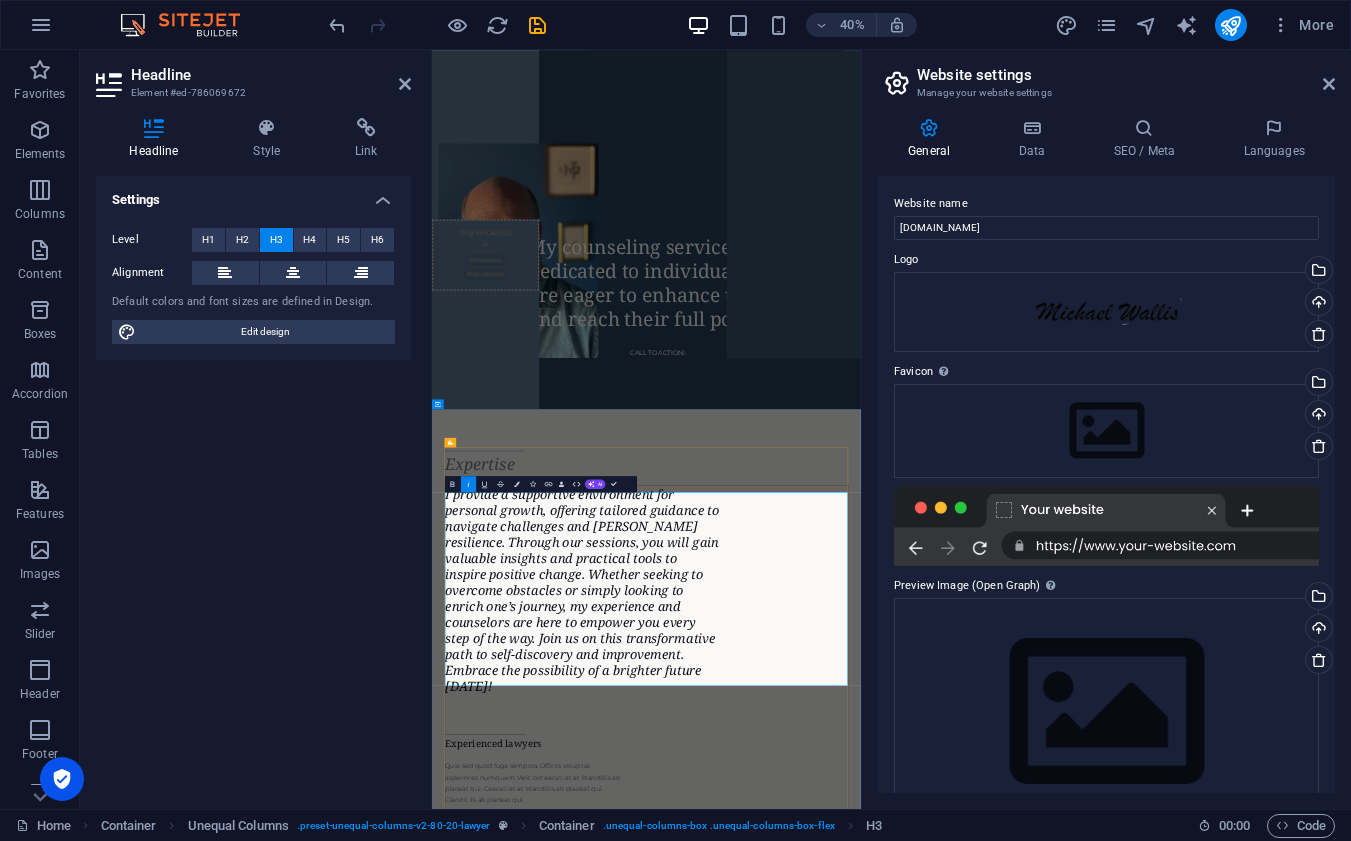 click on "I provide a supportive environment for personal growth, offering tailored guidance to navigate challenges and [PERSON_NAME] resilience. Through our sessions, you will gain valuable insights and practical tools to inspire positive change. Whether seeking to overcome obstacles or simply looking to enrich one’s journey, my experience and counselors are here to empower you every step of the way. Join us on this transformative path to self-discovery and improvement. Embrace the possibility of a brighter future [DATE]!" at bounding box center [807, 1398] 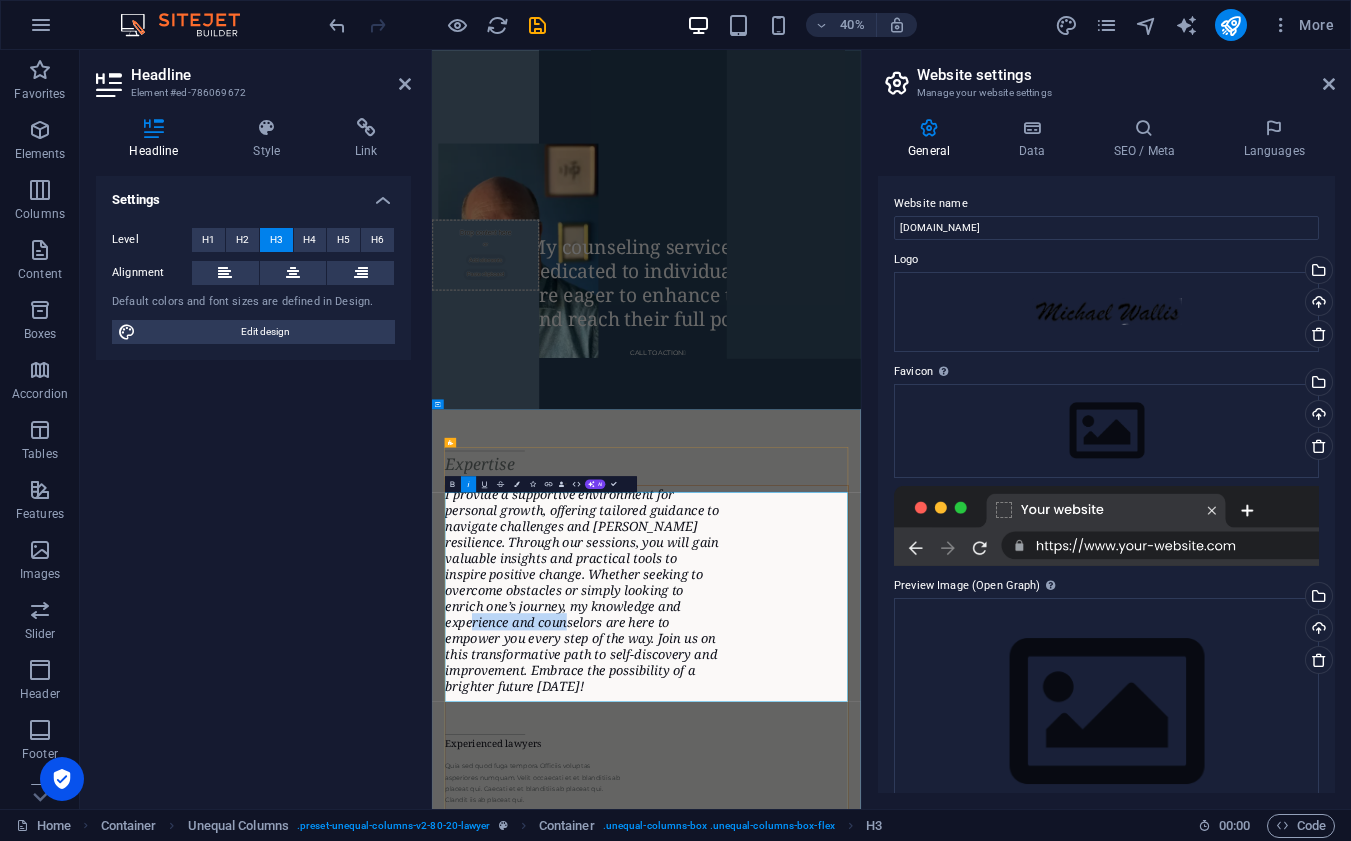 drag, startPoint x: 1047, startPoint y: 1448, endPoint x: 630, endPoint y: 1485, distance: 418.63828 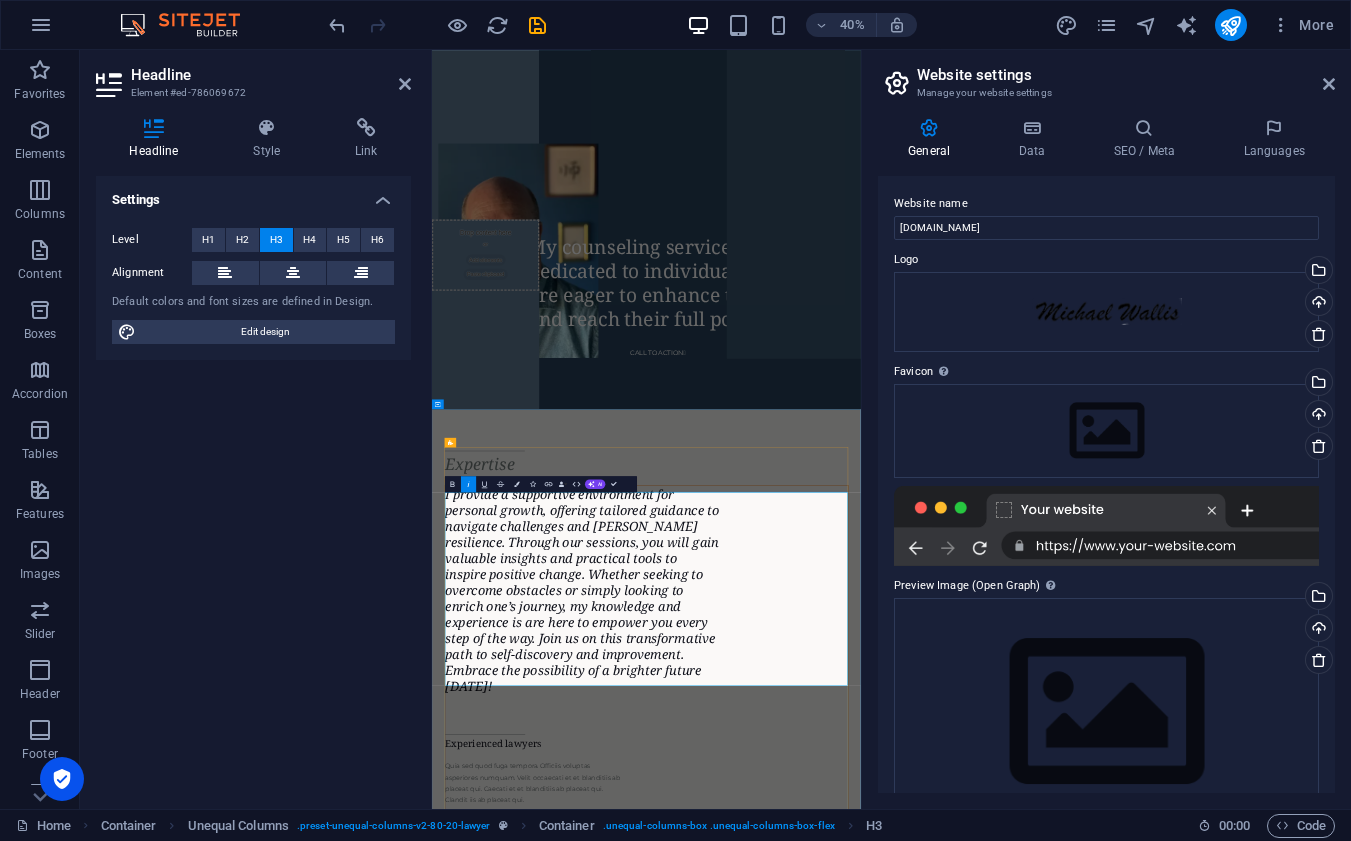 click on "I provide a supportive environment for personal growth, offering tailored guidance to navigate challenges and [PERSON_NAME] resilience. Through our sessions, you will gain valuable insights and practical tools to inspire positive change. Whether seeking to overcome obstacles or simply looking to enrich one’s journey, my knowledge and experience is are here to empower you every step of the way. Join us on this transformative path to self-discovery and improvement. Embrace the possibility of a brighter future [DATE]!" at bounding box center (807, 1398) 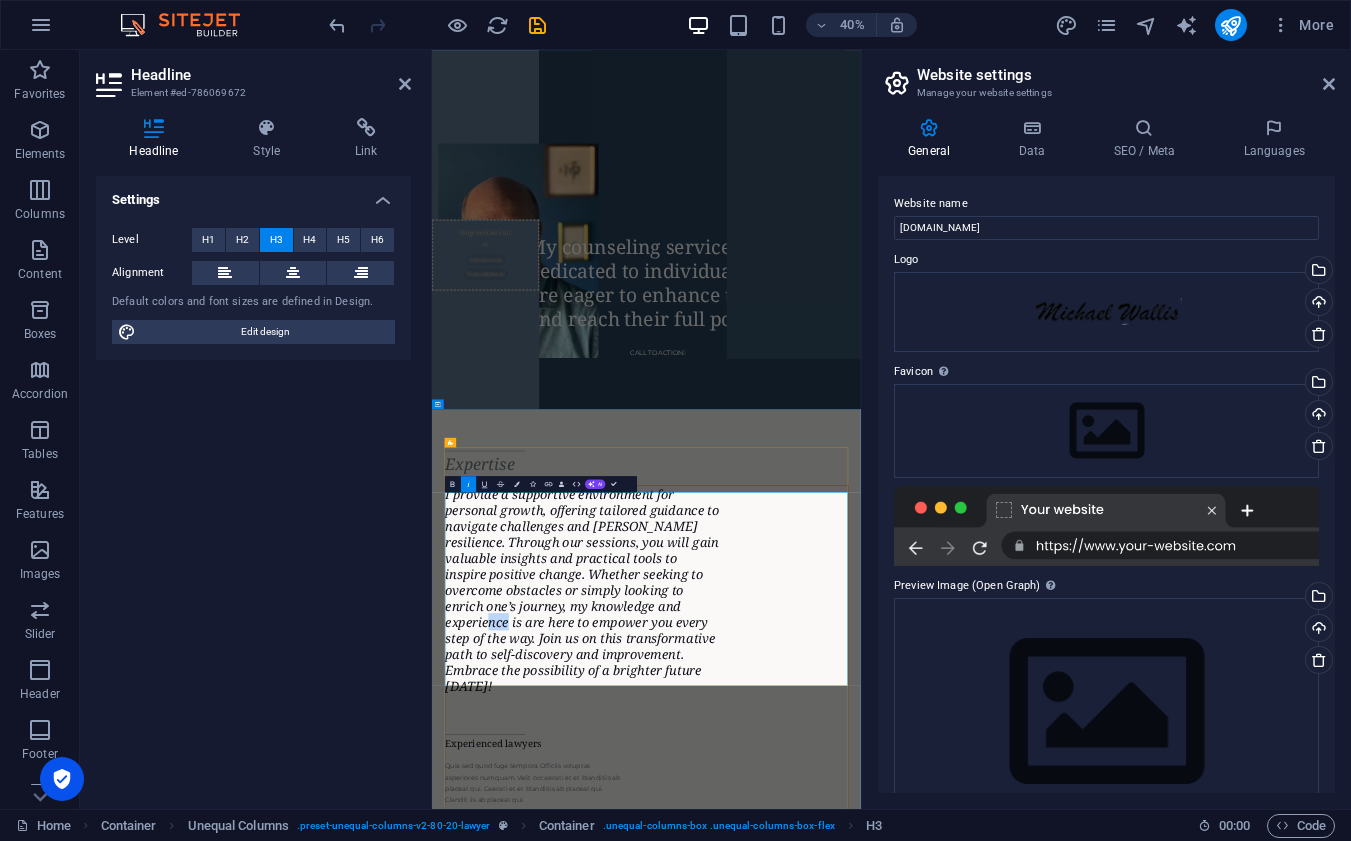 click on "I provide a supportive environment for personal growth, offering tailored guidance to navigate challenges and [PERSON_NAME] resilience. Through our sessions, you will gain valuable insights and practical tools to inspire positive change. Whether seeking to overcome obstacles or simply looking to enrich one’s journey, my knowledge and experience is are here to empower you every step of the way. Join us on this transformative path to self-discovery and improvement. Embrace the possibility of a brighter future [DATE]!" at bounding box center (807, 1398) 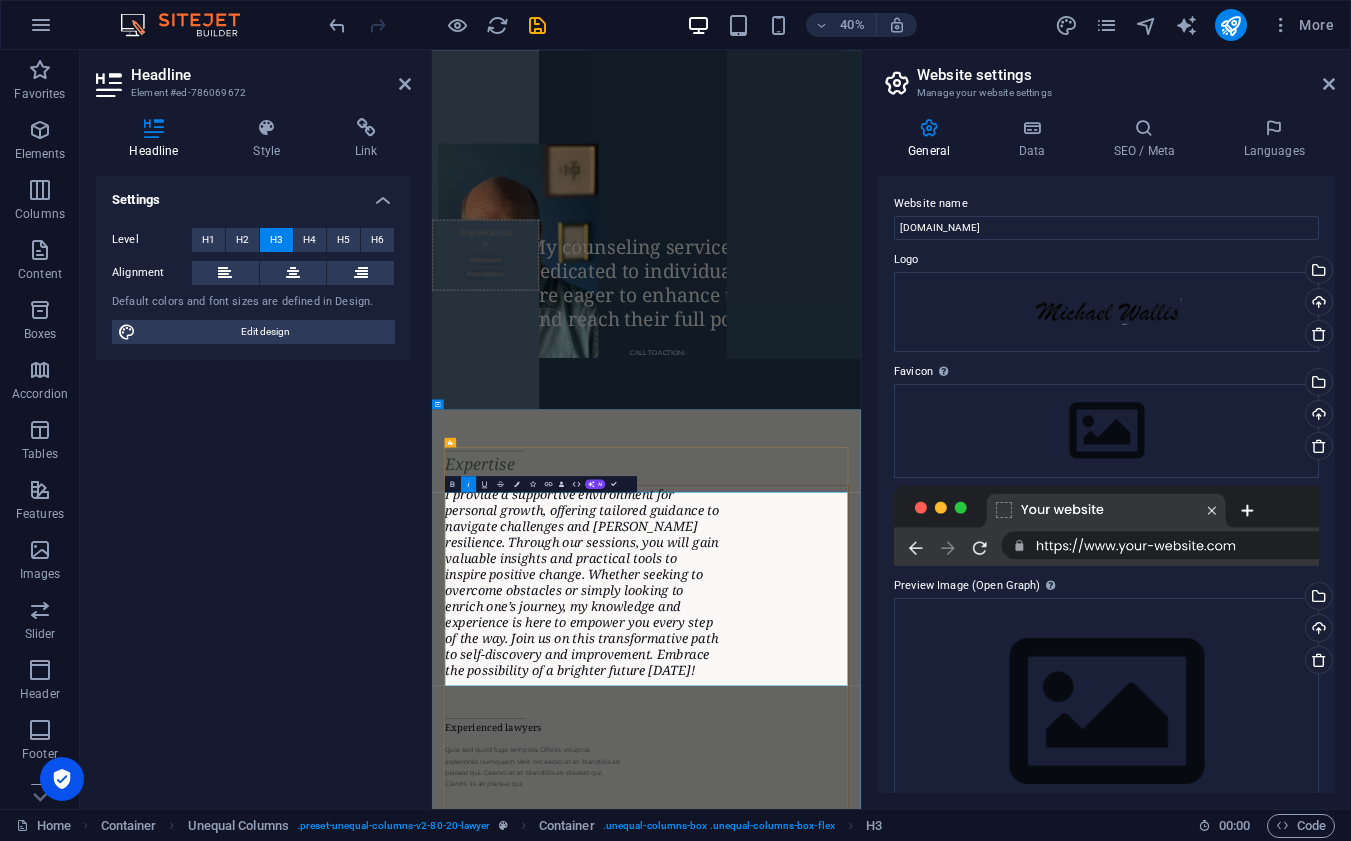 click on "I provide a supportive environment for personal growth, offering tailored guidance to navigate challenges and [PERSON_NAME] resilience. Through our sessions, you will gain valuable insights and practical tools to inspire positive change. Whether seeking to overcome obstacles or simply looking to enrich one’s journey, my knowledge and experience is here to empower you every step of the way. Join us on this transformative path to self-discovery and improvement. Embrace the possibility of a brighter future [DATE]!" at bounding box center [807, 1378] 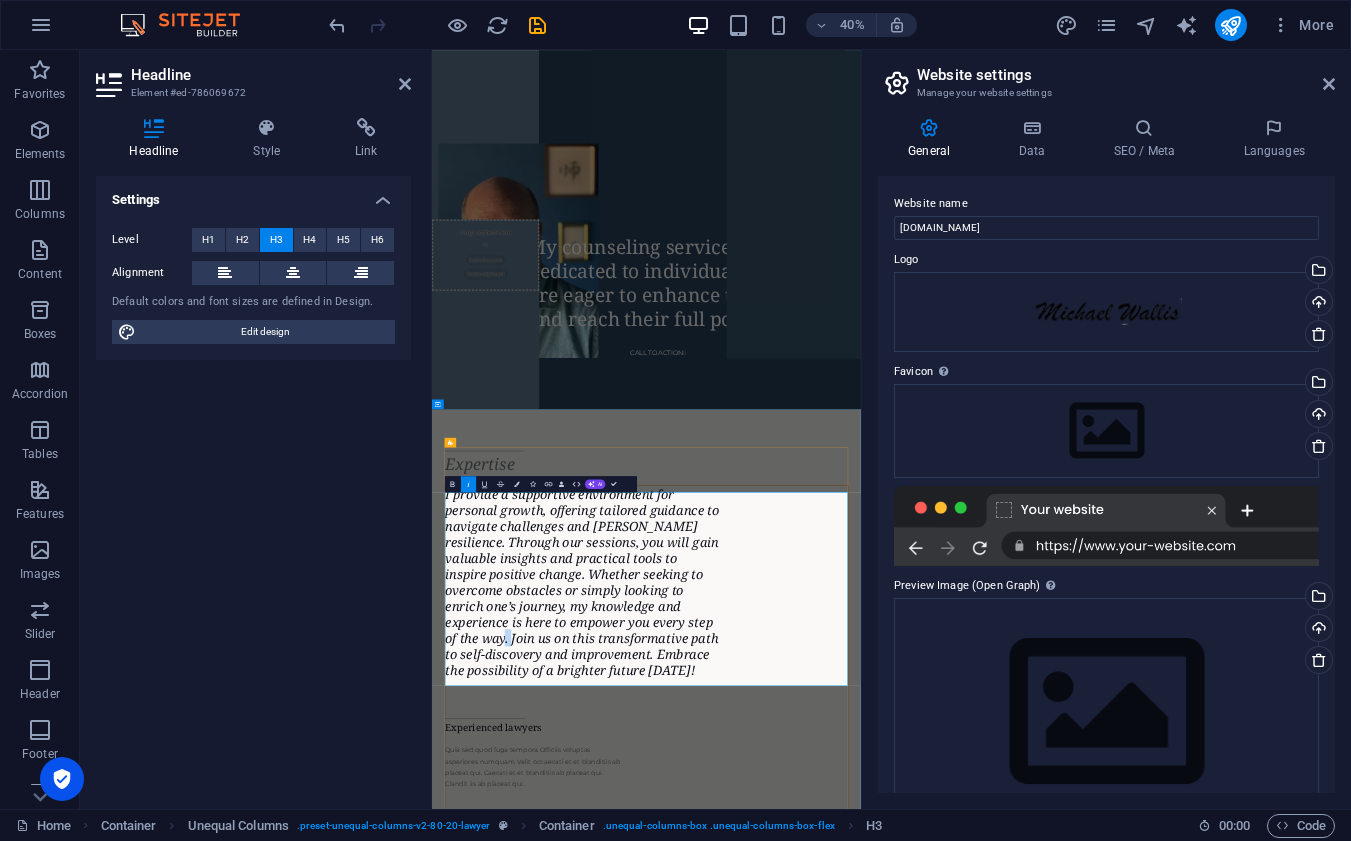 click on "I provide a supportive environment for personal growth, offering tailored guidance to navigate challenges and [PERSON_NAME] resilience. Through our sessions, you will gain valuable insights and practical tools to inspire positive change. Whether seeking to overcome obstacles or simply looking to enrich one’s journey, my knowledge and experience is here to empower you every step of the way. Join us on this transformative path to self-discovery and improvement. Embrace the possibility of a brighter future [DATE]!" at bounding box center [807, 1378] 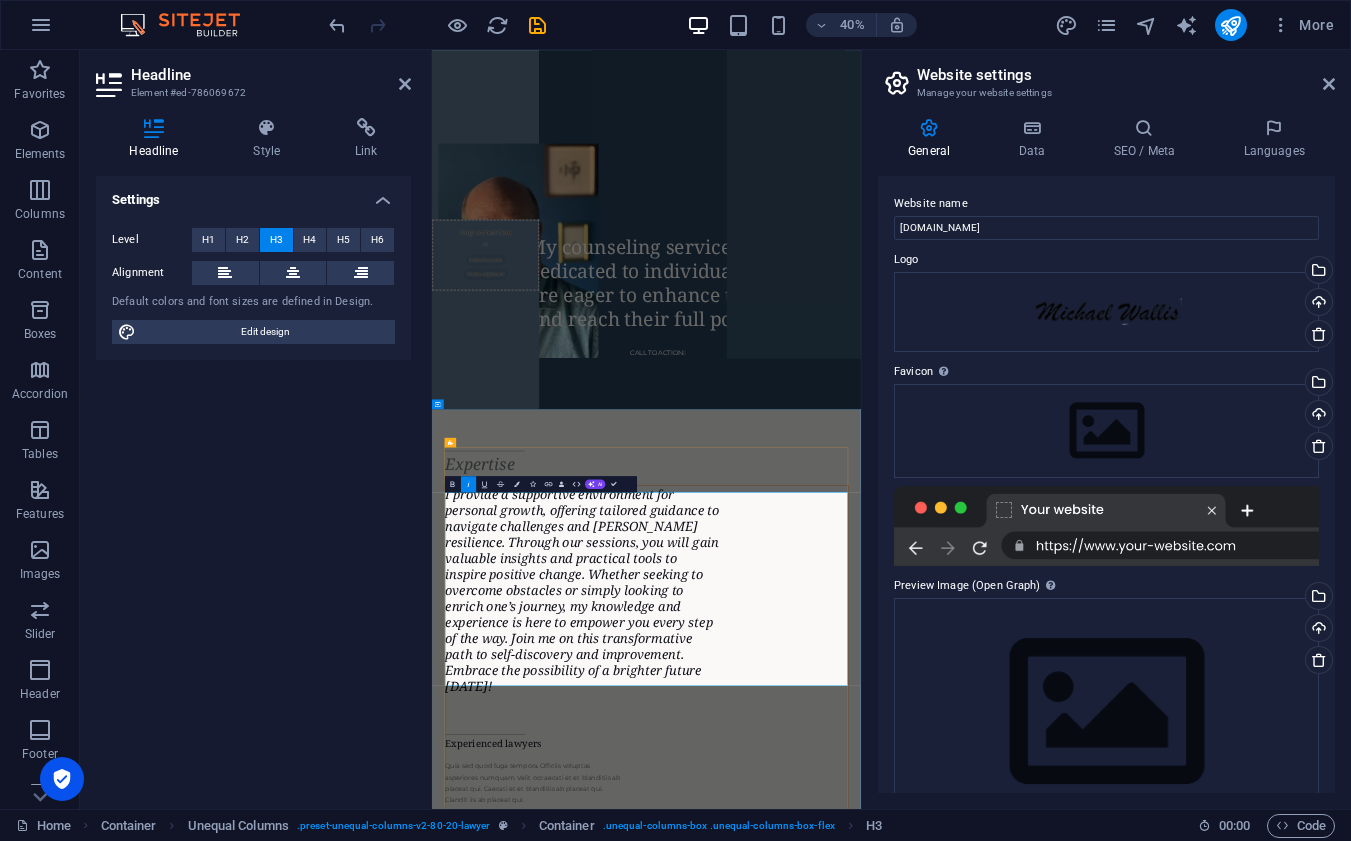 click on "I provide a supportive environment for personal growth, offering tailored guidance to navigate challenges and [PERSON_NAME] resilience. Through our sessions, you will gain valuable insights and practical tools to inspire positive change. Whether seeking to overcome obstacles or simply looking to enrich one’s journey, my knowledge and experience is here to empower you every step of the way. Join me on this transformative path to self-discovery and improvement. Embrace the possibility of a brighter future [DATE]! We provide a supportive environment for personal growth, offering tailored guidance to navigate challenges and [PERSON_NAME] resilience. Through our sessions, clients gain valuable insights and practical tools to inspire positive change. Whether seeking to overcome obstacles or simply looking to enrich one’s journey, our experienced counselors are here to empower you every step of the way. Join us on this transformative path to self-discovery and improvement. Embrace the possibility of a brighter future [DATE]!" at bounding box center (968, 1399) 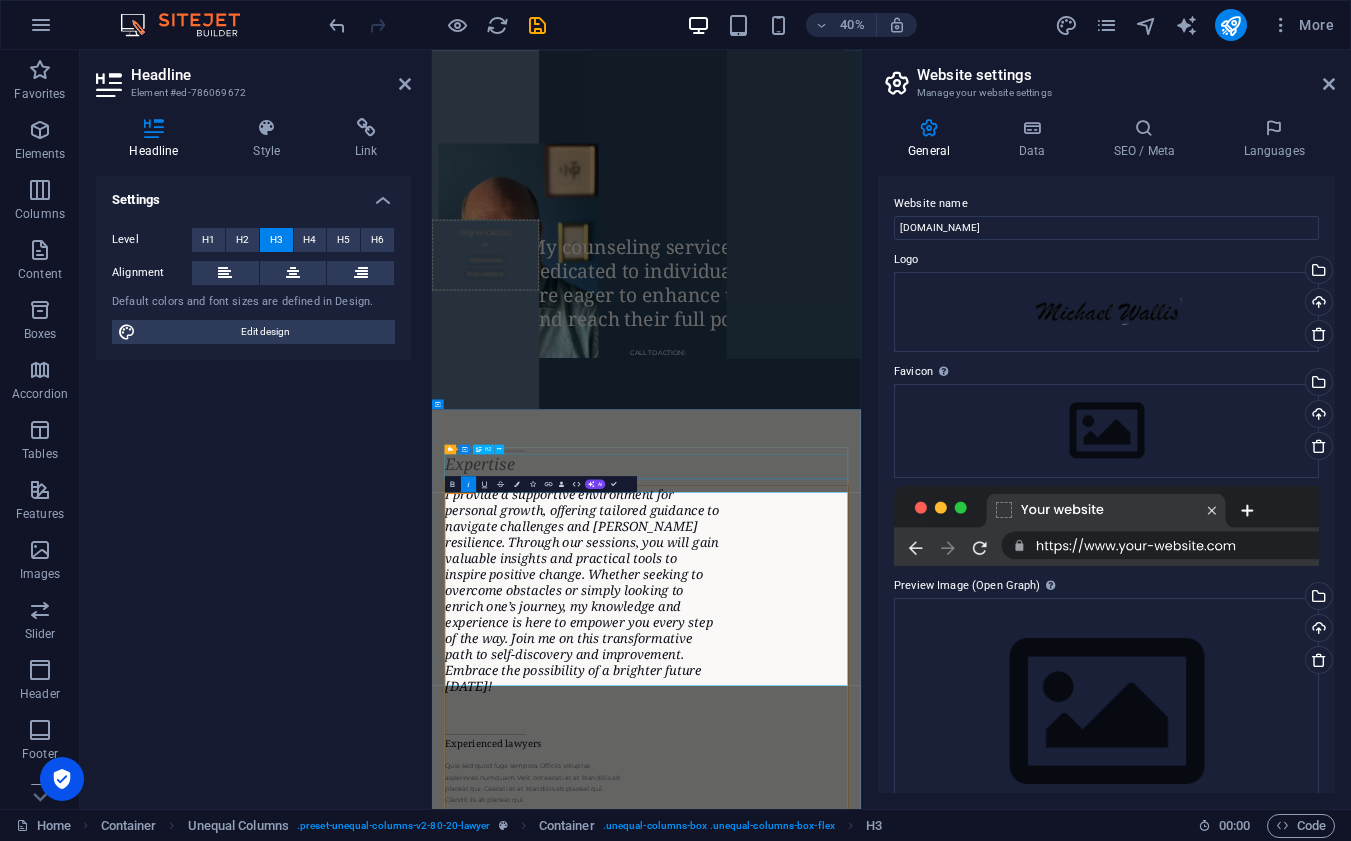 click on "Expertise" at bounding box center (968, 1085) 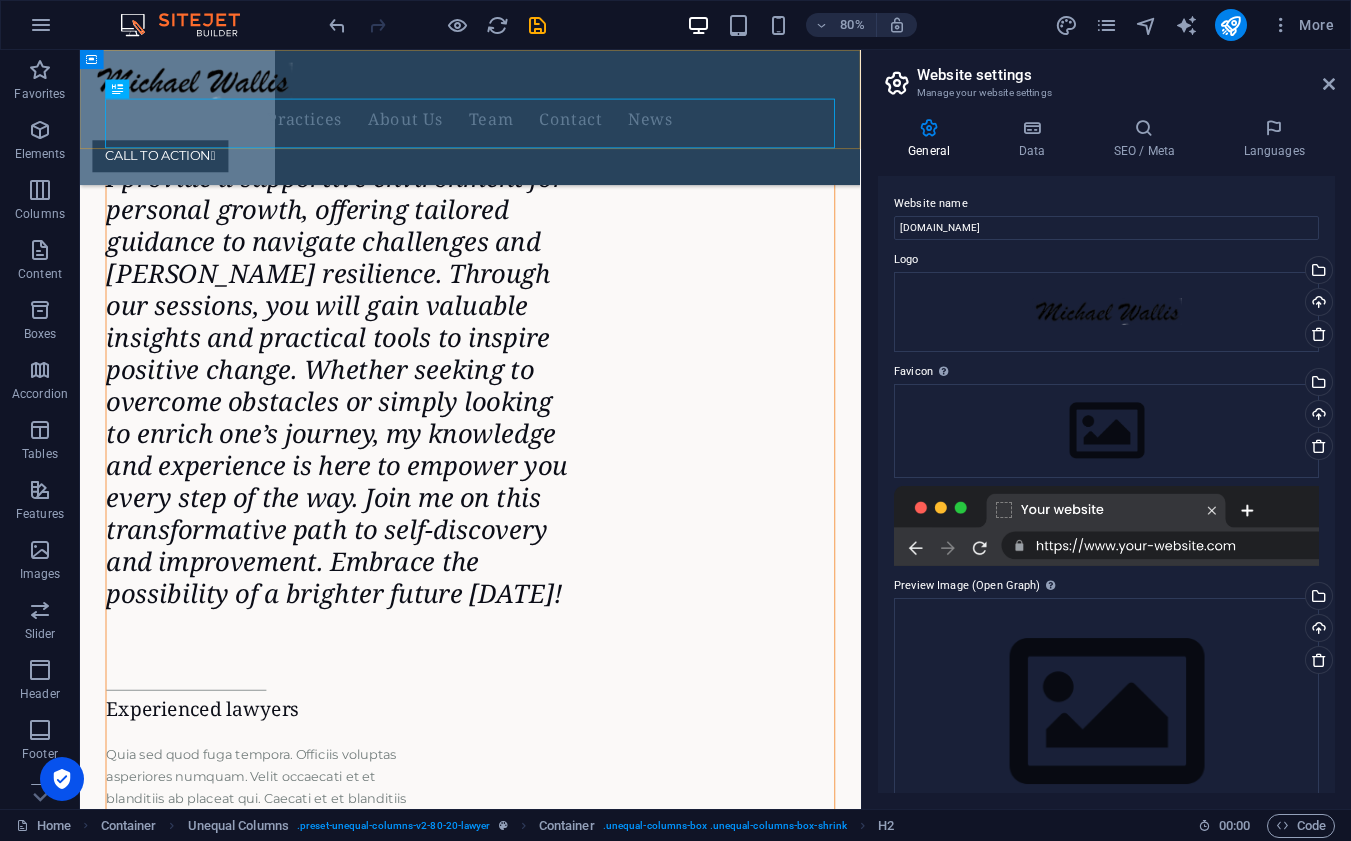 click on "Practices About Us Team Contact News CALL TO ACTION   " at bounding box center [568, 134] 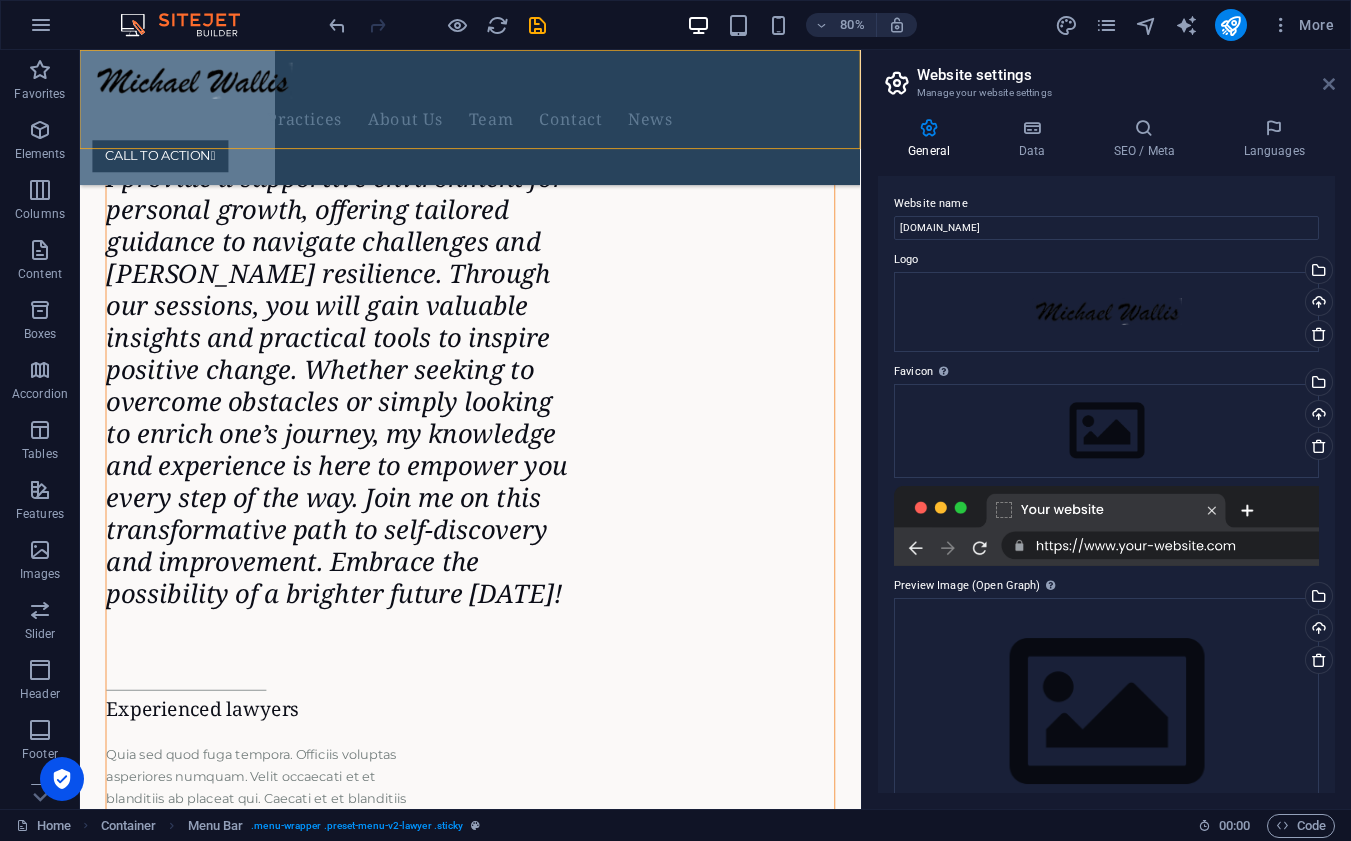 click at bounding box center (1329, 84) 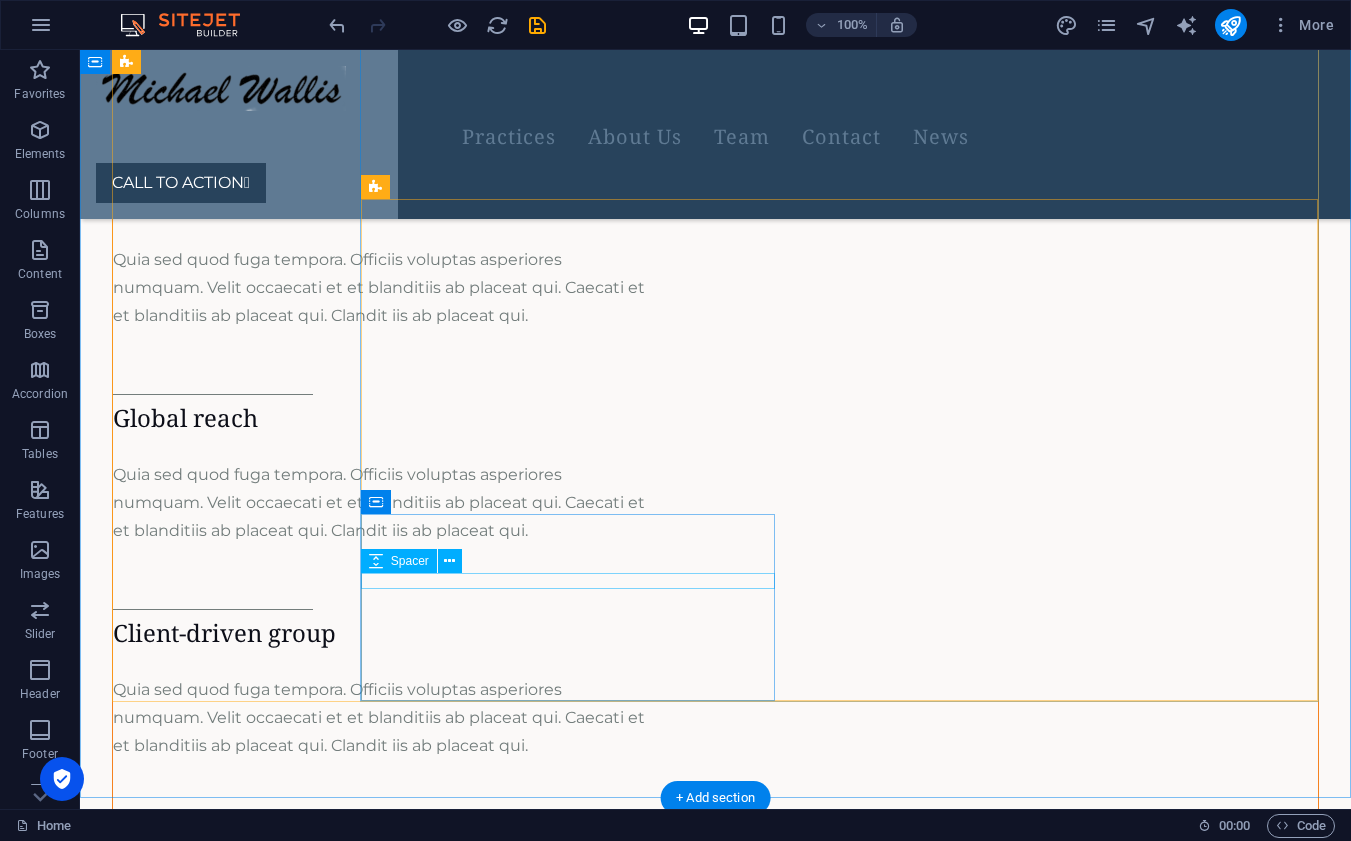 scroll, scrollTop: 1318, scrollLeft: 0, axis: vertical 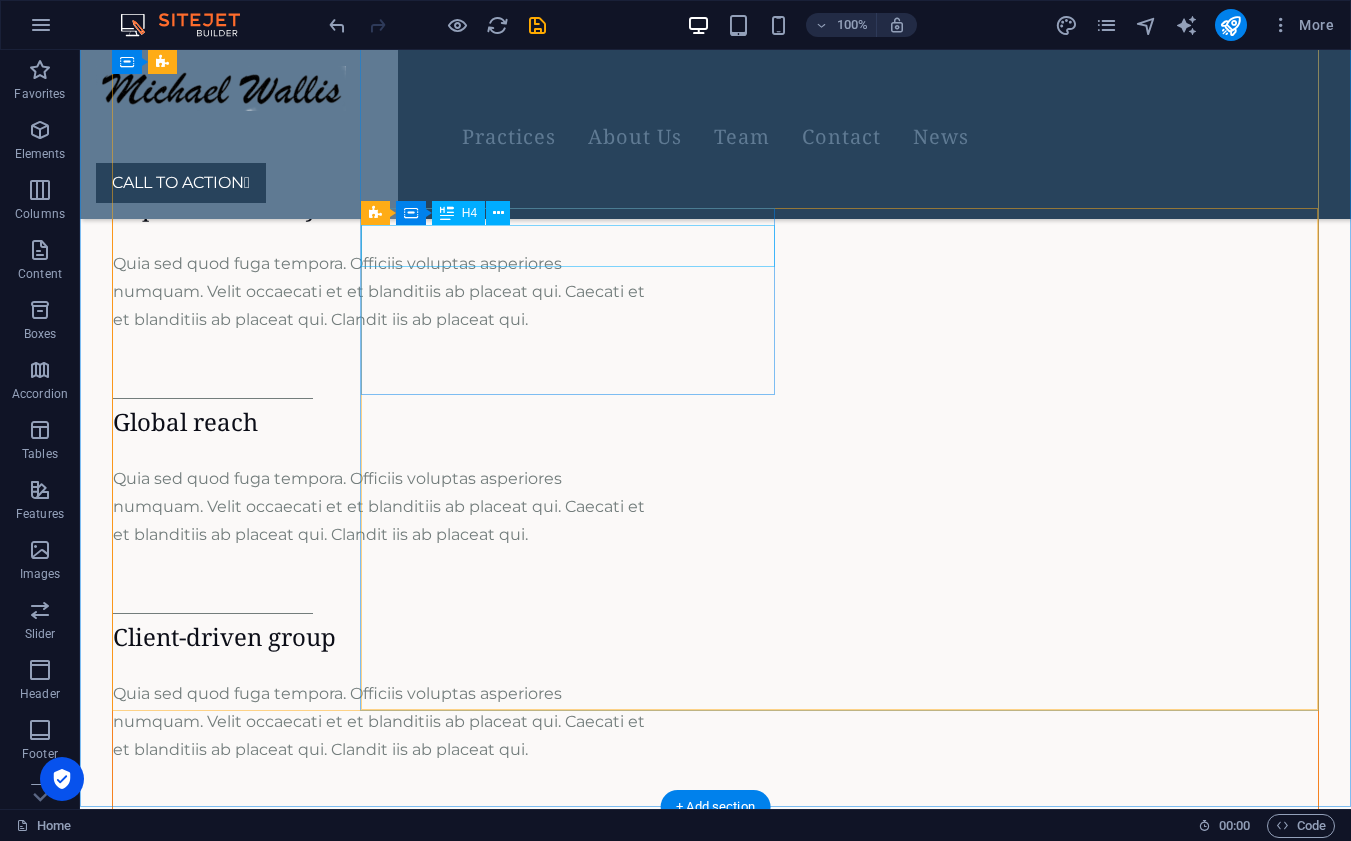 click on "Experienced lawyers" at bounding box center [382, 207] 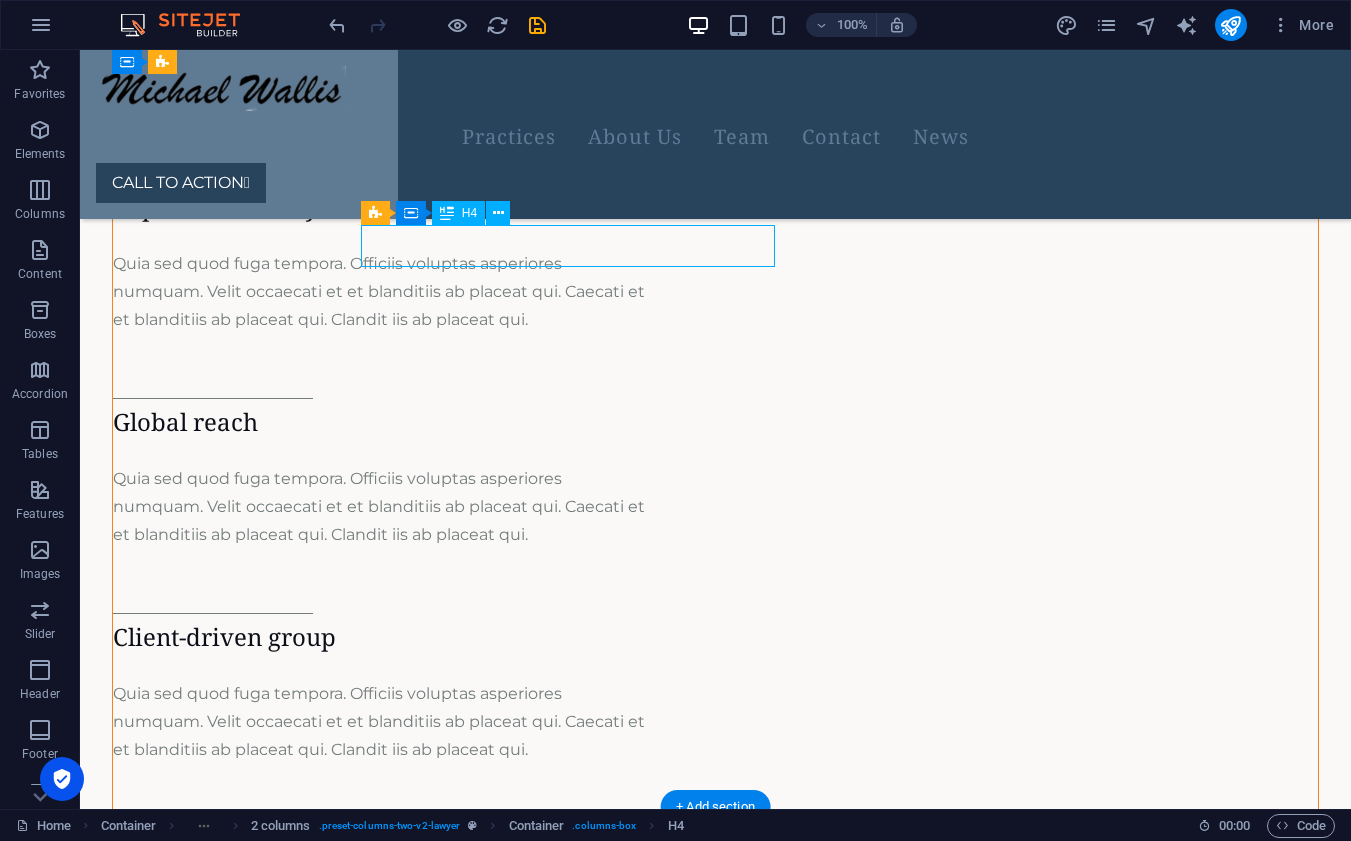 click on "Experienced lawyers" at bounding box center [382, 207] 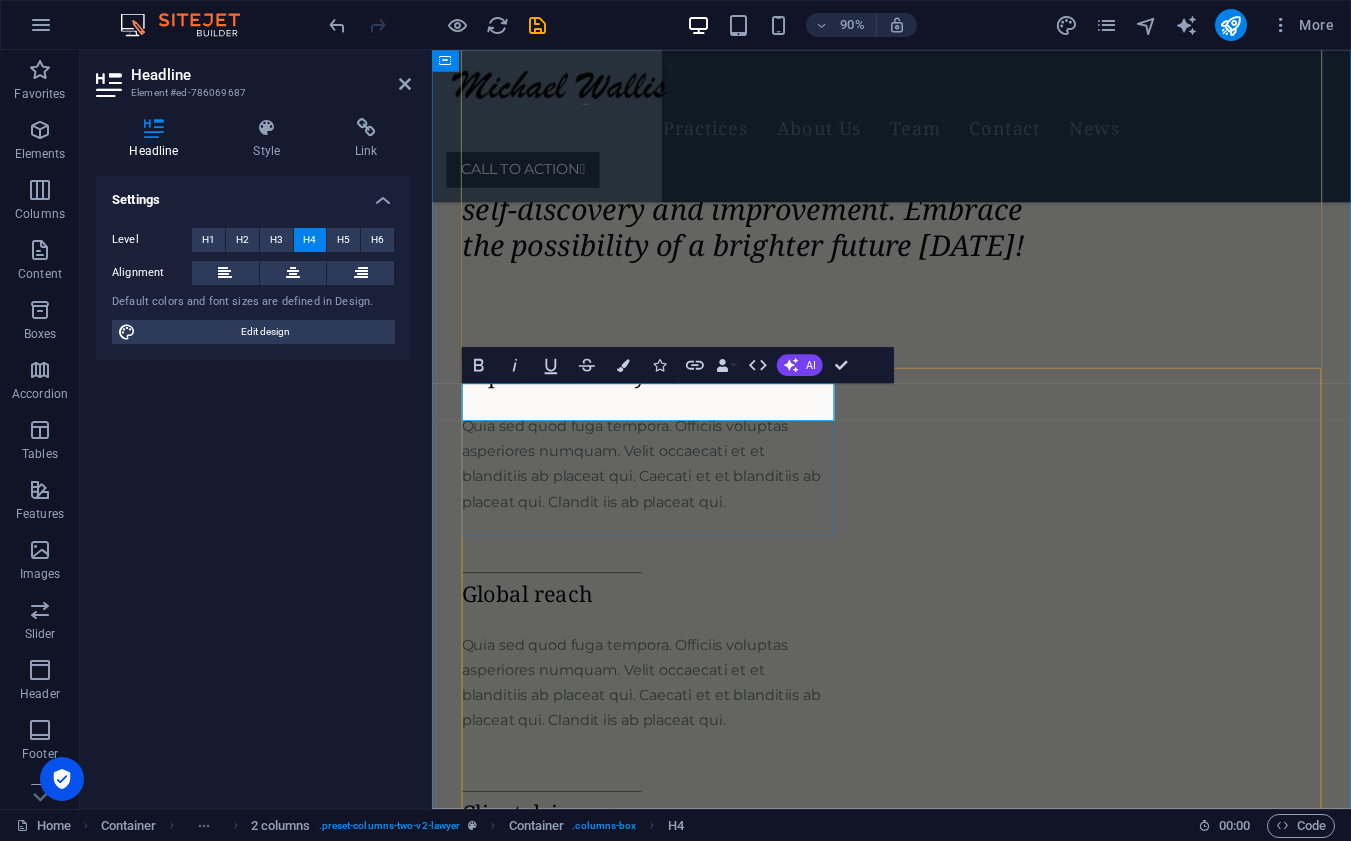 click on "Experienced lawyers" at bounding box center [672, 411] 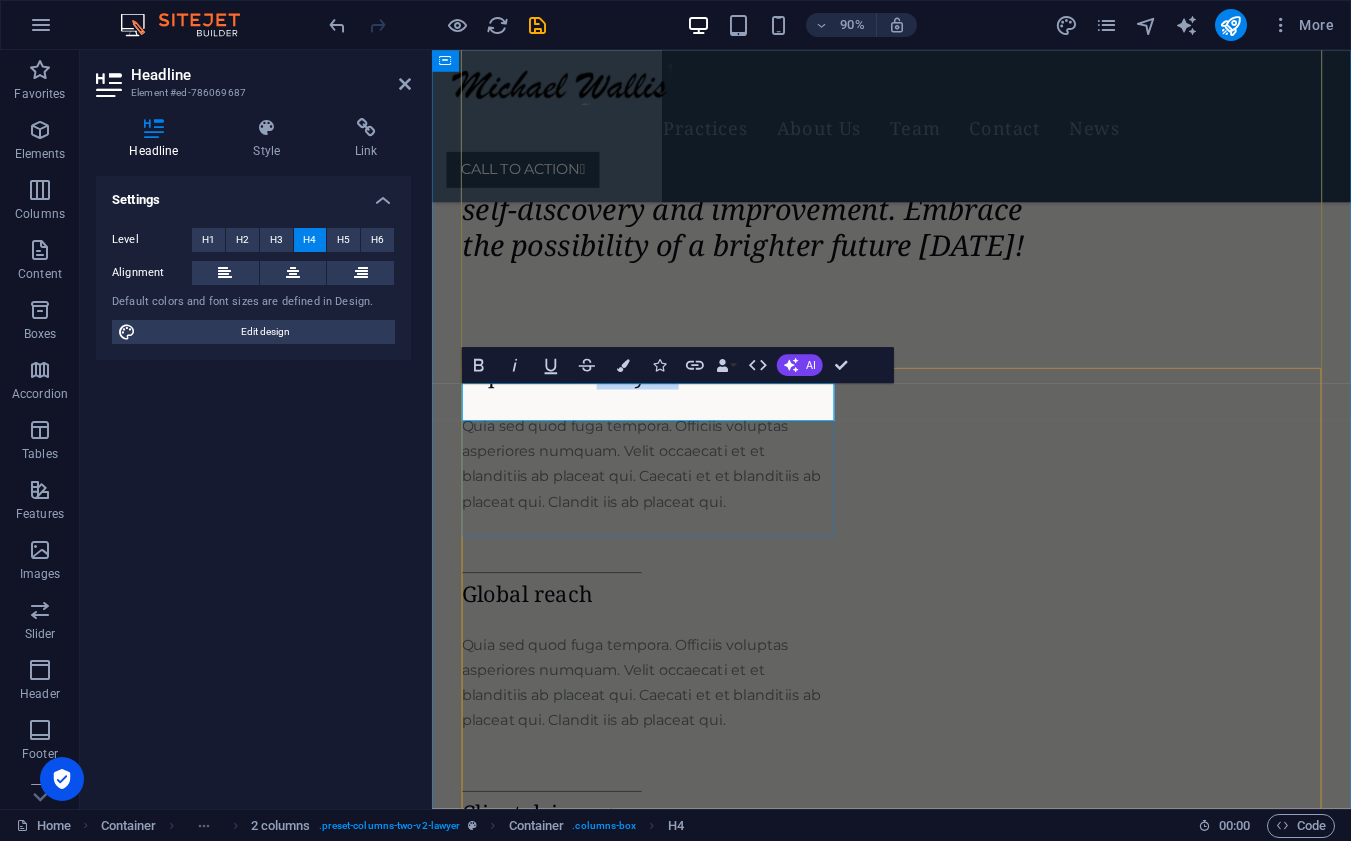 click on "Experienced lawyers" at bounding box center [672, 411] 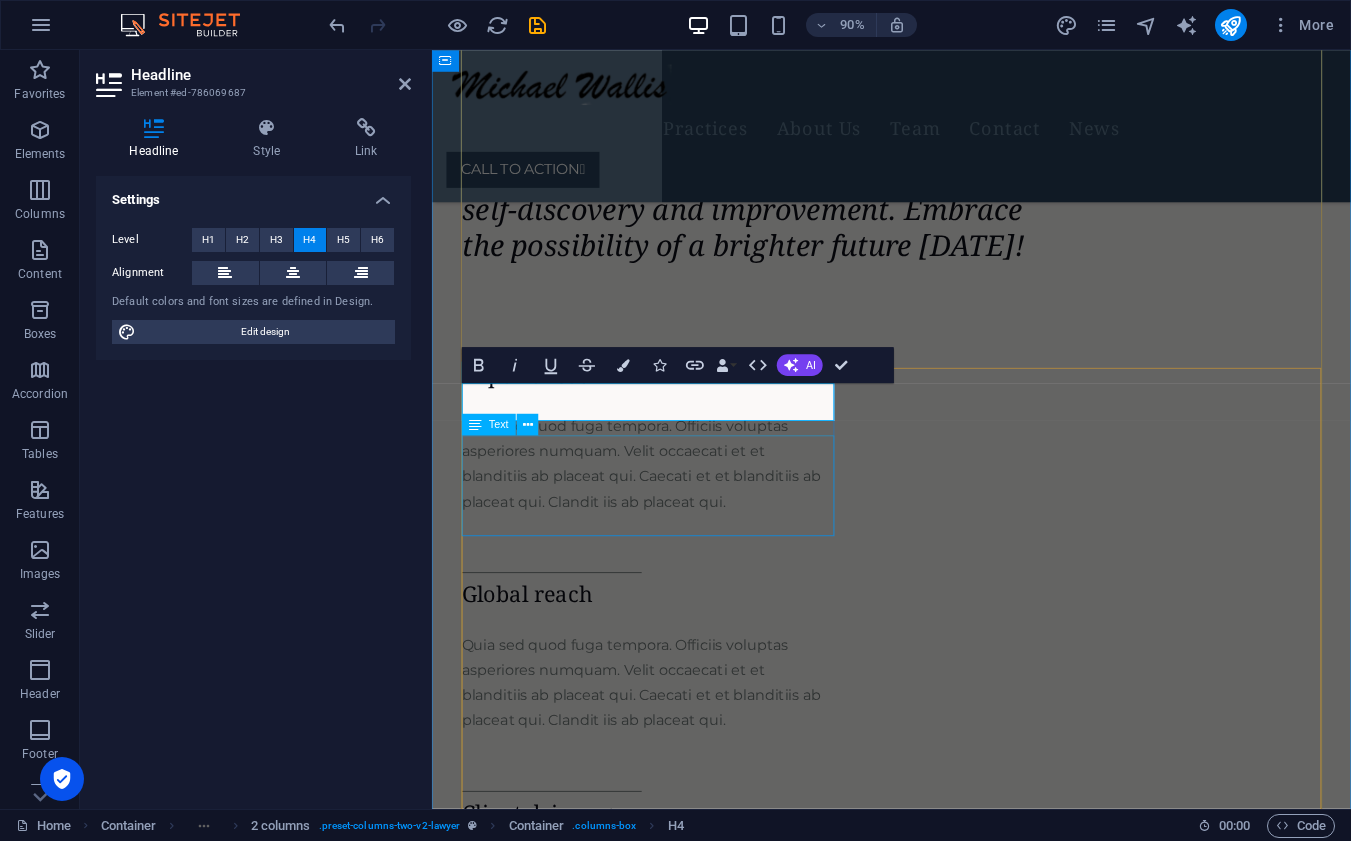 click on "Quia sed quod fuga tempora. Officiis voluptas asperiores numquam. Velit occaecati et et blanditiis ab placeat qui. Caecati et et blanditiis ab placeat qui. Clandit iis ab placeat qui." at bounding box center [672, 510] 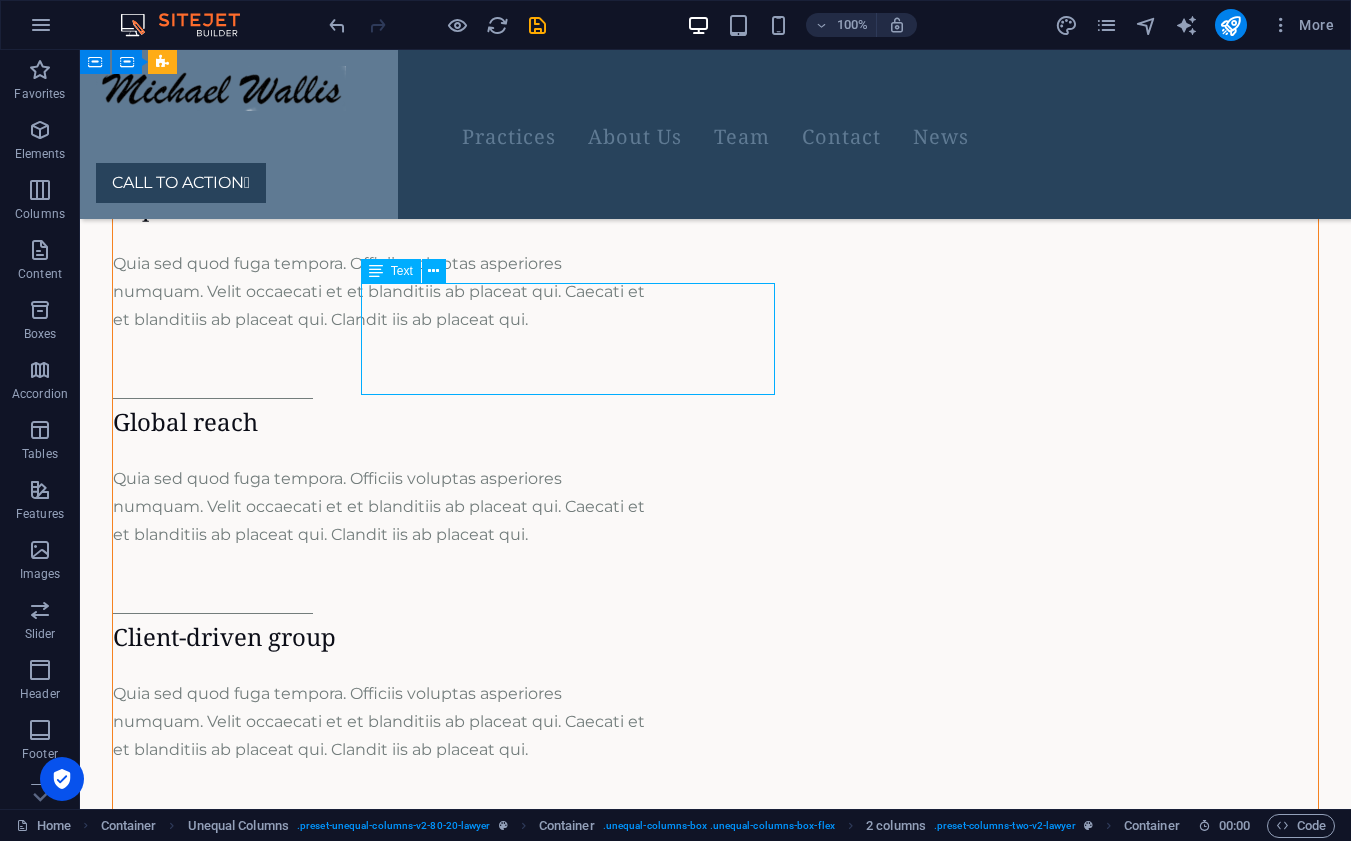 click on "Experienced Quia sed quod fuga tempora. Officiis voluptas asperiores numquam. Velit occaecati et et blanditiis ab placeat qui. Caecati et et blanditiis ab placeat qui. Clandit iis ab placeat qui. Global reach Quia sed quod fuga tempora. Officiis voluptas asperiores numquam. Velit occaecati et et blanditiis ab placeat qui. Caecati et et blanditiis ab placeat qui. Clandit iis ab placeat qui. Client-driven group Quia sed quod fuga tempora. Officiis voluptas asperiores numquam. Velit occaecati et et blanditiis ab placeat qui. Caecati et et blanditiis ab placeat qui. Clandit iis ab placeat qui. Let's Get in Touch CALL TO ACTION   " at bounding box center (715, 554) 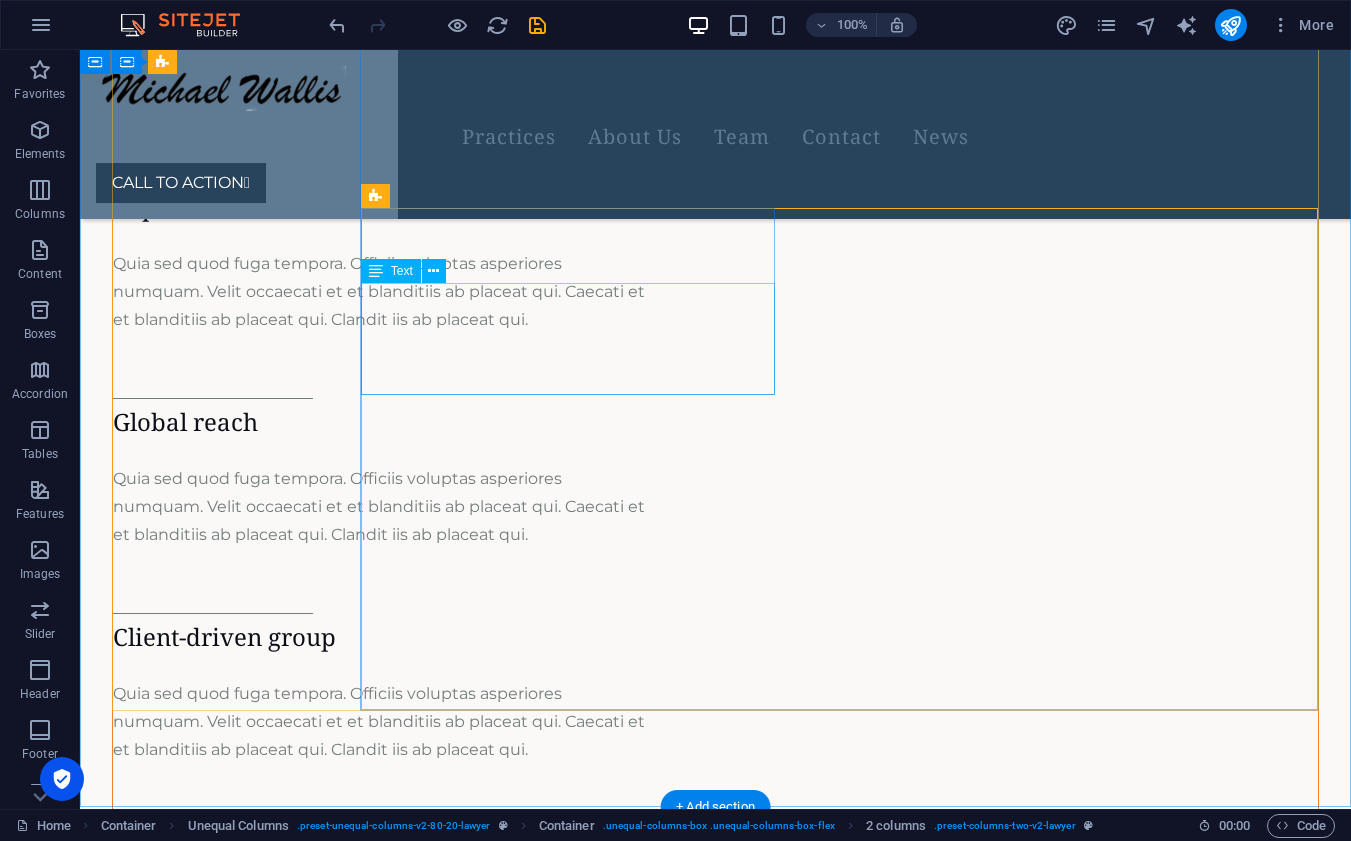 click on "Quia sed quod fuga tempora. Officiis voluptas asperiores numquam. Velit occaecati et et blanditiis ab placeat qui. Caecati et et blanditiis ab placeat qui. Clandit iis ab placeat qui." at bounding box center (382, 292) 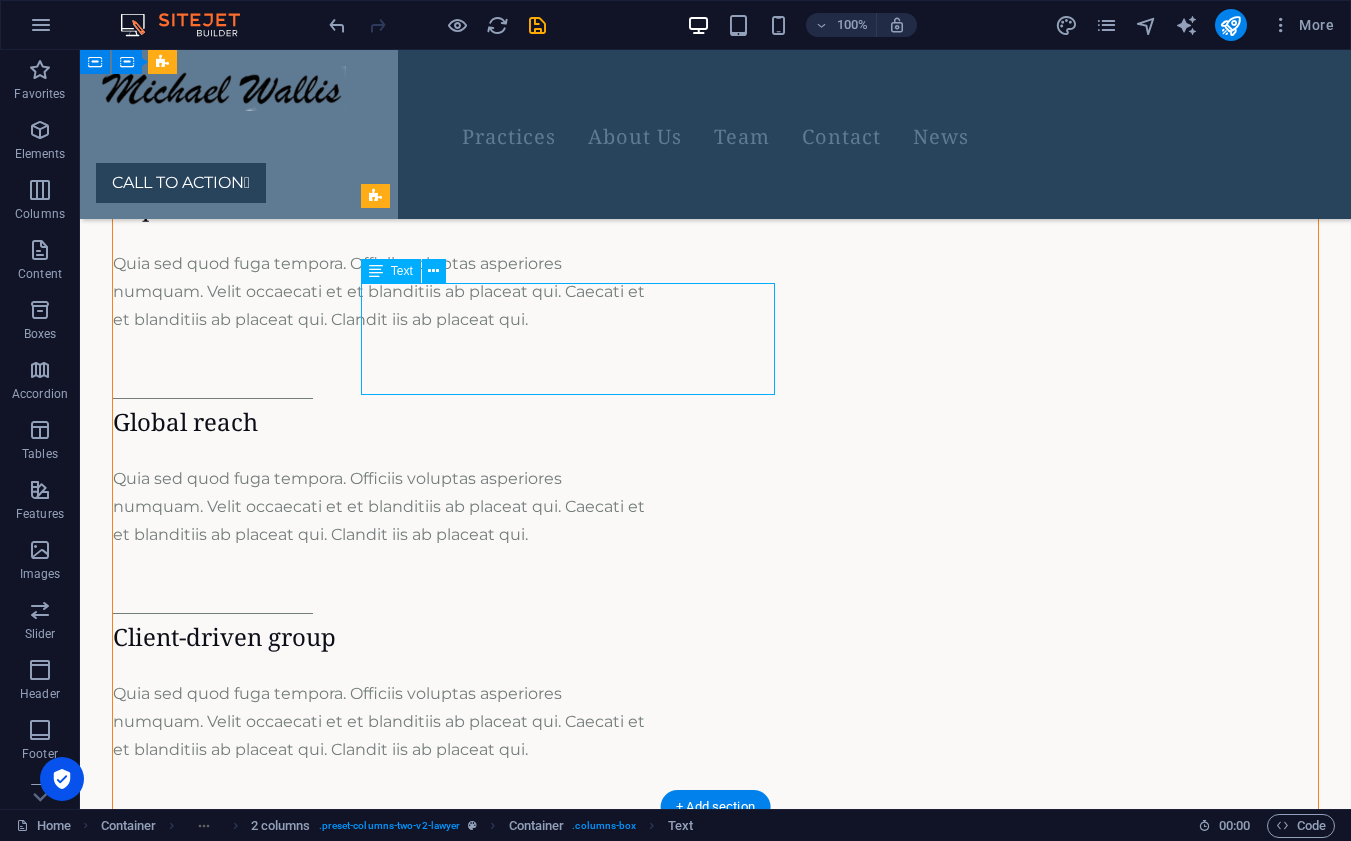 click on "Quia sed quod fuga tempora. Officiis voluptas asperiores numquam. Velit occaecati et et blanditiis ab placeat qui. Caecati et et blanditiis ab placeat qui. Clandit iis ab placeat qui." at bounding box center [382, 292] 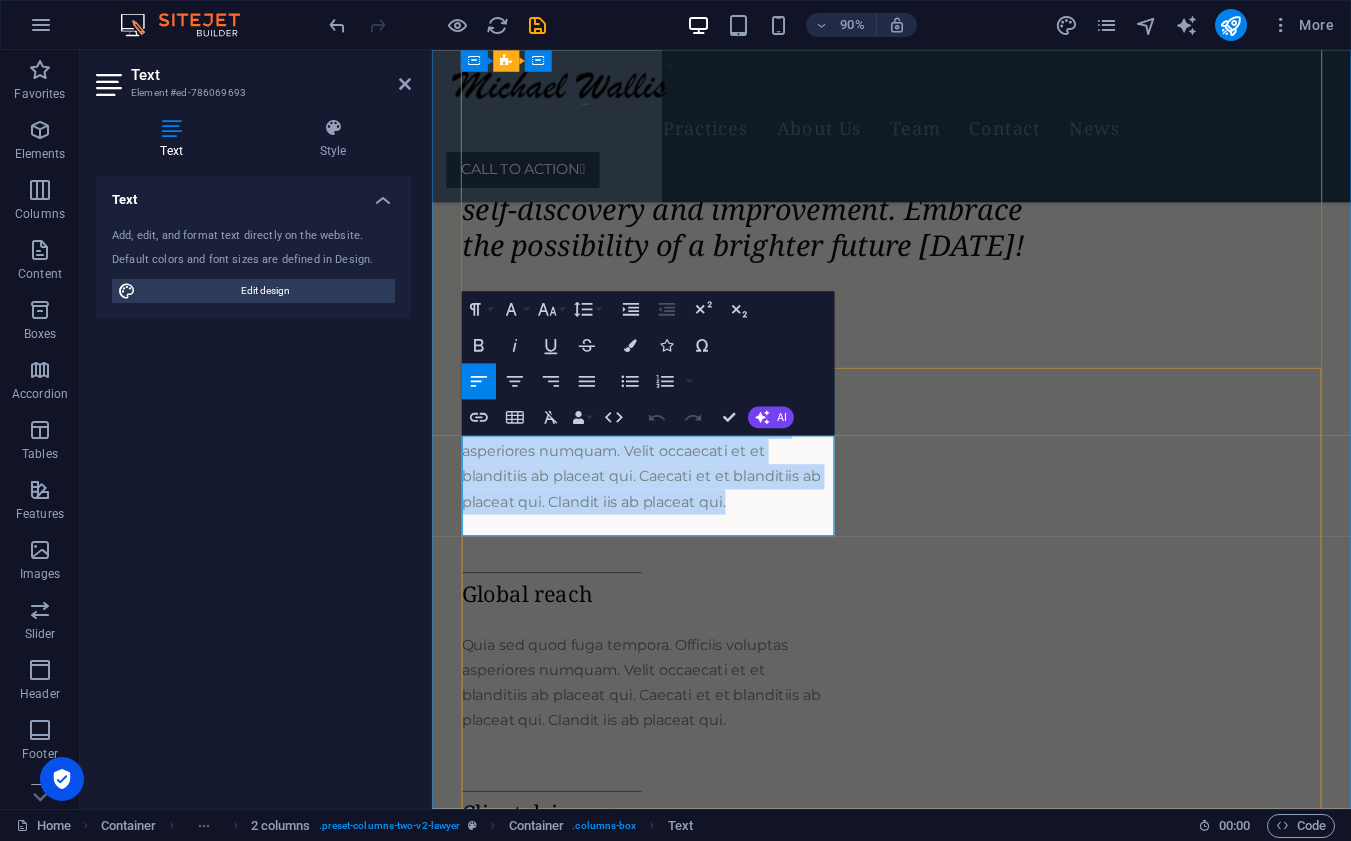 drag, startPoint x: 469, startPoint y: 488, endPoint x: 761, endPoint y: 559, distance: 300.5079 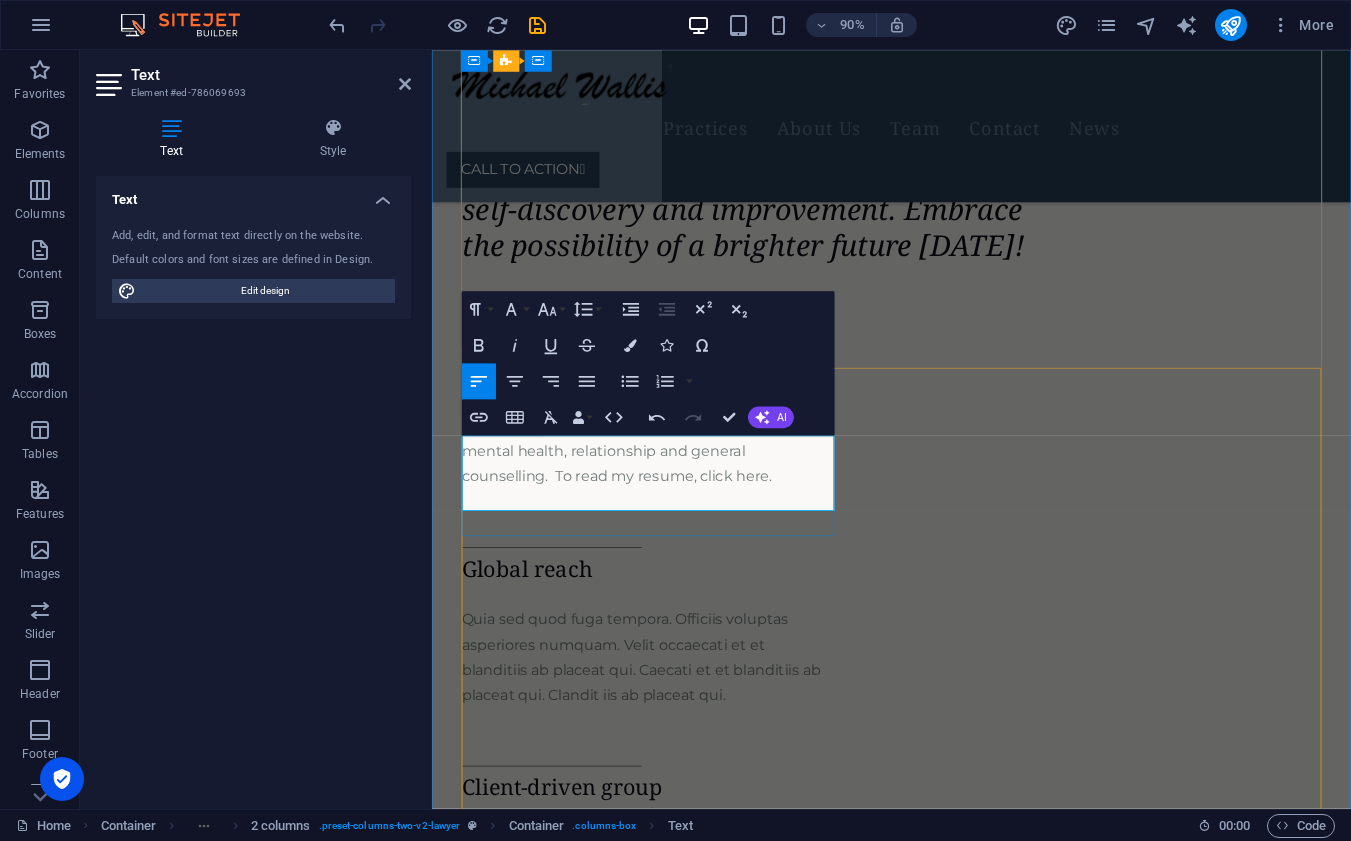 click on "My experience spans over 35 years including mental health, relationship and general counselling.  To read my resume, click here." at bounding box center (672, 496) 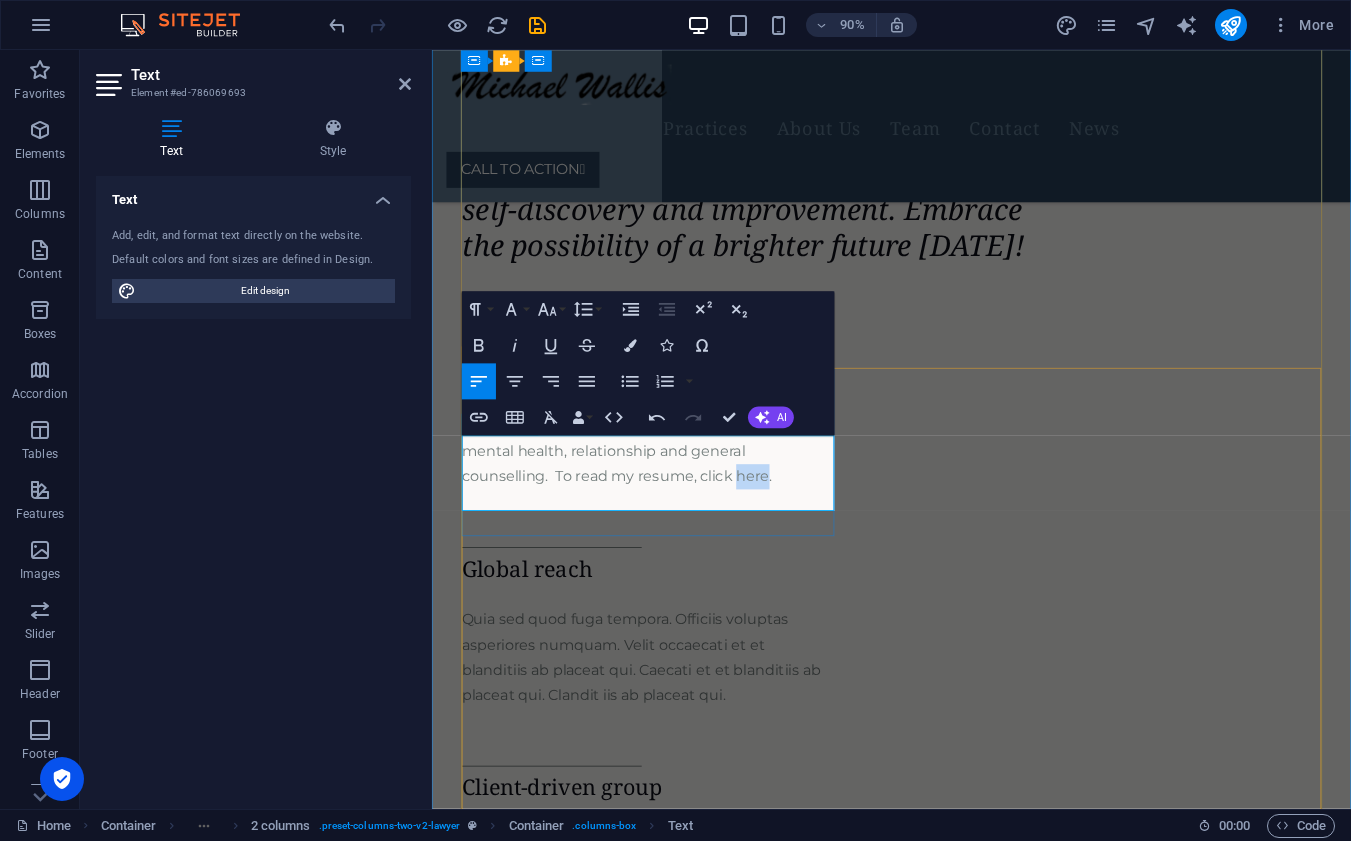 click on "My experience spans over 35 years including mental health, relationship and general counselling.  To read my resume, click here." at bounding box center [672, 496] 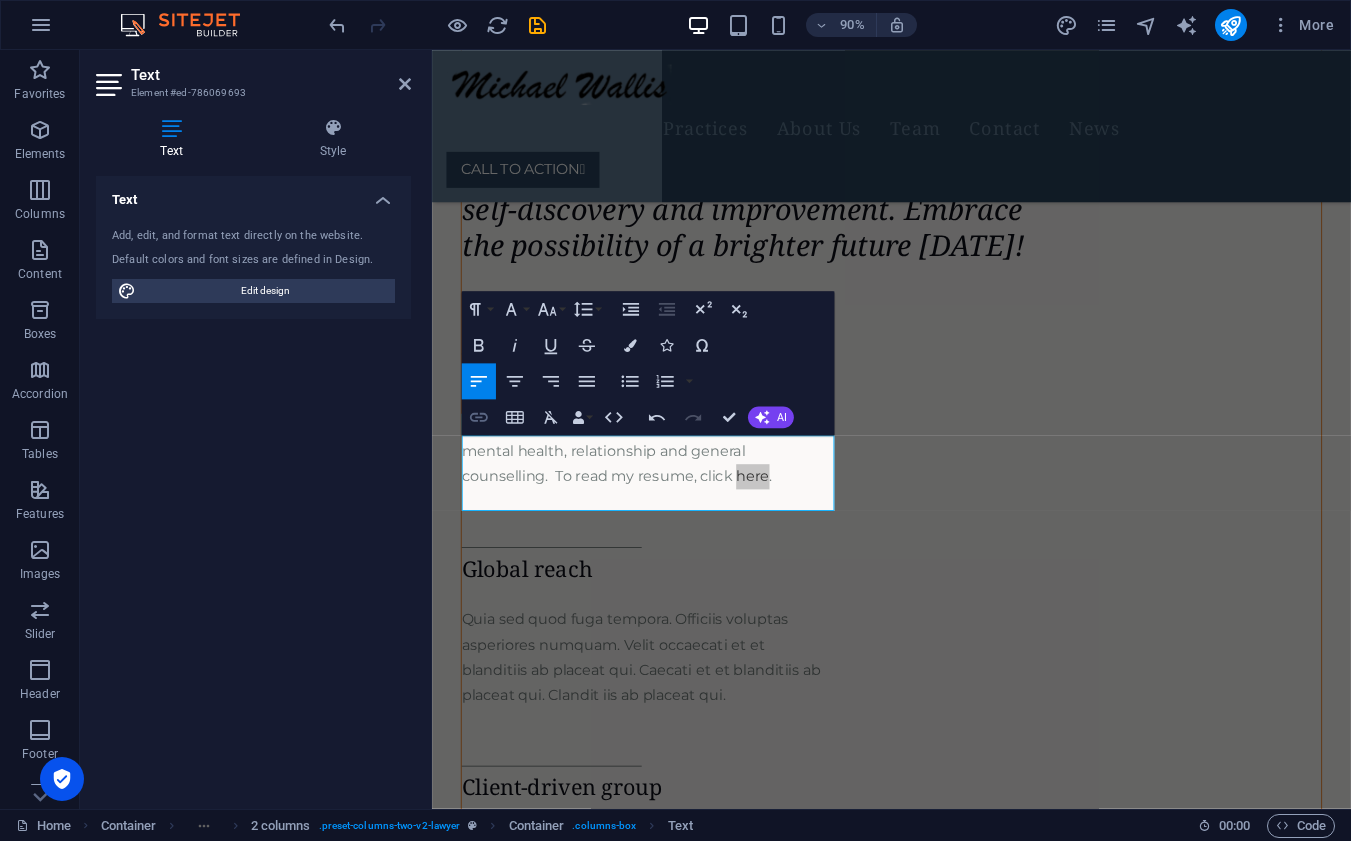 click 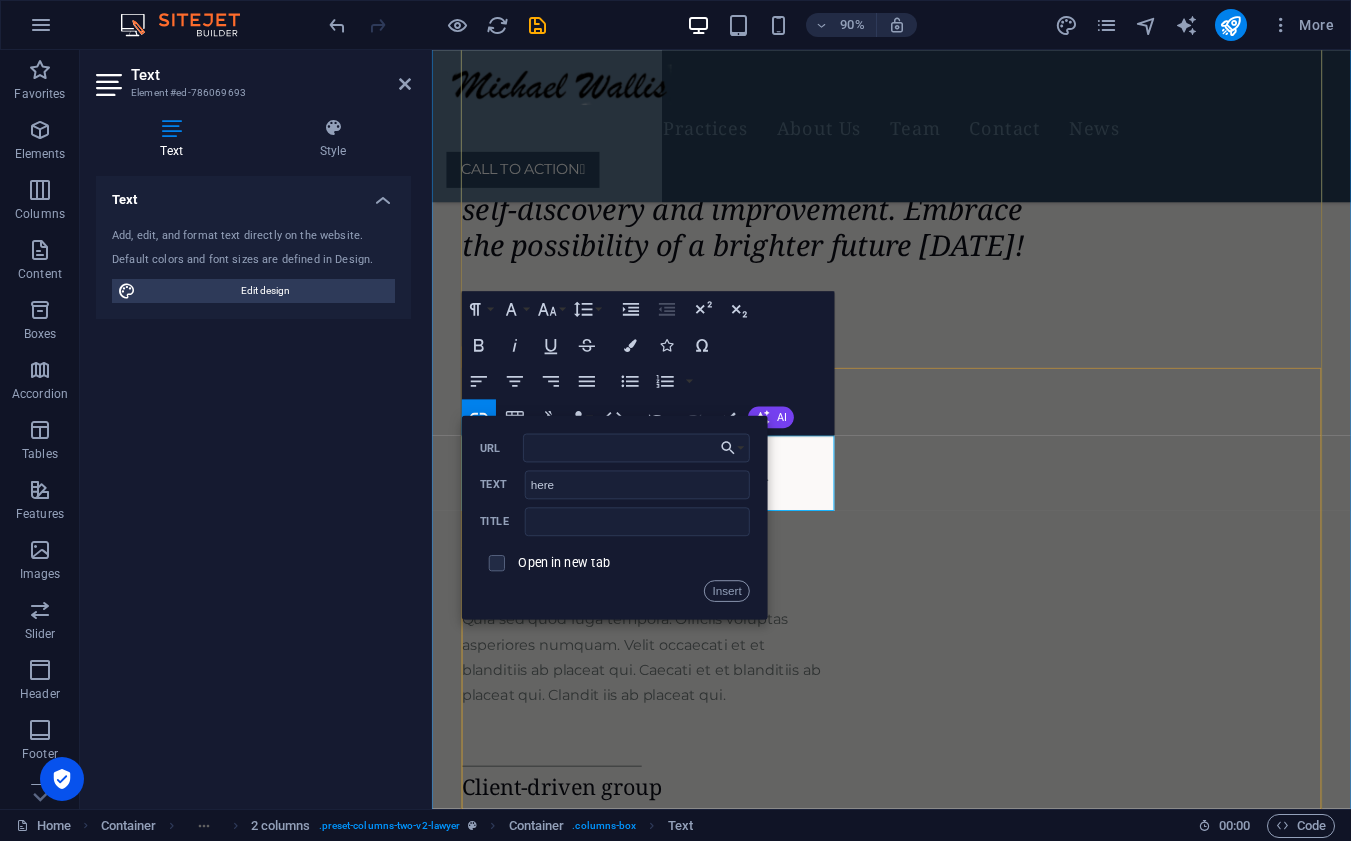 click on "Experienced My experience spans over 35 years including mental health, relationship and general counselling.  To read my resume, click  ​ here ​ . Global reach Quia sed quod fuga tempora. Officiis voluptas asperiores numquam. Velit occaecati et et blanditiis ab placeat qui. Caecati et et blanditiis ab placeat qui. Clandit iis ab placeat qui. Client-driven group Quia sed quod fuga tempora. Officiis voluptas asperiores numquam. Velit occaecati et et blanditiis ab placeat qui. Caecati et et blanditiis ab placeat qui. Clandit iis ab placeat qui. Let's Get in Touch CALL TO ACTION   " at bounding box center (942, 786) 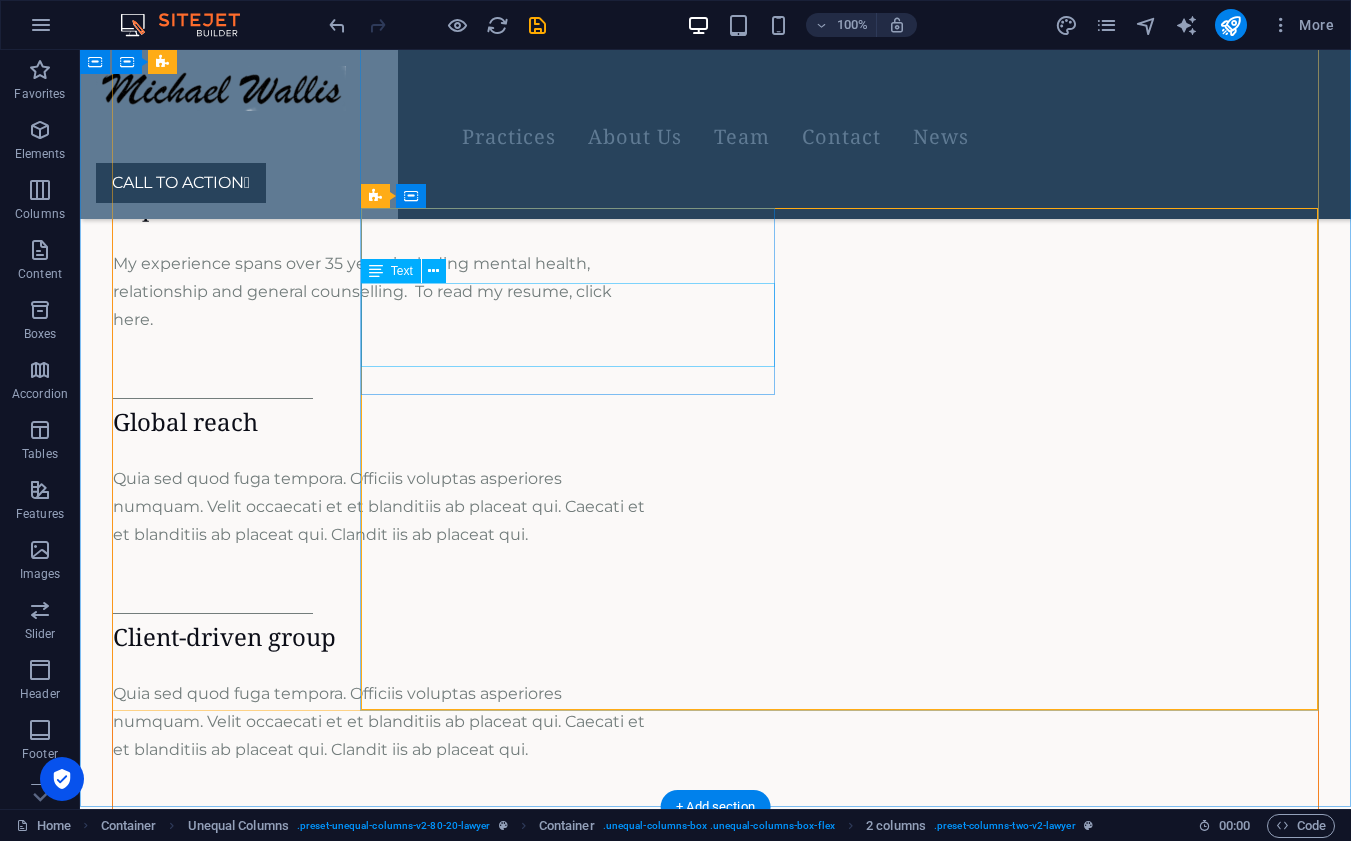click on "My experience spans over 35 years including mental health, relationship and general counselling.  To read my resume, click here." at bounding box center [382, 292] 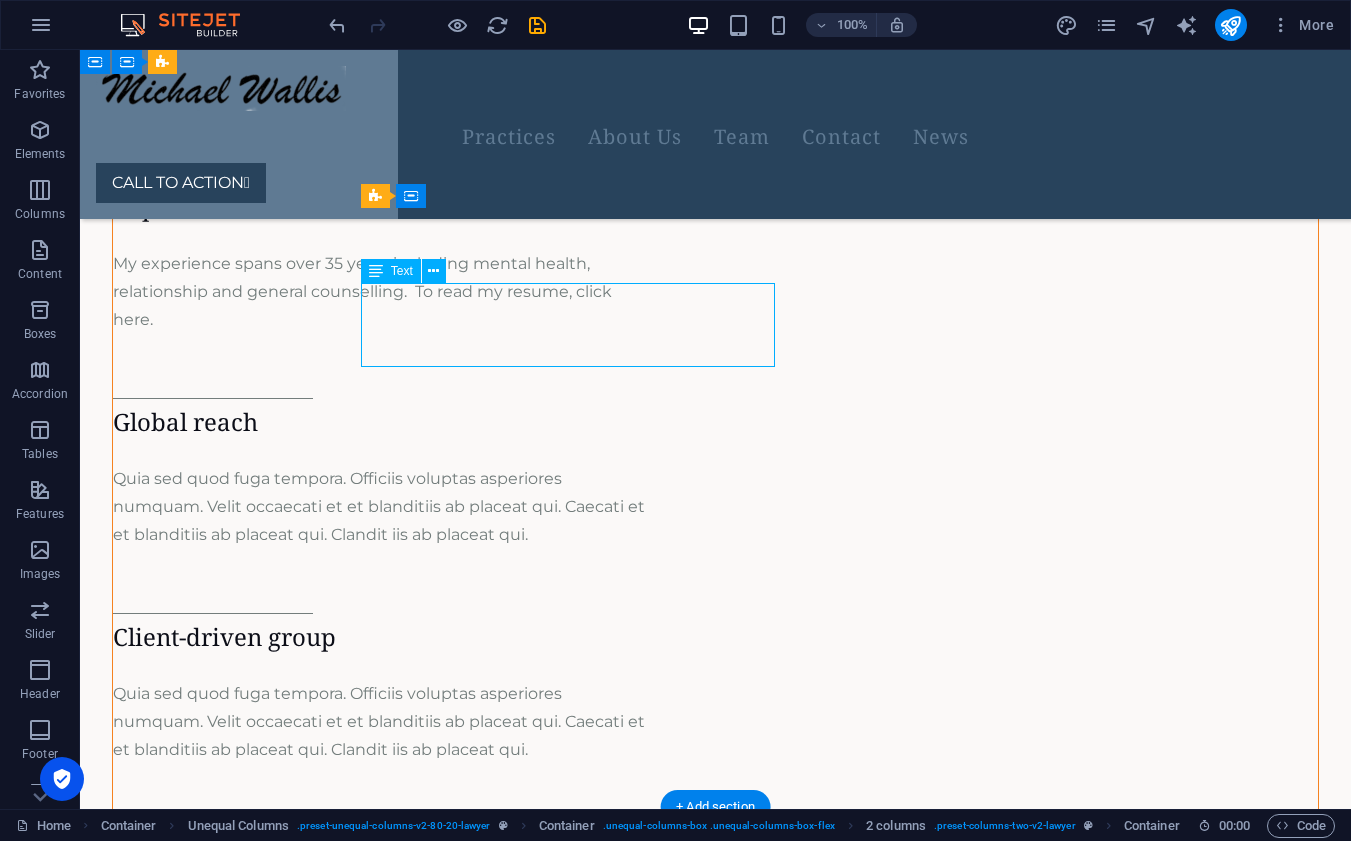 click on "My experience spans over 35 years including mental health, relationship and general counselling.  To read my resume, click here." at bounding box center (382, 292) 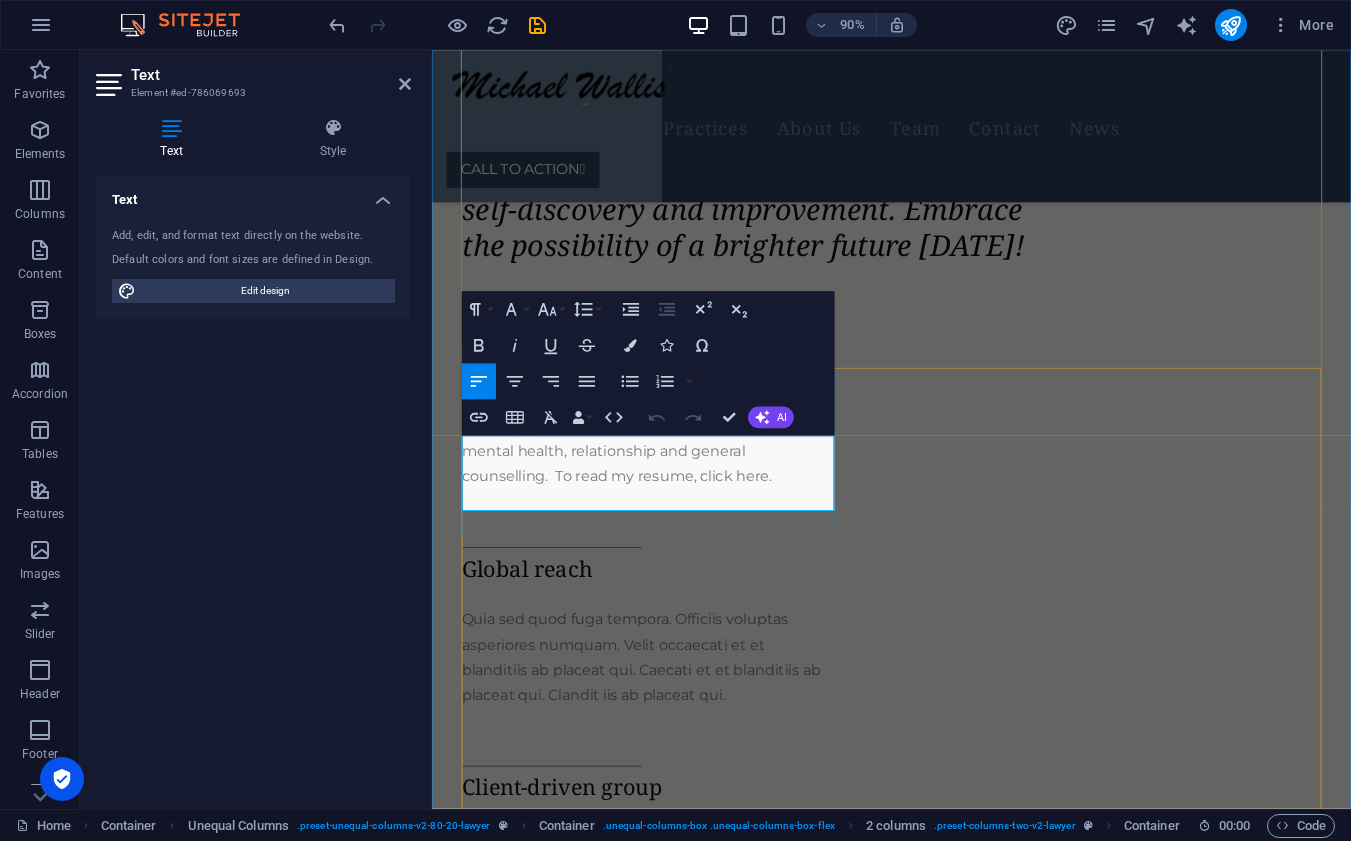 click on "My experience spans over 35 years including mental health, relationship and general counselling.  To read my resume, click here." at bounding box center [672, 496] 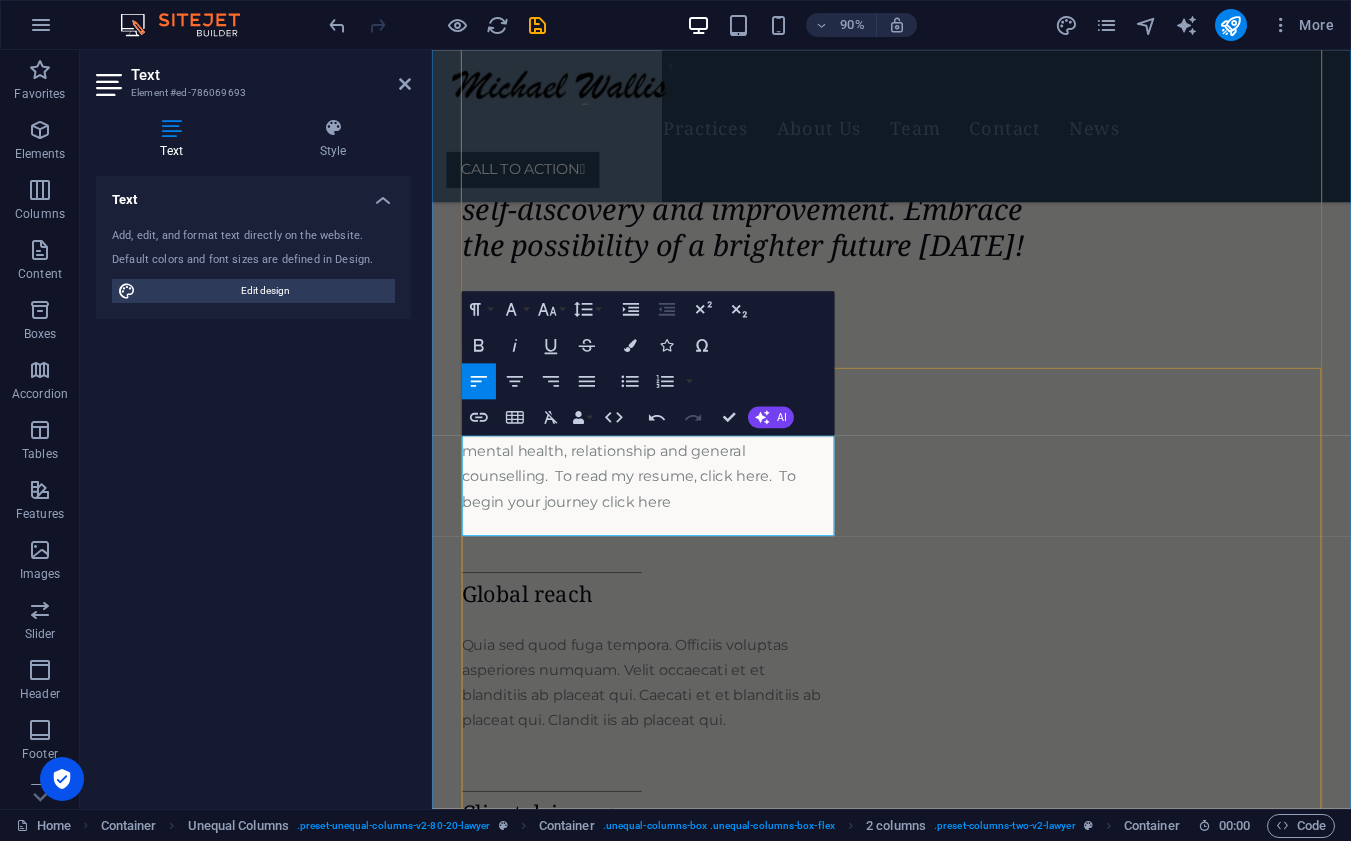 click on "Experienced My experience spans over 35 years including mental health, relationship and general counselling.  To read my resume, click here.  To begin your journey click here Global reach Quia sed quod fuga tempora. Officiis voluptas asperiores numquam. Velit occaecati et et blanditiis ab placeat qui. Caecati et et blanditiis ab placeat qui. Clandit iis ab placeat qui. Client-driven group Quia sed quod fuga tempora. Officiis voluptas asperiores numquam. Velit occaecati et et blanditiis ab placeat qui. Caecati et et blanditiis ab placeat qui. Clandit iis ab placeat qui. Let's Get in Touch CALL TO ACTION   " at bounding box center [942, 800] 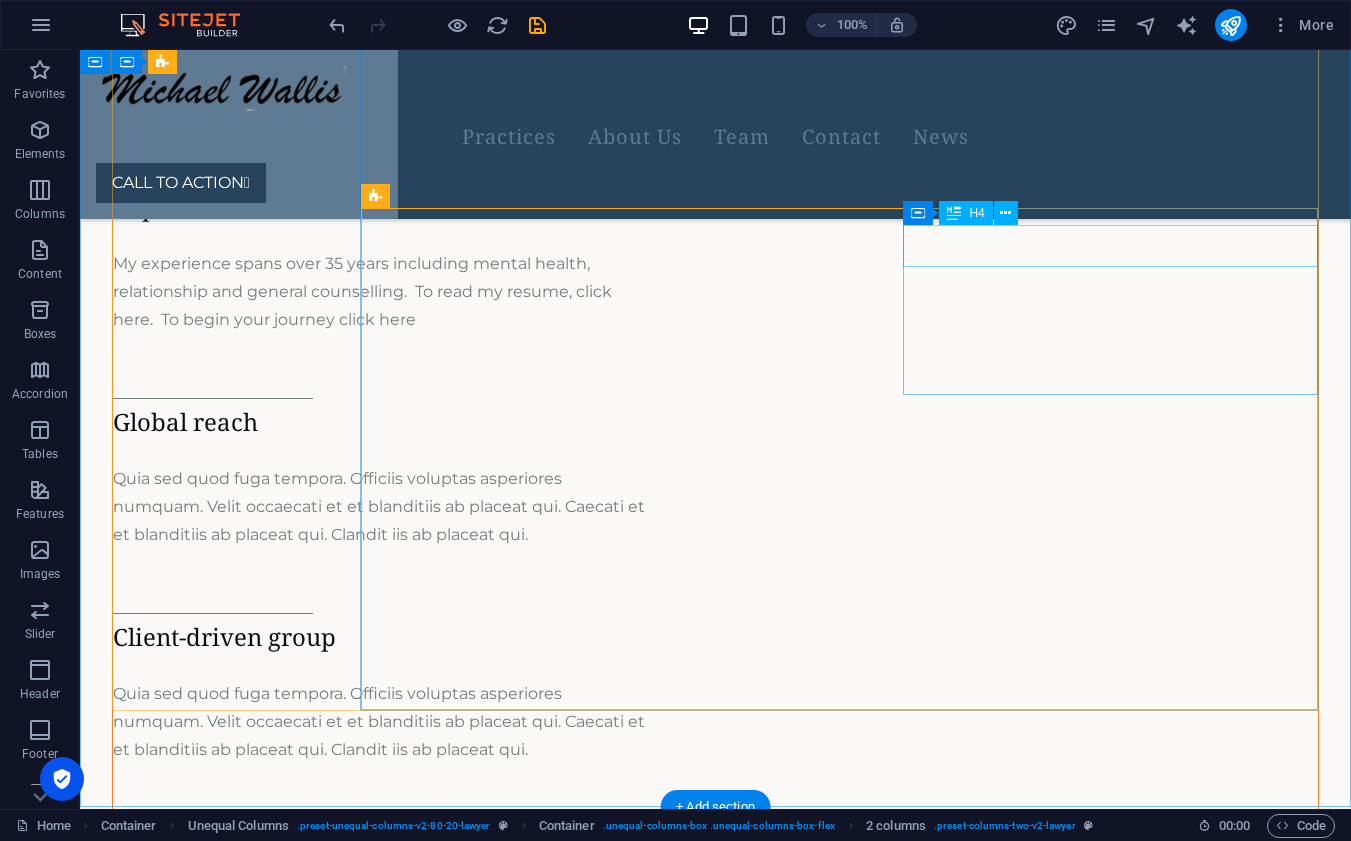 click on "Global reach" at bounding box center [382, 422] 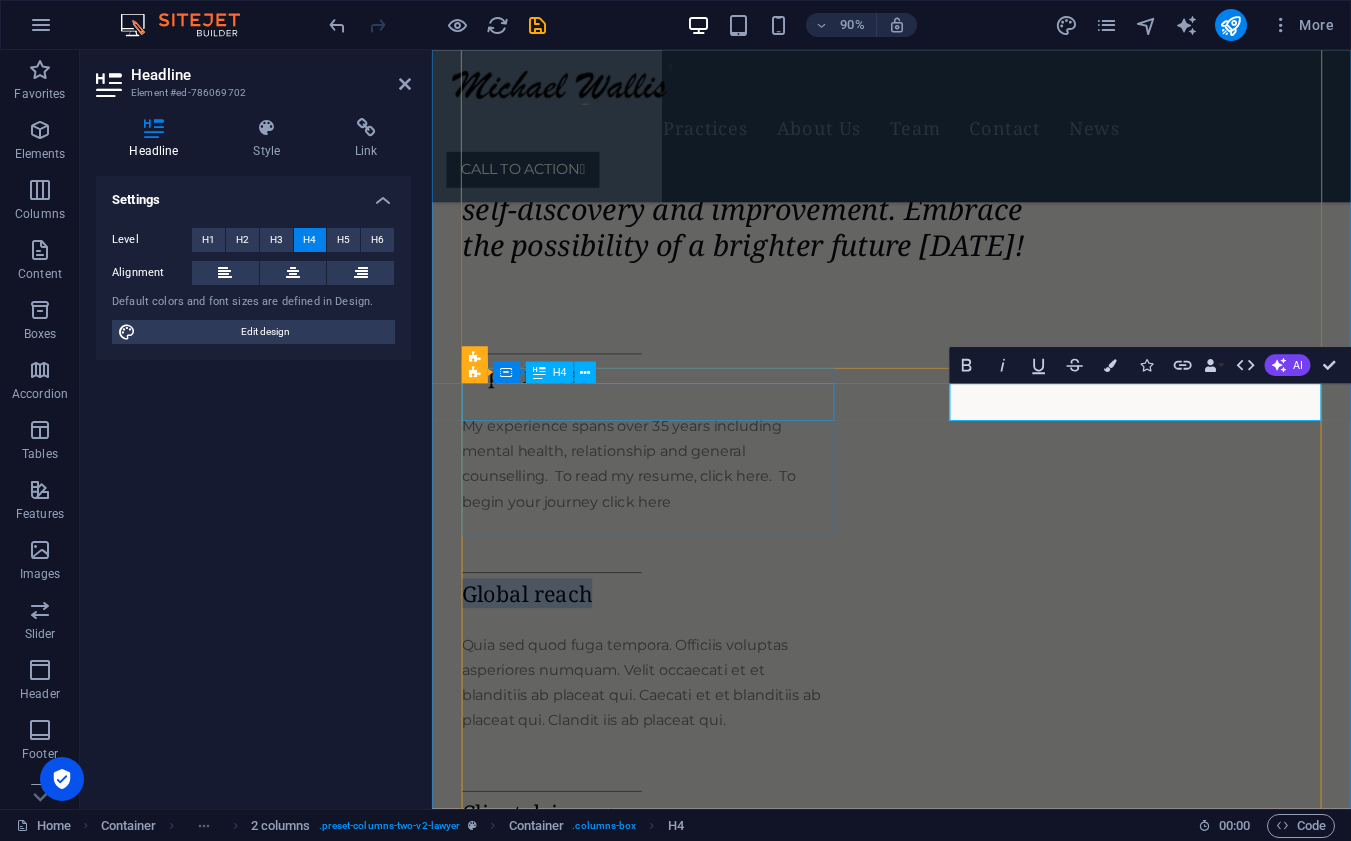 type 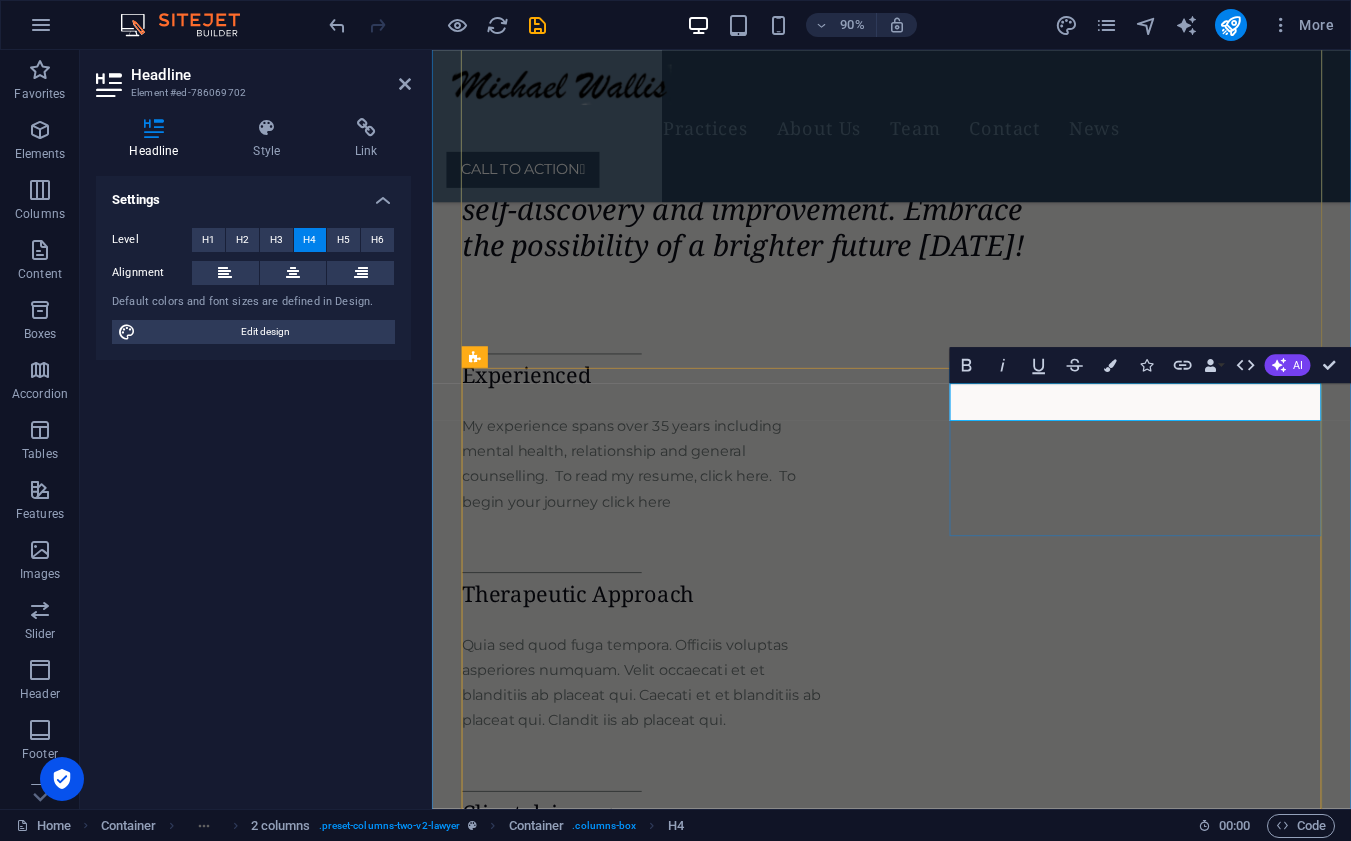 click on "Therapeutic Approach" at bounding box center (672, 654) 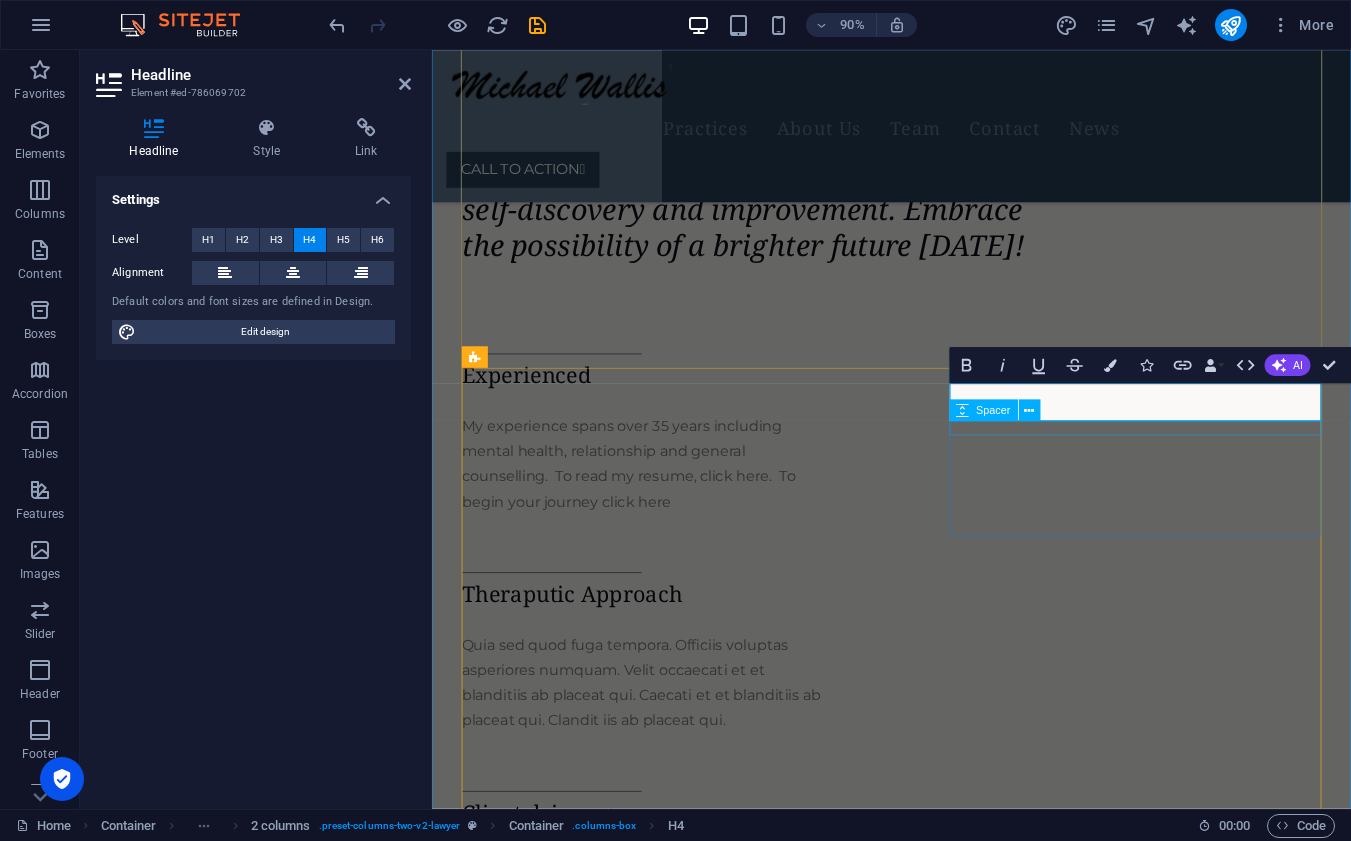 click at bounding box center (672, 689) 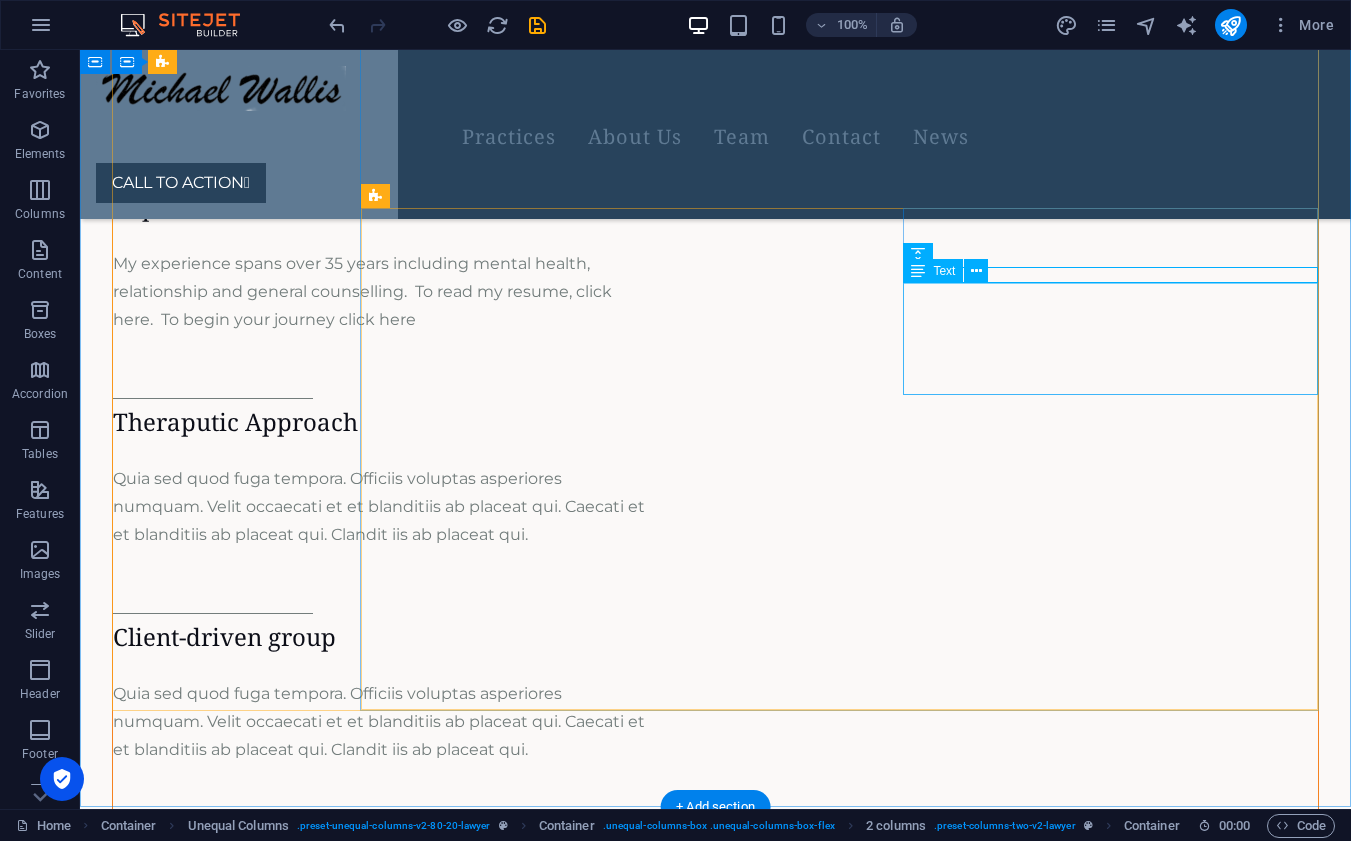 click on "Quia sed quod fuga tempora. Officiis voluptas asperiores numquam. Velit occaecati et et blanditiis ab placeat qui. Caecati et et blanditiis ab placeat qui. Clandit iis ab placeat qui." at bounding box center (382, 507) 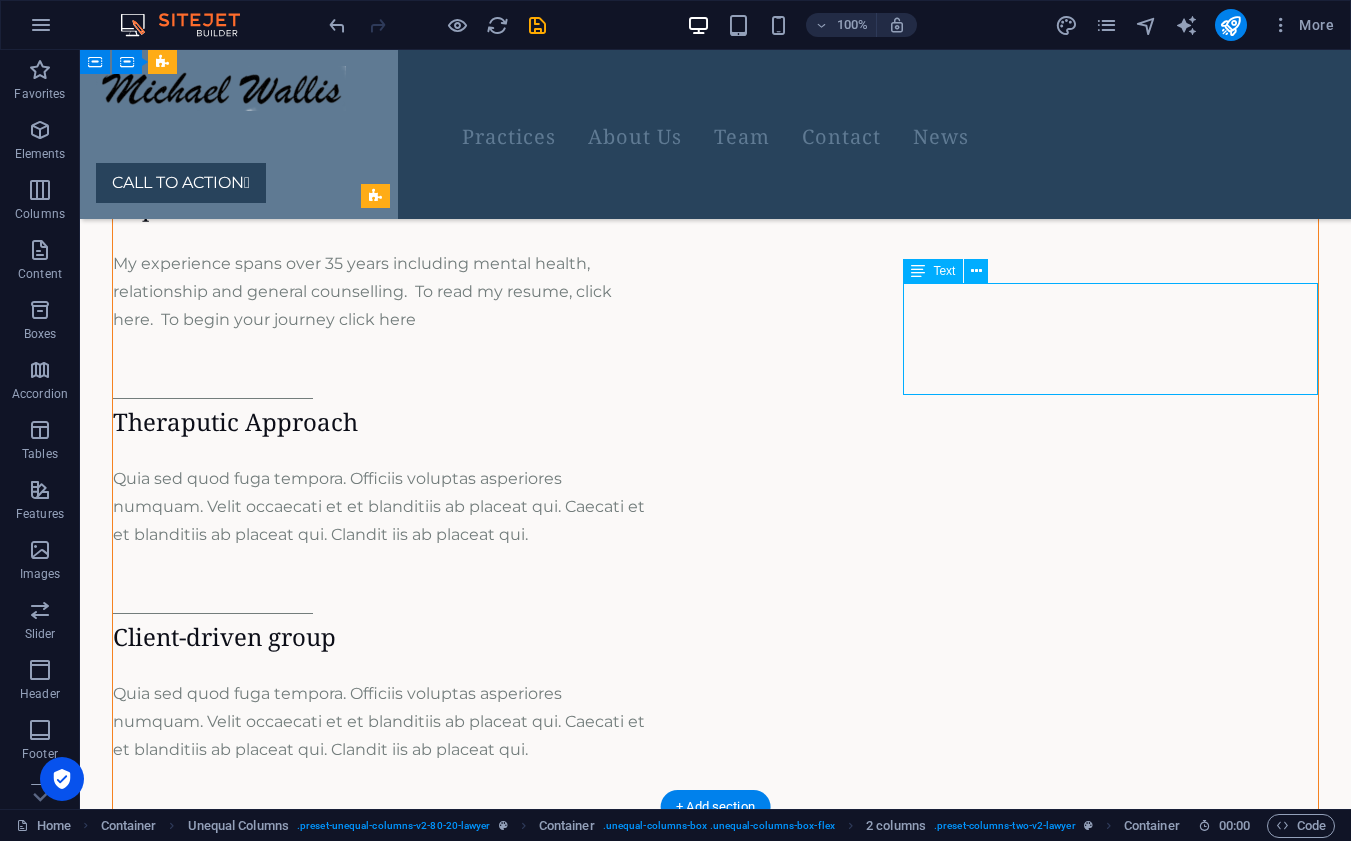 click on "Quia sed quod fuga tempora. Officiis voluptas asperiores numquam. Velit occaecati et et blanditiis ab placeat qui. Caecati et et blanditiis ab placeat qui. Clandit iis ab placeat qui." at bounding box center [382, 507] 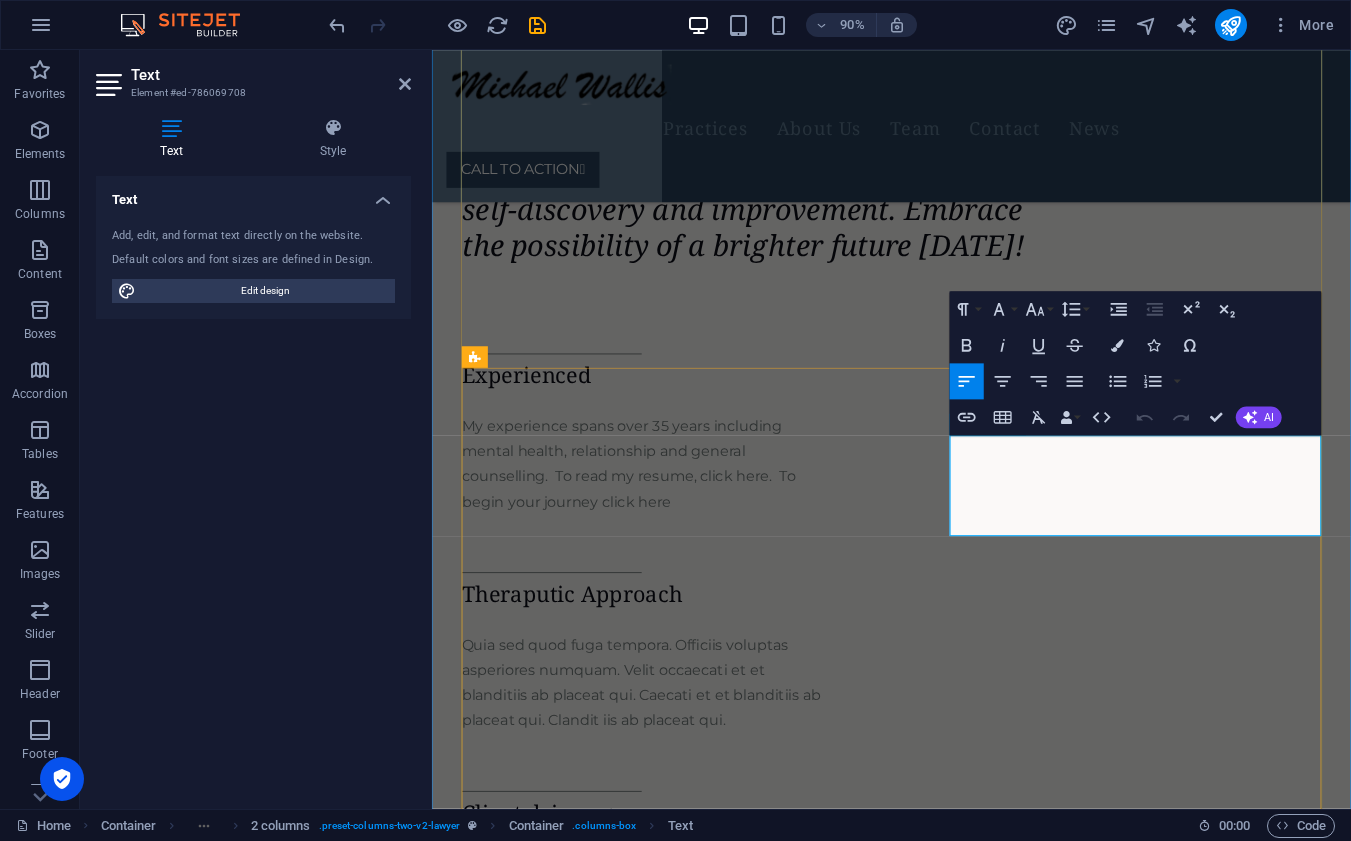 click on "Quia sed quod fuga tempora. Officiis voluptas asperiores numquam. Velit occaecati et et blanditiis ab placeat qui. Caecati et et blanditiis ab placeat qui. Clandit iis ab placeat qui." at bounding box center (664, 752) 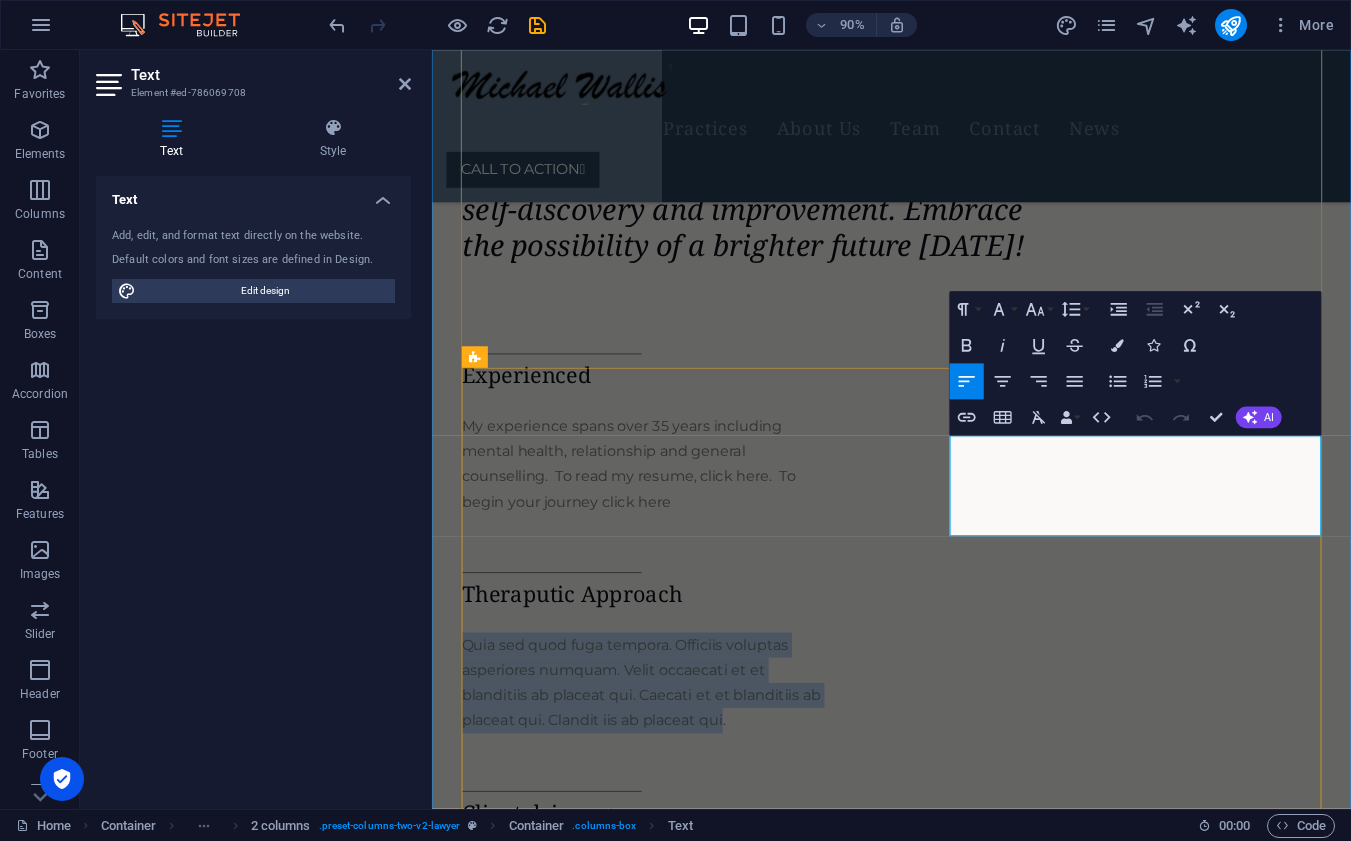 drag, startPoint x: 1011, startPoint y: 487, endPoint x: 1299, endPoint y: 568, distance: 299.17386 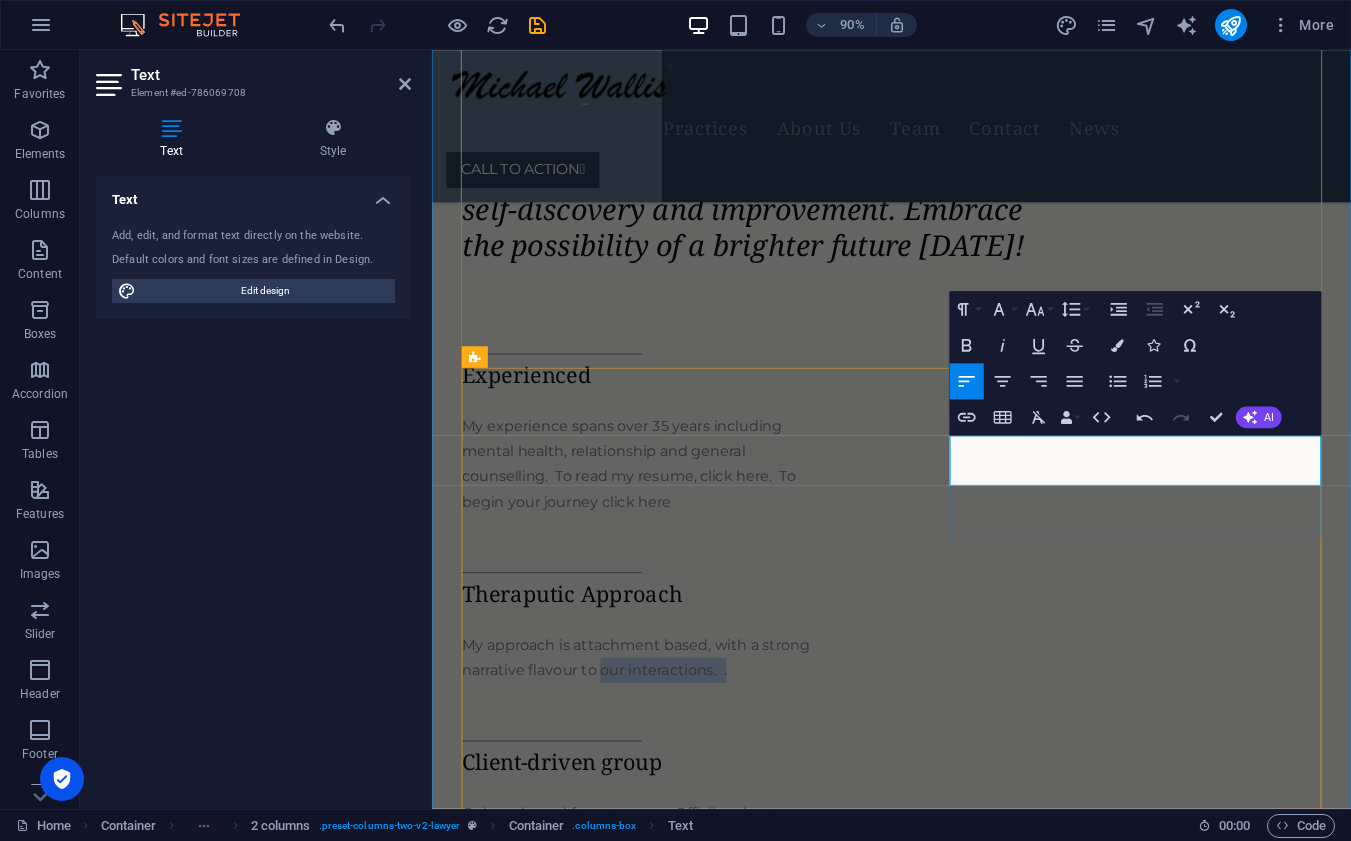 drag, startPoint x: 1162, startPoint y: 520, endPoint x: 1309, endPoint y: 519, distance: 147.0034 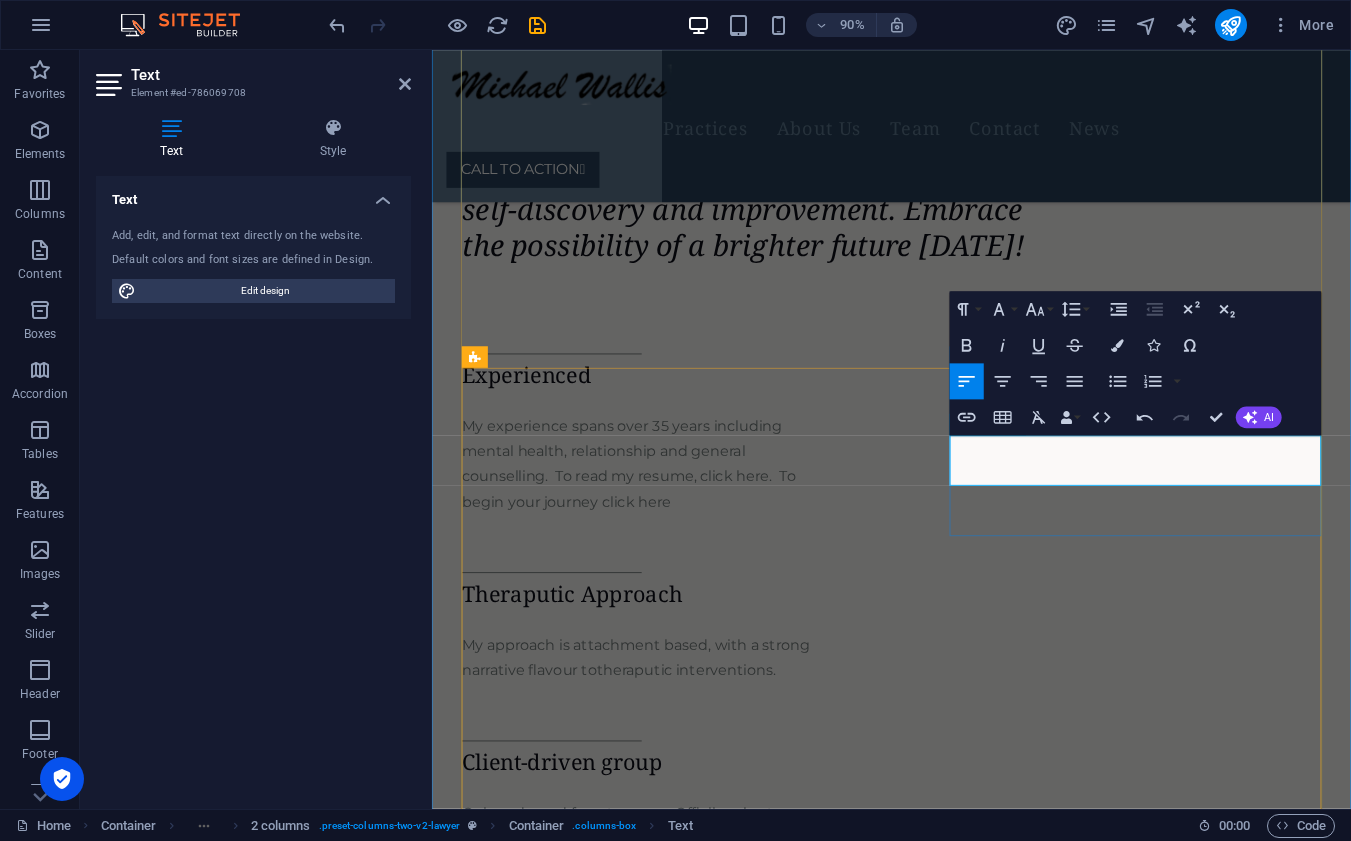click on "My approach is attachment based, with a strong narrative flavour totheraputic interventions." at bounding box center (658, 724) 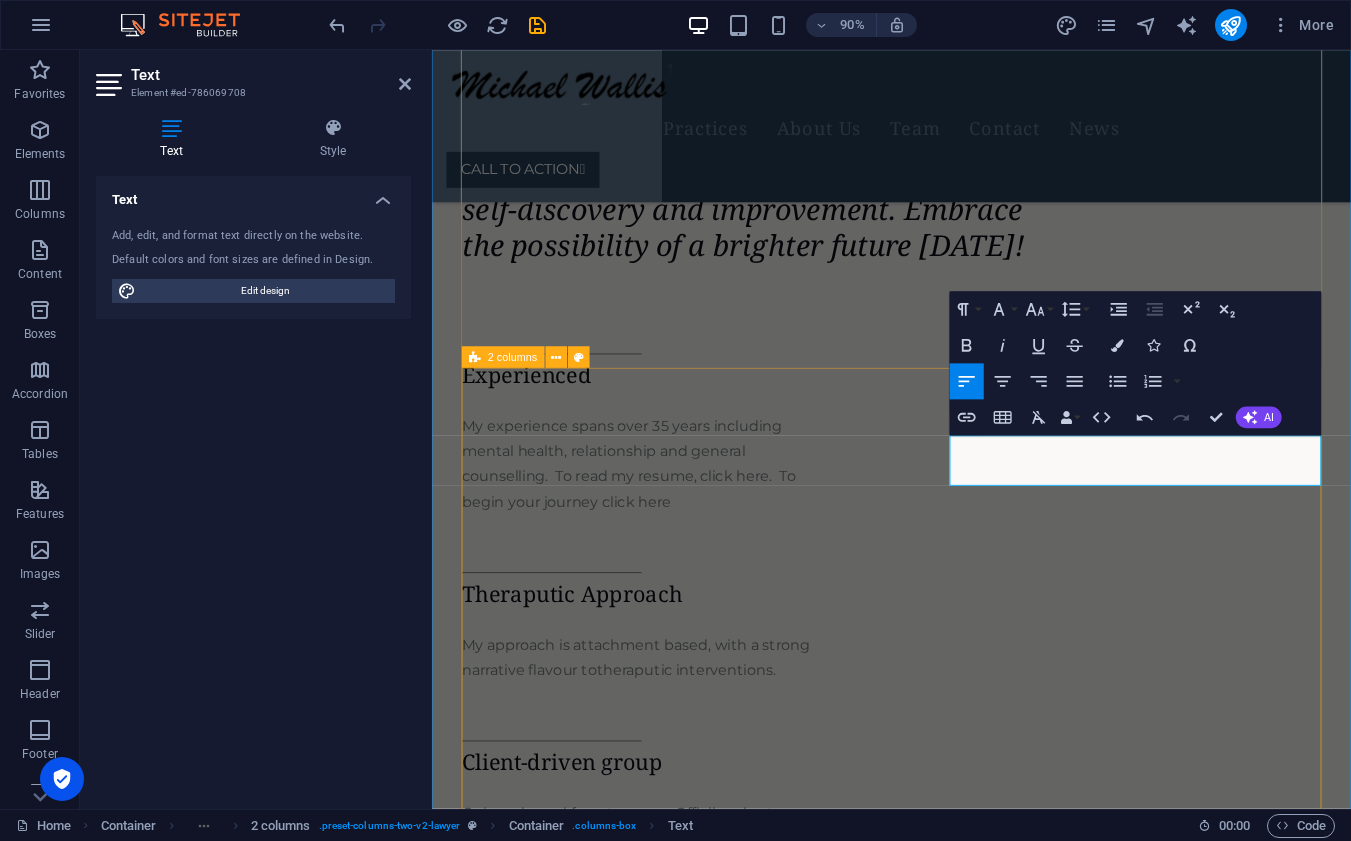 click on "Experienced My experience spans over 35 years including mental health, relationship and general counselling.  To read my resume, click here.  To begin your journey click here Theraputic Approach My approach is attachment based, with a strong narrative flavour totheraputic interventions.   Client-driven group Quia sed quod fuga tempora. Officiis voluptas asperiores numquam. Velit occaecati et et blanditiis ab placeat qui. Caecati et et blanditiis ab placeat qui. Clandit iis ab placeat qui. Let's Get in Touch CALL TO ACTION   " at bounding box center [942, 772] 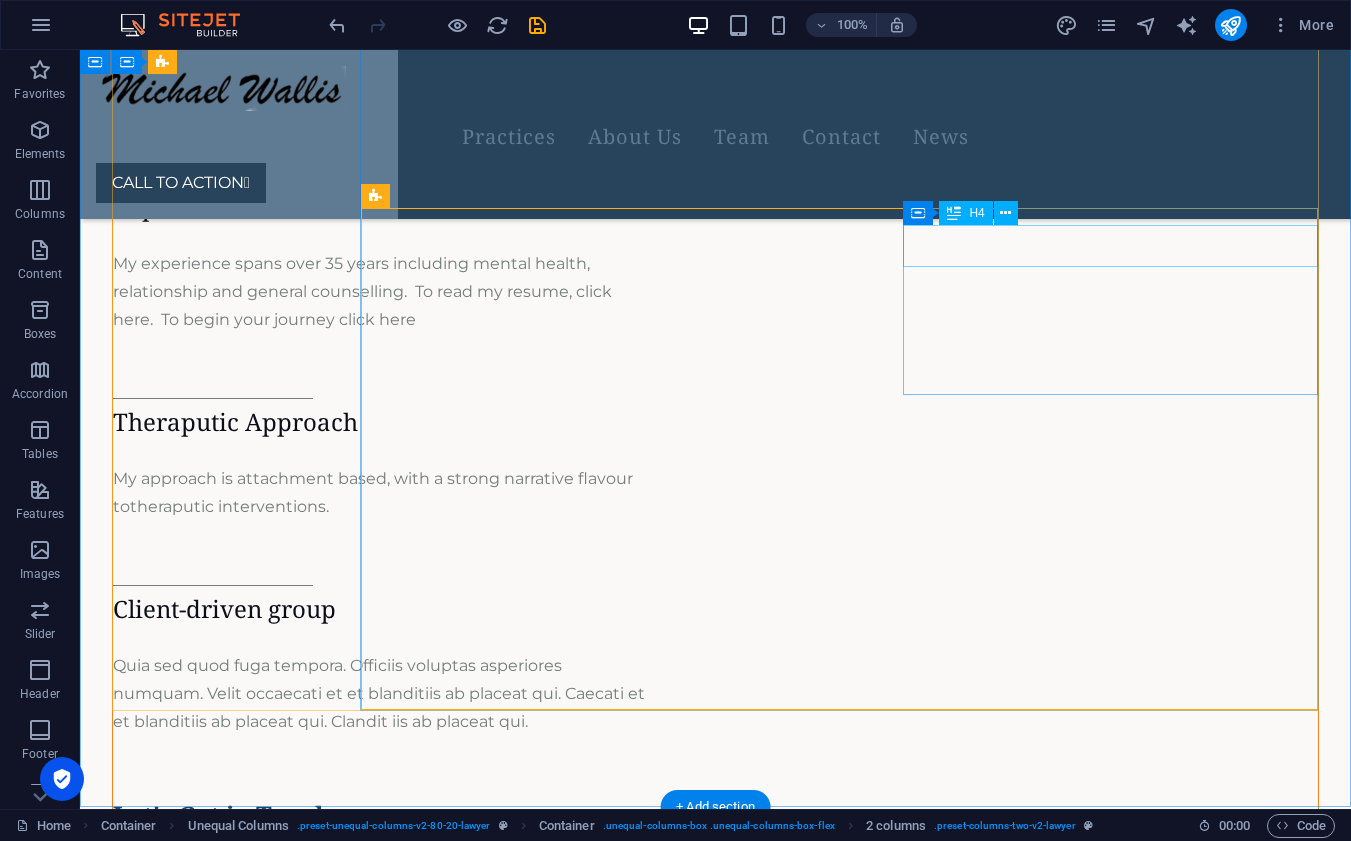 click on "Theraputic Approach" at bounding box center (382, 422) 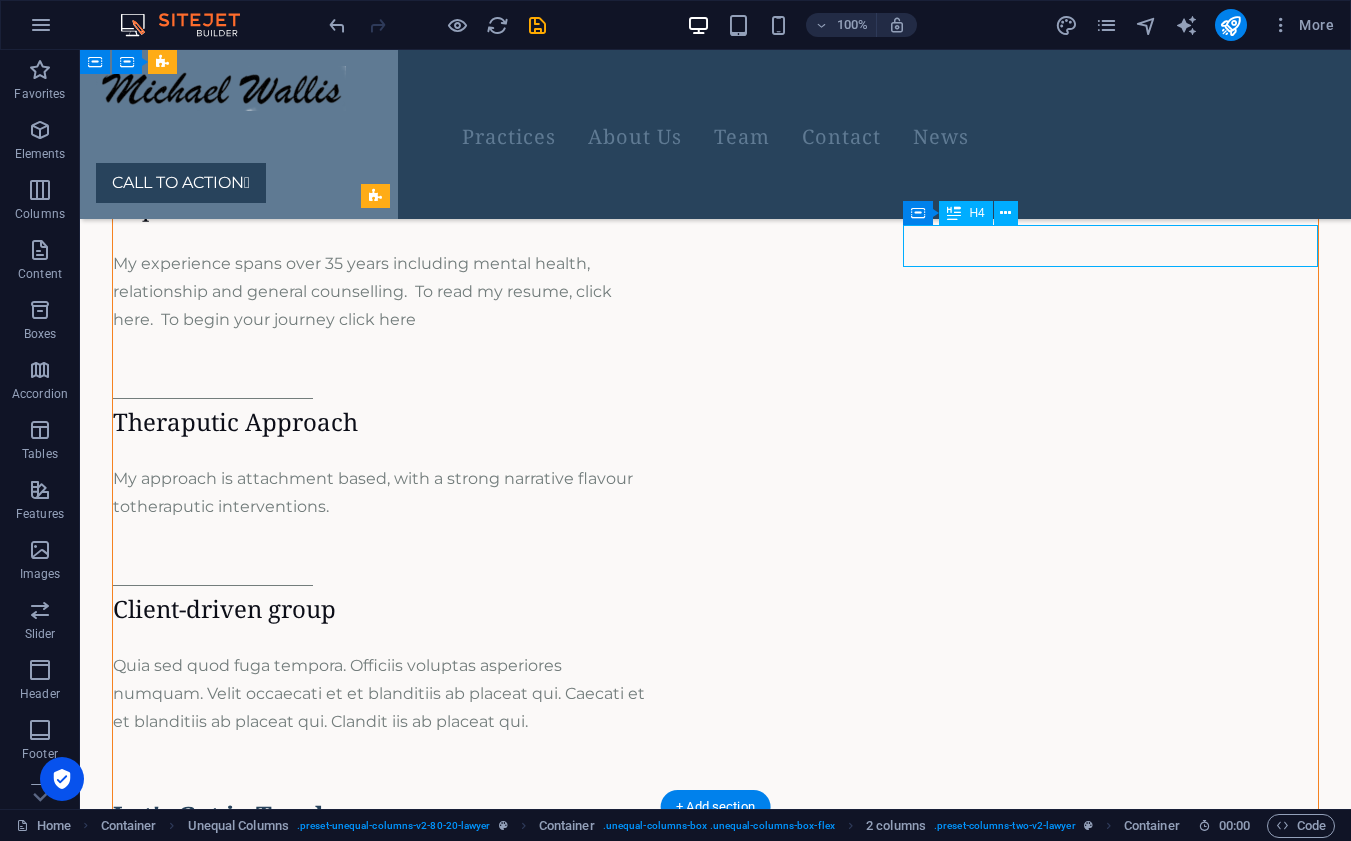 click on "Theraputic Approach" at bounding box center [382, 422] 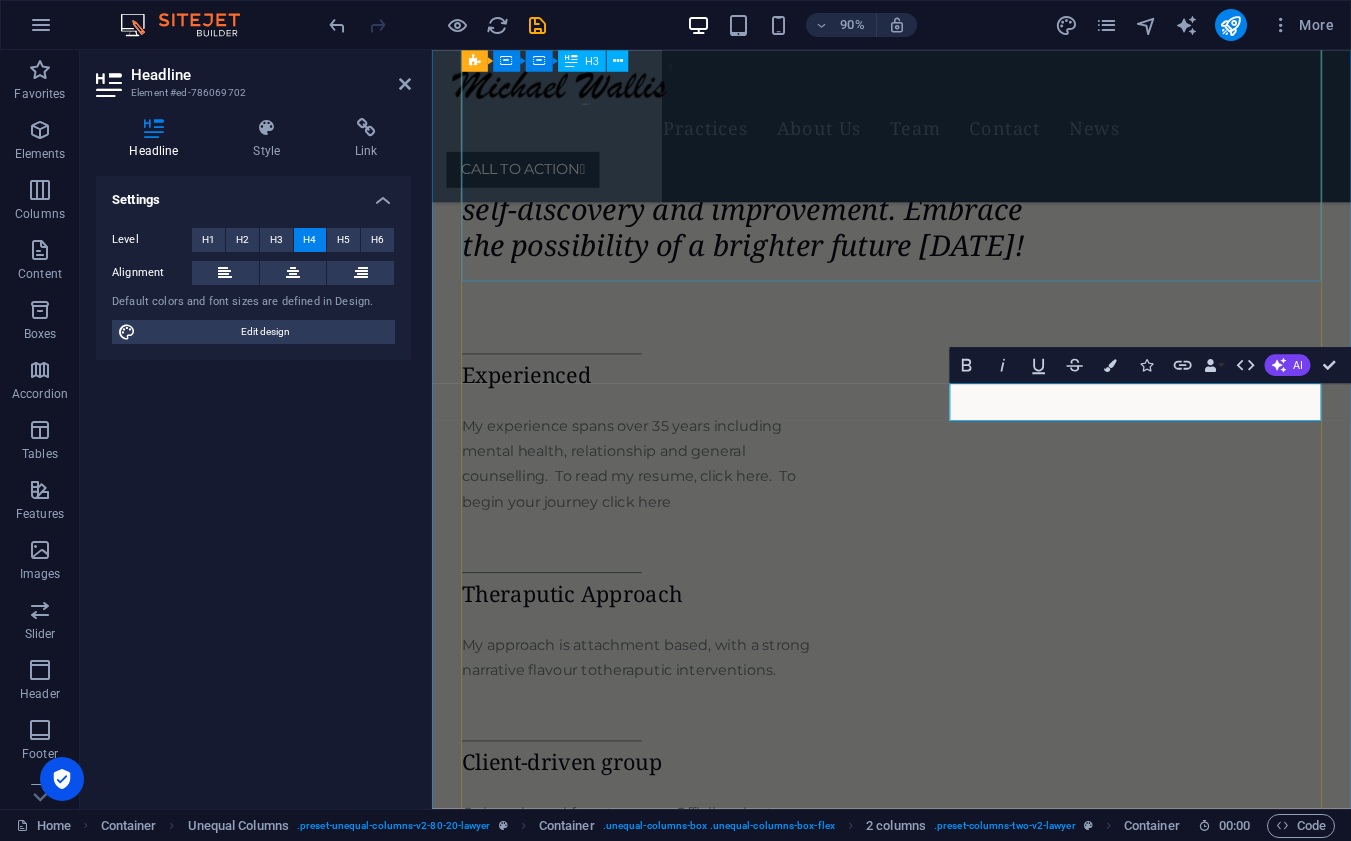 click on "I provide a supportive environment for personal growth, offering tailored guidance to navigate challenges and [PERSON_NAME] resilience. Through our sessions, you will gain valuable insights and practical tools to inspire positive change. Whether seeking to overcome obstacles or simply looking to enrich one’s journey, my knowledge and experience is here to empower you every step of the way. Join me on this transformative path to self-discovery and improvement. Embrace the possibility of a brighter future [DATE]!" at bounding box center (942, 27) 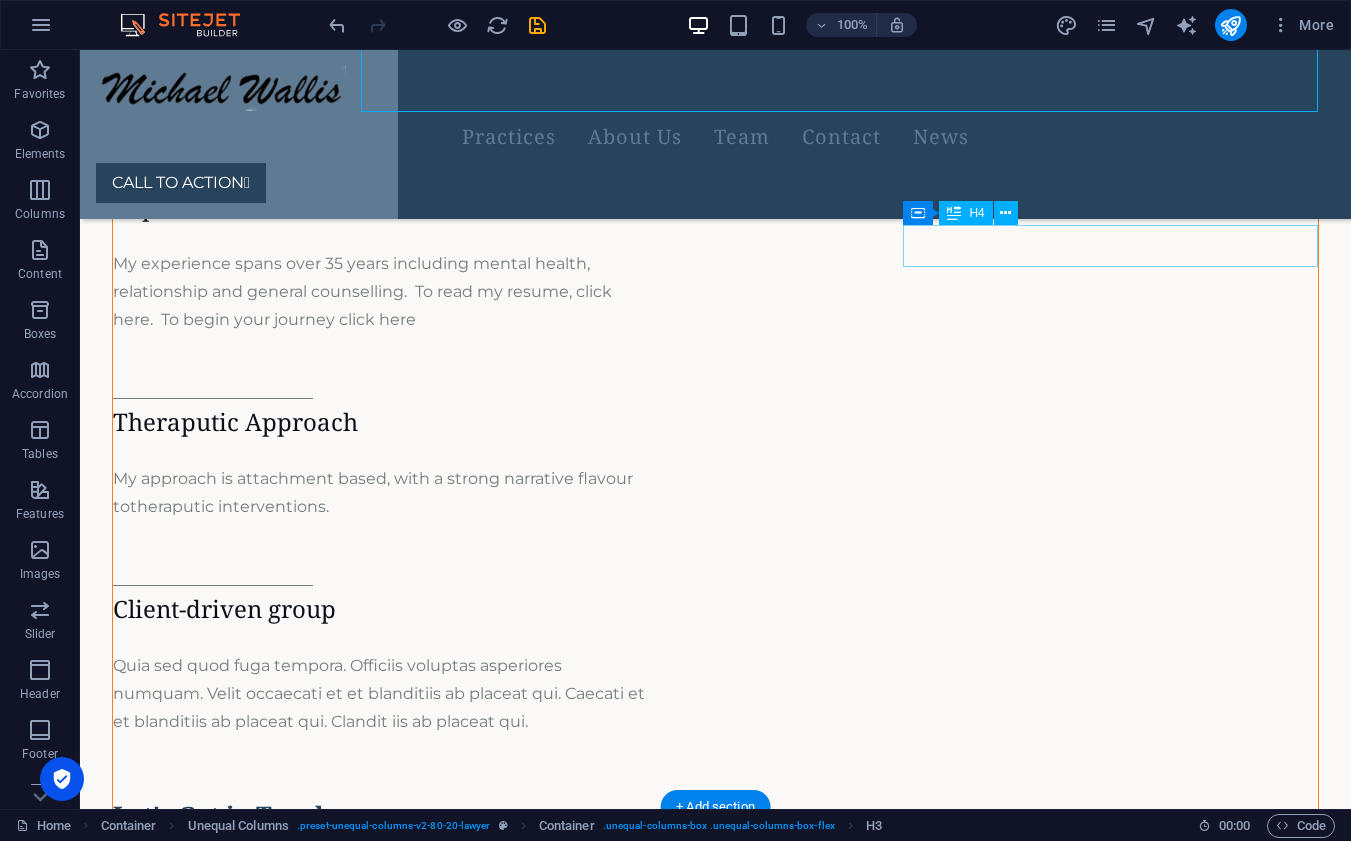 click on "Theraputic Approach" at bounding box center [382, 422] 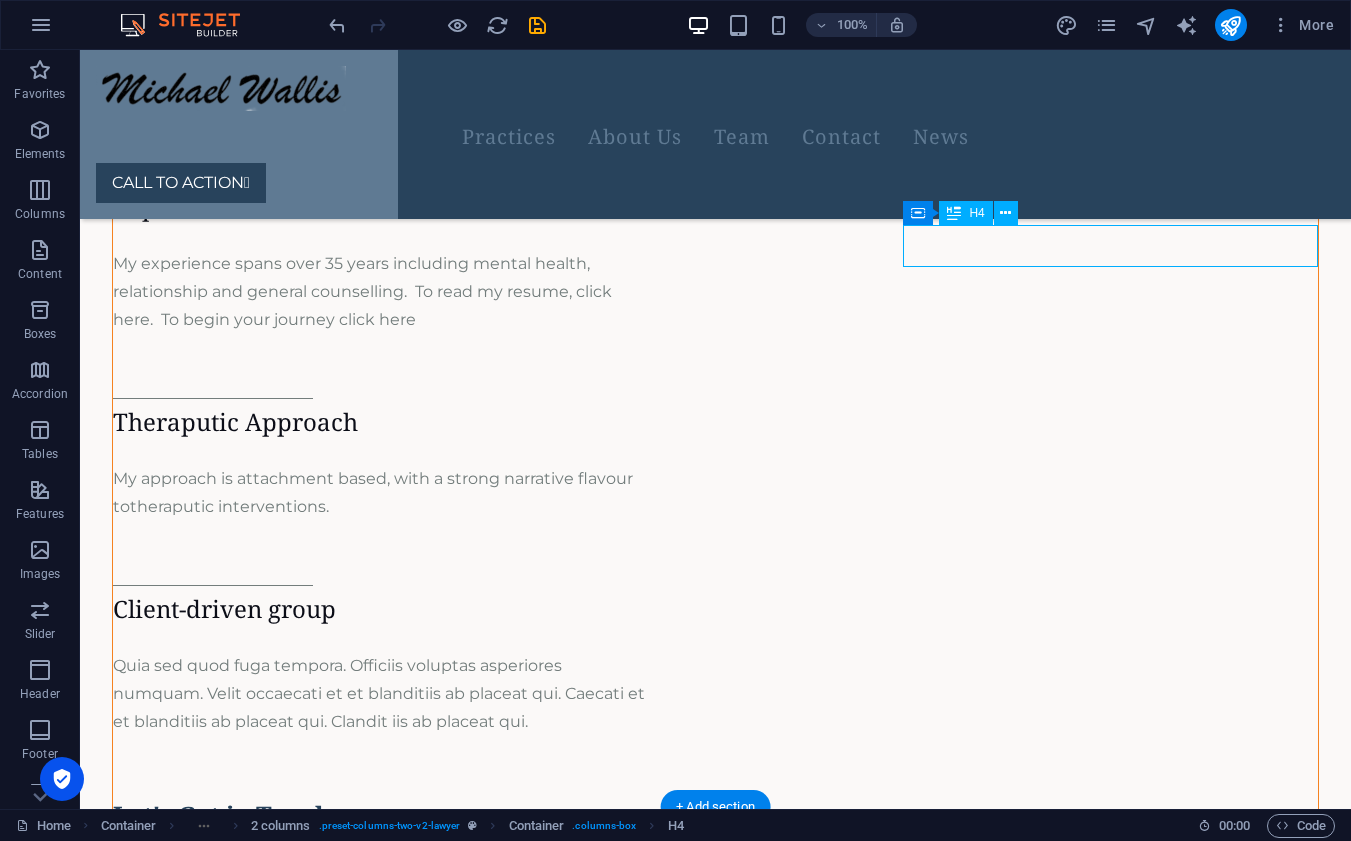 click on "Theraputic Approach" at bounding box center [382, 422] 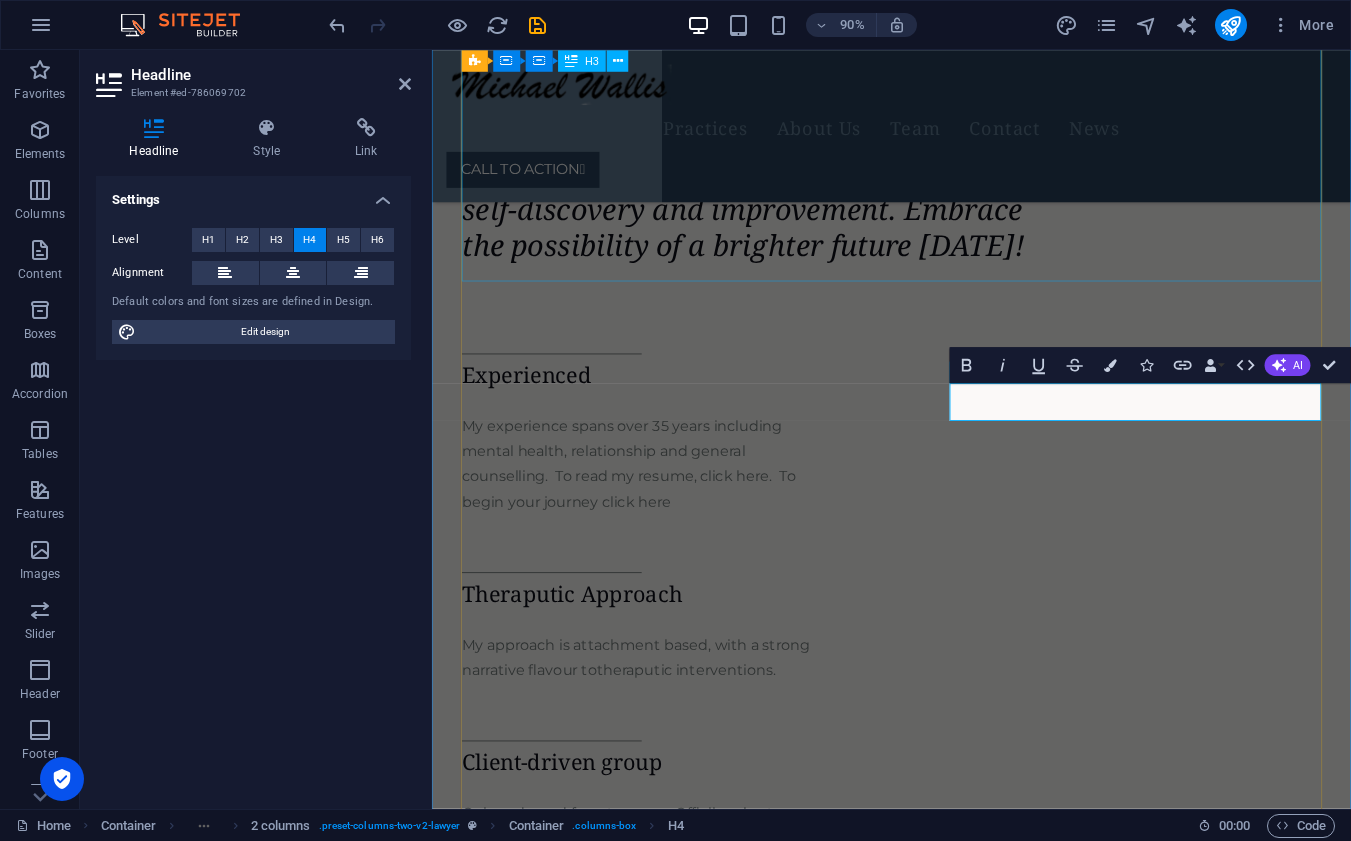type 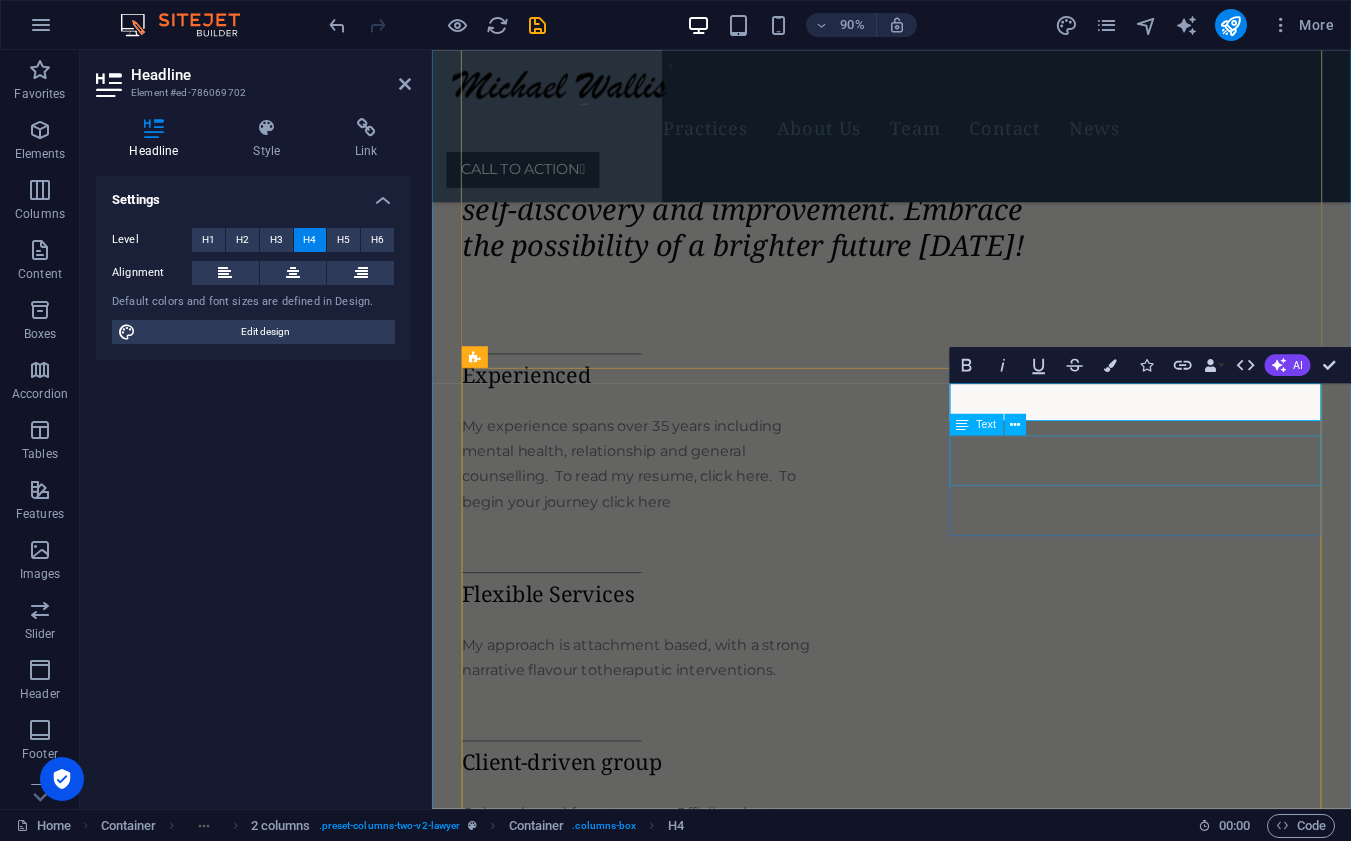 click on "My approach is attachment based, with a strong narrative flavour totheraputic interventions." at bounding box center [672, 725] 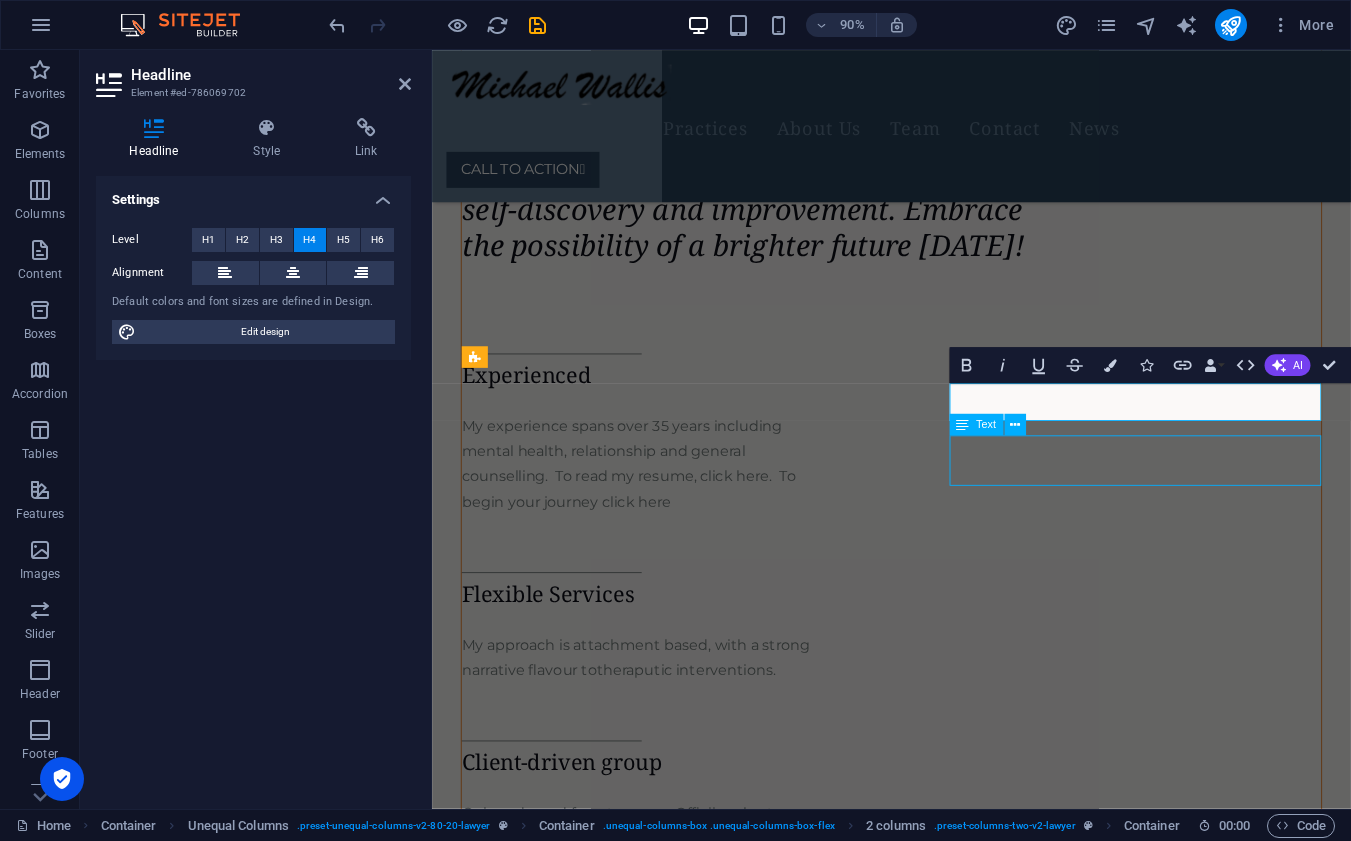 click on "My approach is attachment based, with a strong narrative flavour totheraputic interventions." at bounding box center (672, 725) 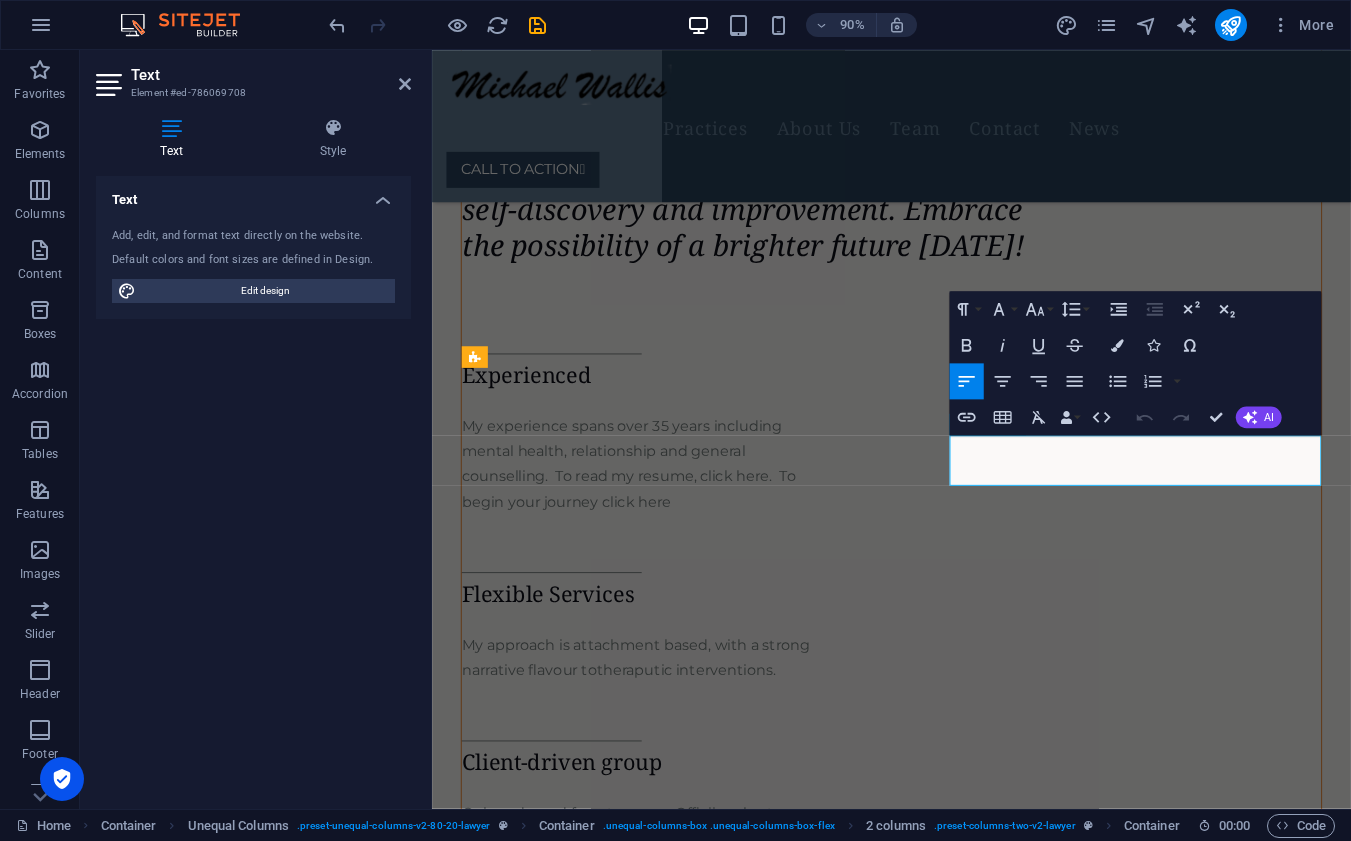 click on "My approach is attachment based, with a strong narrative flavour totheraputic interventions." at bounding box center (658, 724) 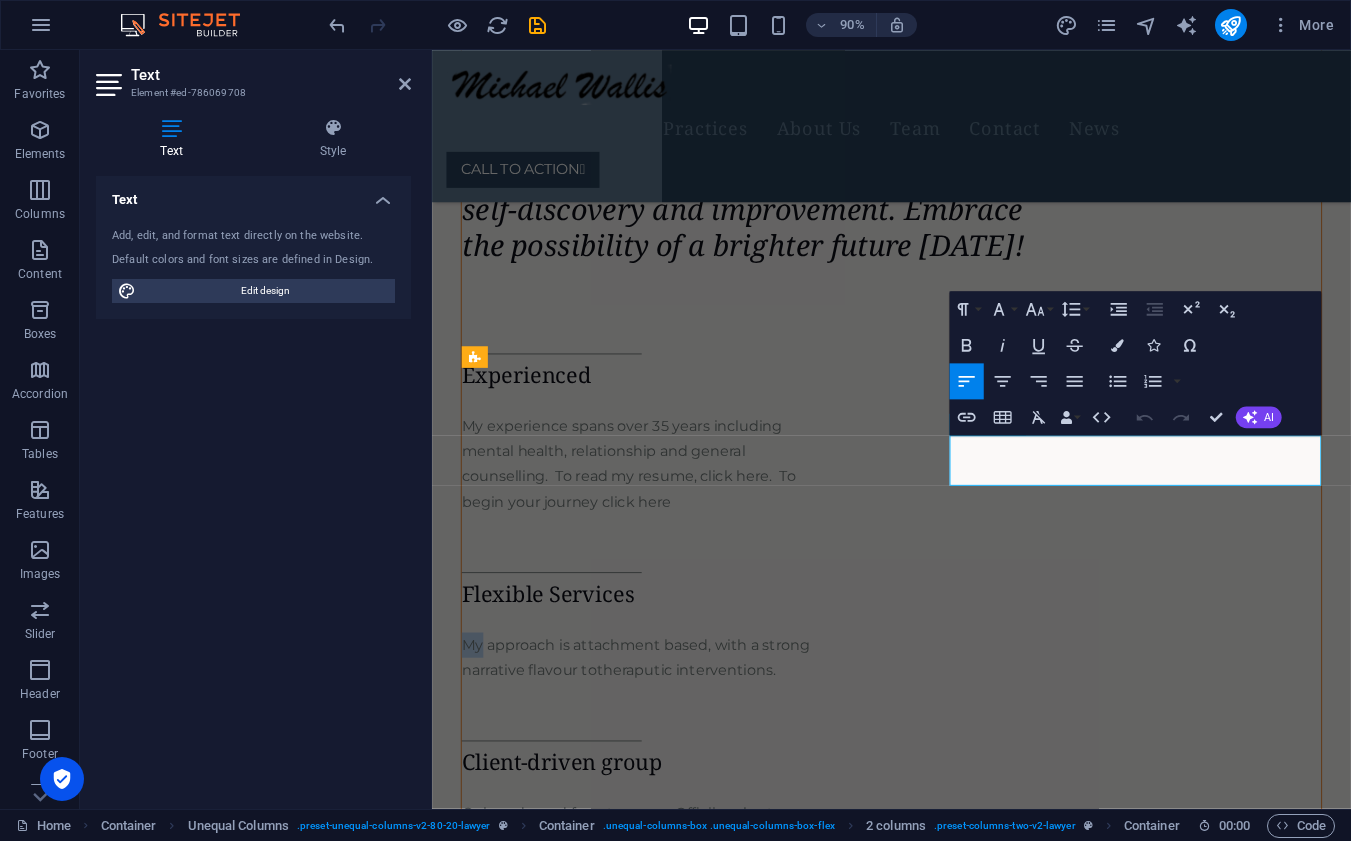 click on "My approach is attachment based, with a strong narrative flavour totheraputic interventions." at bounding box center [658, 724] 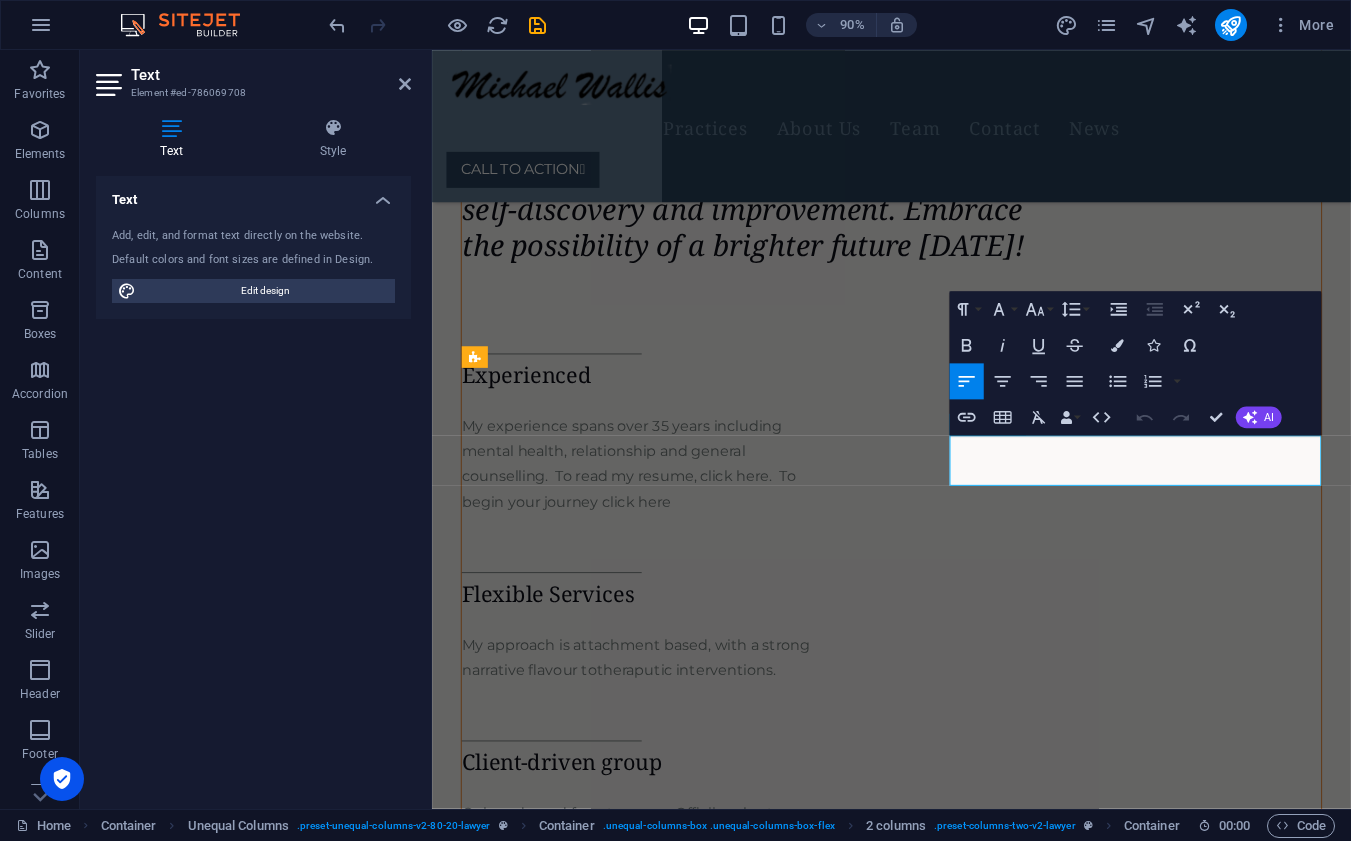 drag, startPoint x: 1011, startPoint y: 488, endPoint x: 1364, endPoint y: 504, distance: 353.36243 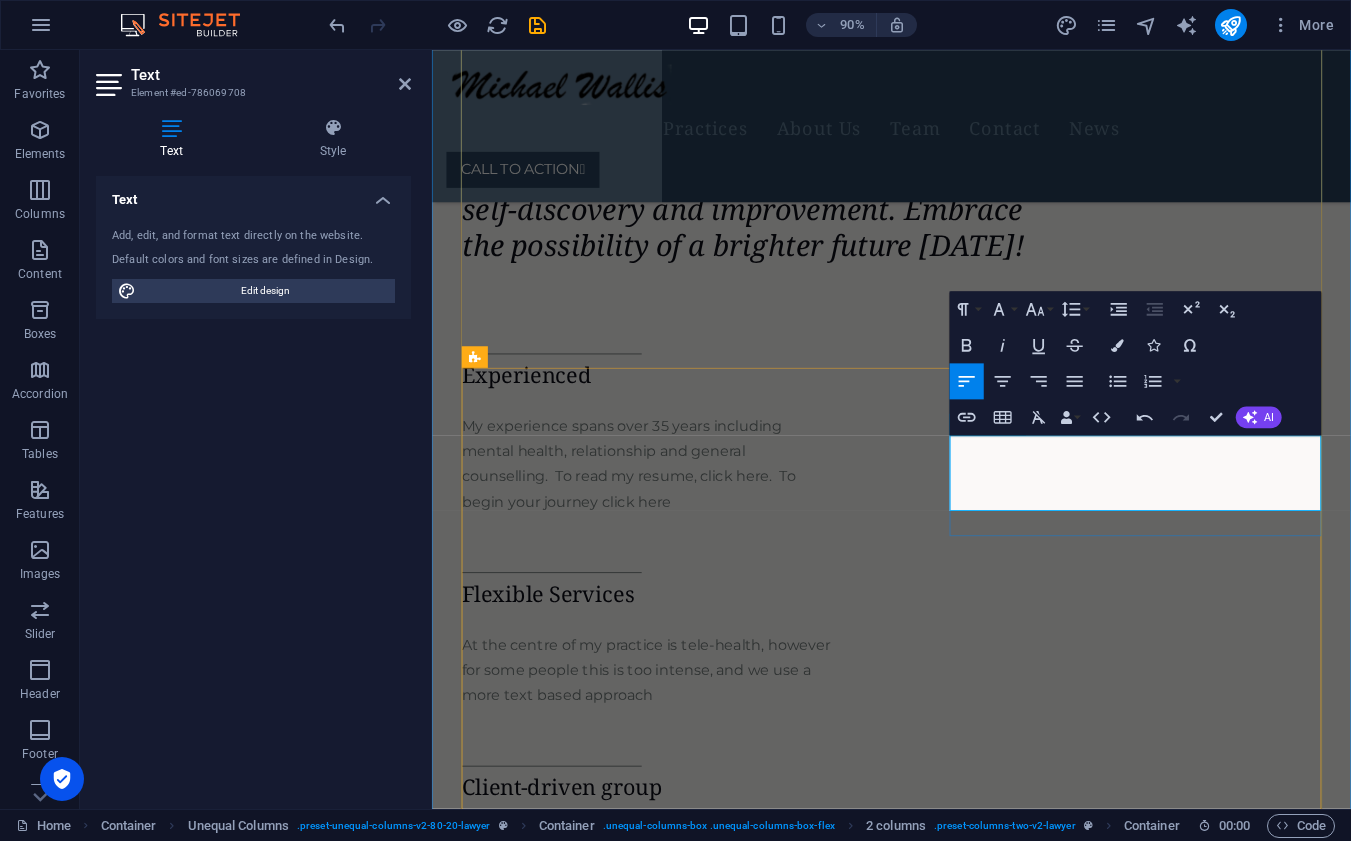 click on "At the centre of my practice is tele-health, however for some people this is too intense, and we use a more text based approach" at bounding box center [672, 739] 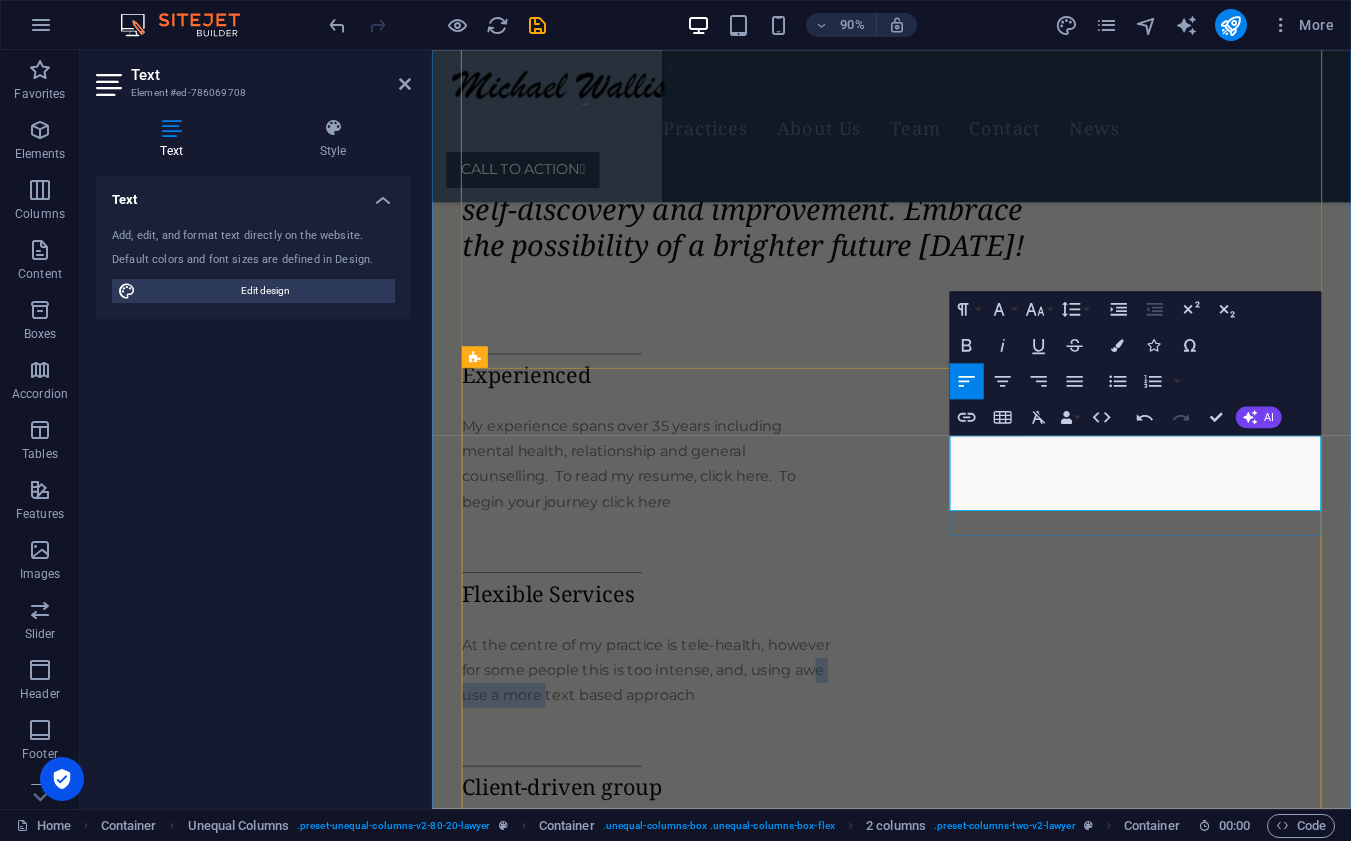 drag, startPoint x: 1389, startPoint y: 514, endPoint x: 1092, endPoint y: 546, distance: 298.71893 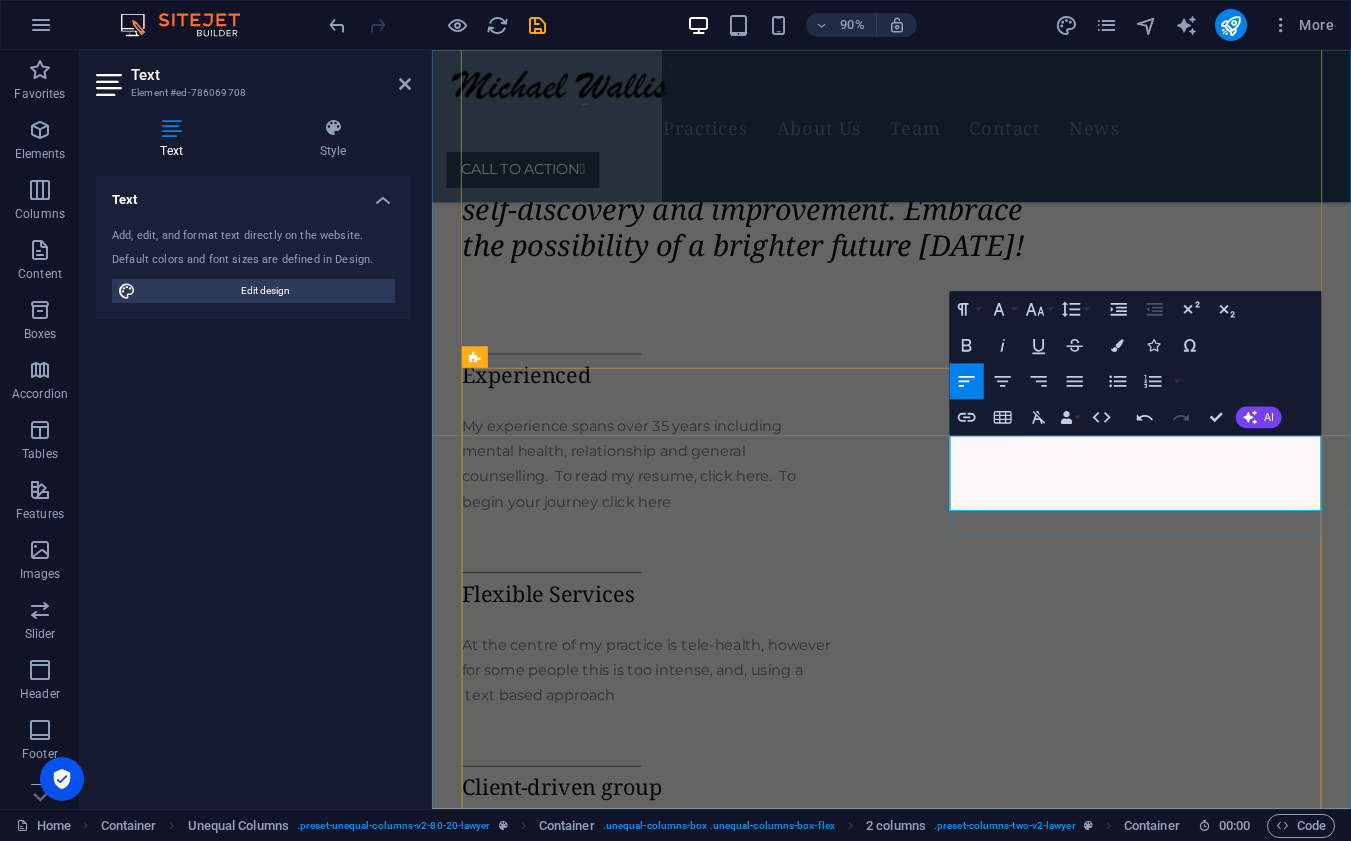 click on "At the centre of my practice is tele-health, however for some people this is too intense, and, using a  text based approach" at bounding box center (672, 739) 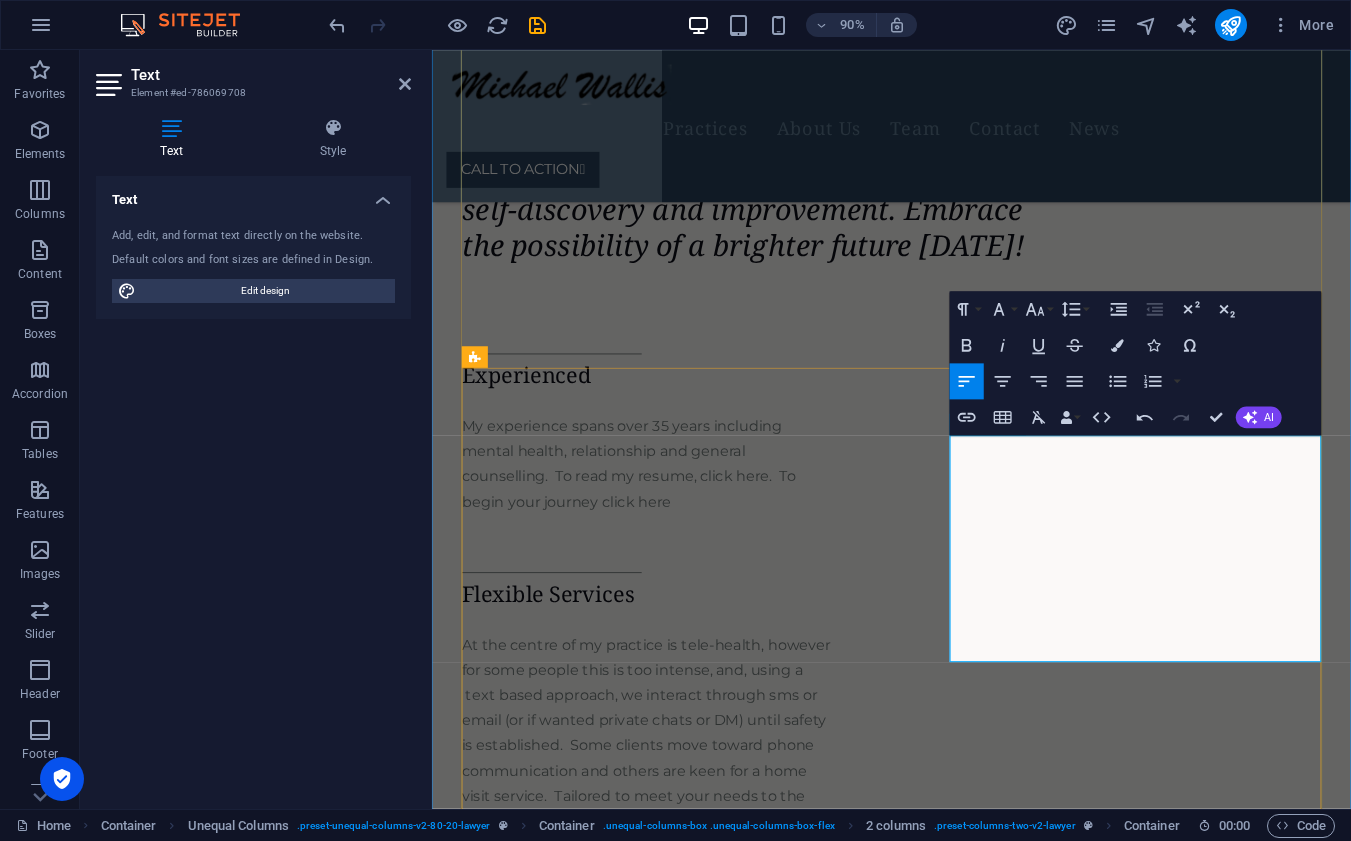 click on "At the centre of my practice is tele-health, however for some people this is too intense, and, using a  text based approach, we interact through sms or email (or if wanted private chats or DM) until safety is established.  Some clients move toward phone communication and others are keen for a home visit service.  Tailored to meet your needs to the needs of your loved ones, Services are provided in flexible and safe manner." at bounding box center (672, 823) 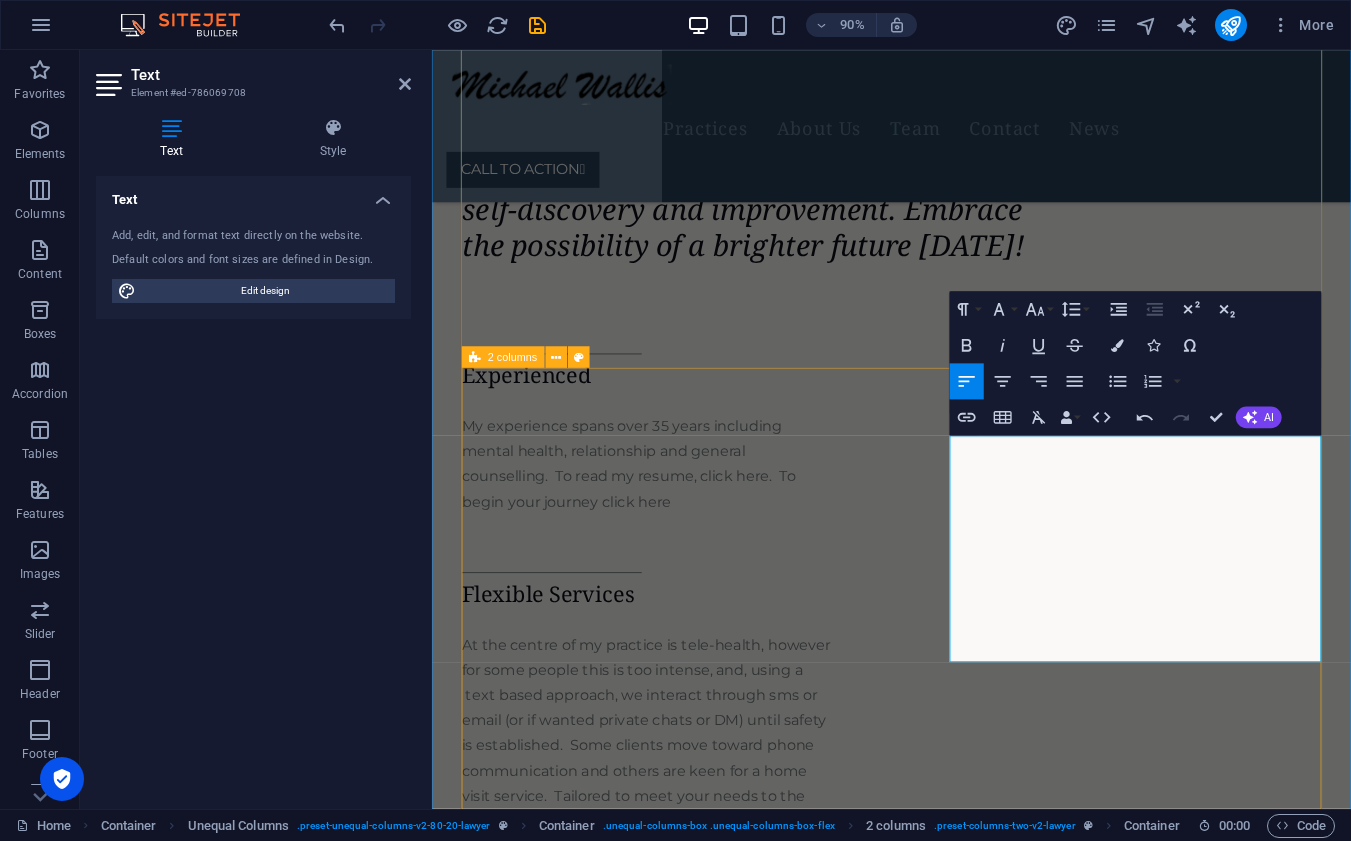 click on "Experienced My experience spans over 35 years including mental health, relationship and general counselling.  To read my resume, click here.  To begin your journey click here Flexible Services At the centre of my practice is tele-health, however for some people this is too intense, and, using a  text based approach, we interact through sms or email (or if wanted private chats or DM) until safety is established.  Some clients move toward phone communication and others are keen for a home visit service.  Tailored to meet your needs to the needs of your loved ones, Services are provided in a  flexible and safe manner.    Client-driven group Quia sed quod fuga tempora. Officiis voluptas asperiores numquam. Velit occaecati et et blanditiis ab placeat qui. Caecati et et blanditiis ab placeat qui. Clandit iis ab placeat qui. Let's Get in Touch CALL TO ACTION   " at bounding box center (942, 870) 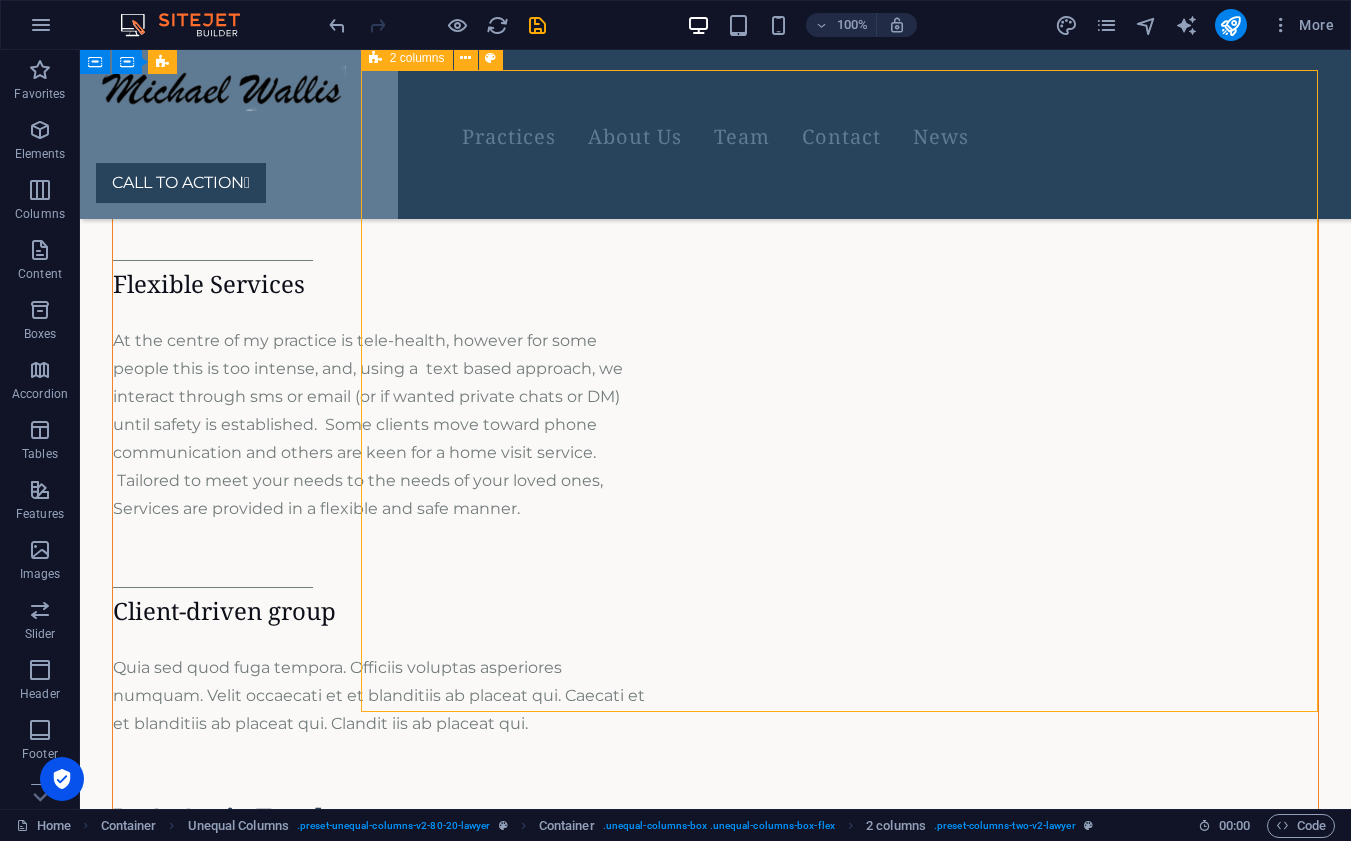 scroll, scrollTop: 1459, scrollLeft: 0, axis: vertical 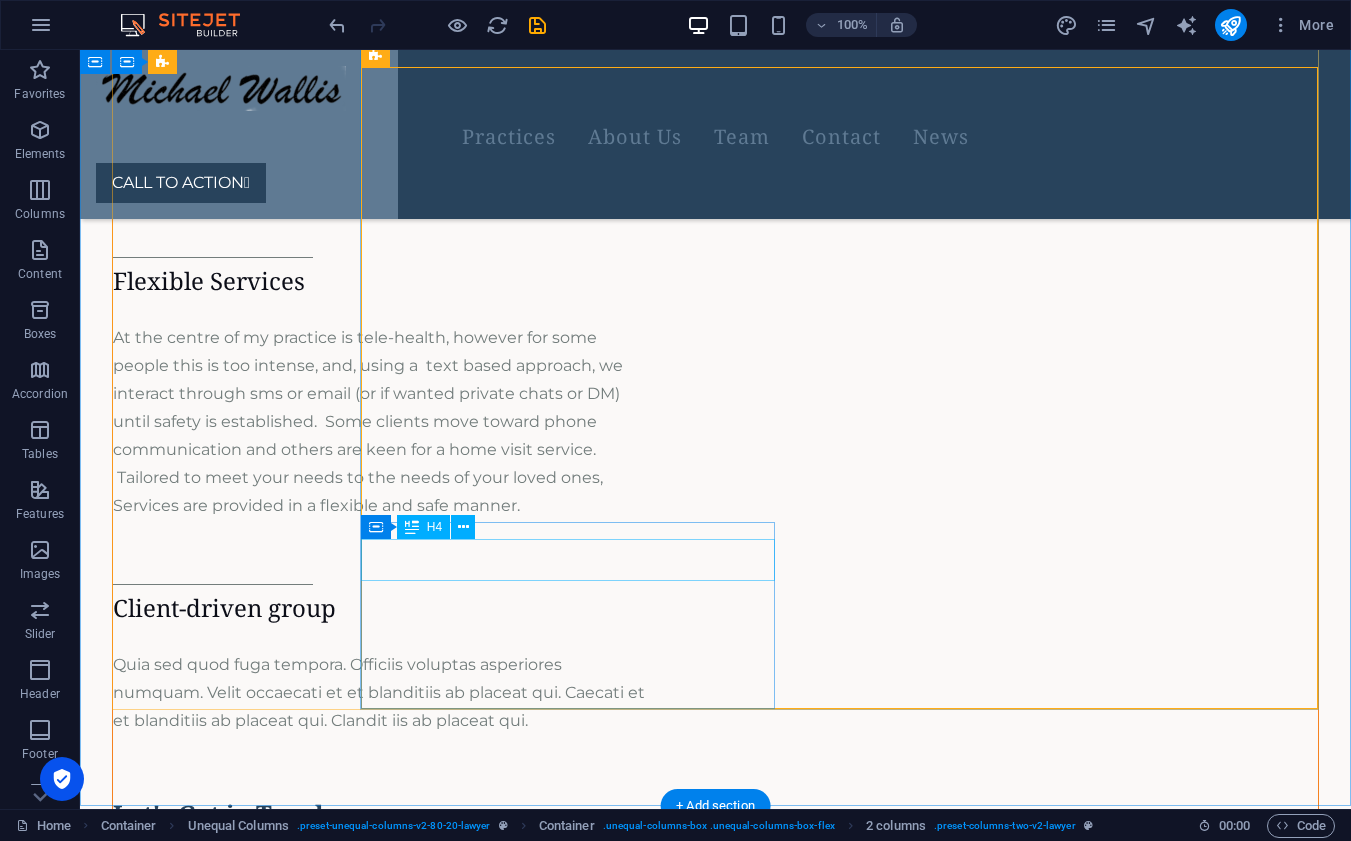 click on "Client-driven group" at bounding box center [382, 608] 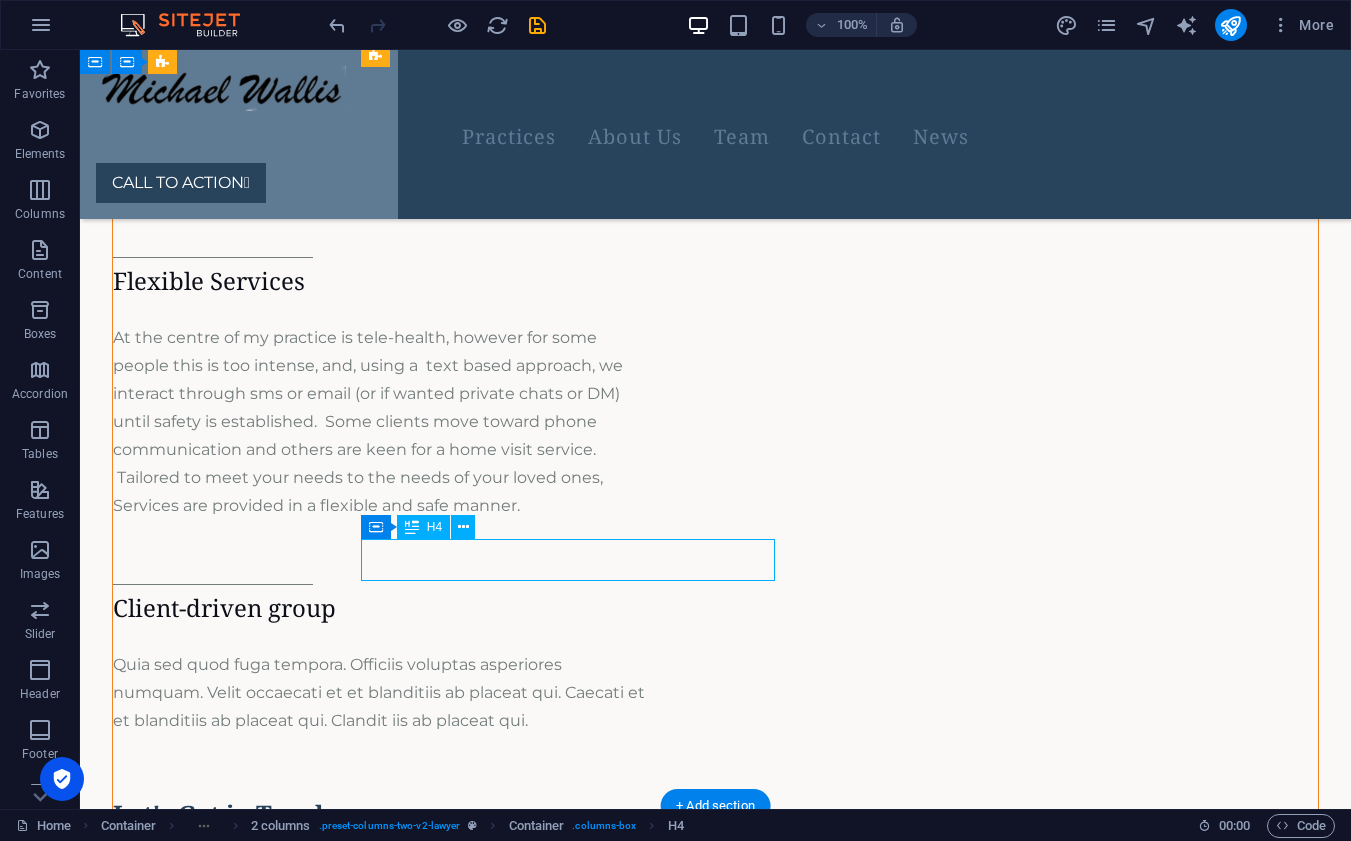 click on "Client-driven group" at bounding box center [382, 608] 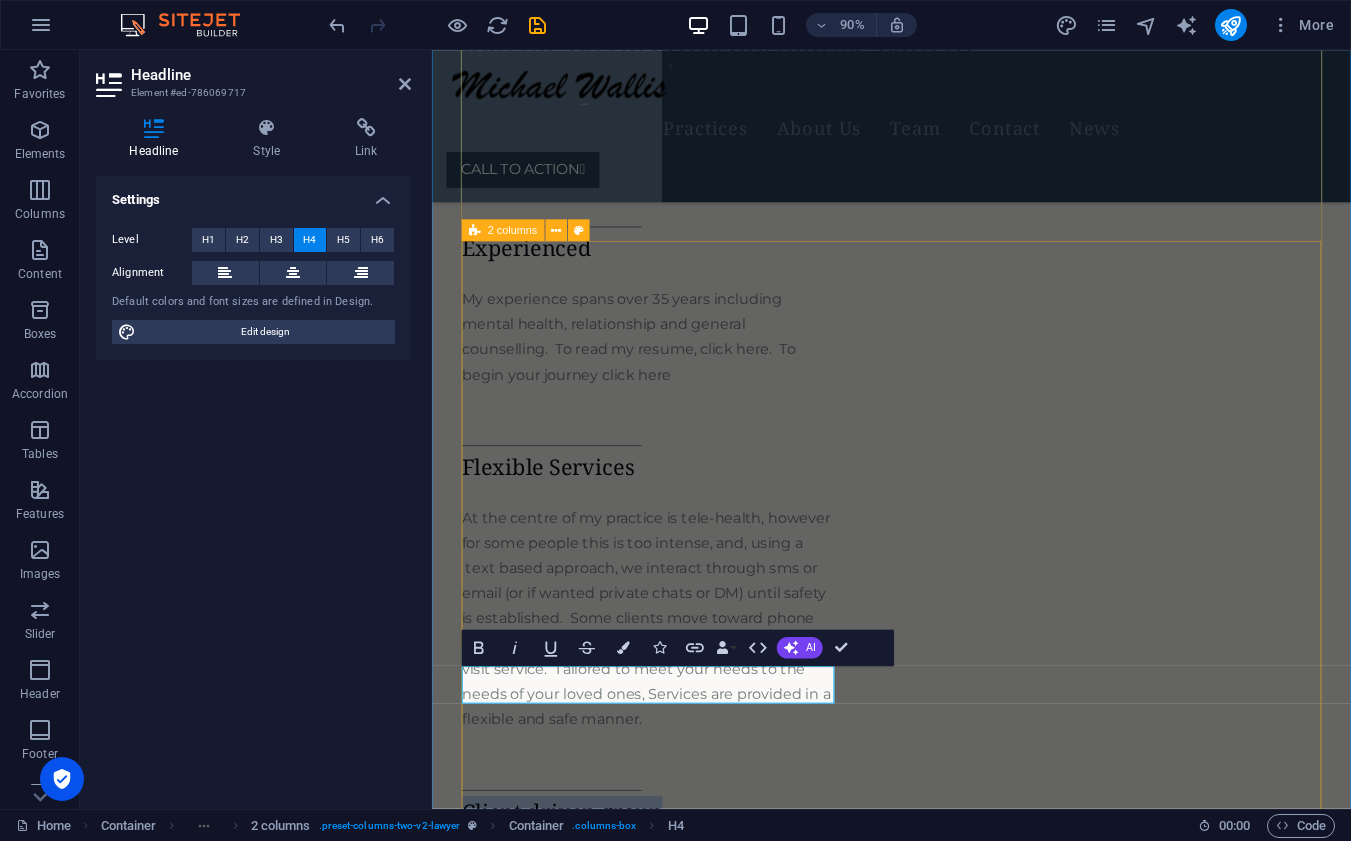 click on "Experienced My experience spans over 35 years including mental health, relationship and general counselling.  To read my resume, click here.  To begin your journey click here Flexible Services At the centre of my practice is tele-health, however for some people this is too intense, and, using a  text based approach, we interact through sms or email (or if wanted private chats or DM) until safety is established.  Some clients move toward phone communication and others are keen for a home visit service.  Tailored to meet your needs to the needs of your loved ones, Services are provided in a flexible and safe manner.   Client-driven group Quia sed quod fuga tempora. Officiis voluptas asperiores numquam. Velit occaecati et et blanditiis ab placeat qui. Caecati et et blanditiis ab placeat qui. Clandit iis ab placeat qui. Let's Get in Touch CALL TO ACTION   " at bounding box center [942, 729] 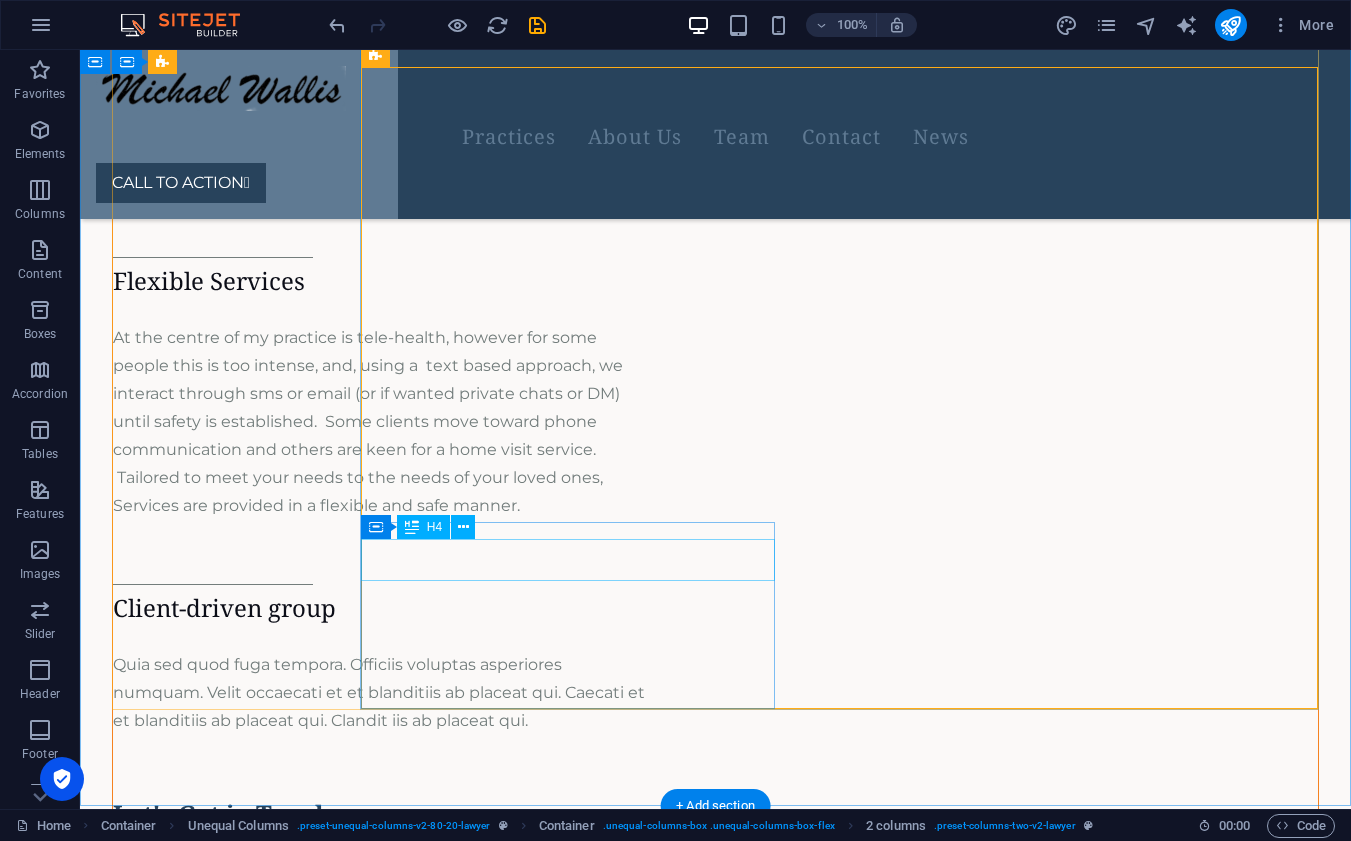 click on "Client-driven group" at bounding box center [382, 608] 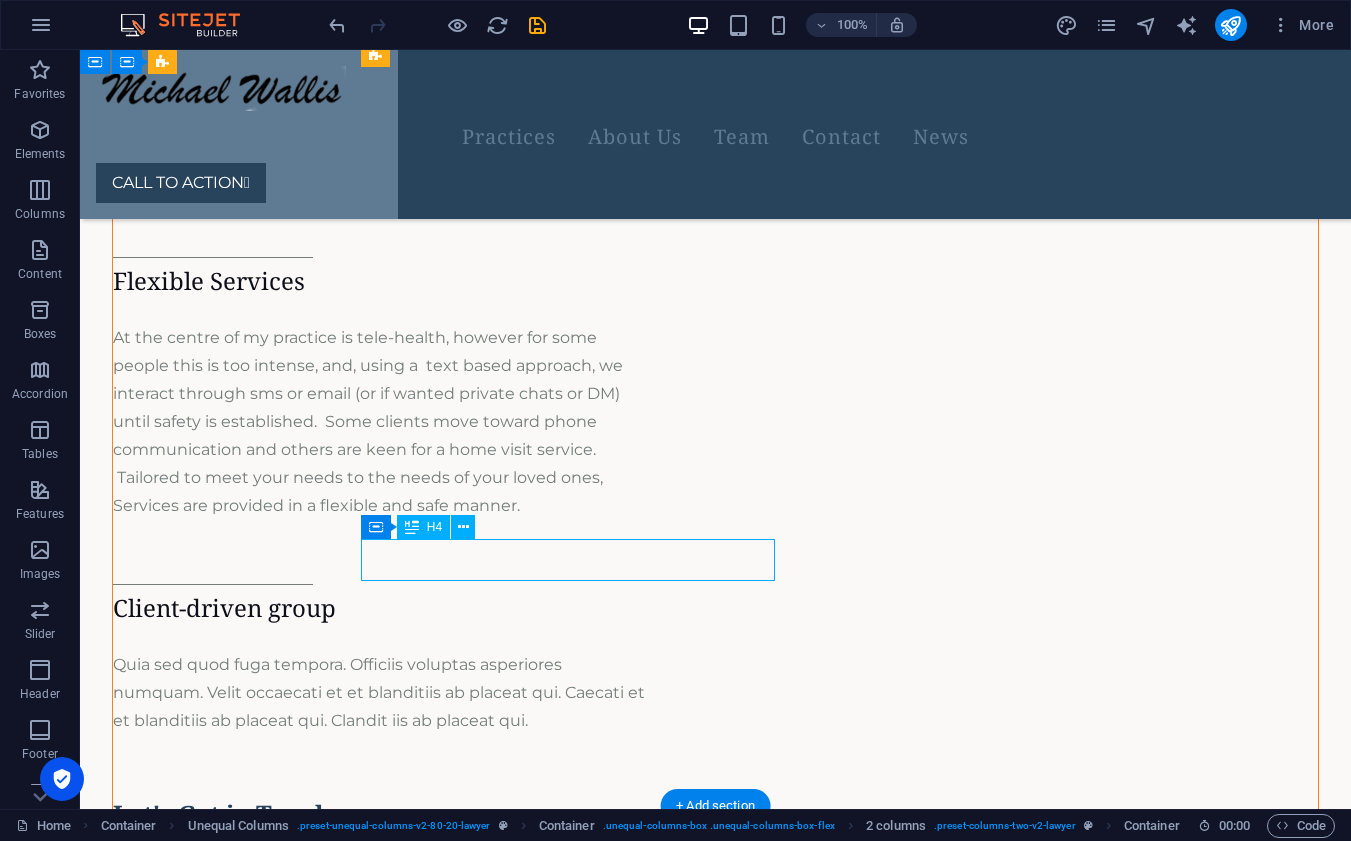 click on "Client-driven group" at bounding box center (382, 608) 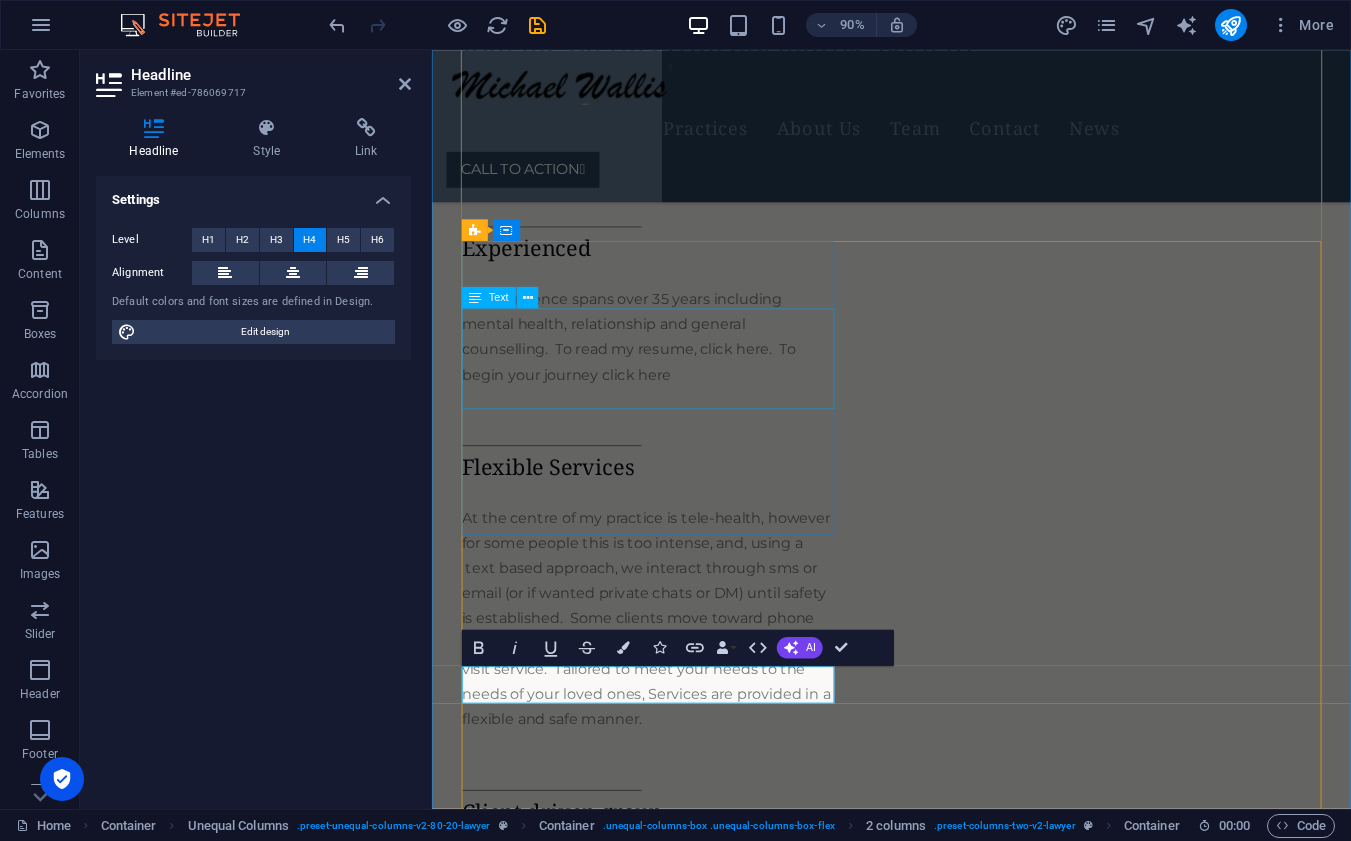 type 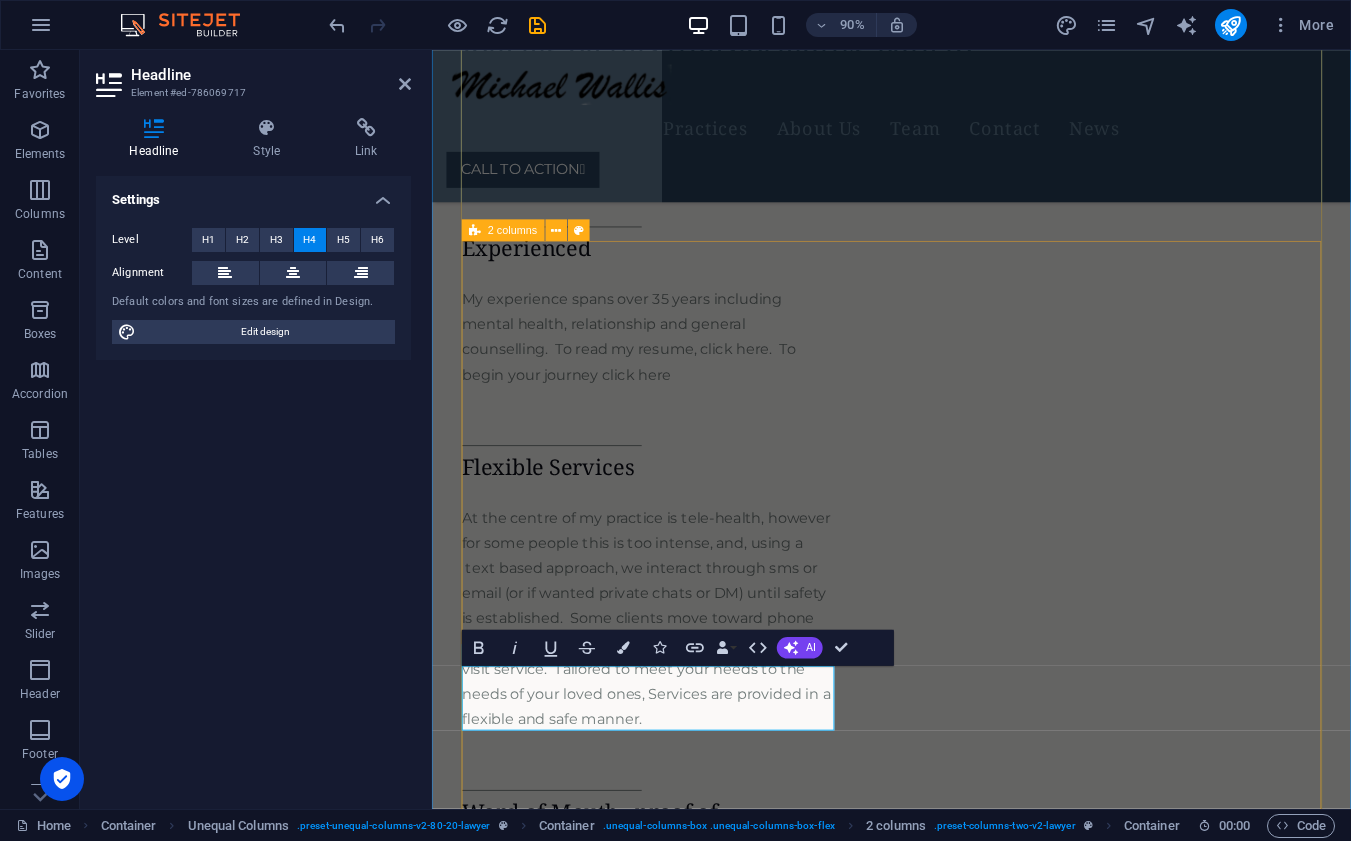 click on "Experienced My experience spans over 35 years including mental health, relationship and general counselling.  To read my resume, click here.  To begin your journey click here Flexible Services At the centre of my practice is tele-health, however for some people this is too intense, and, using a  text based approach, we interact through sms or email (or if wanted private chats or DM) until safety is established.  Some clients move toward phone communication and others are keen for a home visit service.  Tailored to meet your needs to the needs of your loved ones, Services are provided in a flexible and safe manner.   Word of Mouth - proof of performance Quia sed quod fuga tempora. Officiis voluptas asperiores numquam. Velit occaecati et et blanditiis ab placeat qui. Caecati et et blanditiis ab placeat qui. Clandit iis ab placeat qui. Let's Get in Touch CALL TO ACTION   " at bounding box center [942, 744] 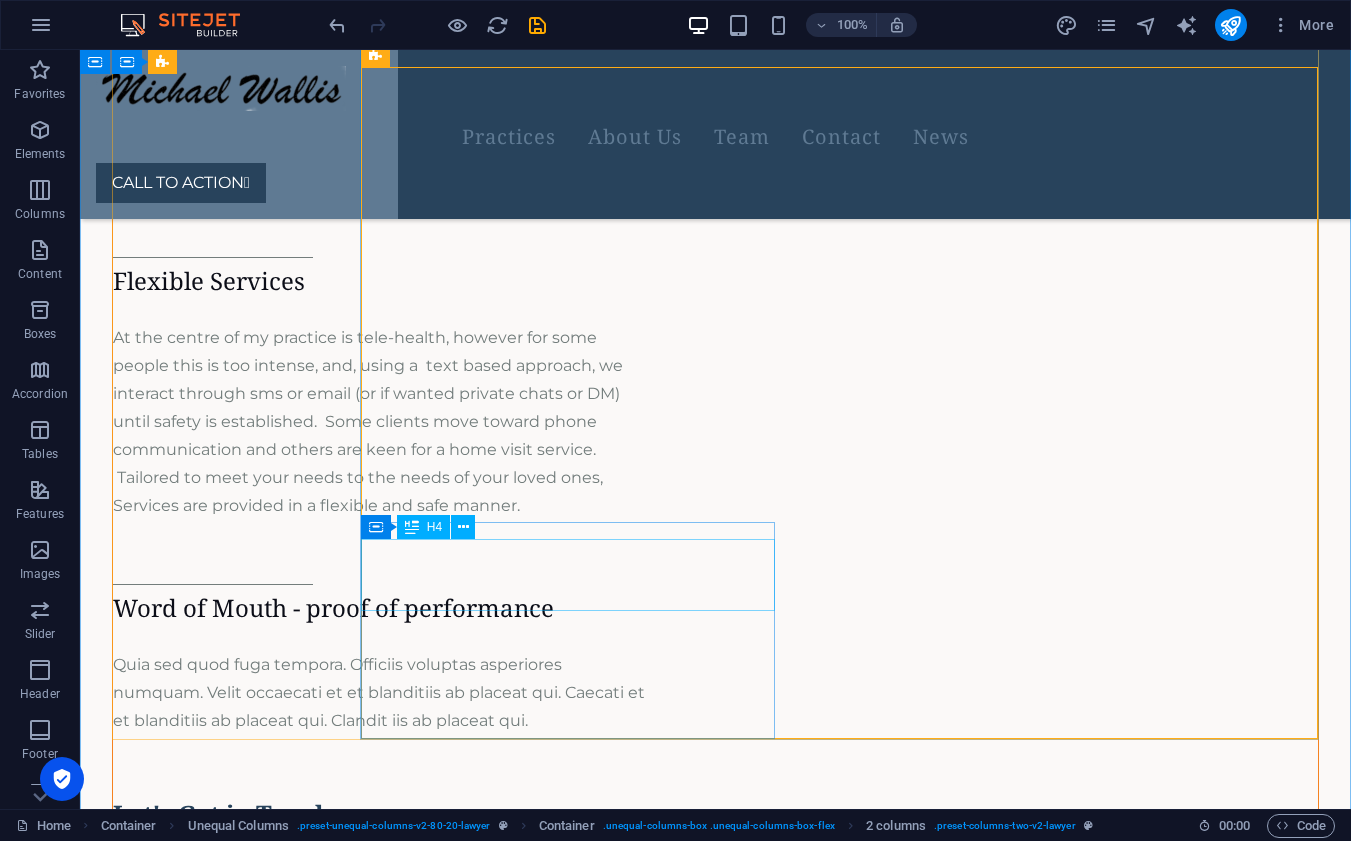 click on "Word of Mouth - proof of performance" at bounding box center [382, 608] 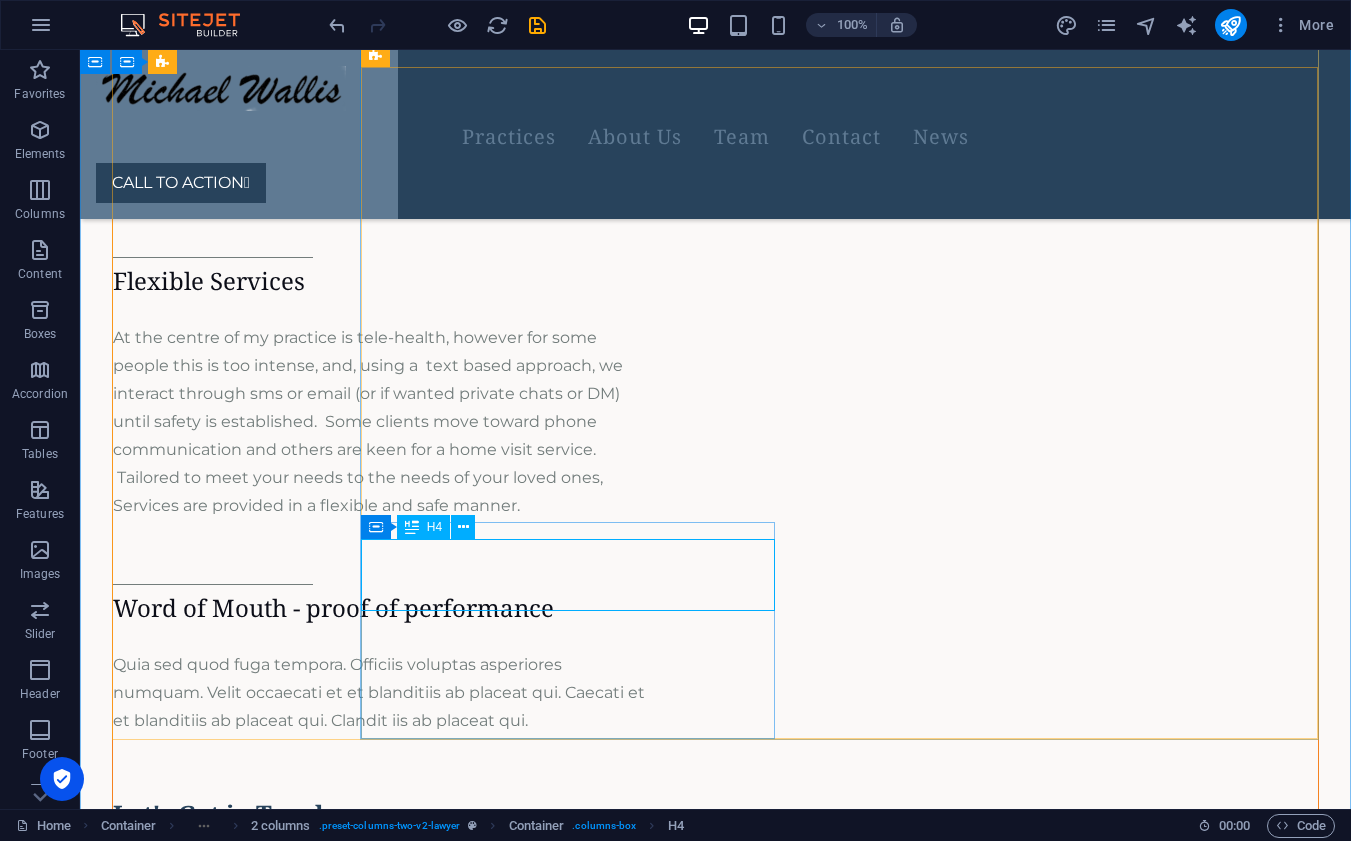 click on "Word of Mouth - proof of performance" at bounding box center (382, 608) 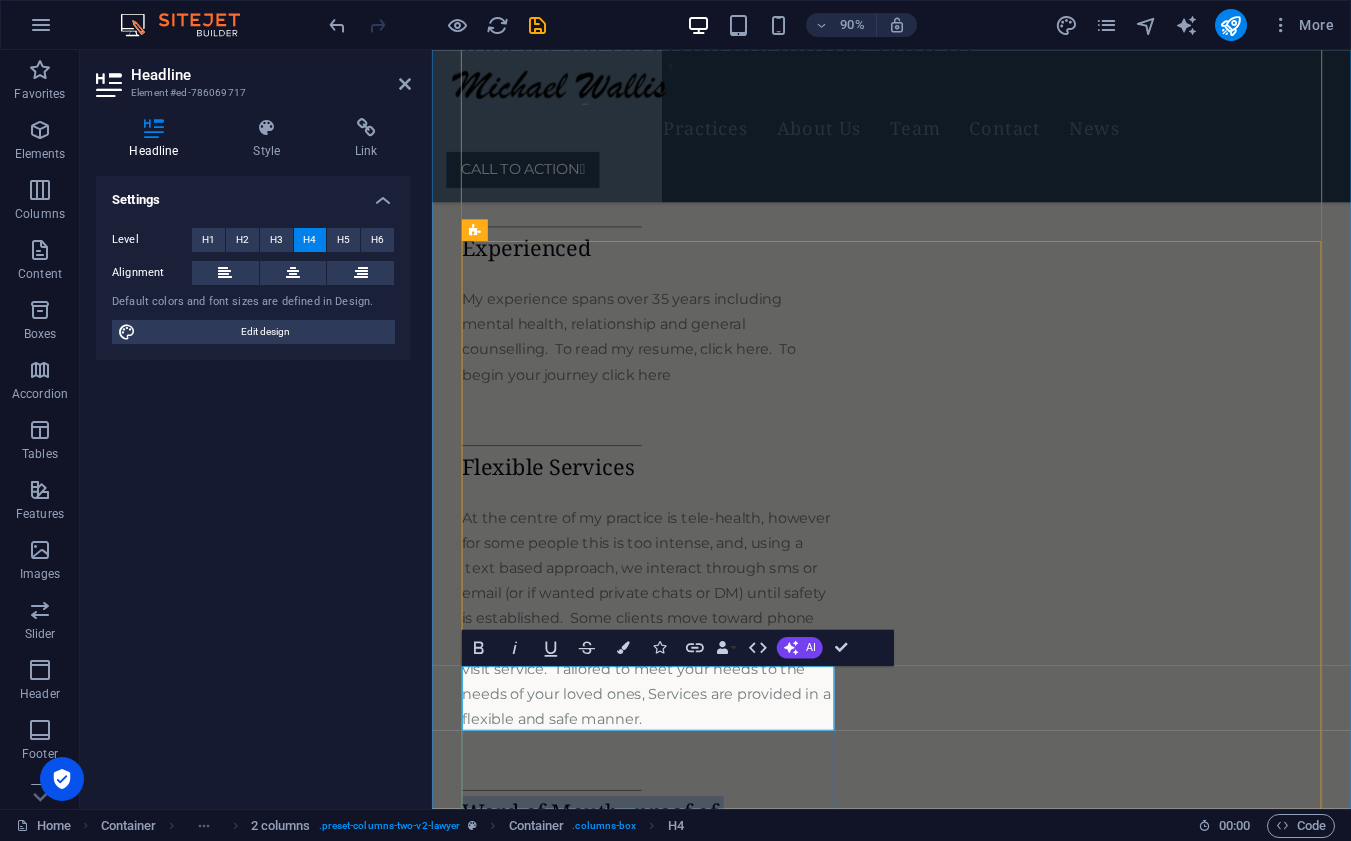 click on "Word of Mouth - proof of performance" at bounding box center (672, 911) 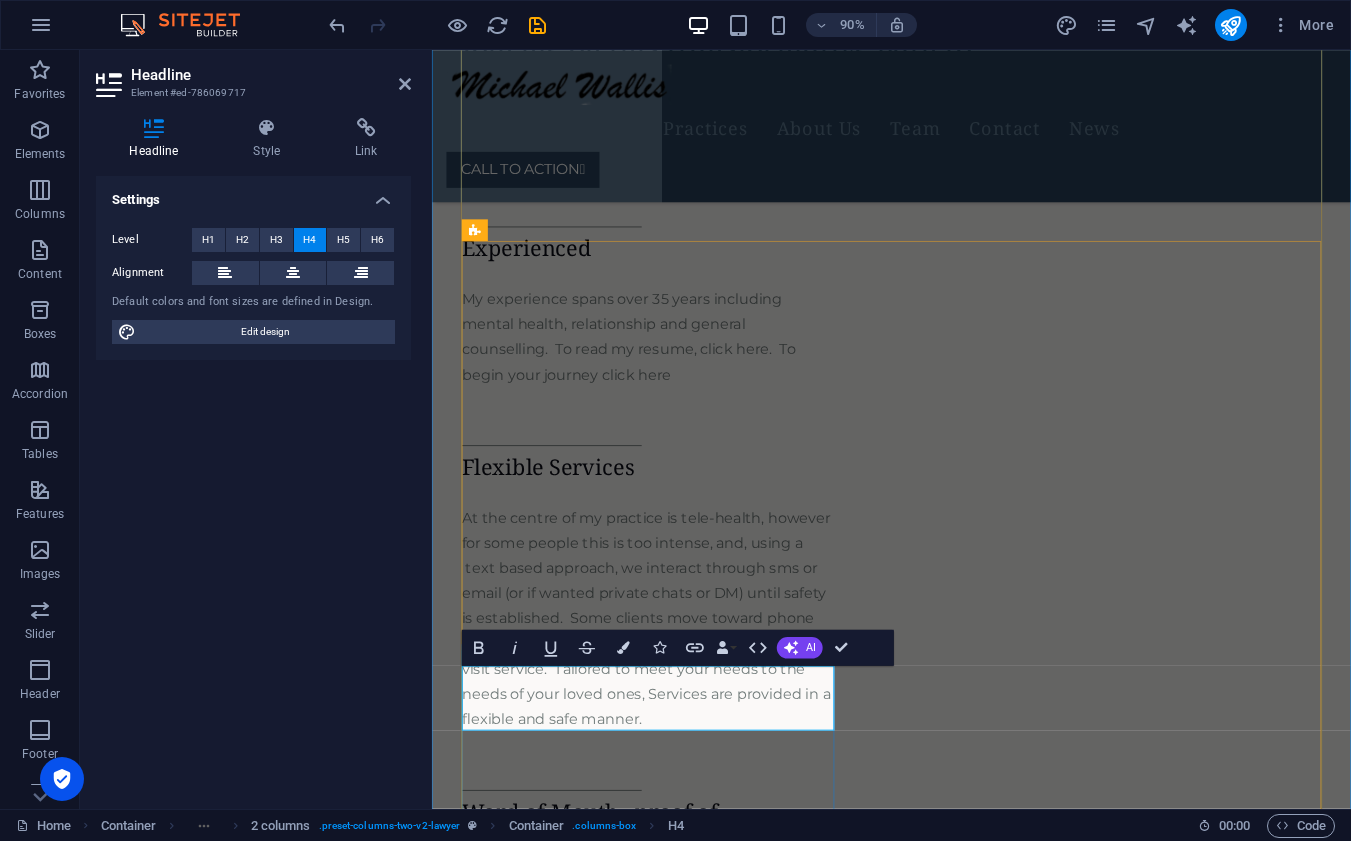 type 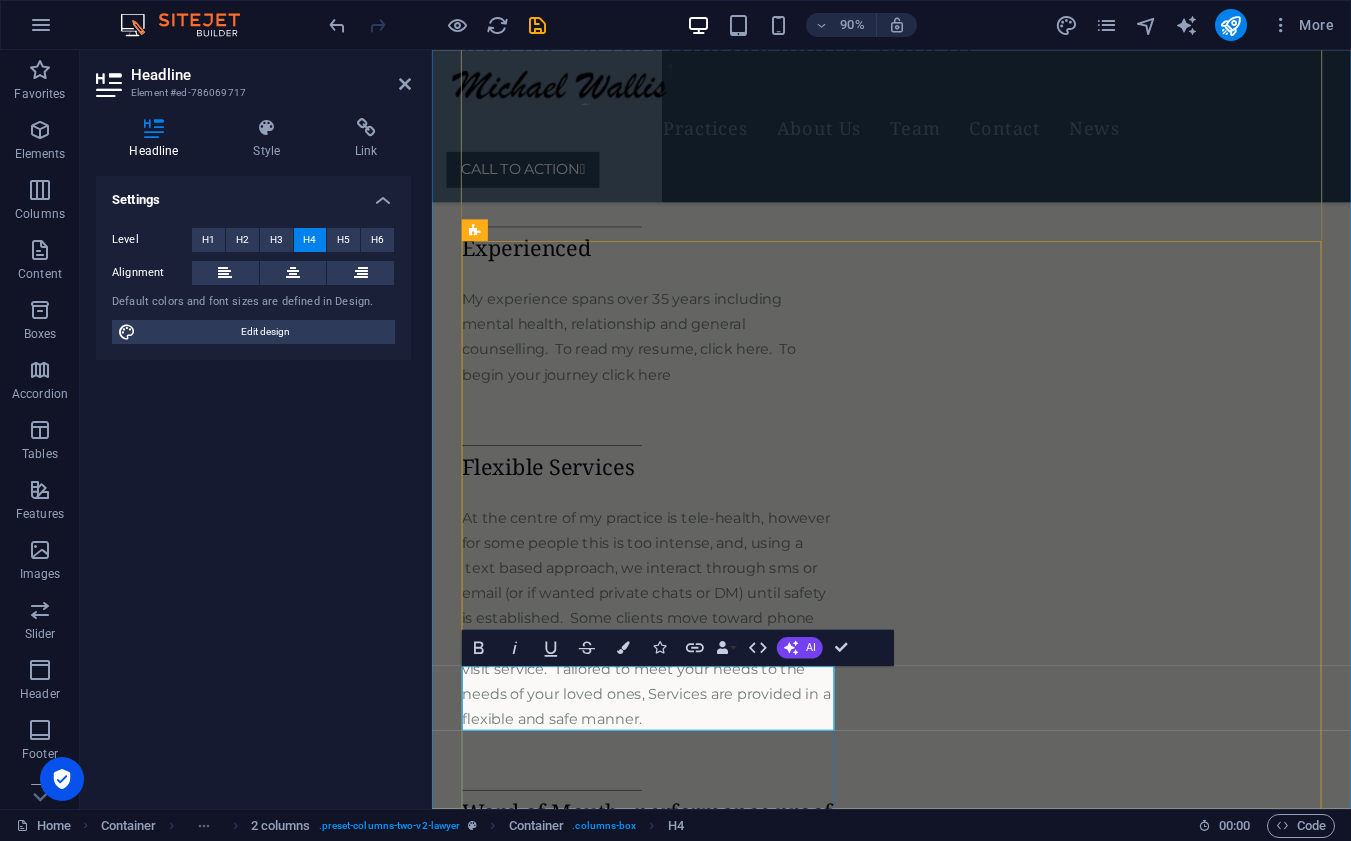 drag, startPoint x: 471, startPoint y: 782, endPoint x: 661, endPoint y: 777, distance: 190.06578 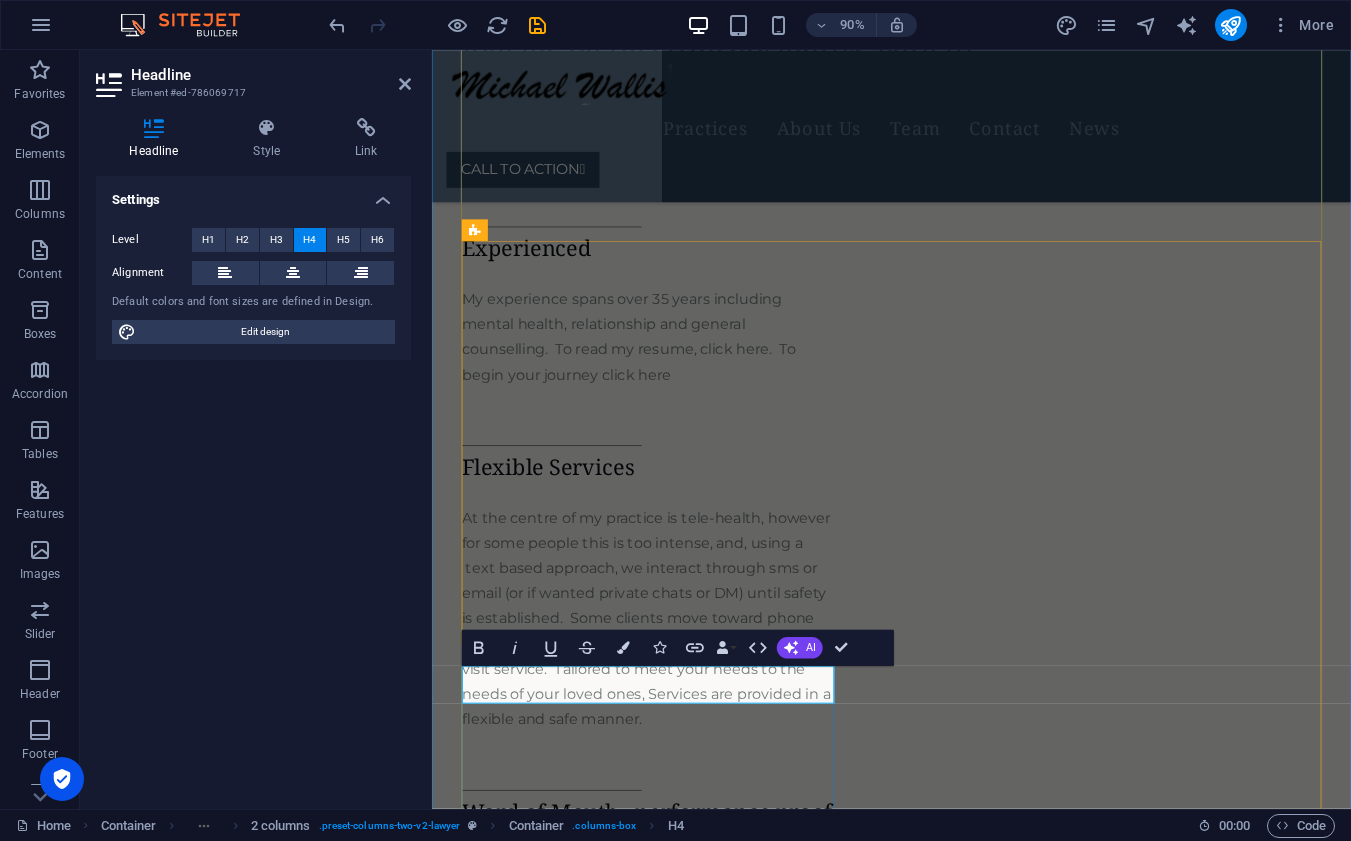 click on "Word of Mouth - performance proof" at bounding box center (672, 896) 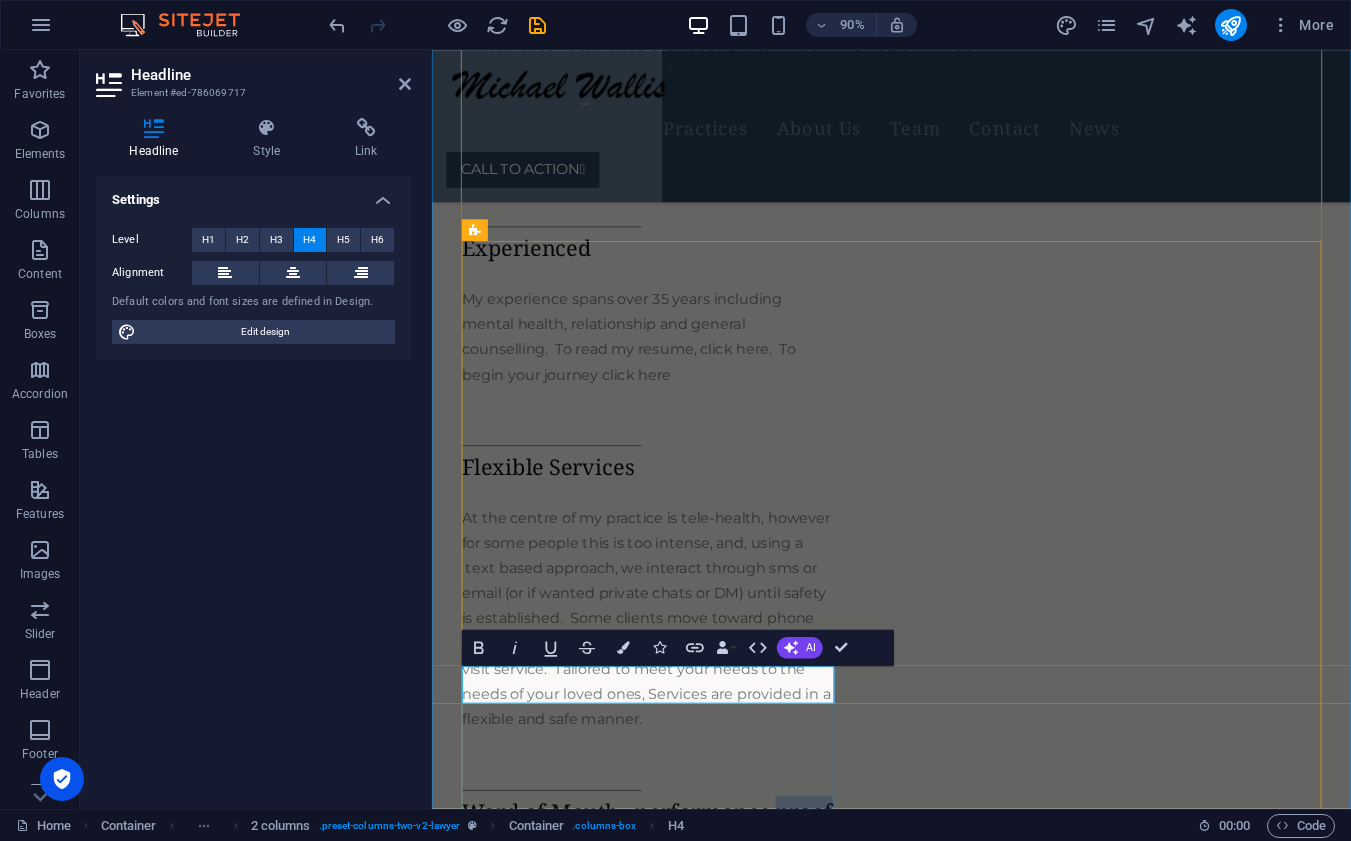 click on "Word of Mouth - performance proof" at bounding box center (672, 896) 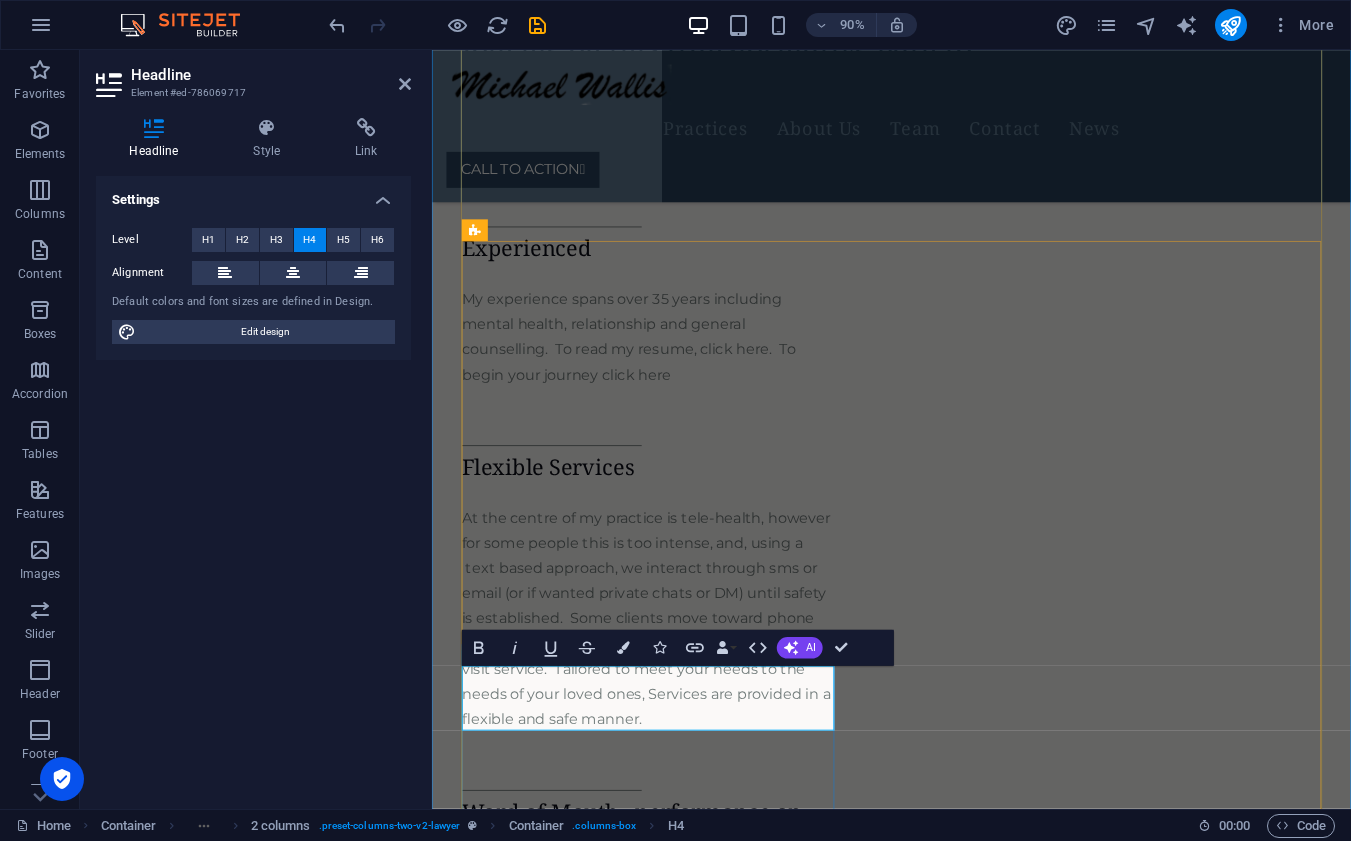 click on "Word of Mouth - performance on tap" at bounding box center [672, 911] 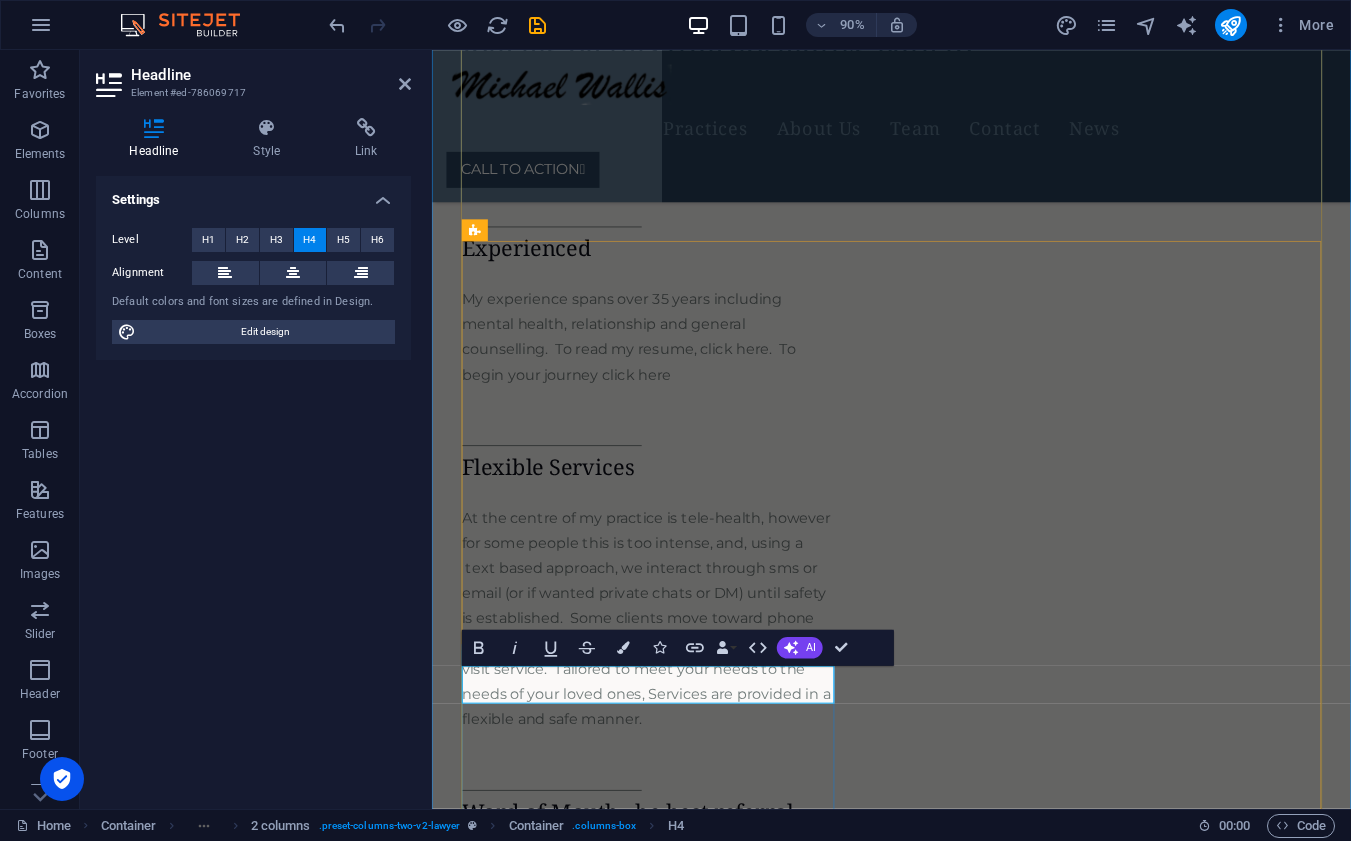 click on "Word of Mouth - he best referral" at bounding box center [672, 896] 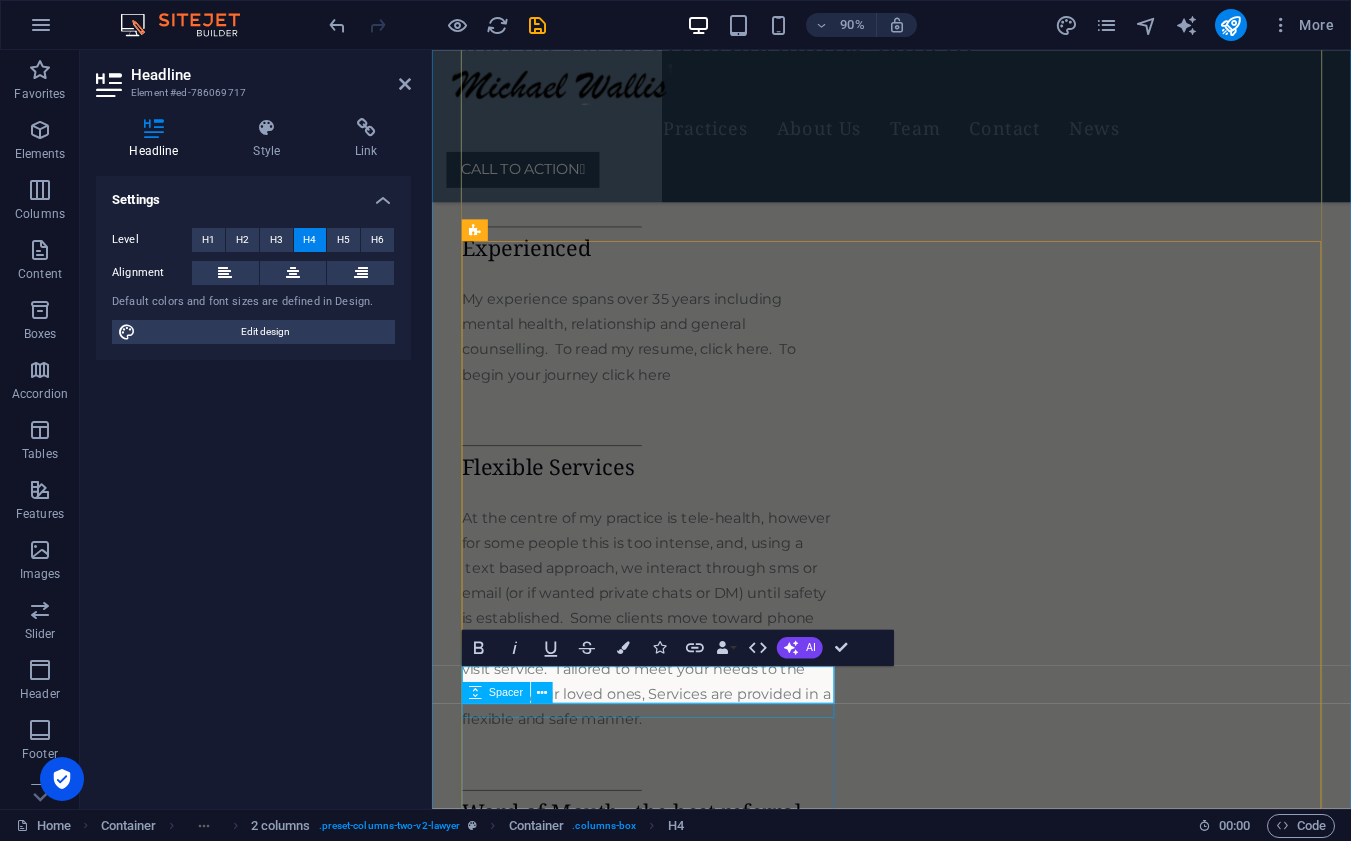 click at bounding box center [672, 931] 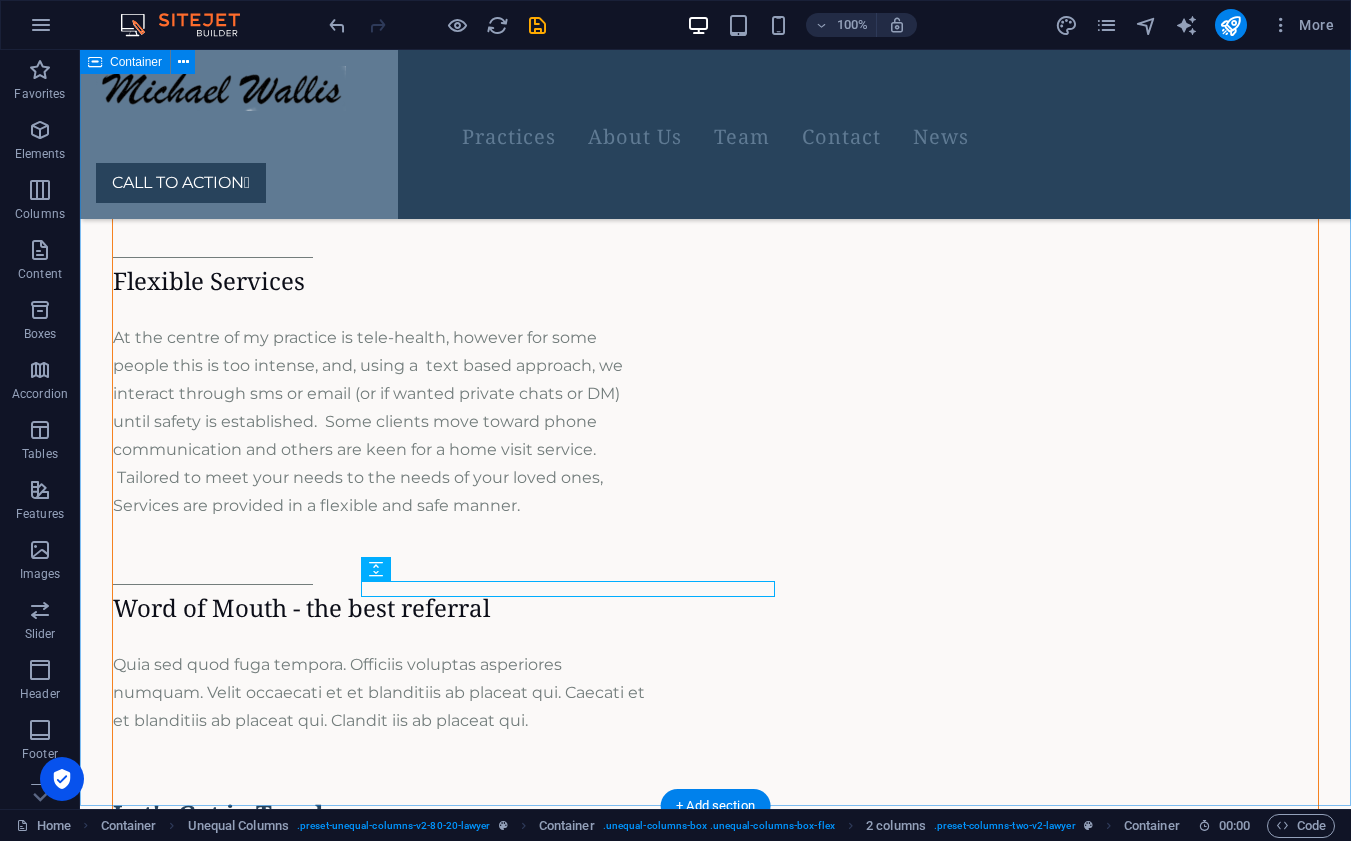 click on "Expertise I provide a supportive environment for personal growth, offering tailored guidance to navigate challenges and [PERSON_NAME] resilience. Through our sessions, you will gain valuable insights and practical tools to inspire positive change. Whether seeking to overcome obstacles or simply looking to enrich one’s journey, my knowledge and experience is here to empower you every step of the way. Join me on this transformative path to self-discovery and improvement. Embrace the possibility of a brighter future [DATE]! Experienced My experience spans over 35 years including mental health, relationship and general counselling.  To read my resume, click here.  To begin your journey click here Flexible Services Word of Mouth - the best referral Quia sed quod fuga tempora. Officiis voluptas asperiores numquam. Velit occaecati et et blanditiis ab placeat qui. Caecati et et blanditiis ab placeat qui. Clandit iis ab placeat qui. Let's Get in Touch CALL TO ACTION   " at bounding box center (715, 172) 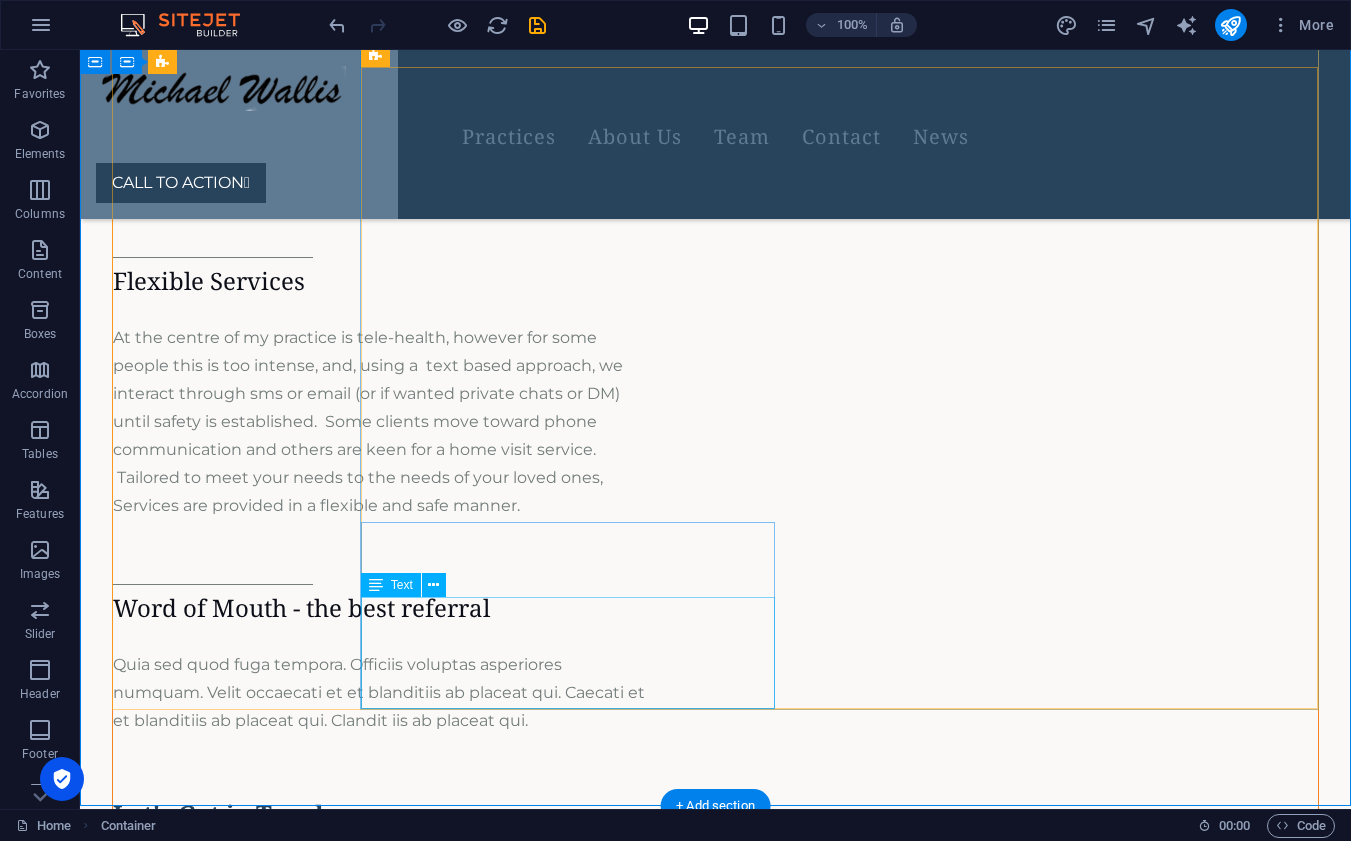 click on "Quia sed quod fuga tempora. Officiis voluptas asperiores numquam. Velit occaecati et et blanditiis ab placeat qui. Caecati et et blanditiis ab placeat qui. Clandit iis ab placeat qui." at bounding box center [382, 693] 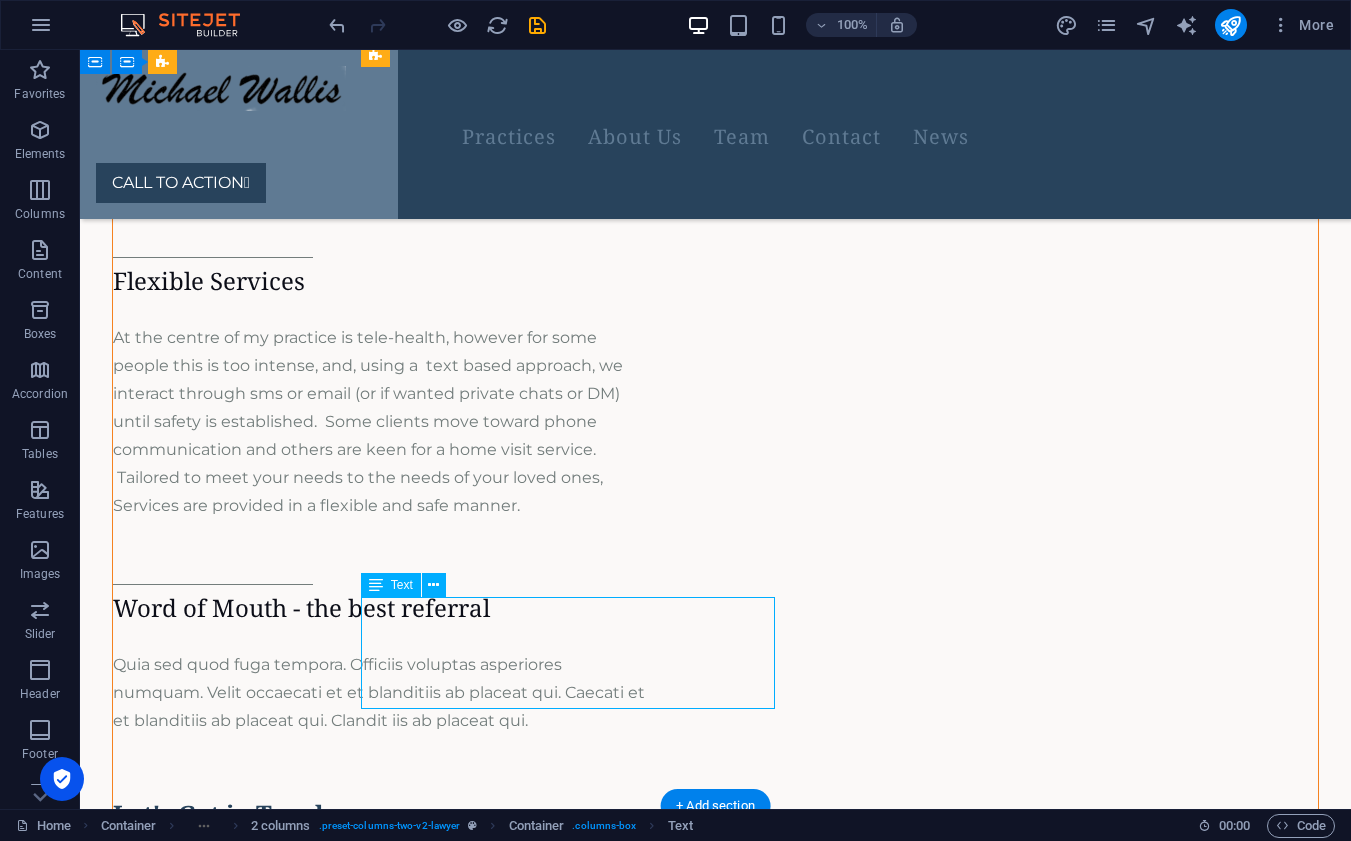 click on "Quia sed quod fuga tempora. Officiis voluptas asperiores numquam. Velit occaecati et et blanditiis ab placeat qui. Caecati et et blanditiis ab placeat qui. Clandit iis ab placeat qui." at bounding box center [382, 693] 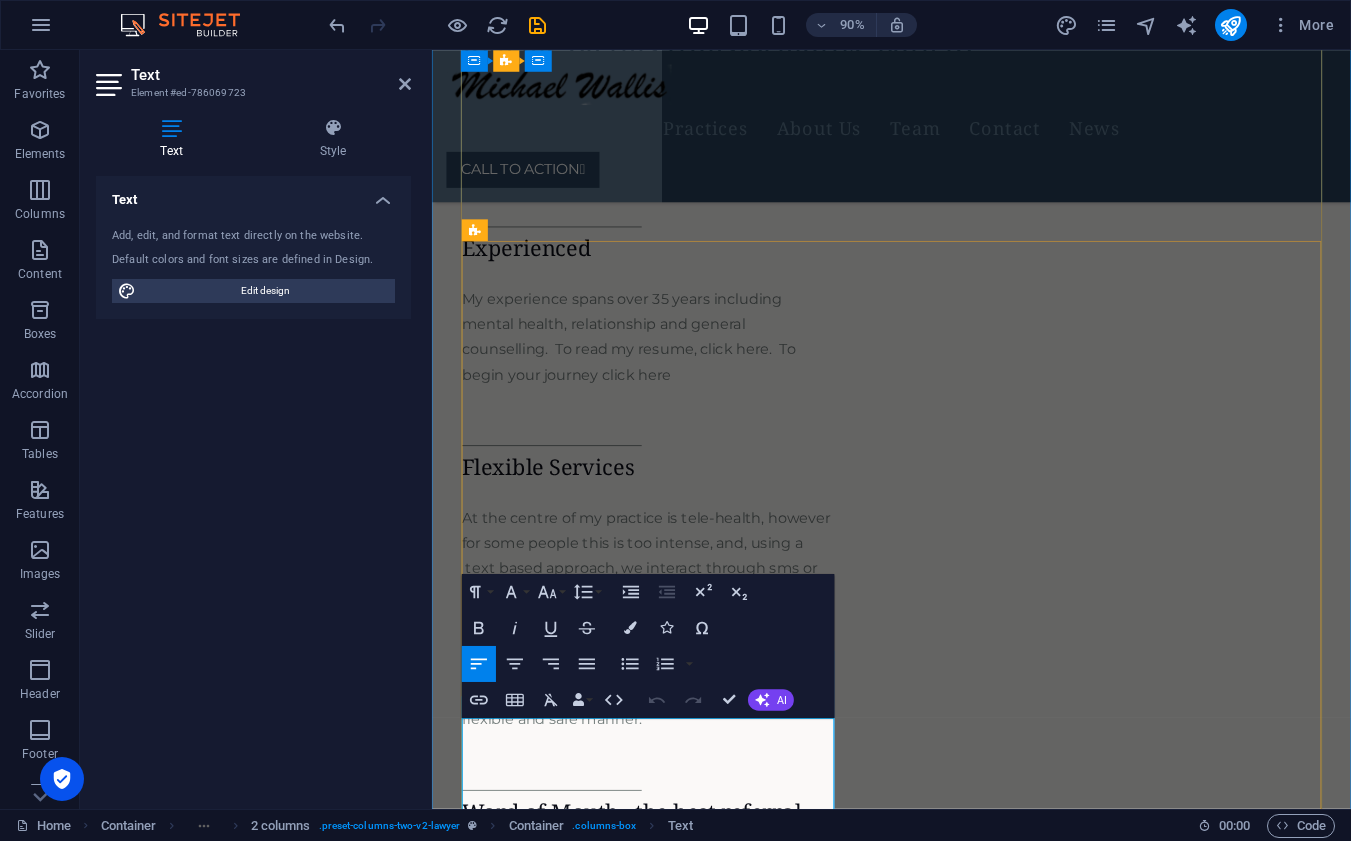 click on "Quia sed quod fuga tempora. Officiis voluptas asperiores numquam. Velit occaecati et et blanditiis ab placeat qui. Caecati et et blanditiis ab placeat qui. Clandit iis ab placeat qui." at bounding box center (664, 994) 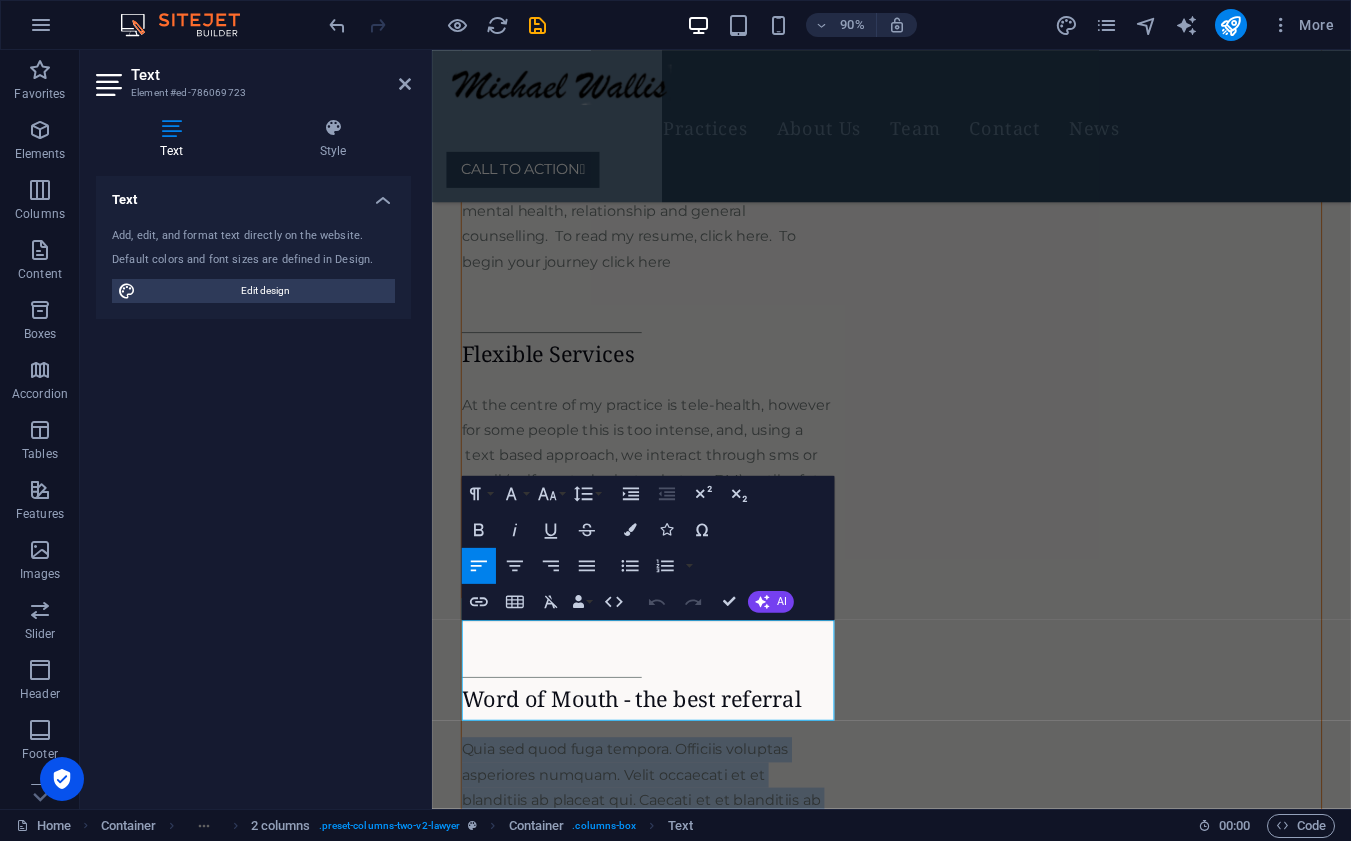 scroll, scrollTop: 1604, scrollLeft: 0, axis: vertical 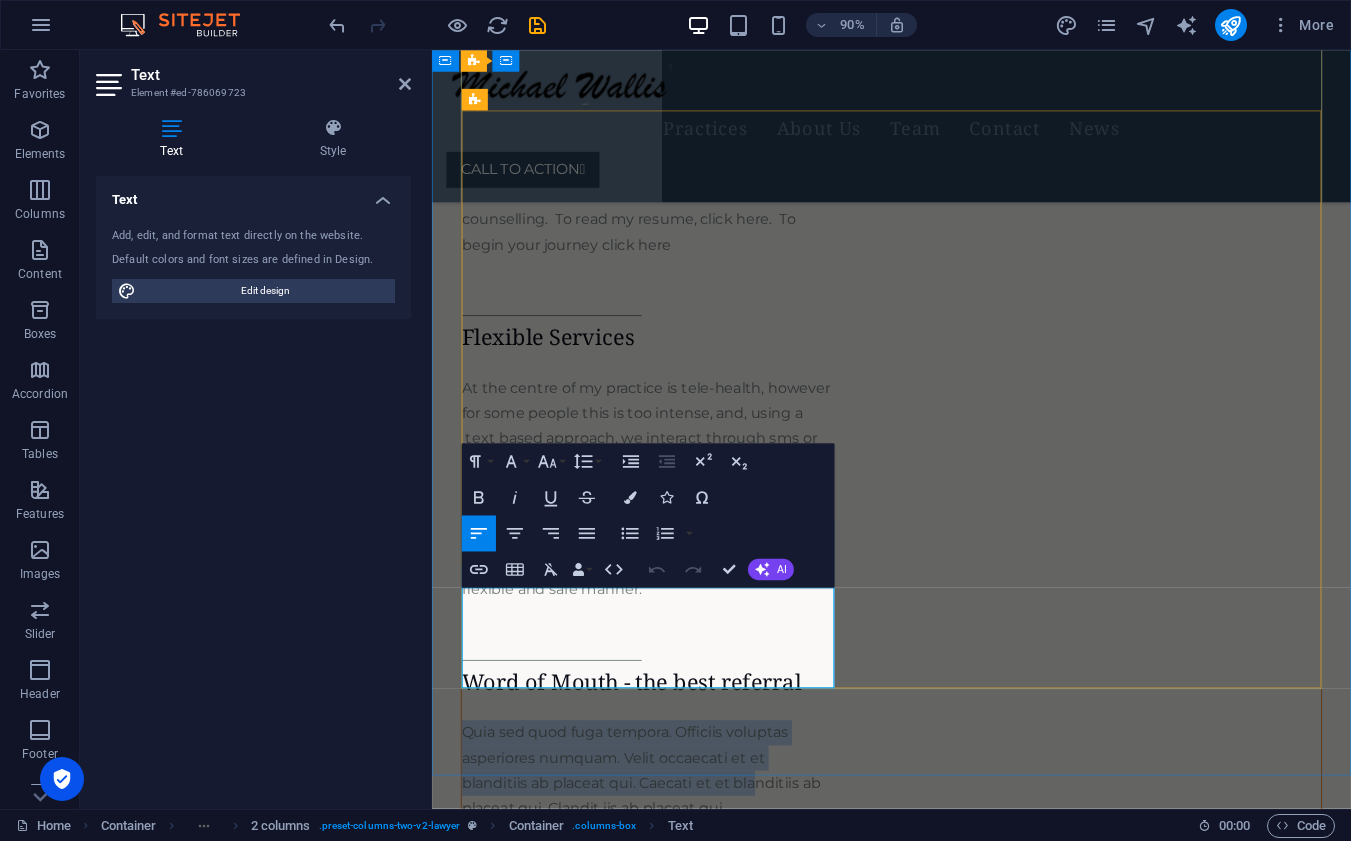drag, startPoint x: 470, startPoint y: 802, endPoint x: 795, endPoint y: 718, distance: 335.6799 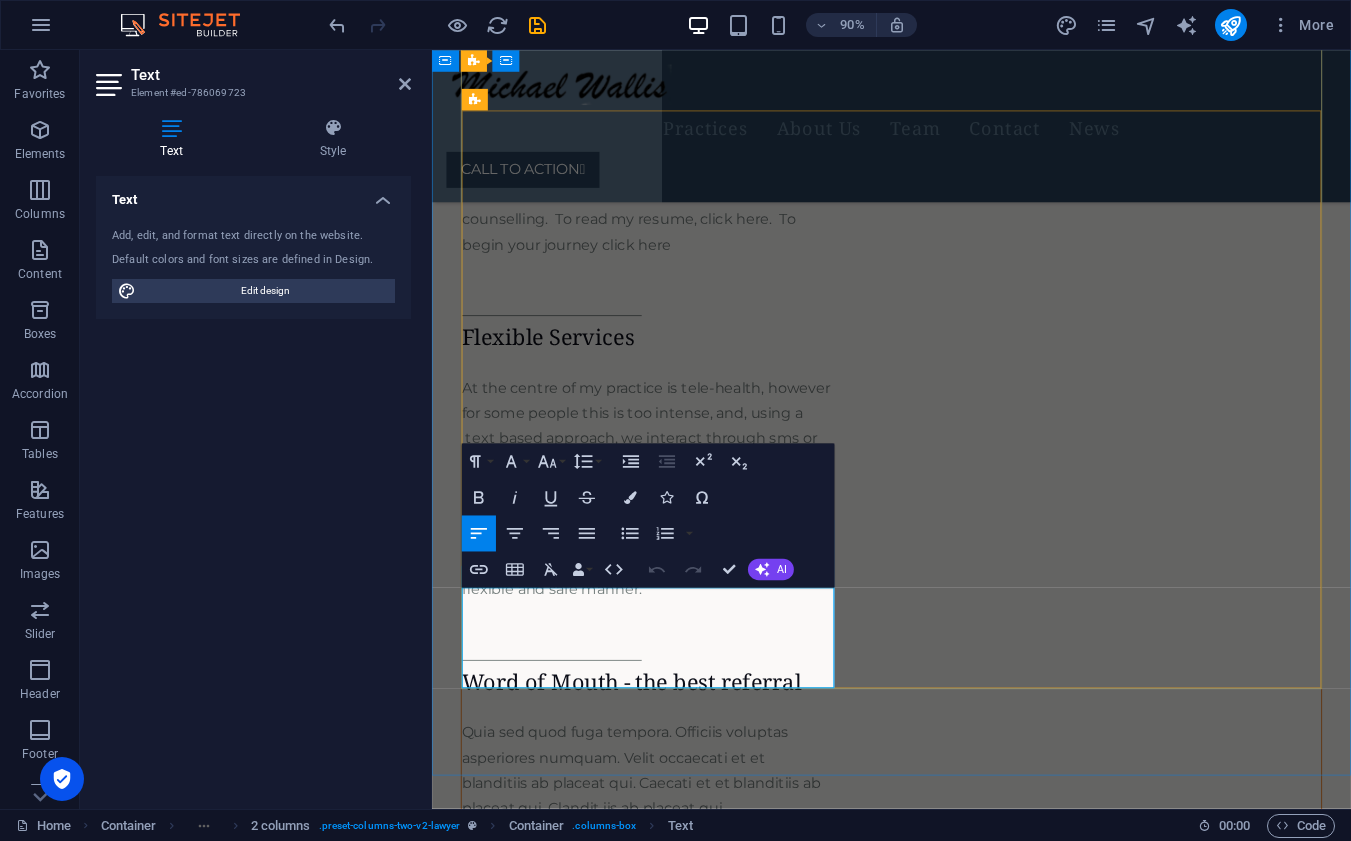 click on "Quia sed quod fuga tempora. Officiis voluptas asperiores numquam. Velit occaecati et et blanditiis ab placeat qui. Caecati et et blanditiis ab placeat qui. Clandit iis ab placeat qui." at bounding box center (664, 849) 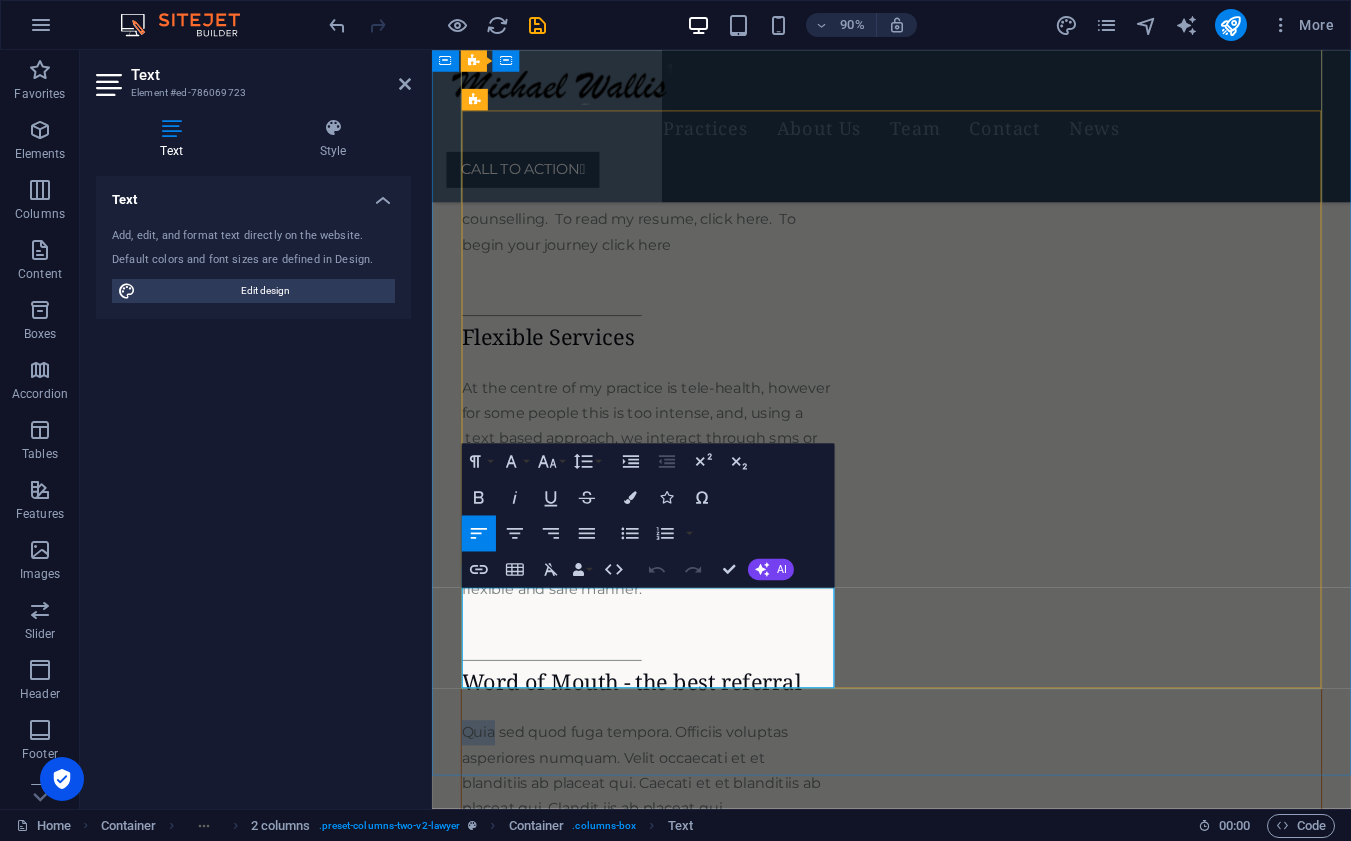 click on "Quia sed quod fuga tempora. Officiis voluptas asperiores numquam. Velit occaecati et et blanditiis ab placeat qui. Caecati et et blanditiis ab placeat qui. Clandit iis ab placeat qui." at bounding box center [664, 849] 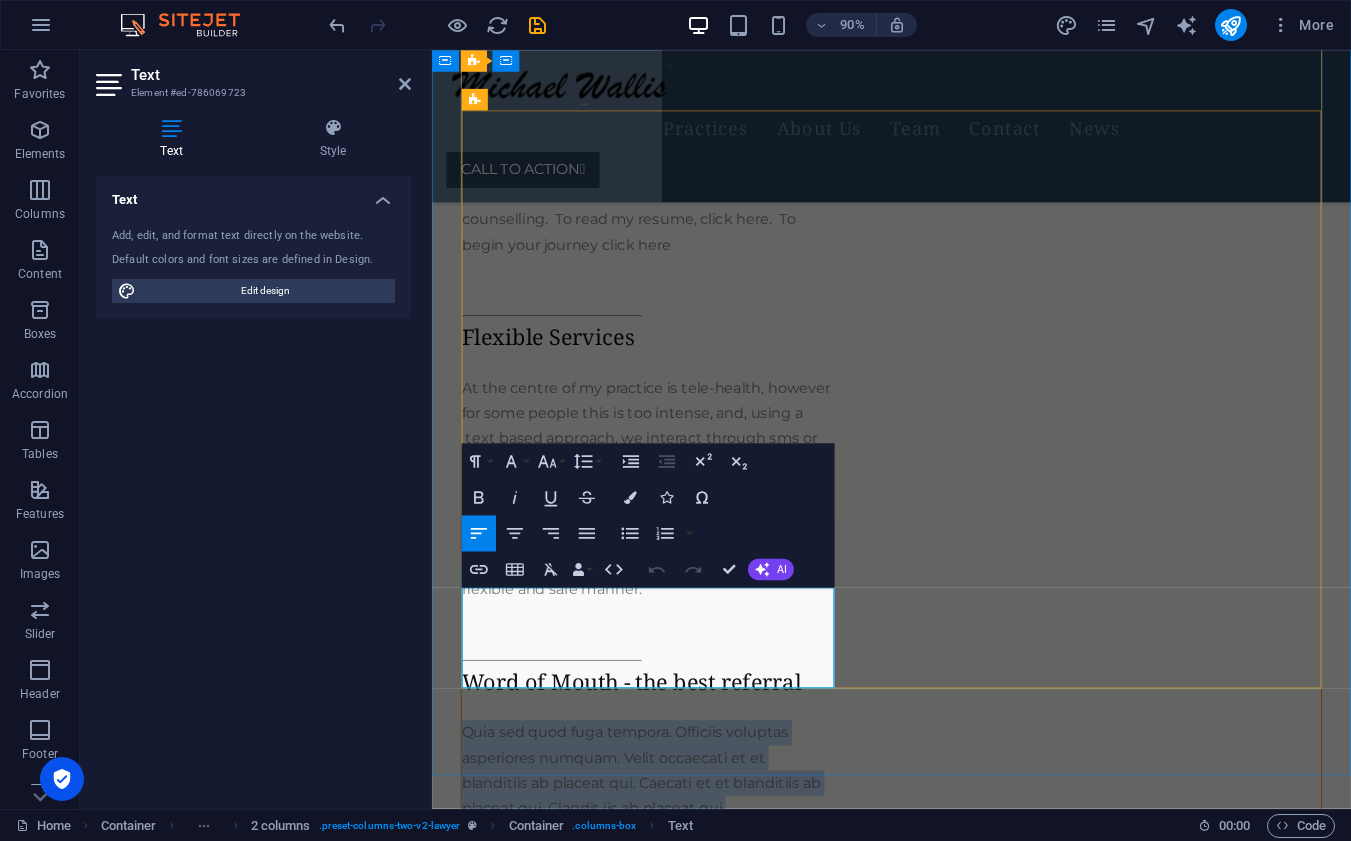 drag, startPoint x: 470, startPoint y: 662, endPoint x: 768, endPoint y: 728, distance: 305.22122 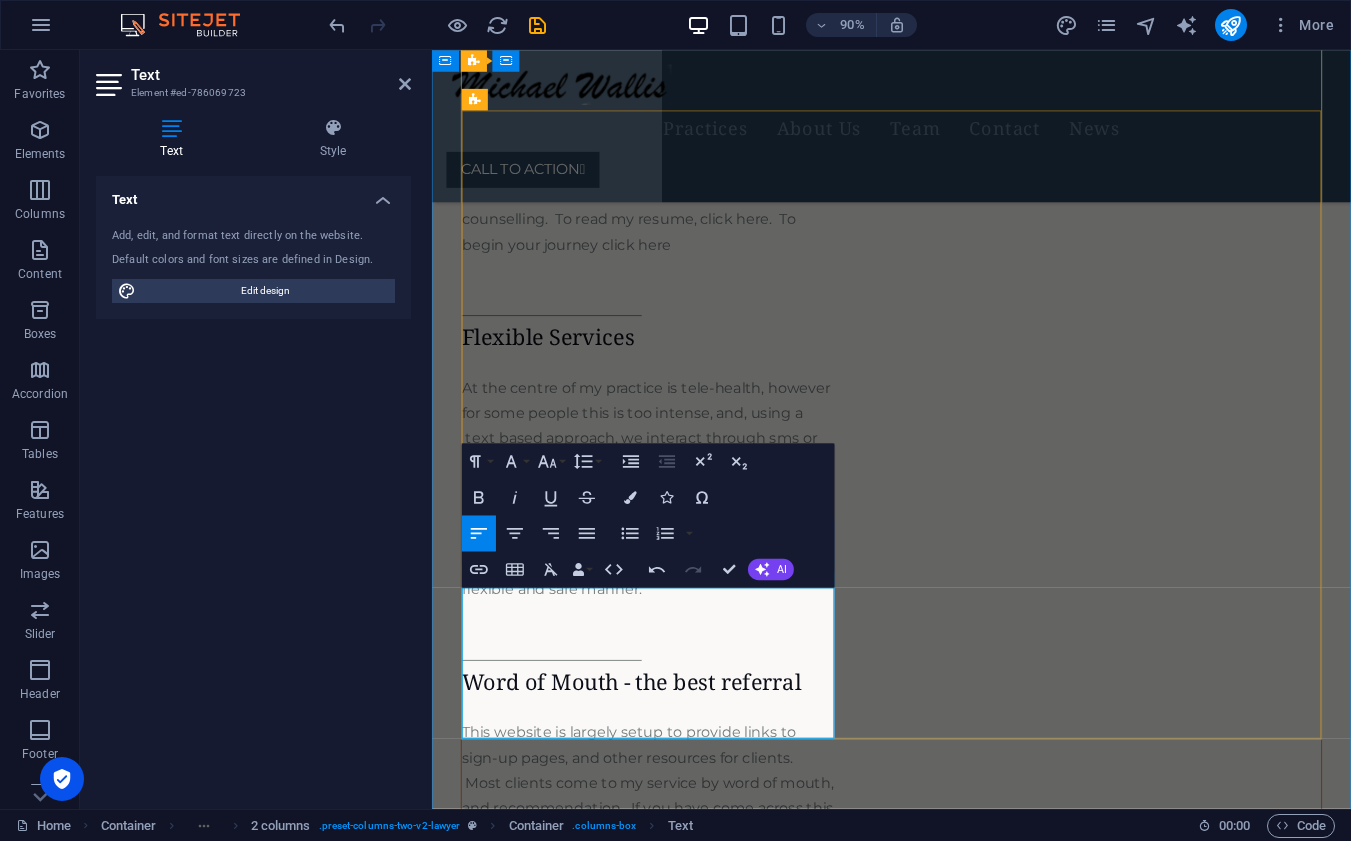 drag, startPoint x: 1206, startPoint y: 611, endPoint x: 516, endPoint y: 789, distance: 712.58966 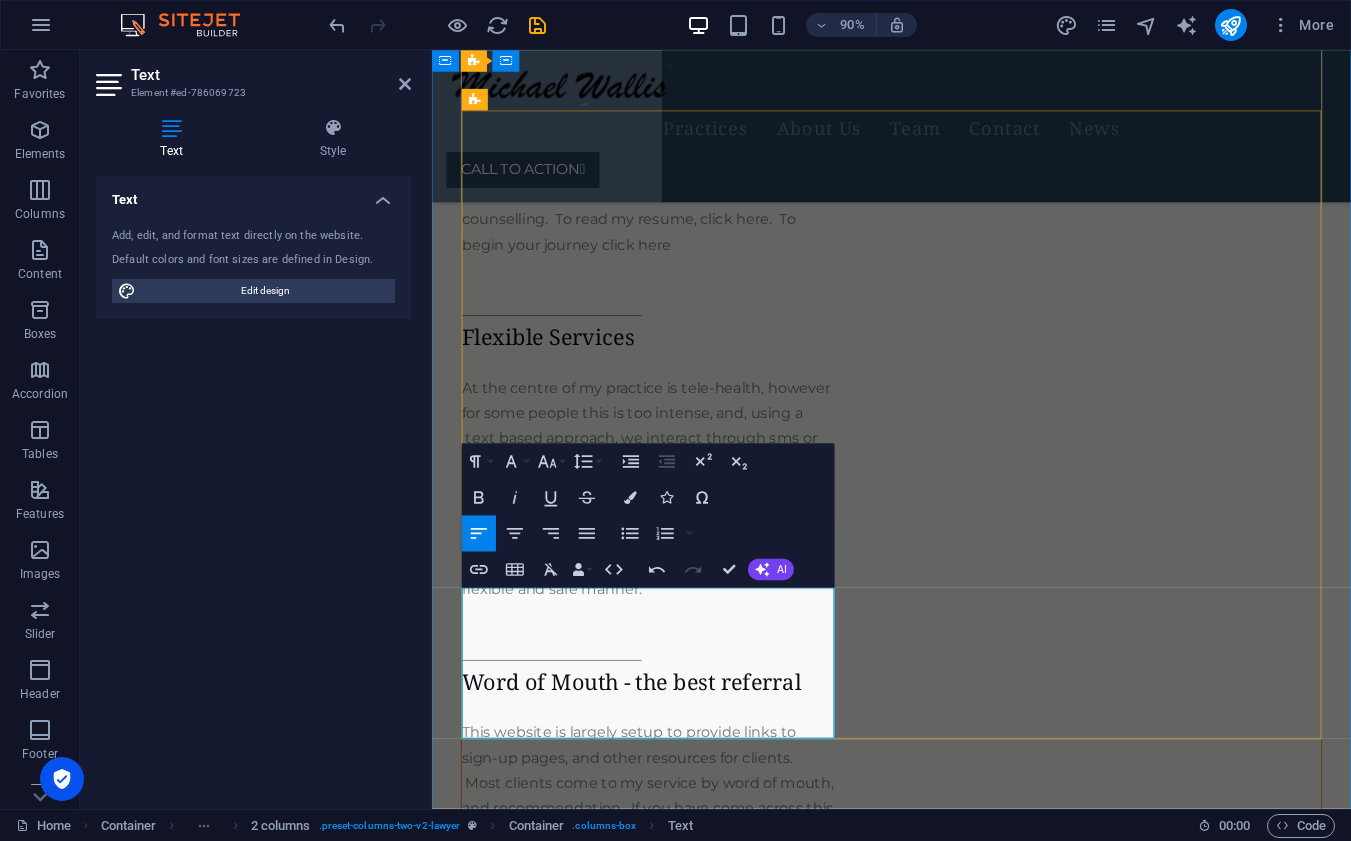 click on "This website is largely setup to provide links to sign-up pages, and other resources for clients.  Most clients come to my service by word of mouth, and recommendation.  If you have come across this website and do not know me - rest assured you are fortunate to have come ac" at bounding box center [672, 878] 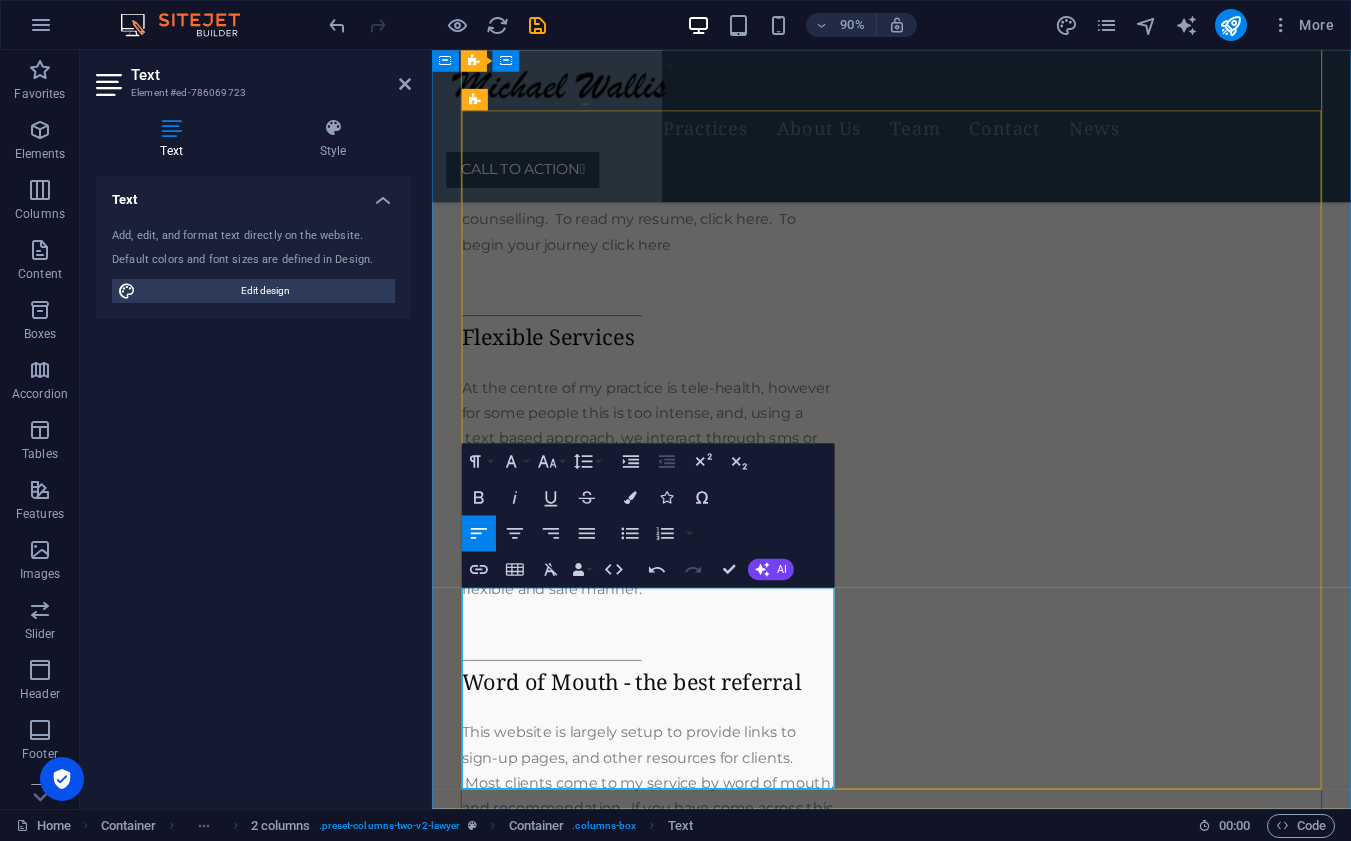 drag, startPoint x: 615, startPoint y: 856, endPoint x: 762, endPoint y: 846, distance: 147.33974 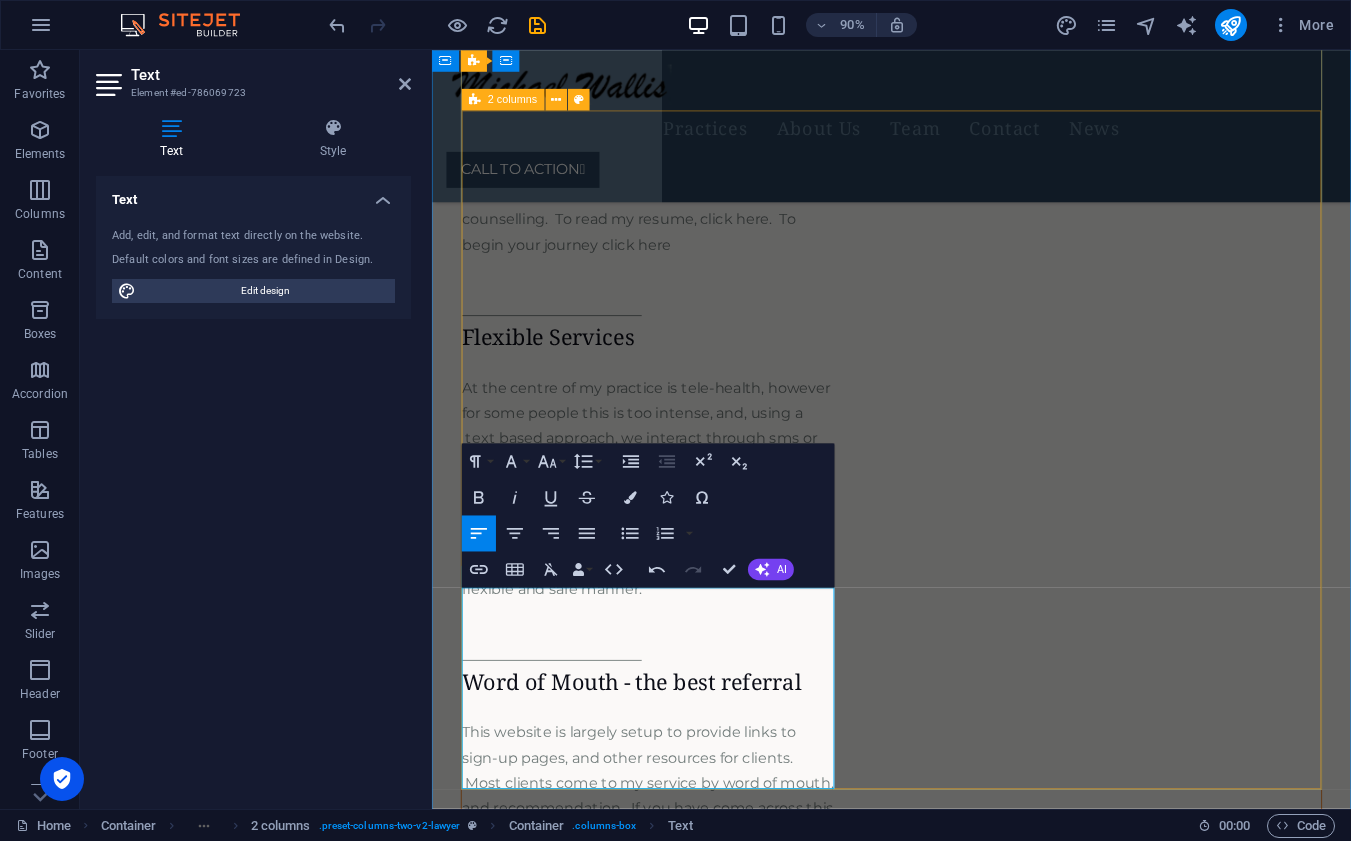 click on "Experienced My experience spans over 35 years including mental health, relationship and general counselling.  To read my resume, click here.  To begin your journey click here Flexible Services At the centre of my practice is tele-health, however for some people this is too intense, and, using a  text based approach, we interact through sms or email (or if wanted private chats or DM) until safety is established.  Some clients move toward phone communication and others are keen for a home visit service.  Tailored to meet your needs to the needs of your loved ones, Services are provided in a flexible and safe manner.   Word of Mouth - the best referral Let's Get in Touch CALL TO ACTION   " at bounding box center [942, 640] 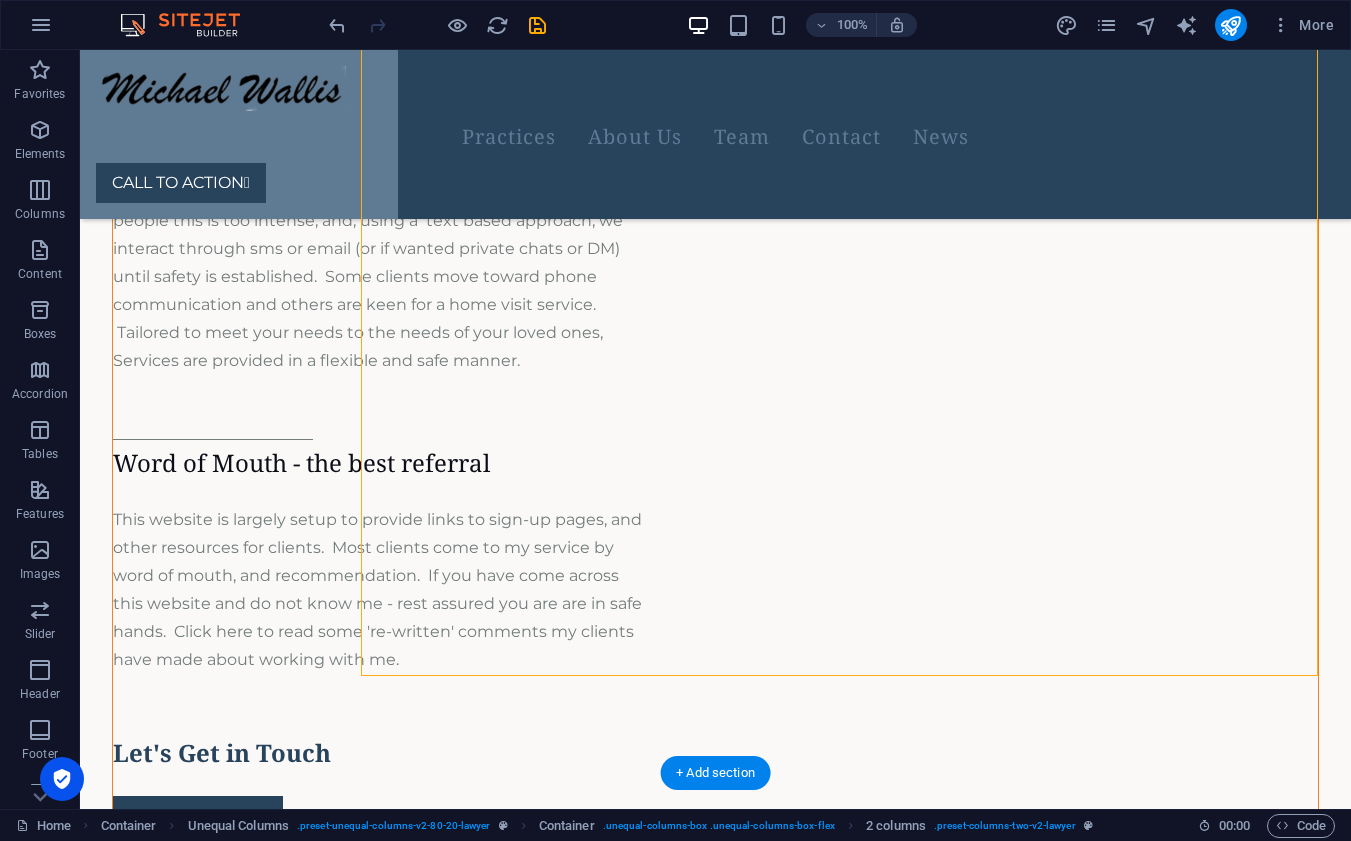 click on "CALL TO ACTION   " at bounding box center [382, 816] 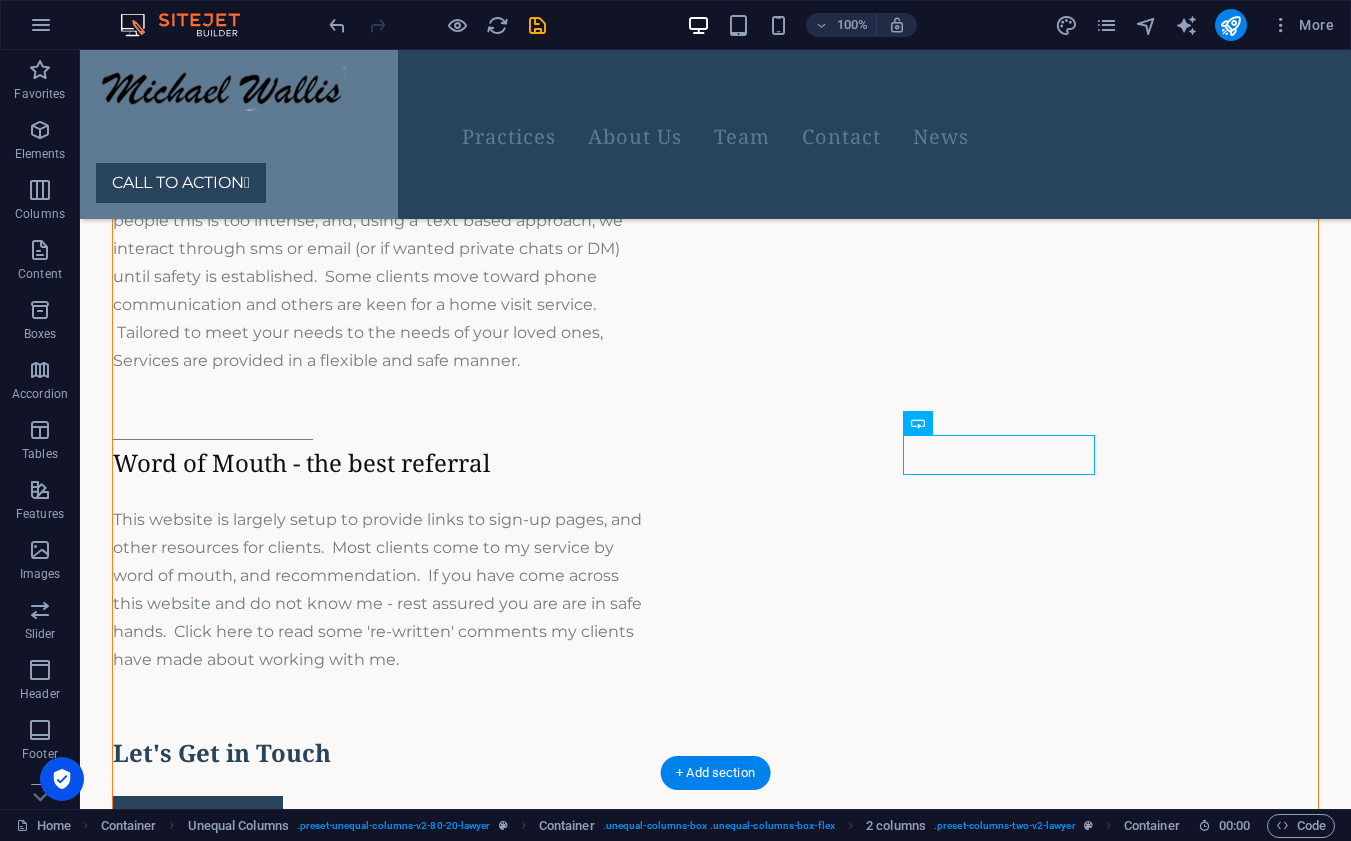 click on "CALL TO ACTION   " at bounding box center [382, 816] 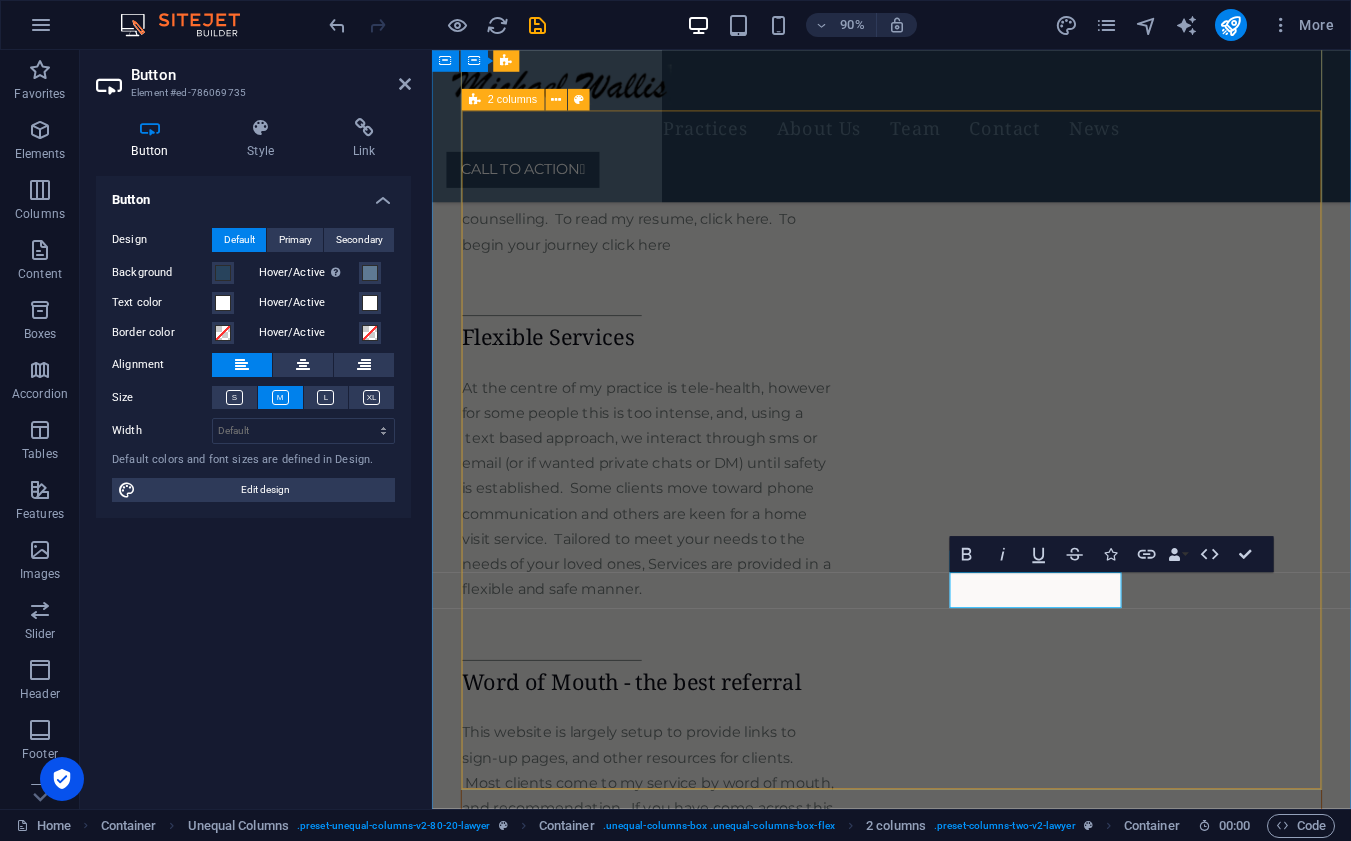 type 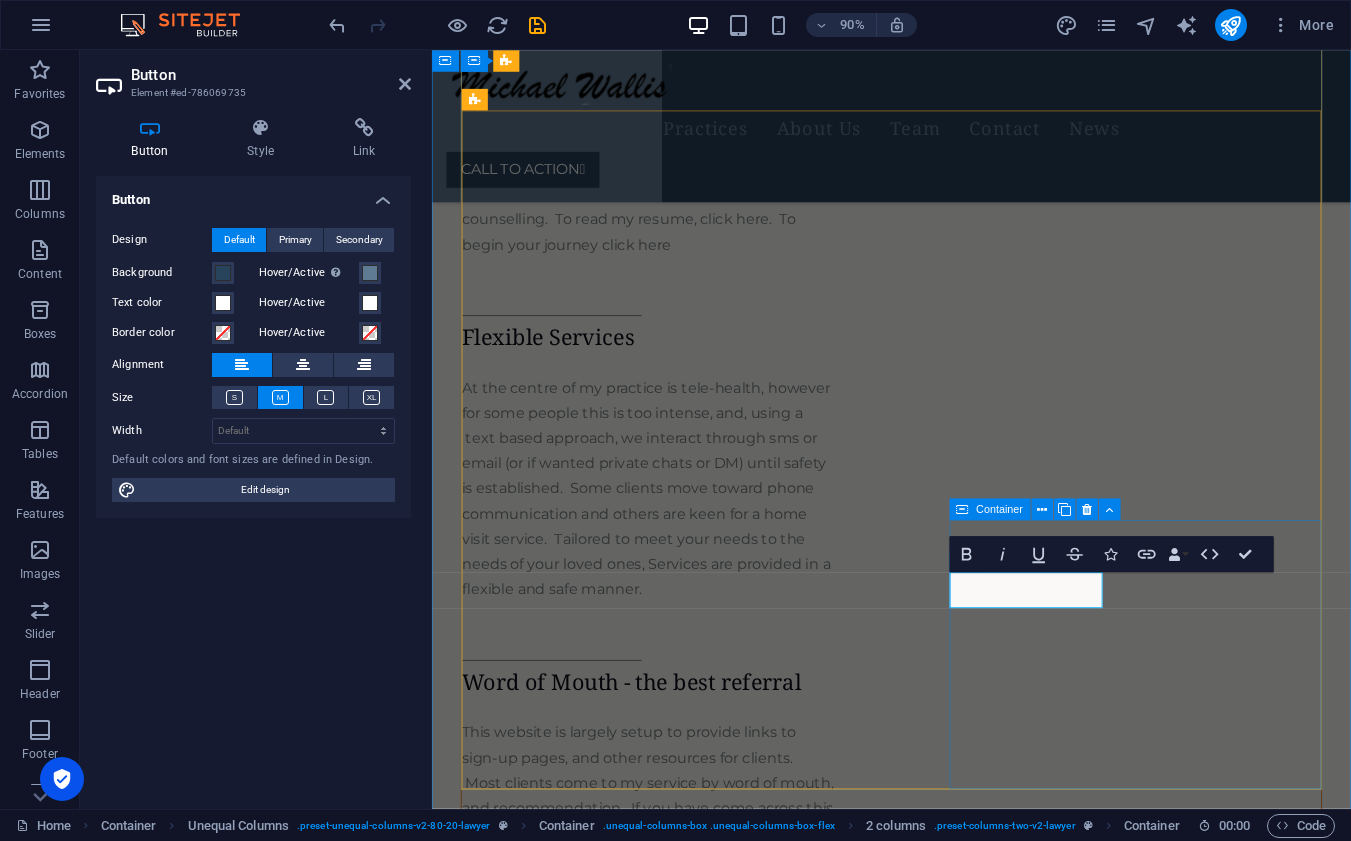 drag, startPoint x: 1024, startPoint y: 554, endPoint x: 1080, endPoint y: 737, distance: 191.37659 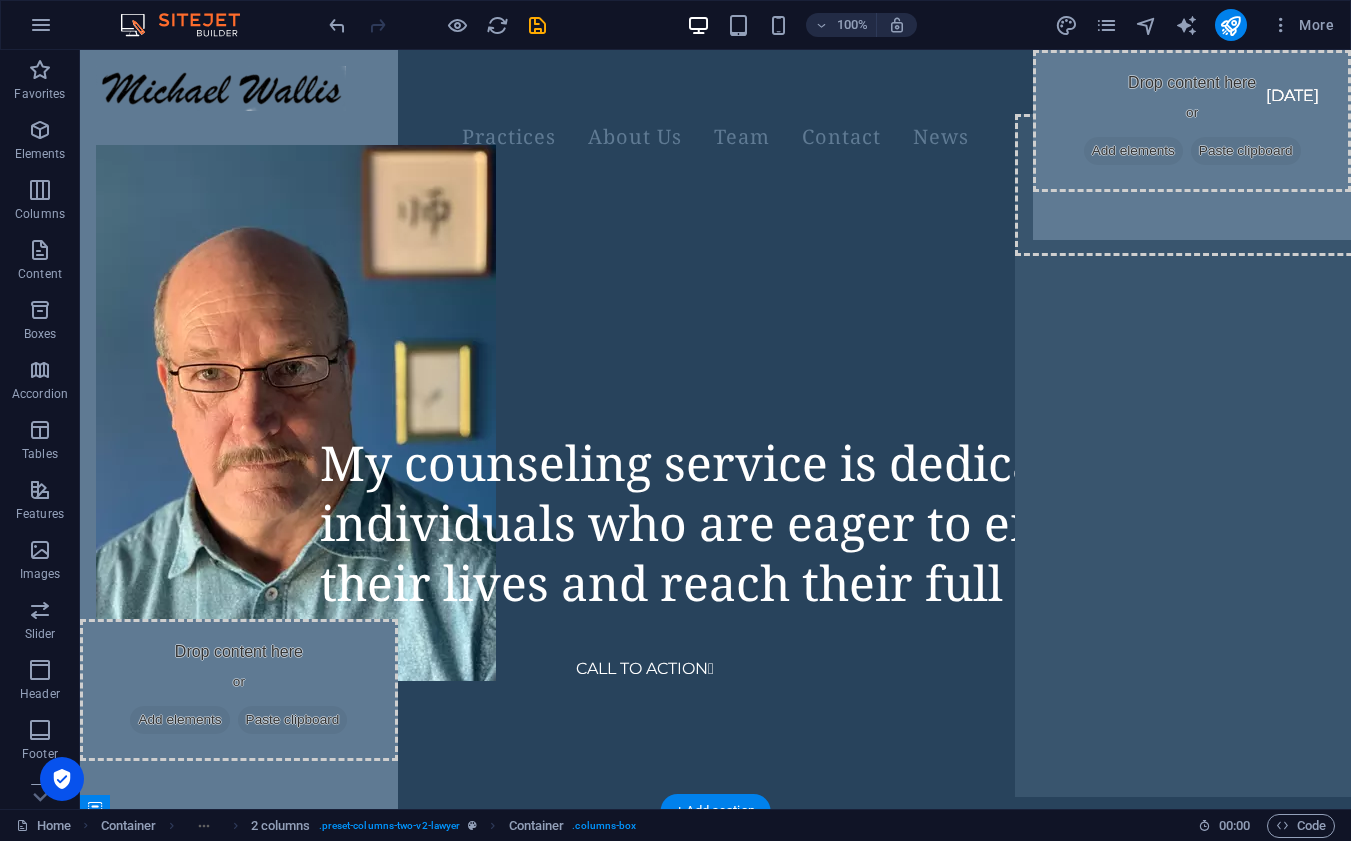 scroll, scrollTop: 0, scrollLeft: 0, axis: both 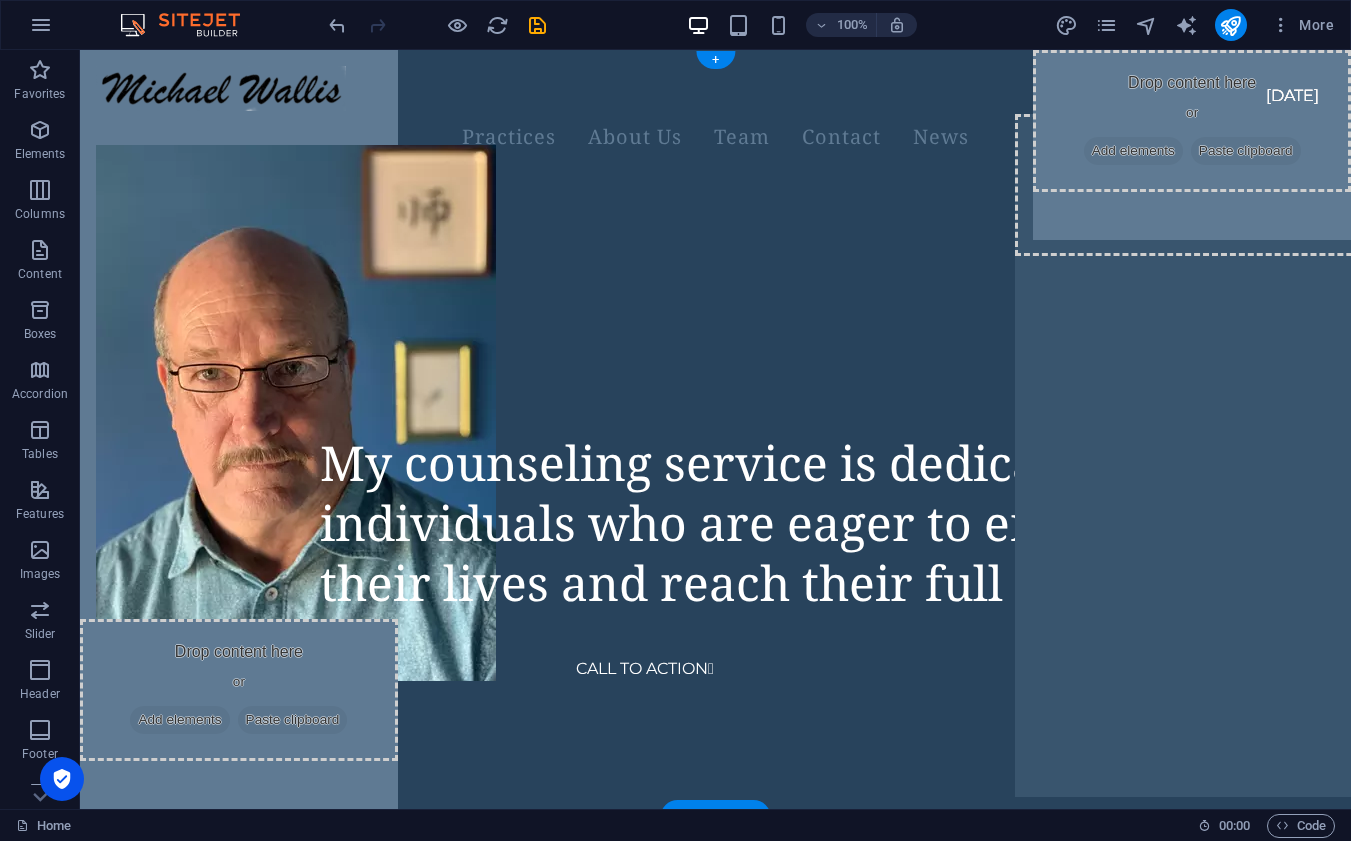 click on "CALL TO ACTION   " at bounding box center [715, 183] 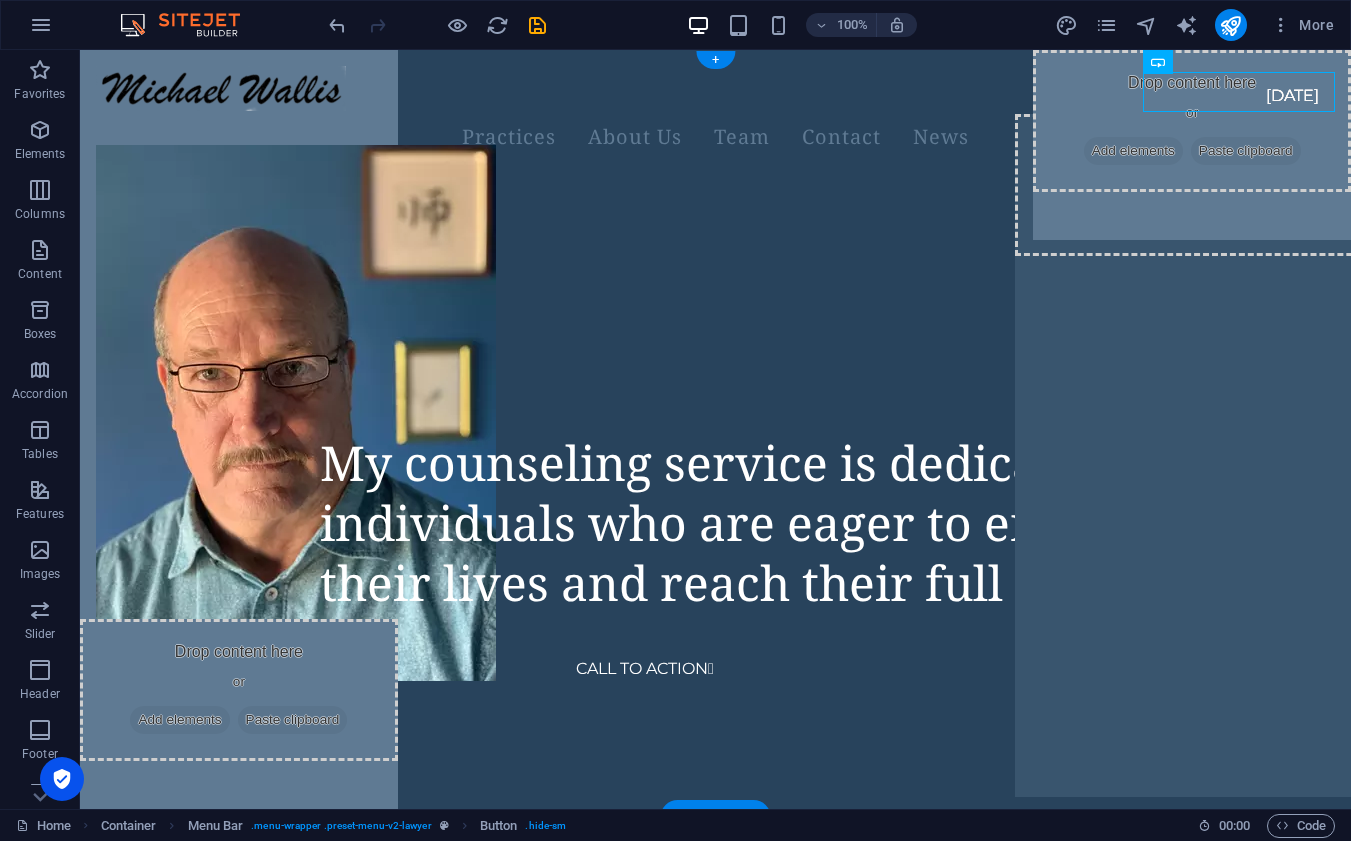 click on "CALL TO ACTION   " at bounding box center [715, 183] 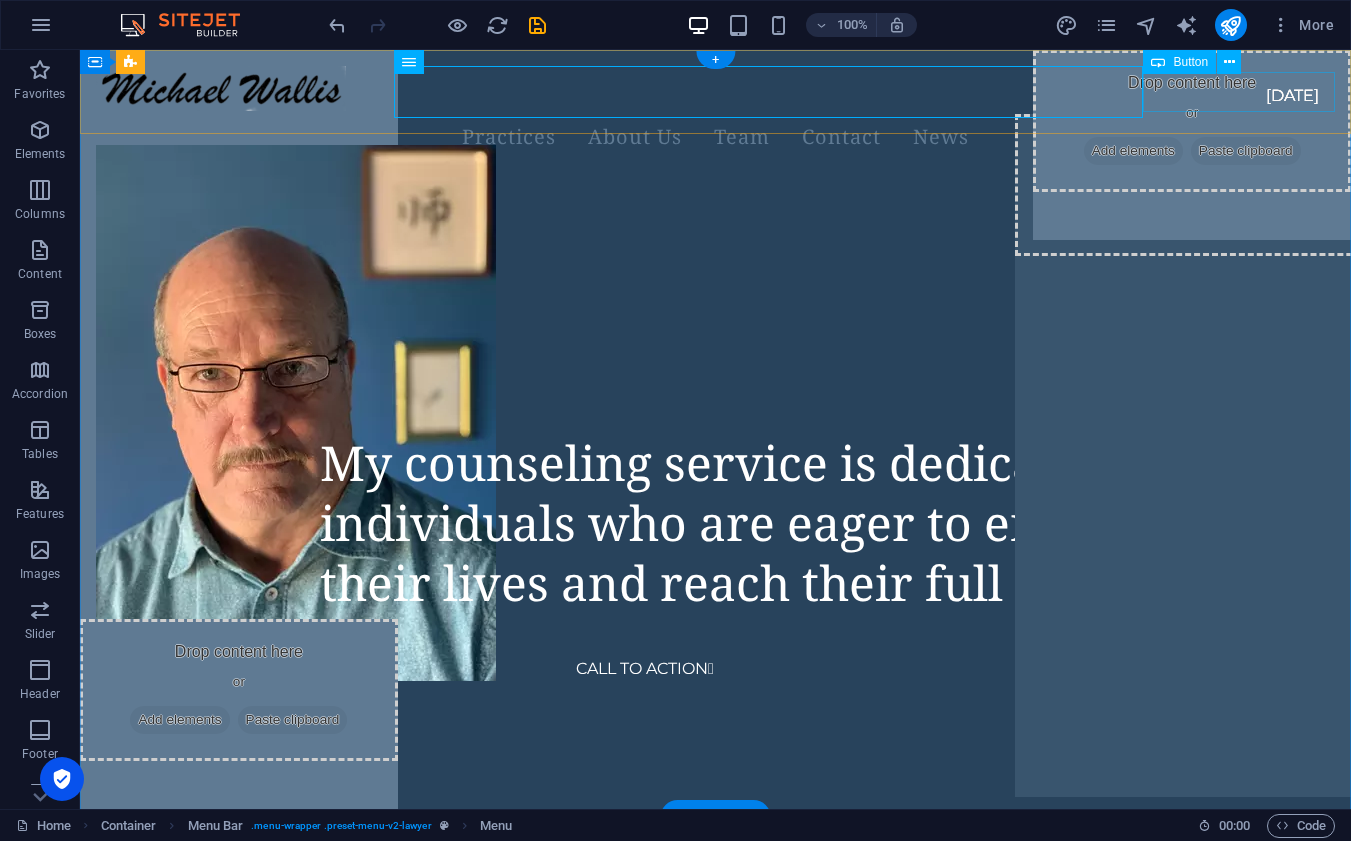 click on "CALL TO ACTION   " at bounding box center (715, 183) 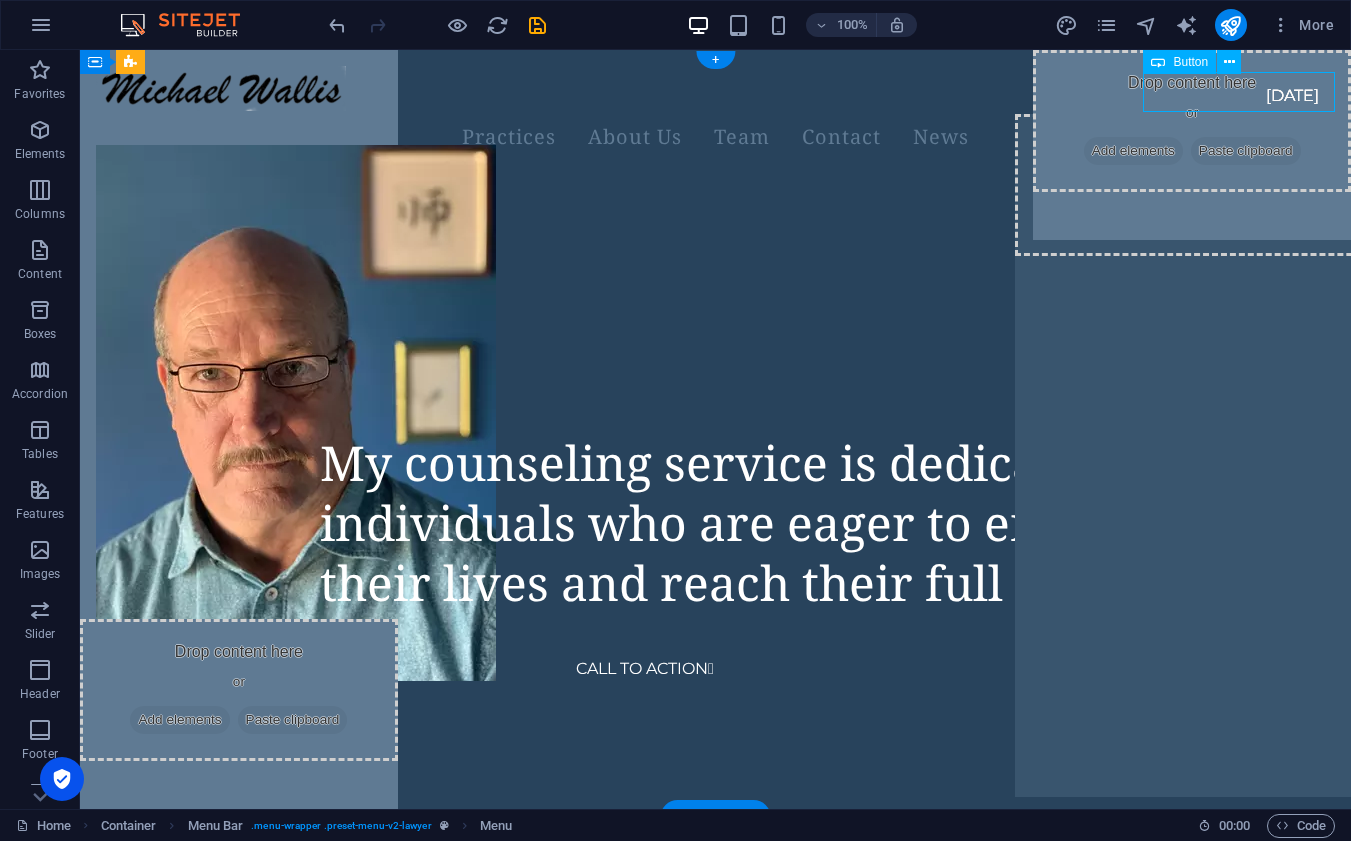 click on "CALL TO ACTION   " at bounding box center (715, 183) 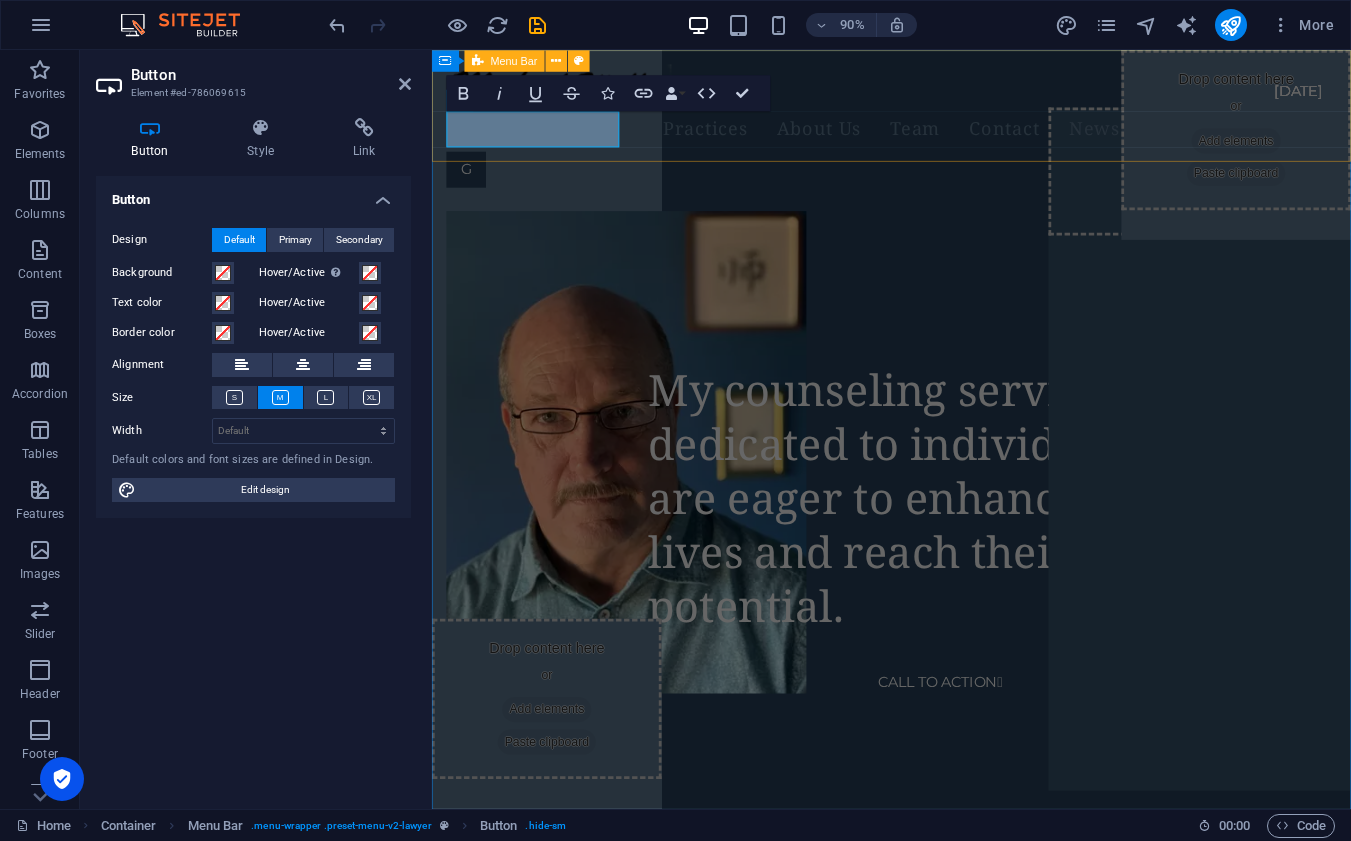 type 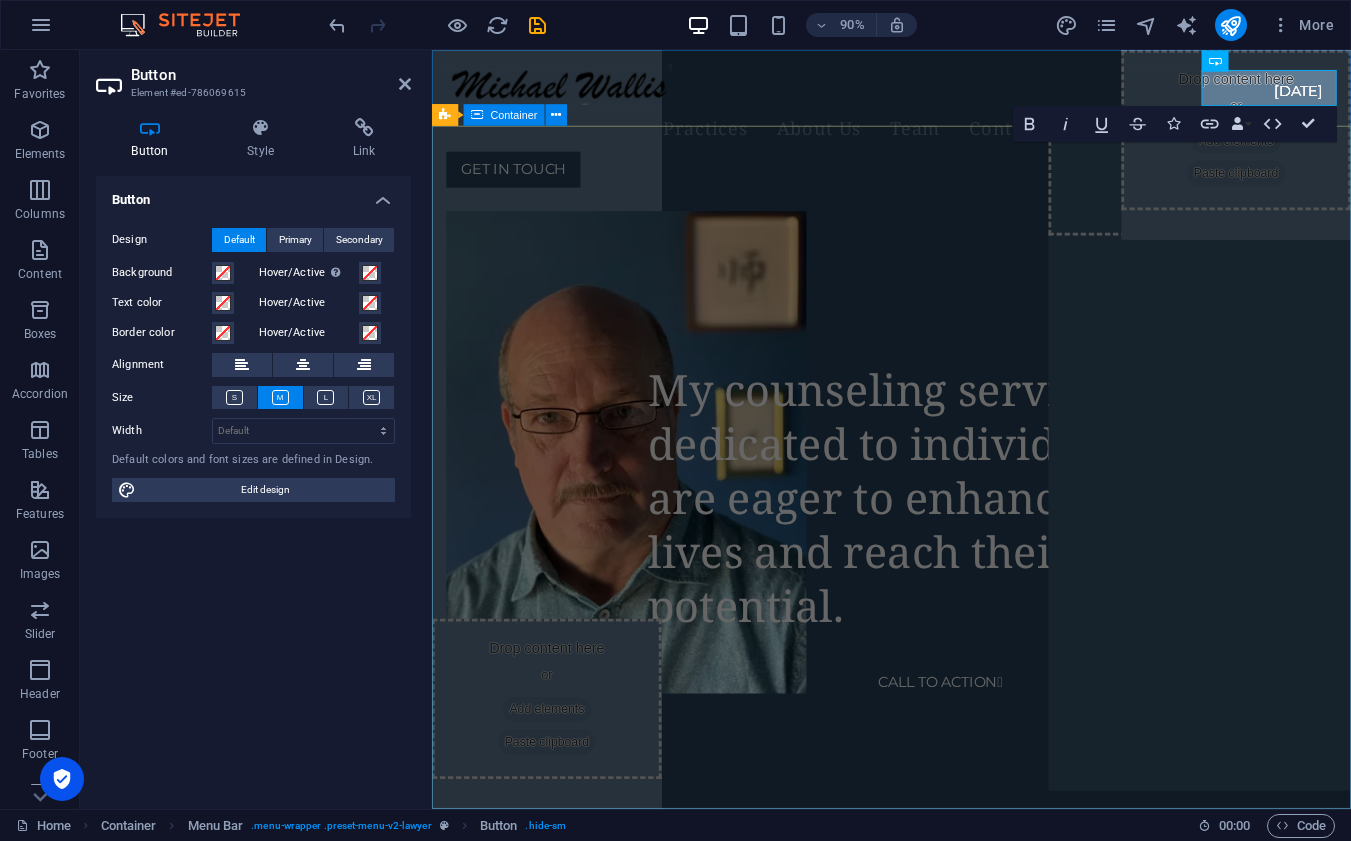 click on "My counseling service is dedicated to individuals who are eager to enhance their lives and reach their full potential.  CALL TO ACTION   " at bounding box center (942, 315) 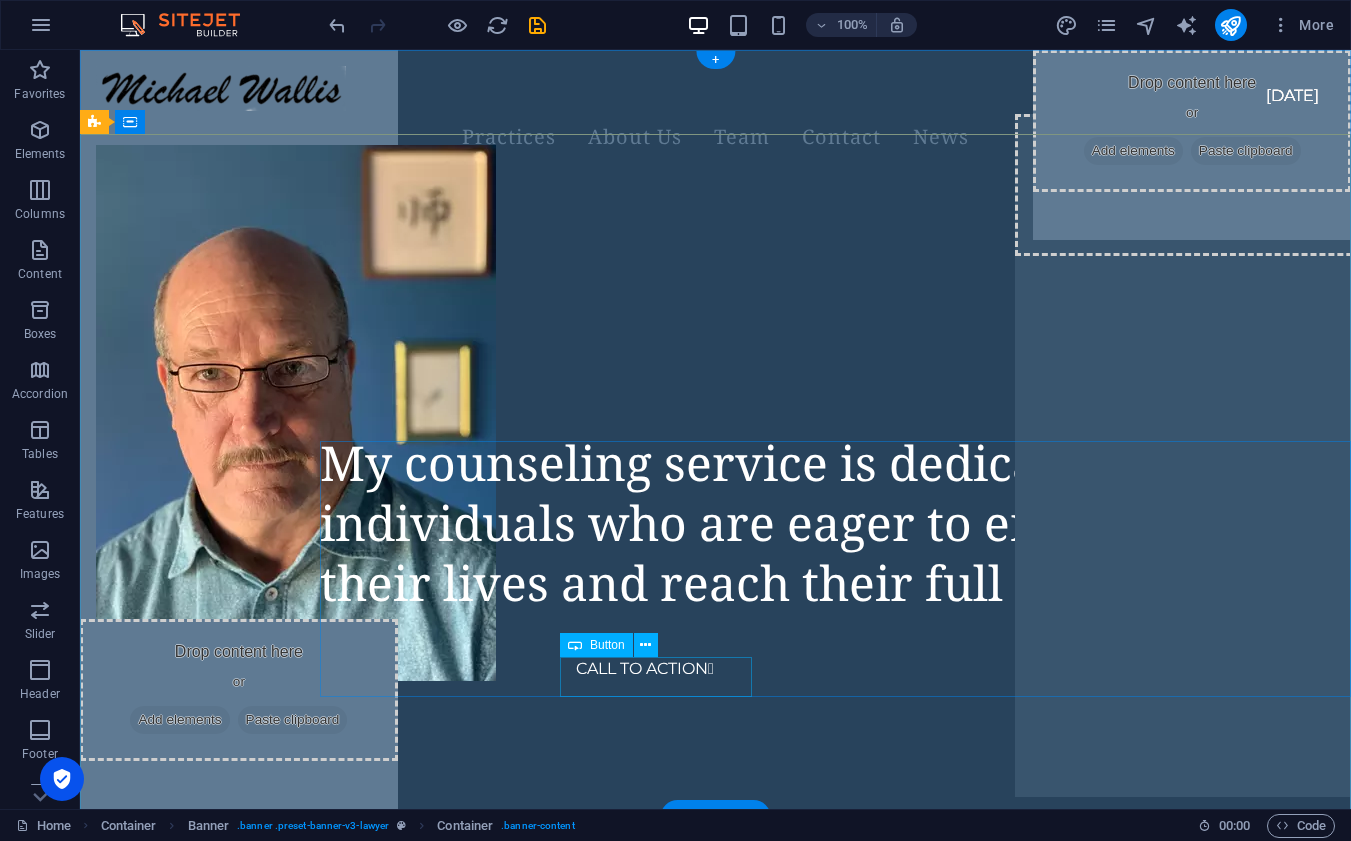 click on "CALL TO ACTION   " at bounding box center (955, 669) 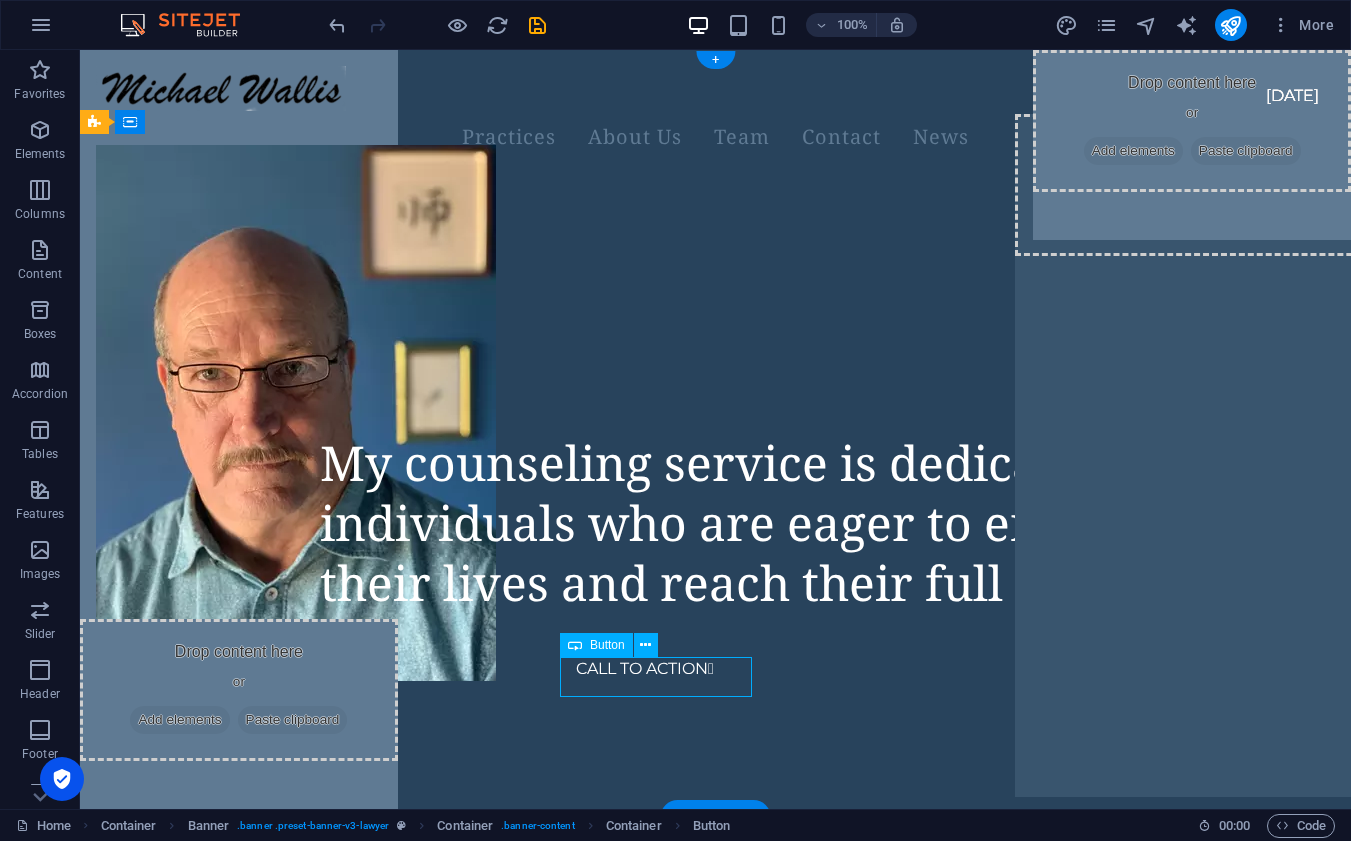 click on "CALL TO ACTION   " at bounding box center [955, 669] 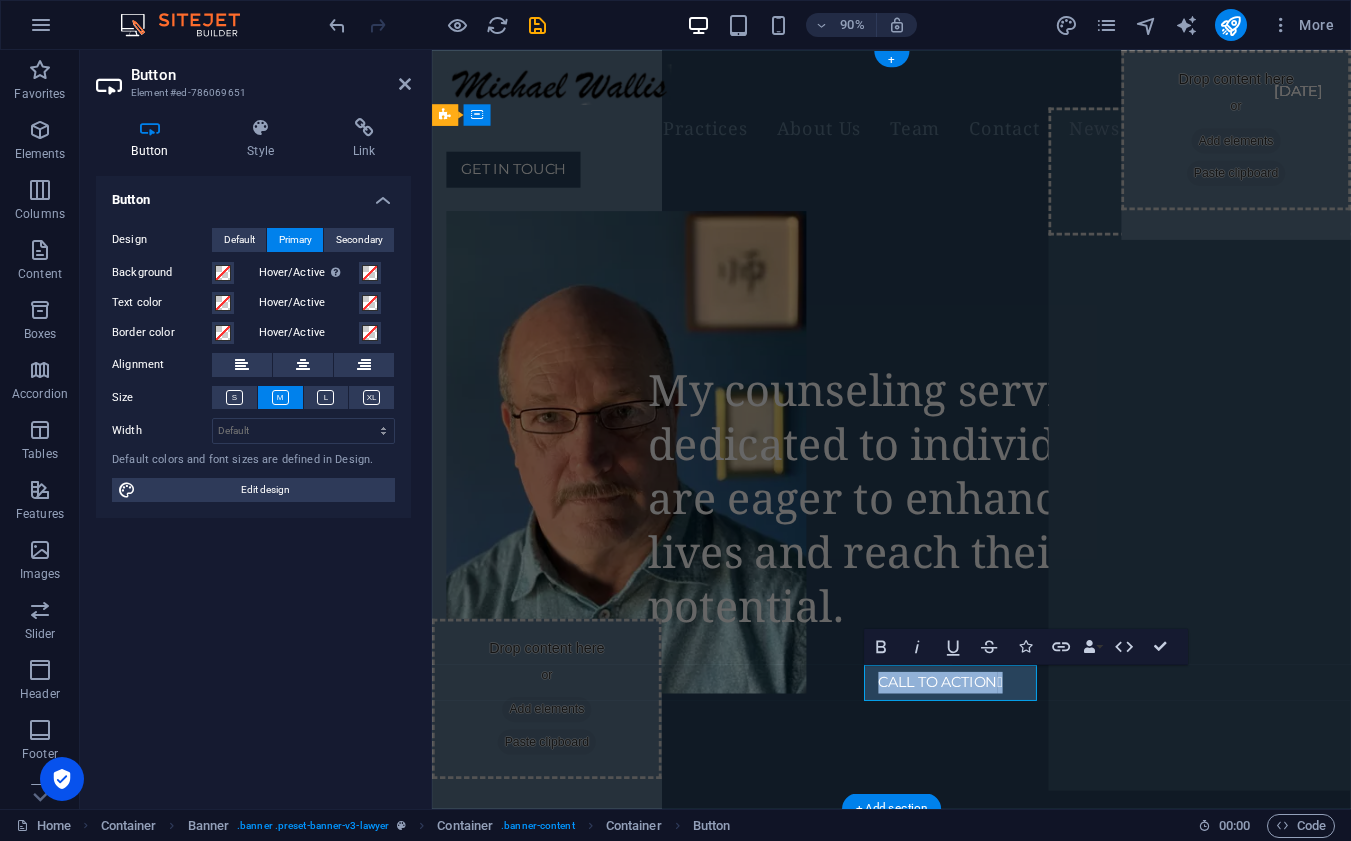 type 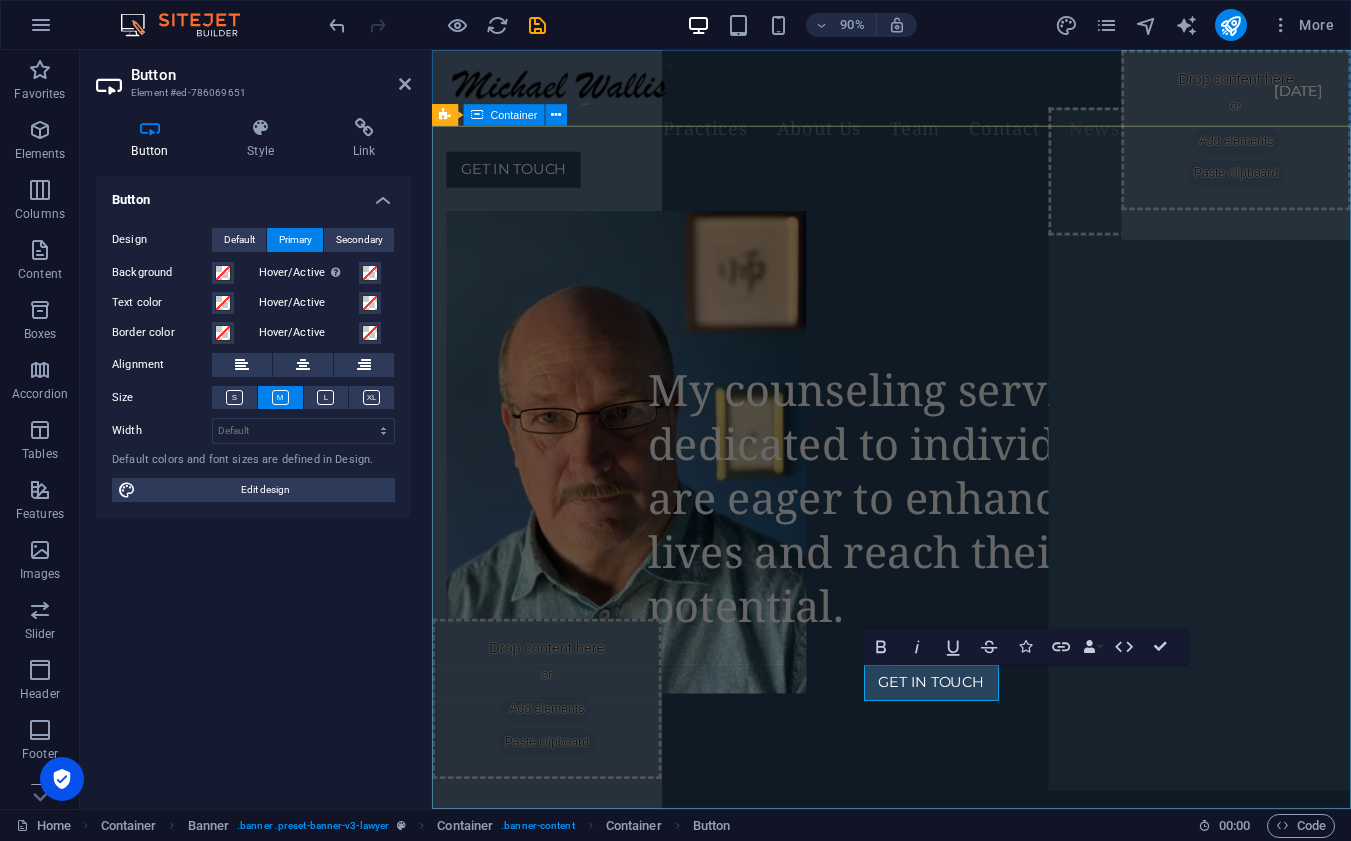 click on "My counseling service is dedicated to individuals who are eager to enhance their lives and reach their full potential.  GET IN TOUCH" at bounding box center (942, 315) 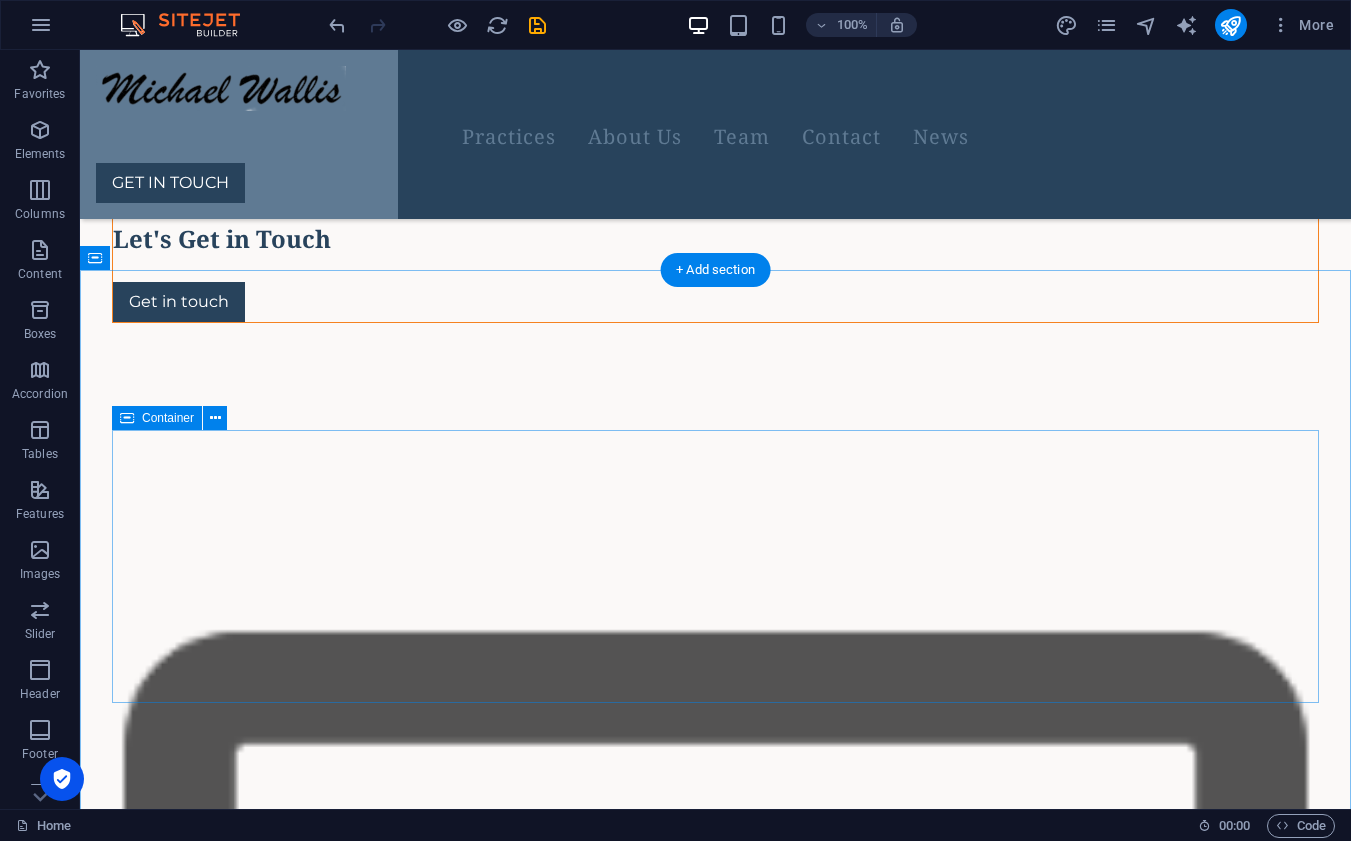 scroll, scrollTop: 2107, scrollLeft: 0, axis: vertical 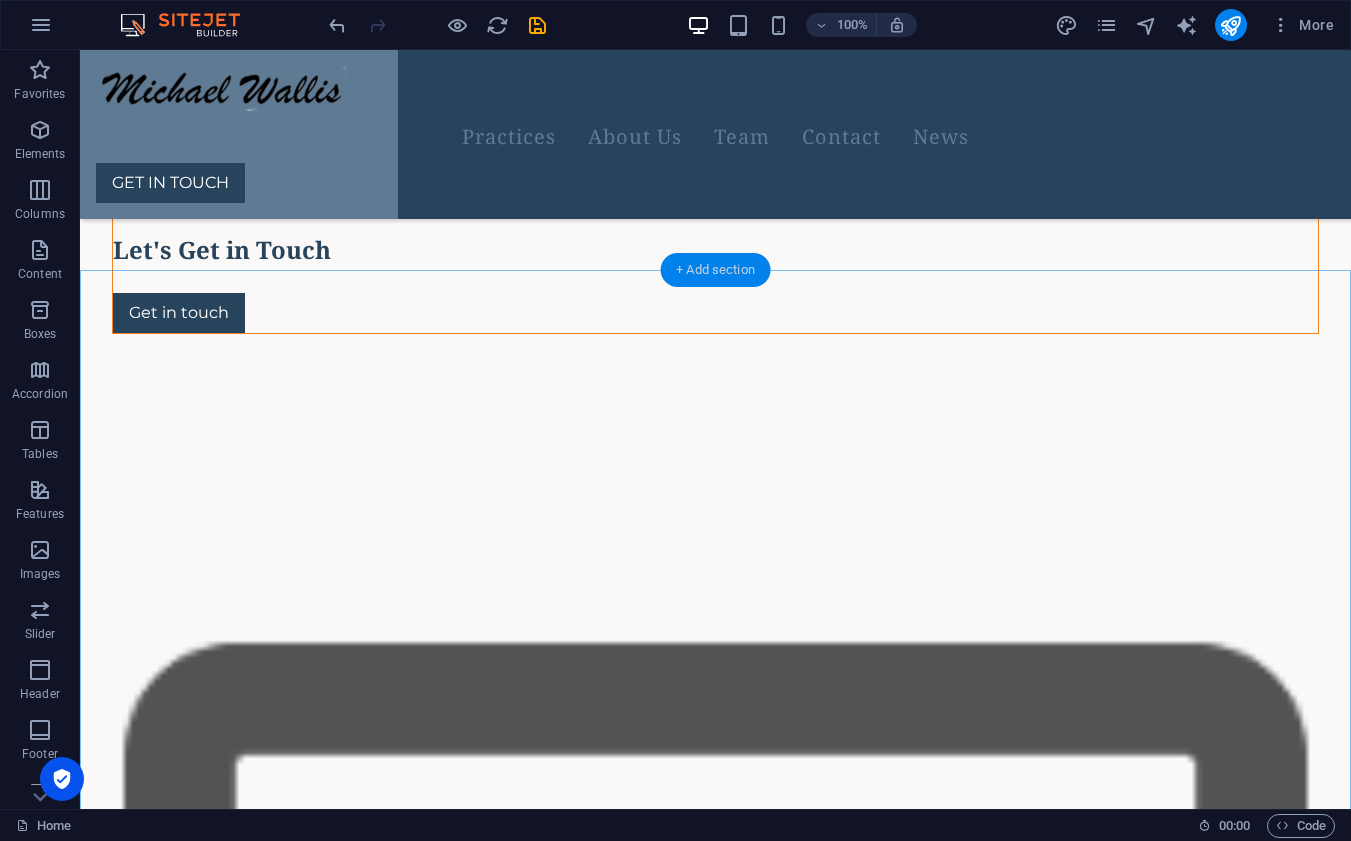 click on "+ Add section" at bounding box center [715, 270] 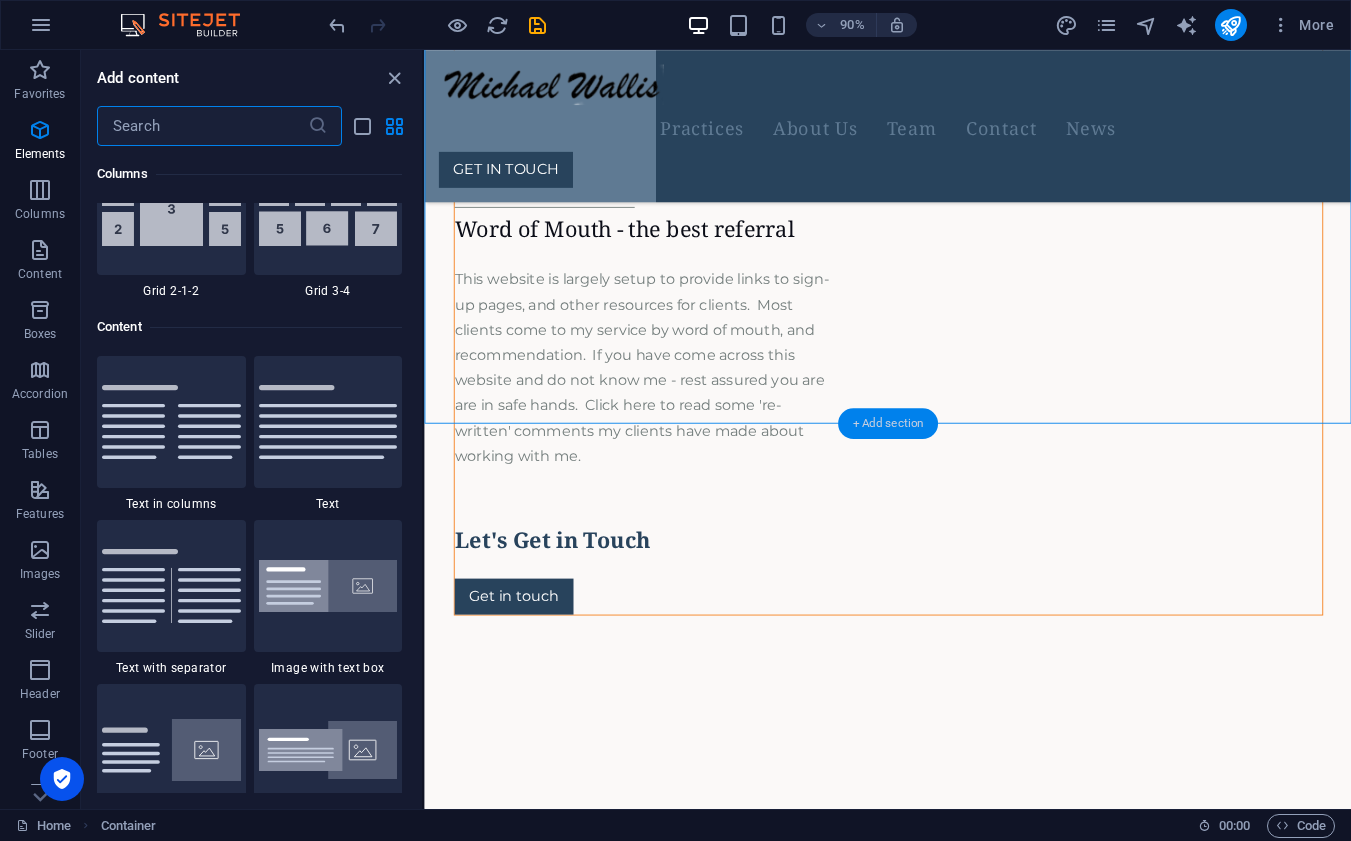 scroll, scrollTop: 3499, scrollLeft: 0, axis: vertical 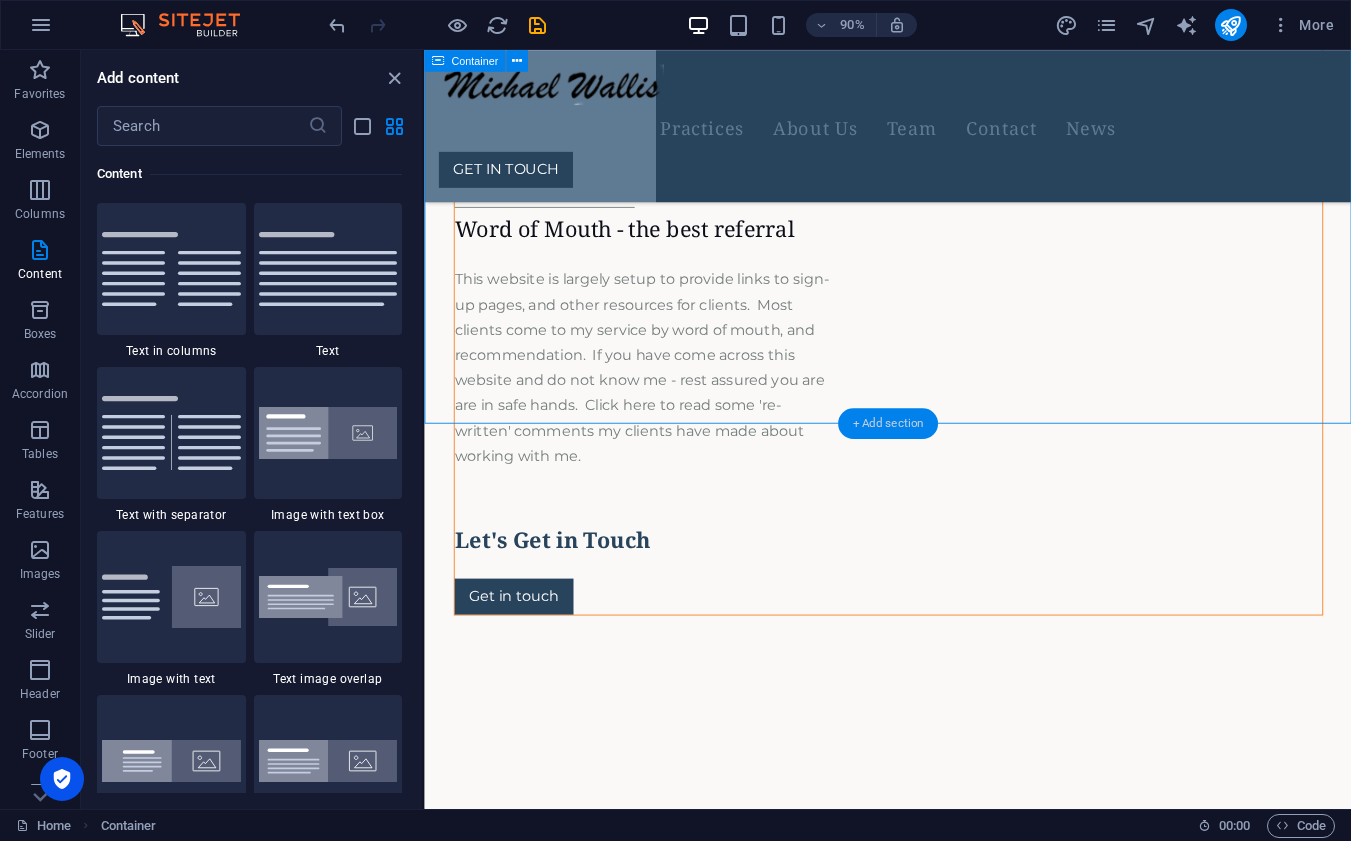 click on "+ Add section" at bounding box center [888, 423] 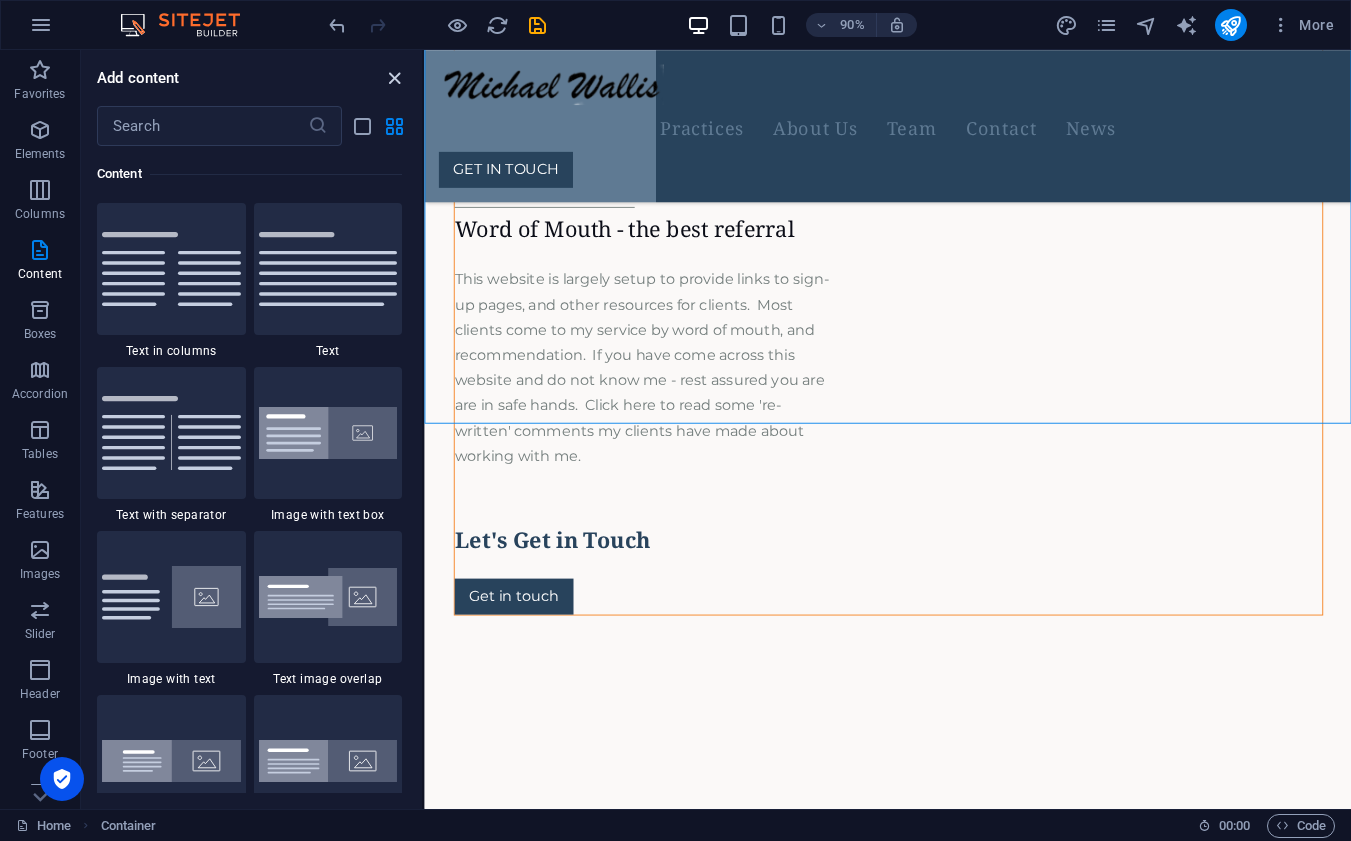 click at bounding box center [394, 78] 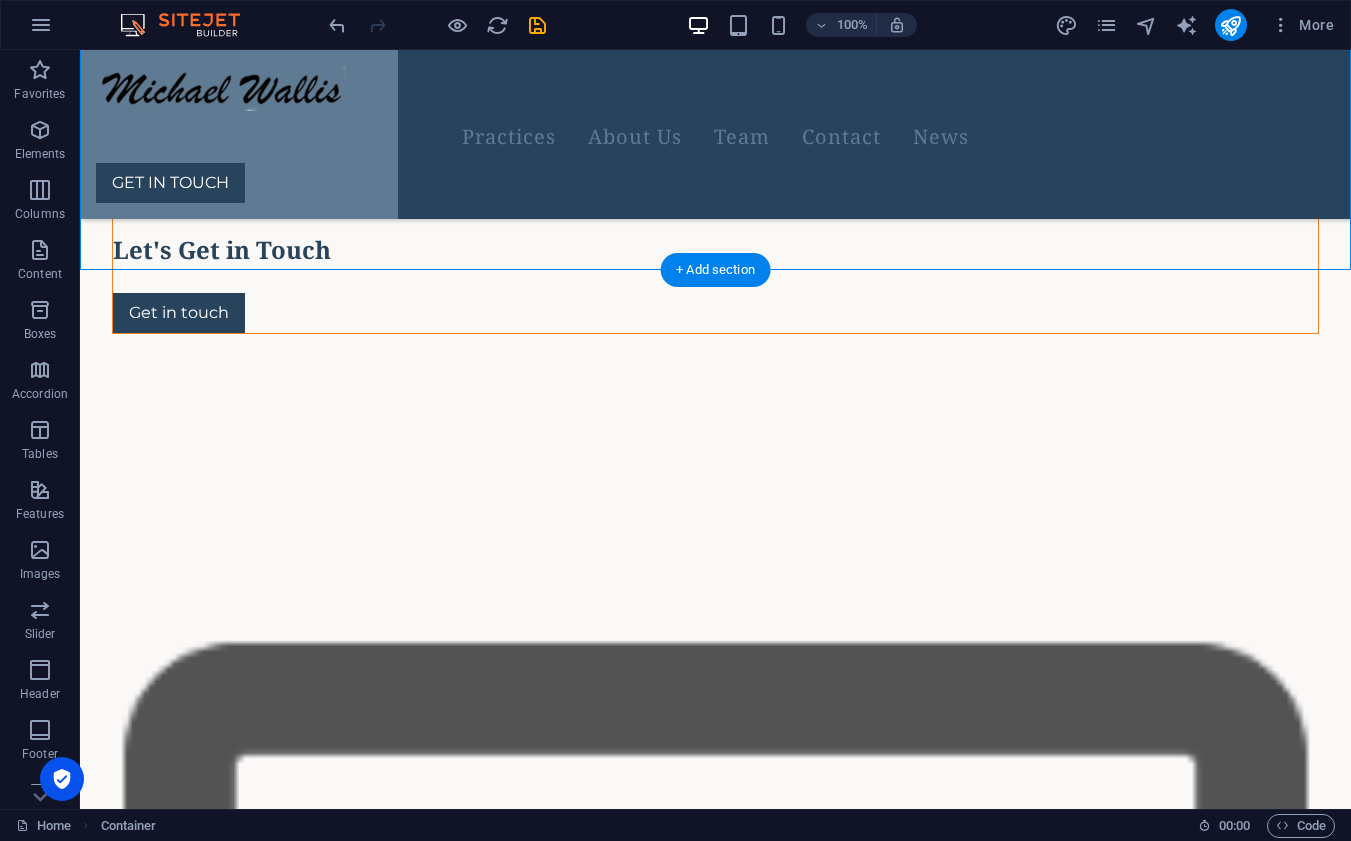 click at bounding box center [715, 1095] 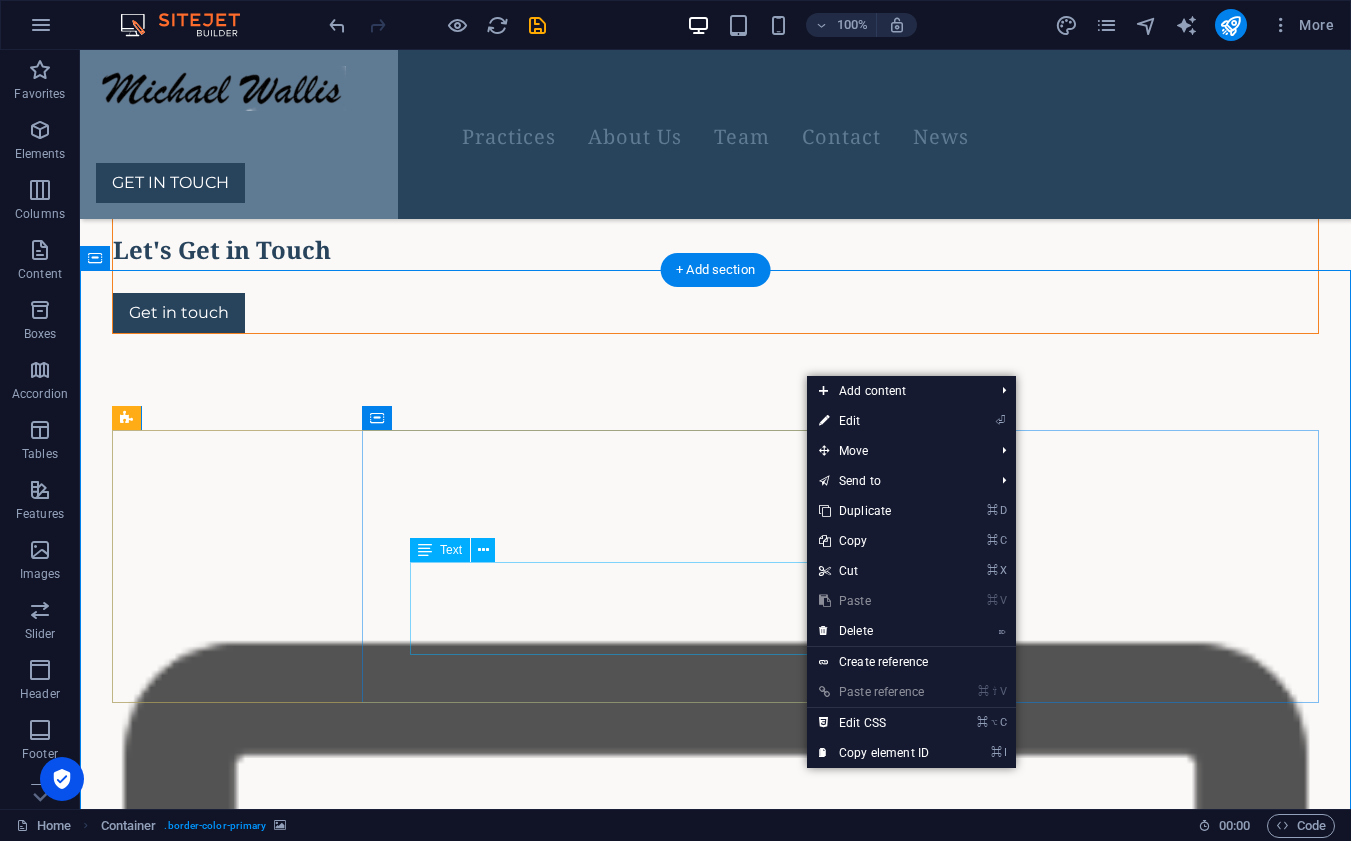 click on "⌦  Delete" at bounding box center [874, 631] 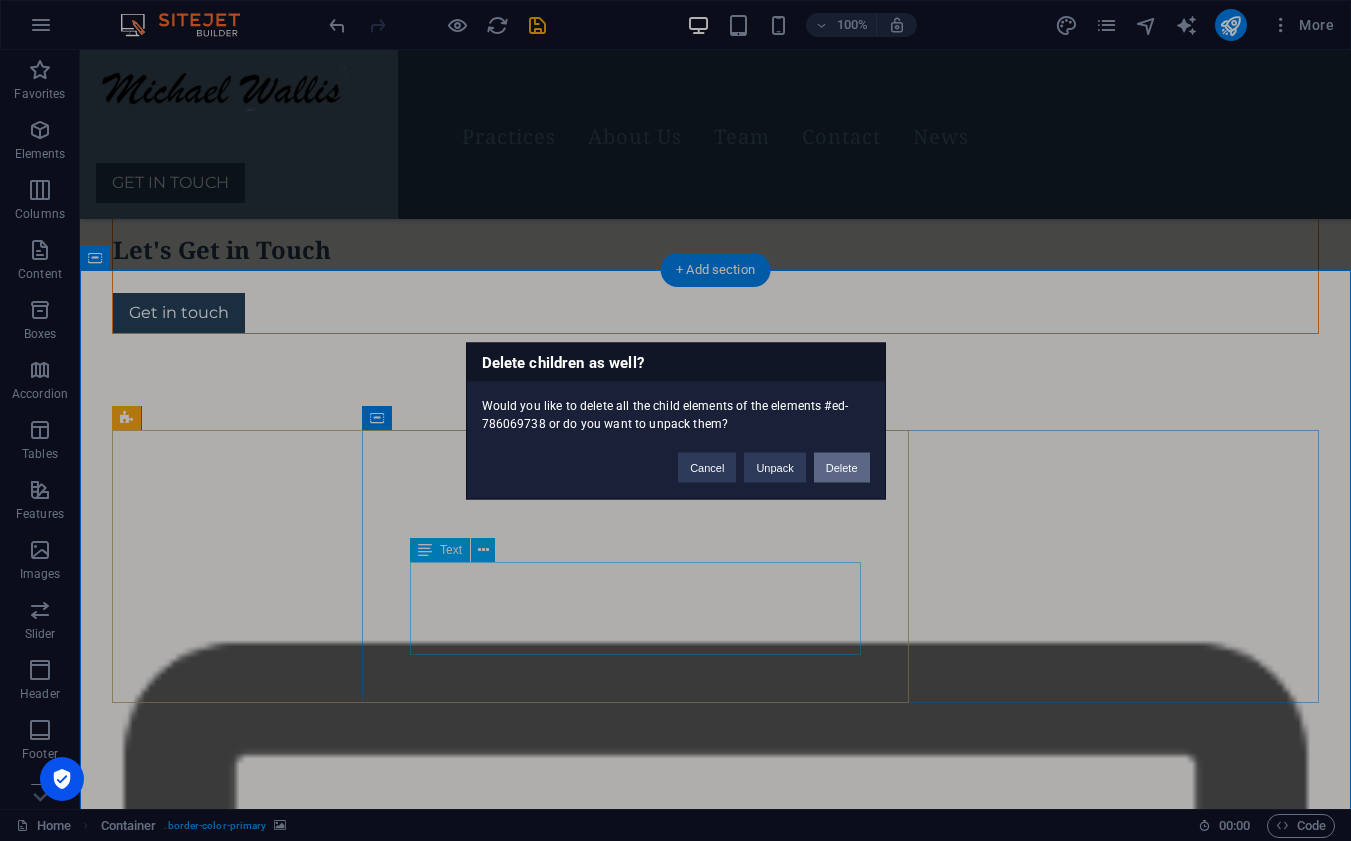 click on "Delete" at bounding box center (842, 467) 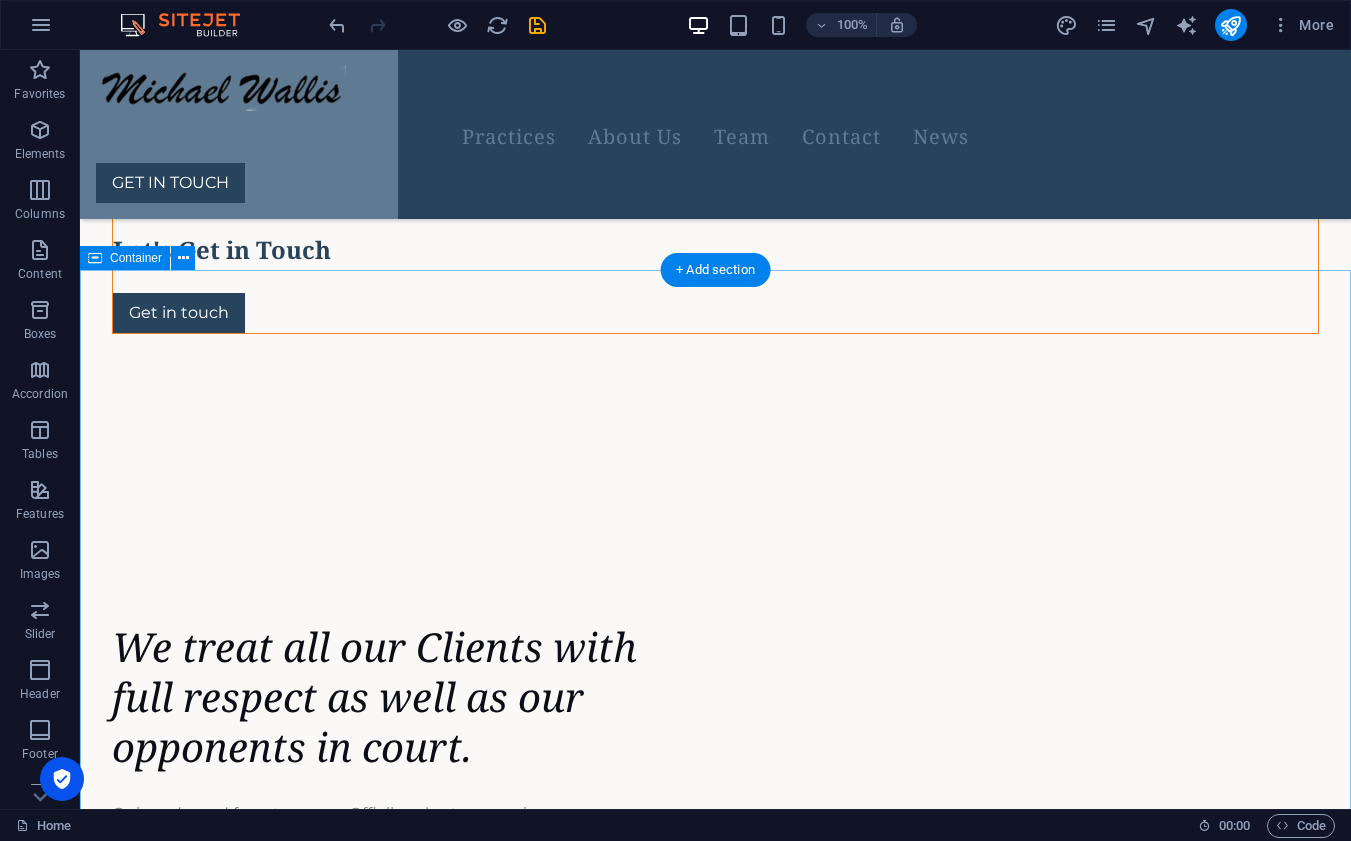 click on "We treat all our Clients with full respect as well as our opponents in court. Quia sed quod fuga tempora. Officiis voluptas asperiores numquam. Velit occaecati et et blanditiis ab placeat qui. Caecati et et blanditiis ab placeat qui. Clandit iis ab placeat qui.Quia sed quod fuga tempora. Officiis voluptas asperiores numquam. Velit occaecati et et blanditiis ab placeat qui. Caecati et et blanditiis ab placeat qui. Clandit iis ab. Client-driven group Quia sed quod fuga tempora. Officiis voluptas asperiores numquam. Velit occaecati et et blanditiis ab placeat qui. Caecati et et blanditiis ab placeat qui. Clandit iis ab placeat qui. Drop content here or  Add elements  Paste clipboard Drop content here or  Add elements  Paste clipboard" at bounding box center [715, 1444] 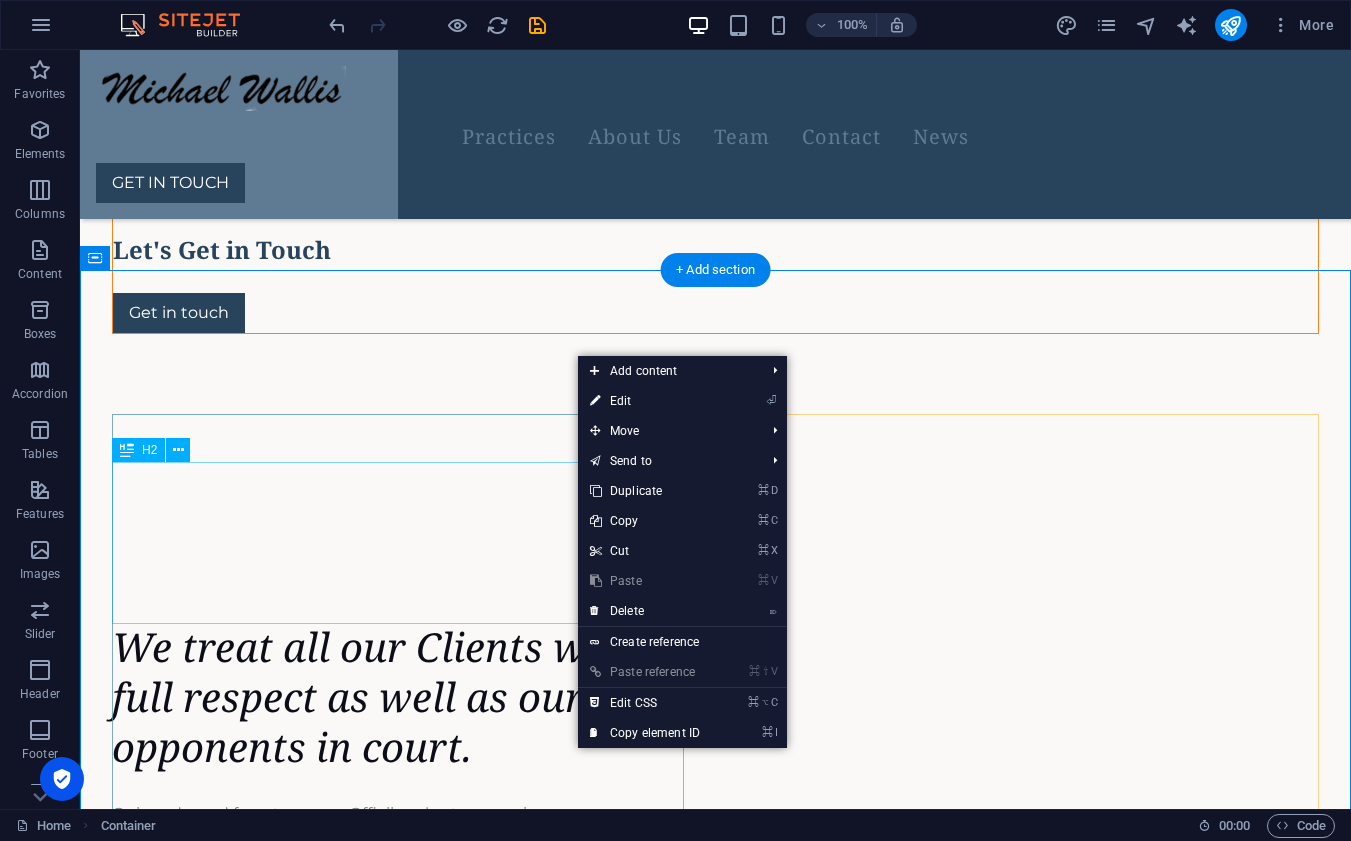 click on "⌦  Delete" at bounding box center (645, 611) 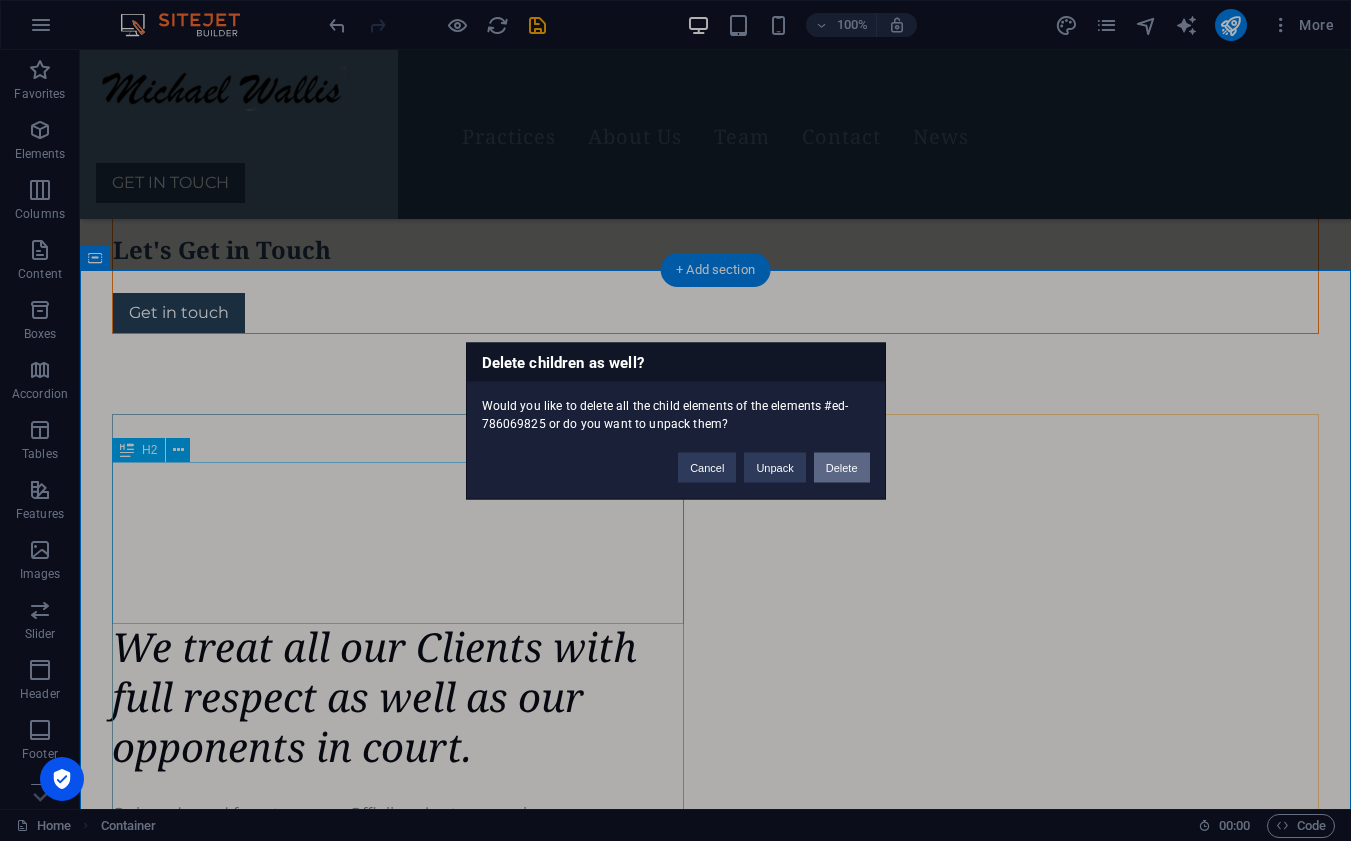 click on "Delete" at bounding box center [842, 467] 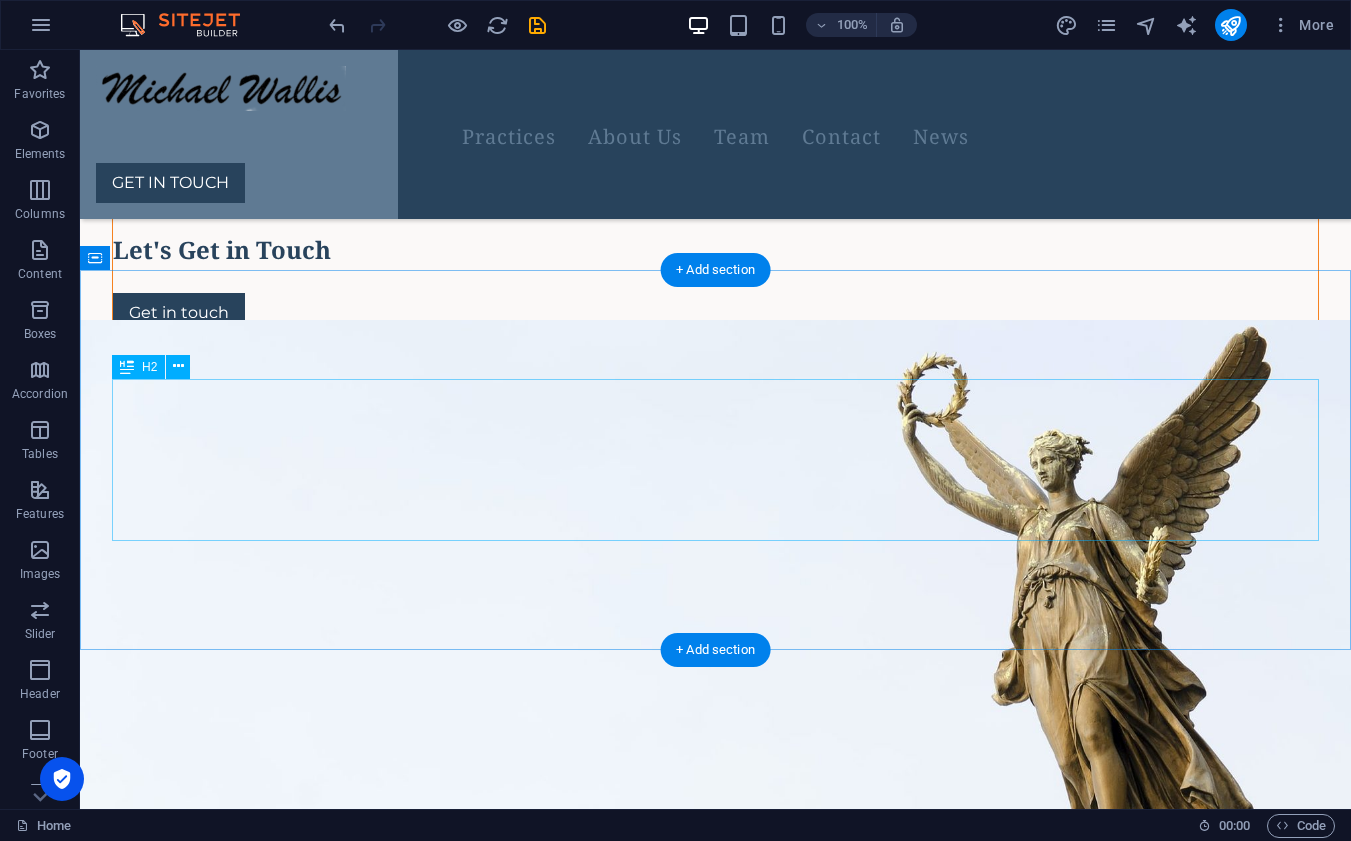 click on "“Our lawyers have years of  experience in serious and difficult cases  that are often being  successfully resolved .”" at bounding box center (715, 1171) 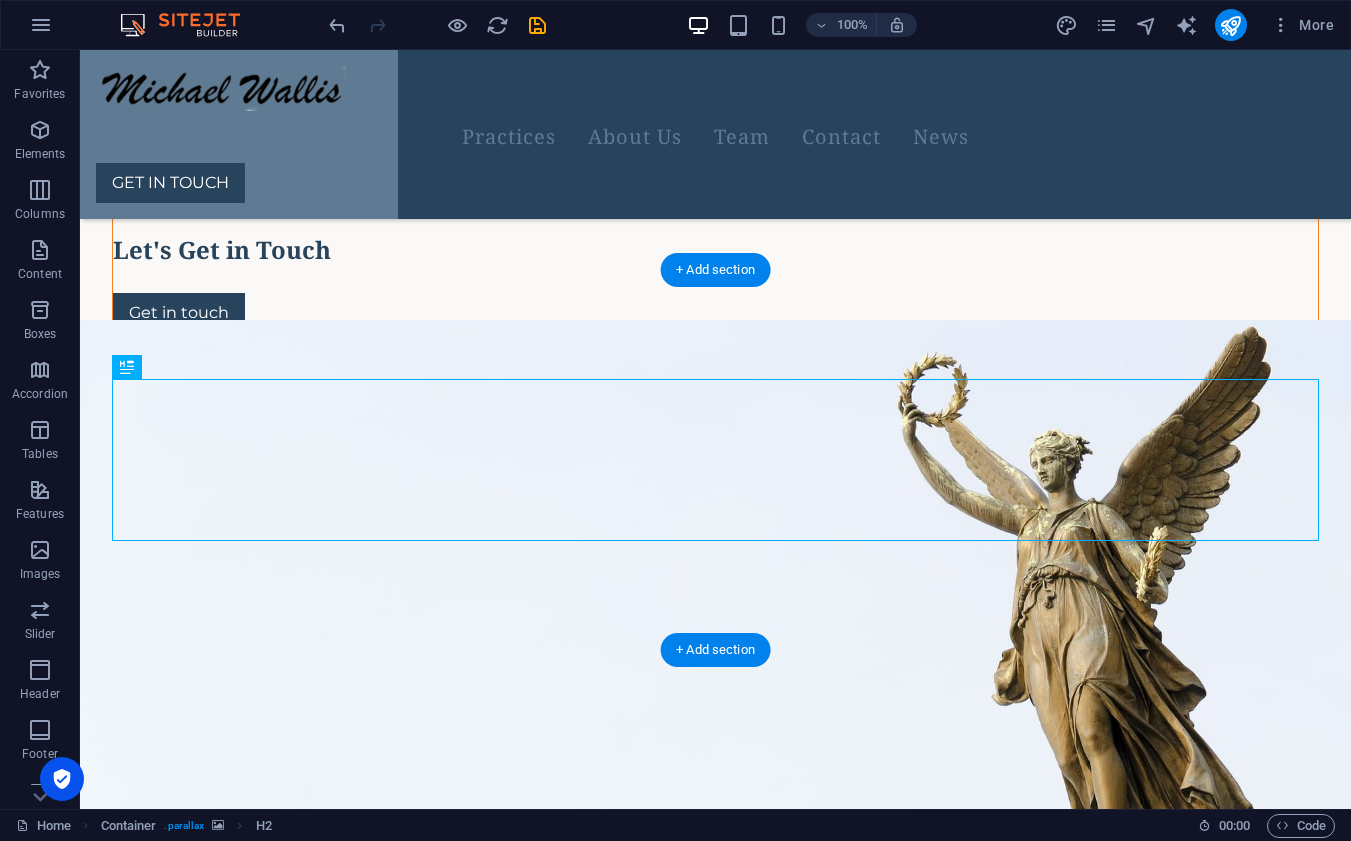 click at bounding box center [715, 605] 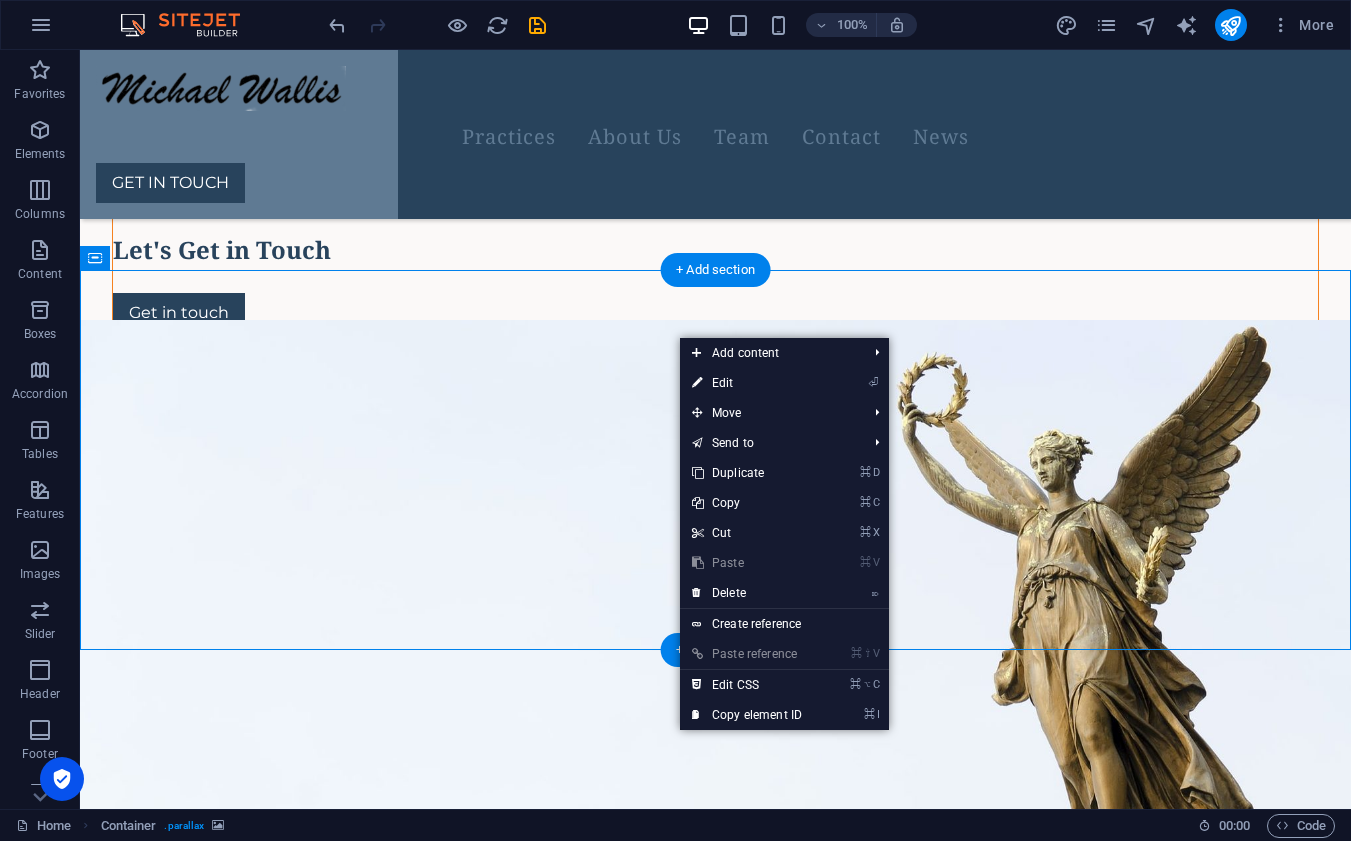 click on "⌦  Delete" at bounding box center (747, 593) 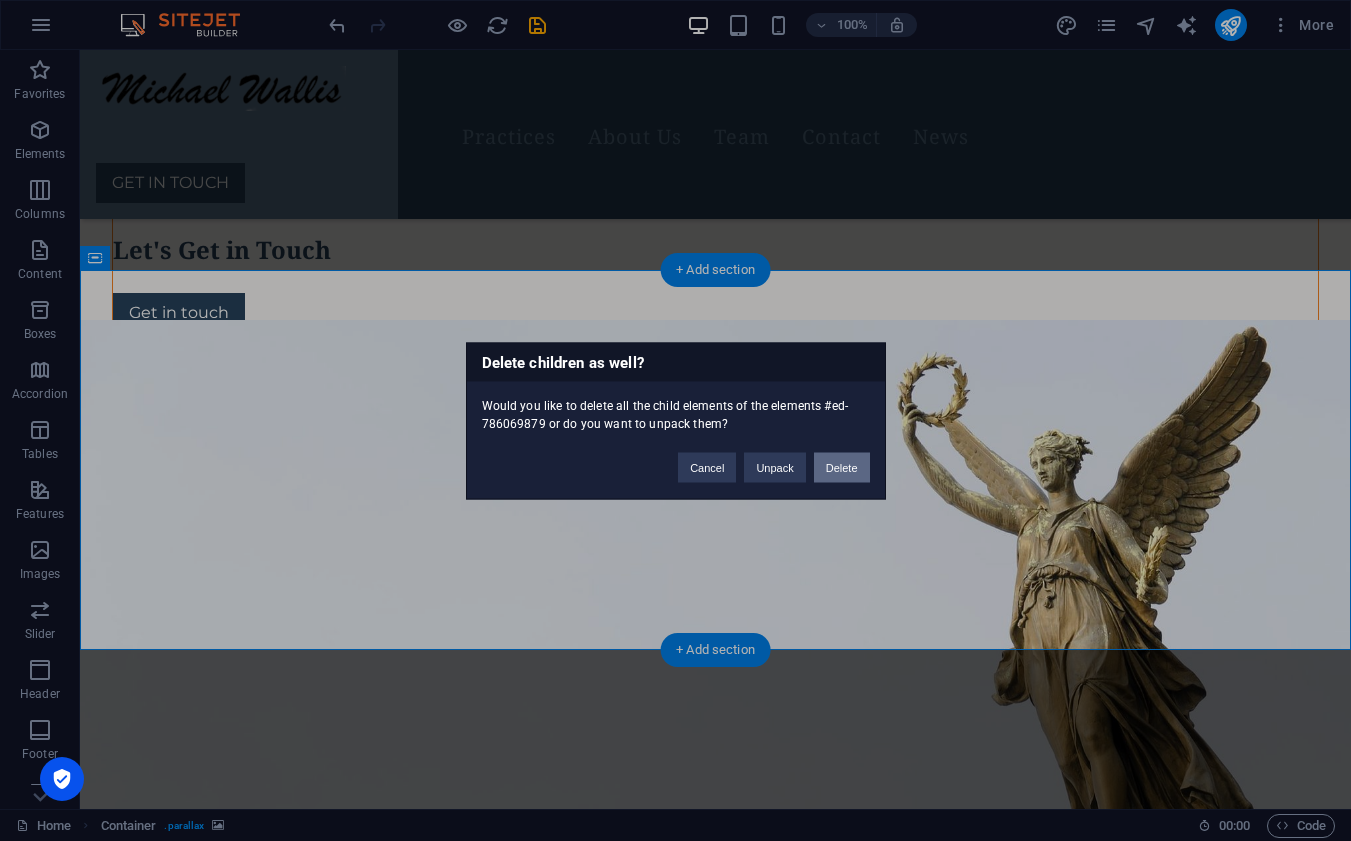 drag, startPoint x: 839, startPoint y: 466, endPoint x: 759, endPoint y: 422, distance: 91.3017 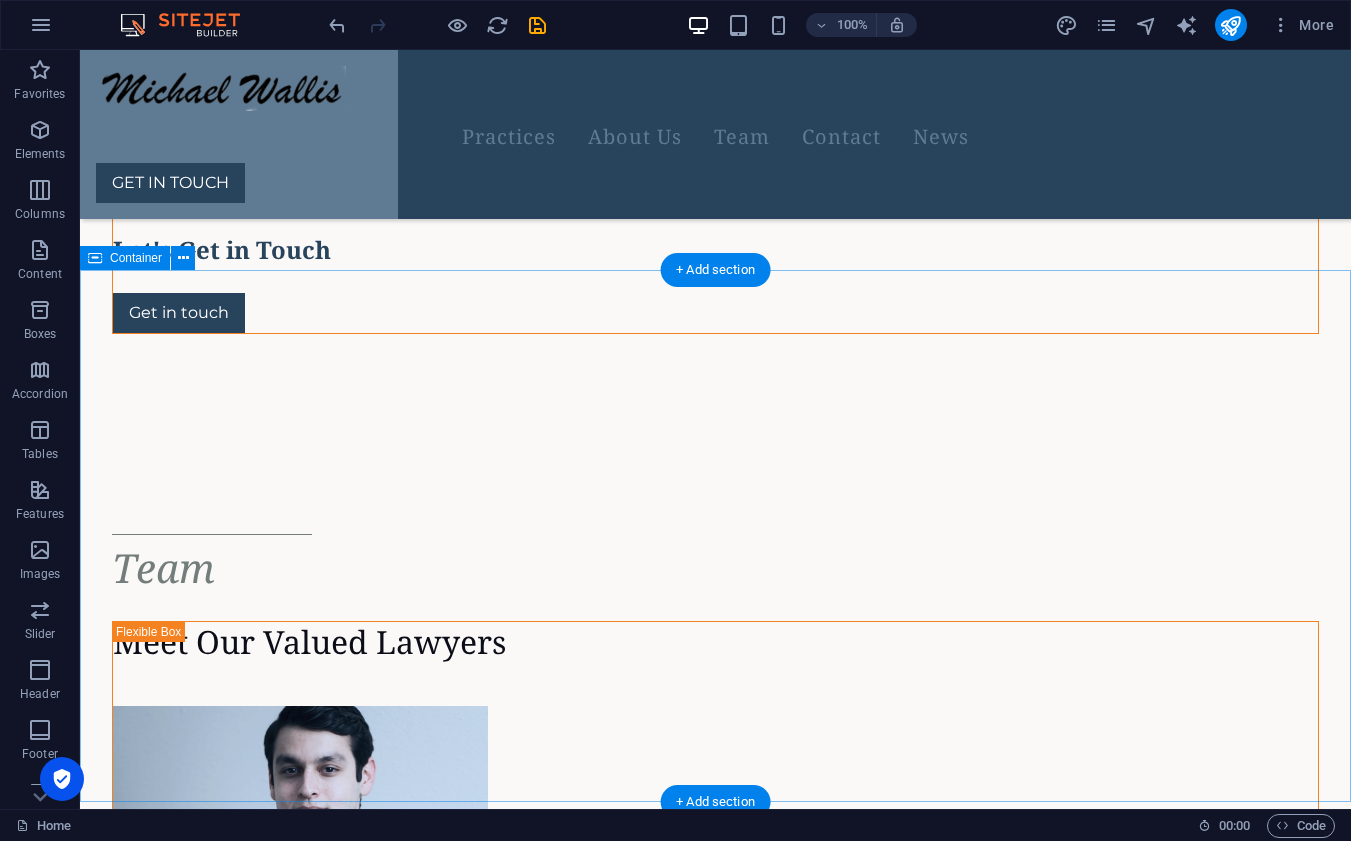 click on "Team Meet Our Valued Lawyers [PERSON_NAME] Quia sed quod fuga tempora. Off iciis voluptas asperiores numquam. [PERSON_NAME] Quia sed quod fuga tempora. Off iciis voluptas asperiores numquam. [PERSON_NAME] Quia sed quod fuga tempora. Off iciis voluptas asperiores numquam. SEE ALL   " at bounding box center (715, 1620) 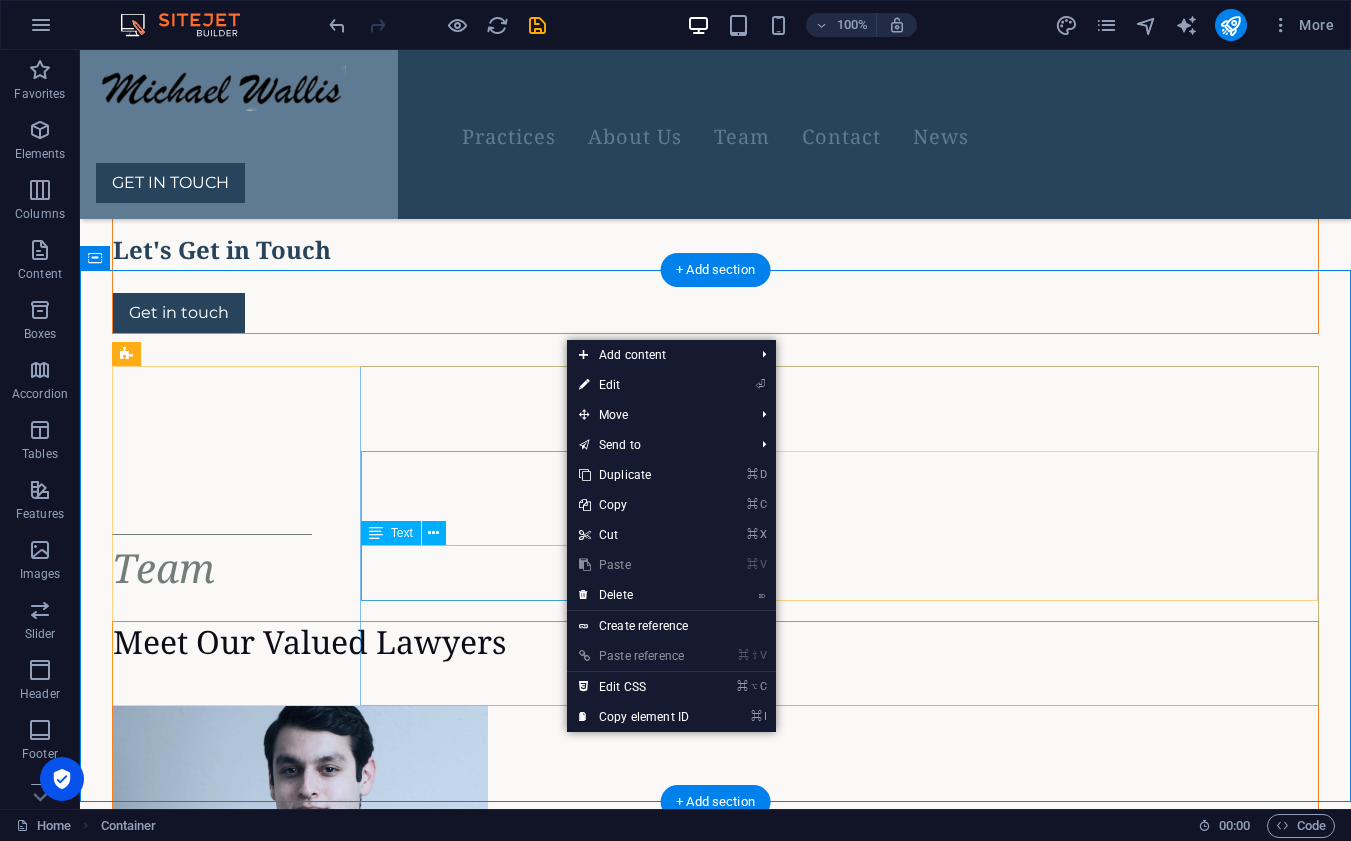 click on "⌦  Delete" at bounding box center [634, 595] 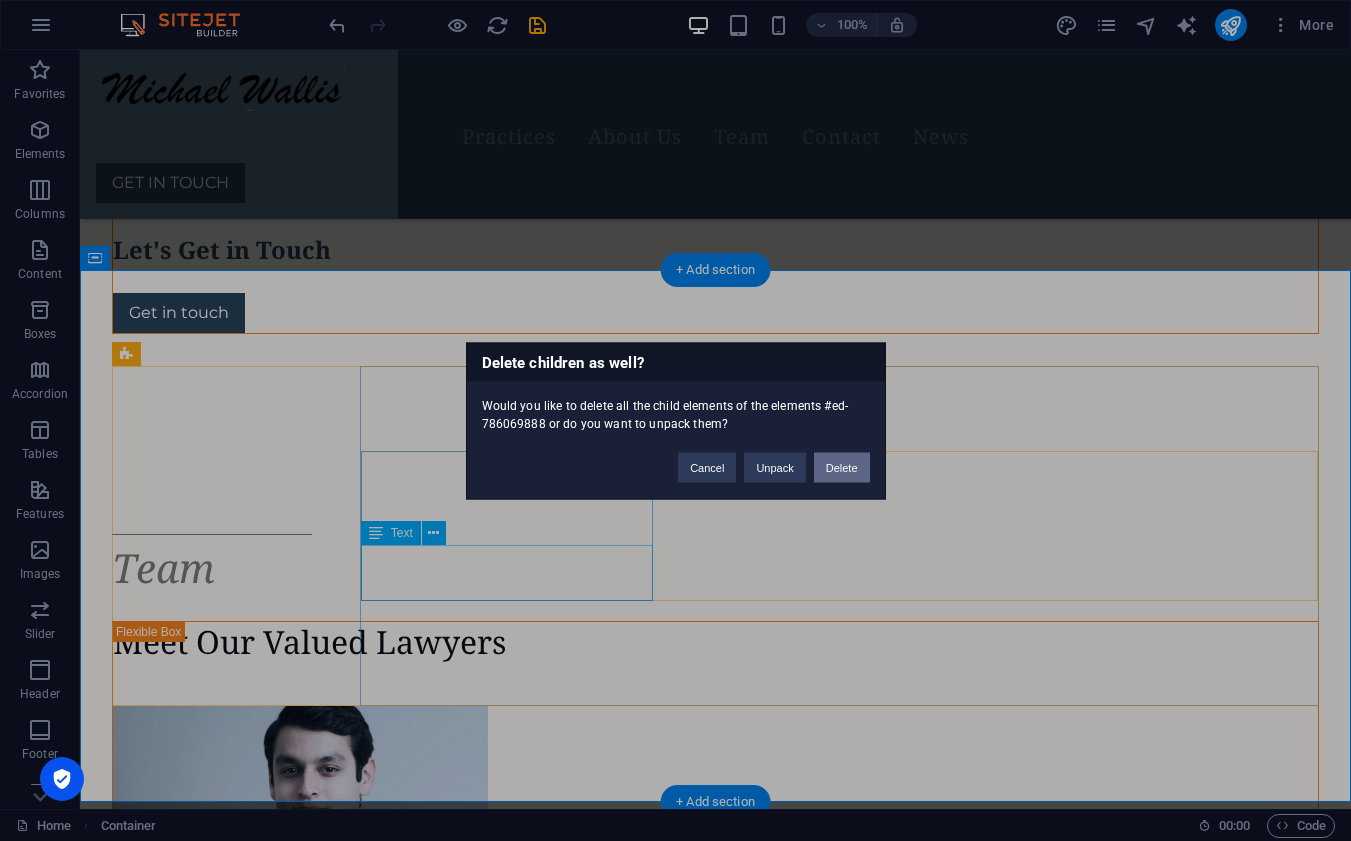 click on "Delete" at bounding box center [842, 467] 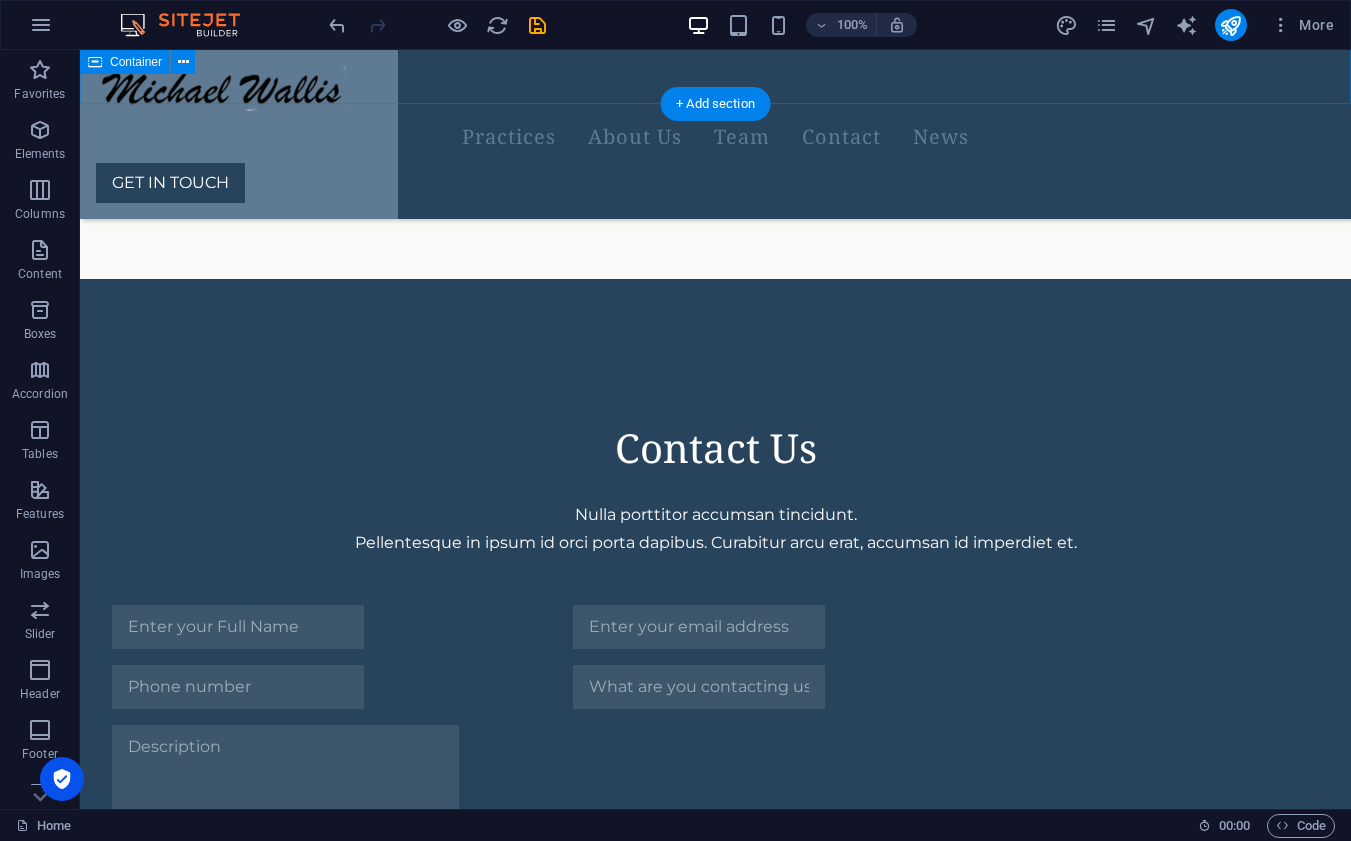 scroll, scrollTop: 2278, scrollLeft: 0, axis: vertical 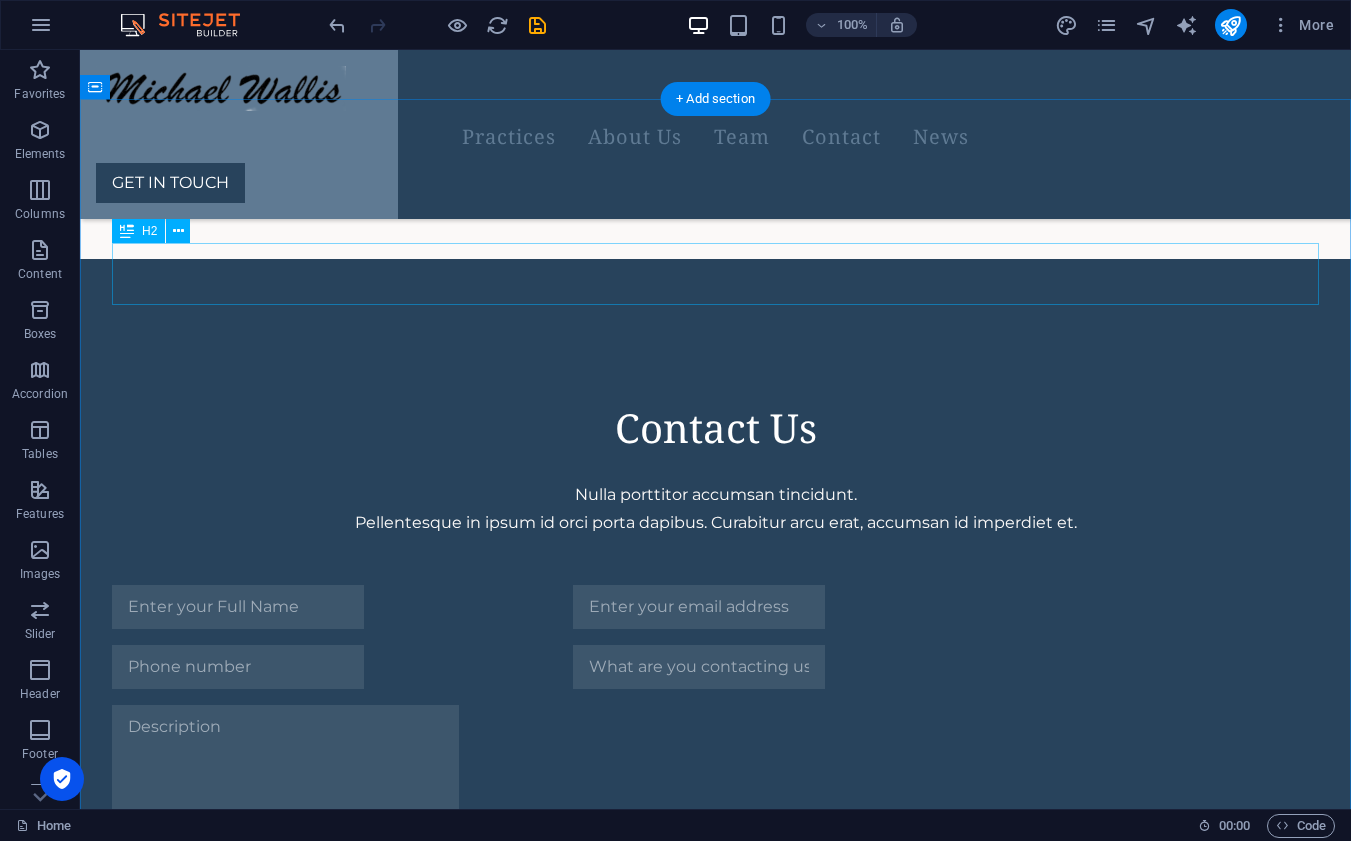 click on "Con tact Us" at bounding box center (715, 428) 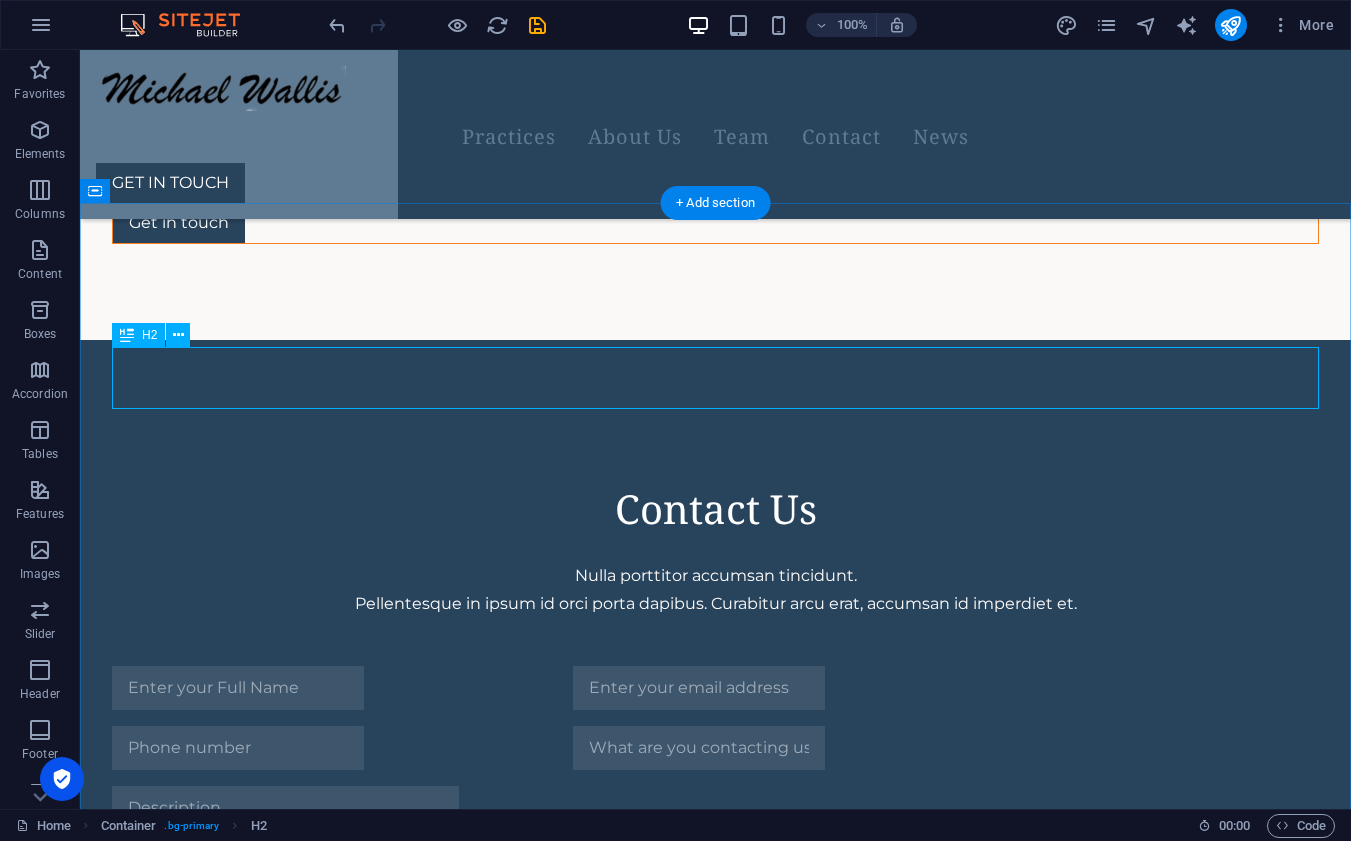 scroll, scrollTop: 2158, scrollLeft: 0, axis: vertical 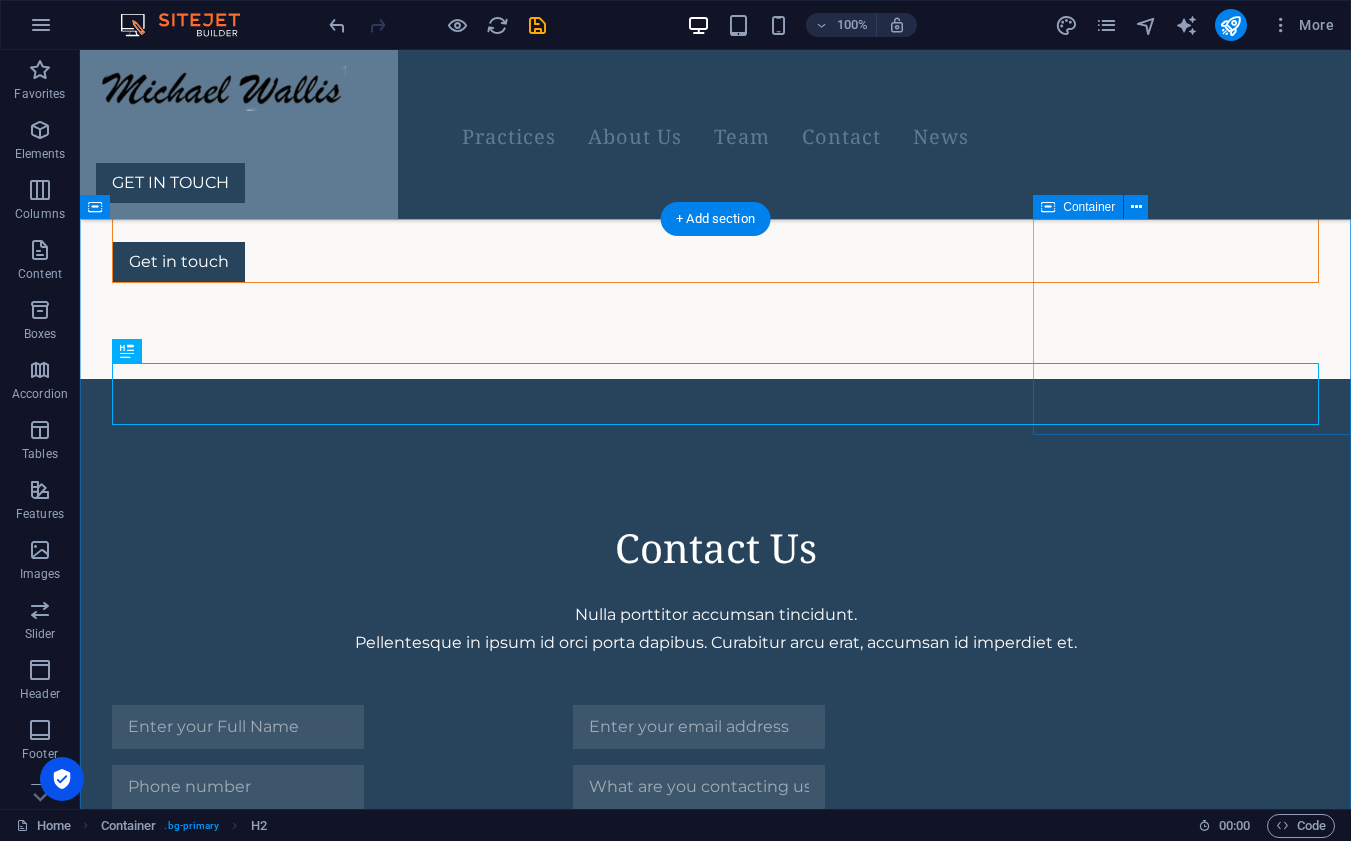 click on "Drop content here or  Add elements  Paste clipboard" at bounding box center (1192, -2037) 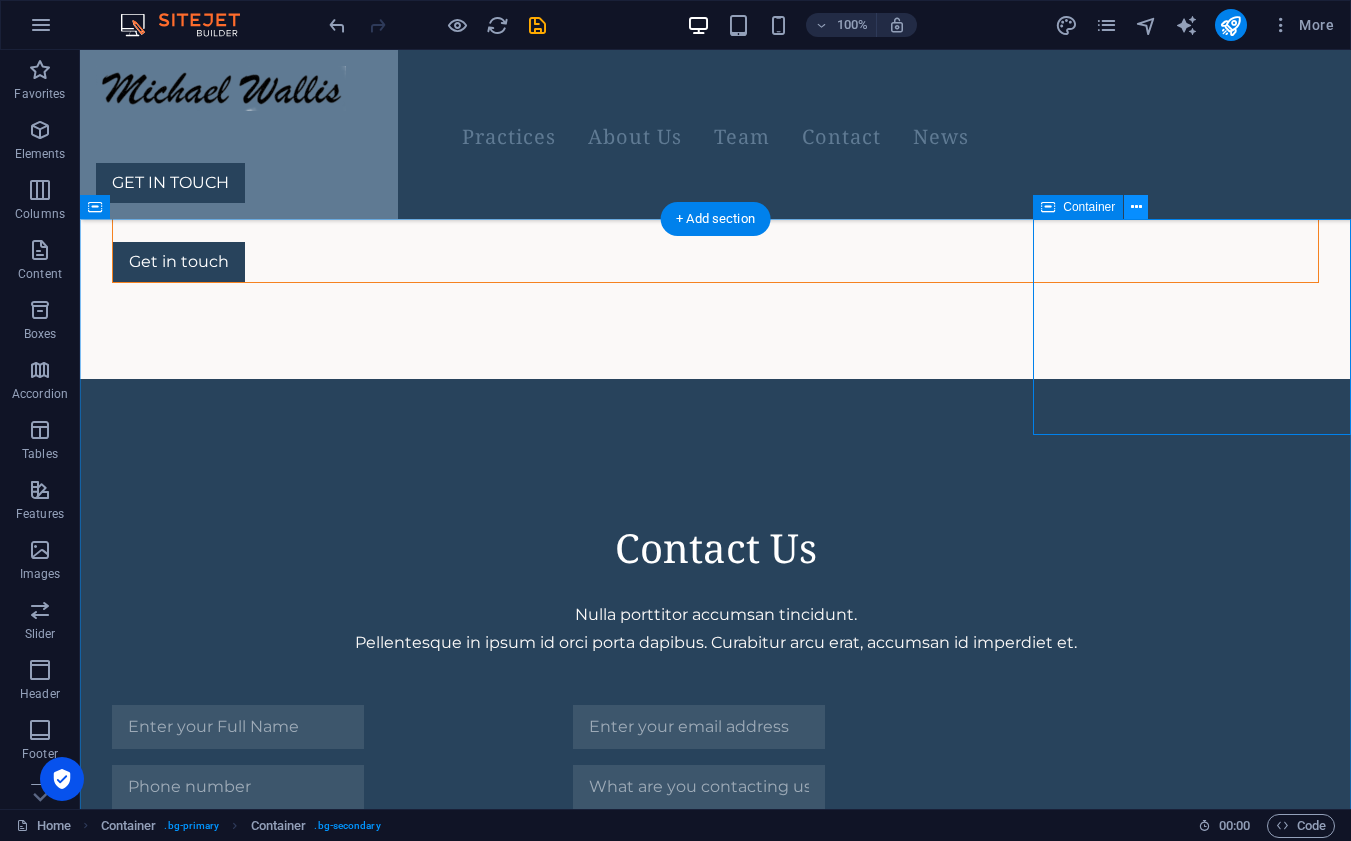 click at bounding box center (1136, 207) 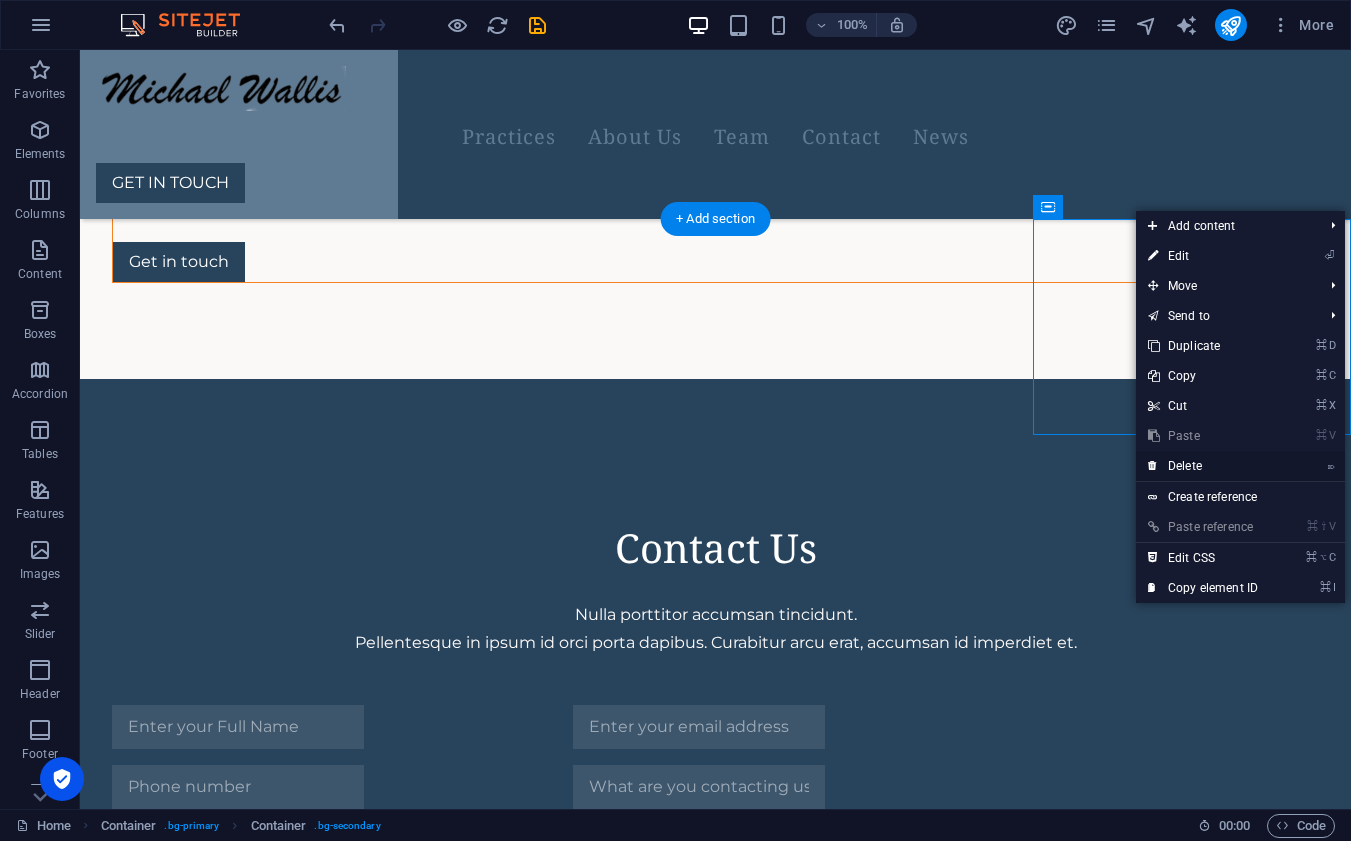 click on "⌦  Delete" at bounding box center (1203, 466) 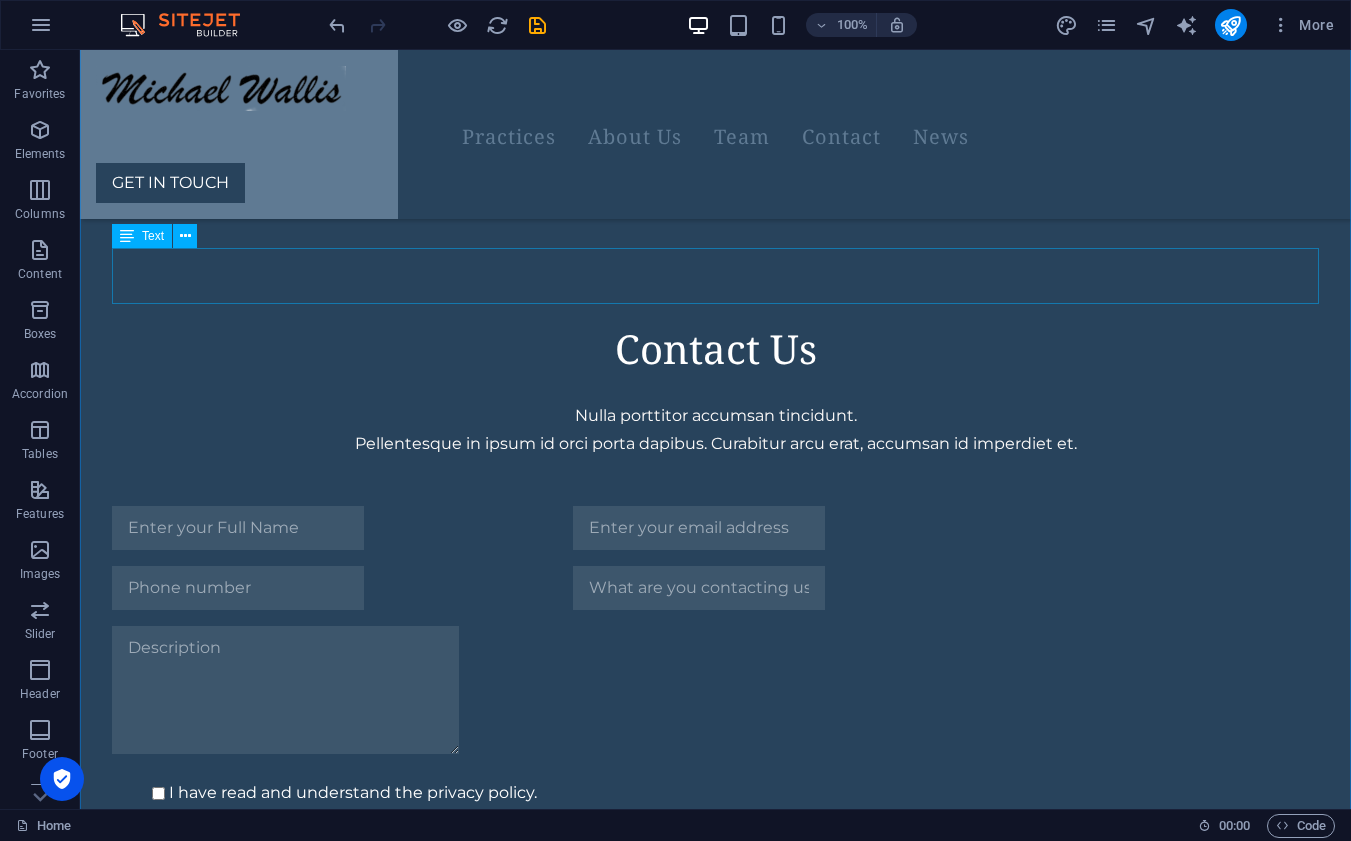 scroll, scrollTop: 2370, scrollLeft: 0, axis: vertical 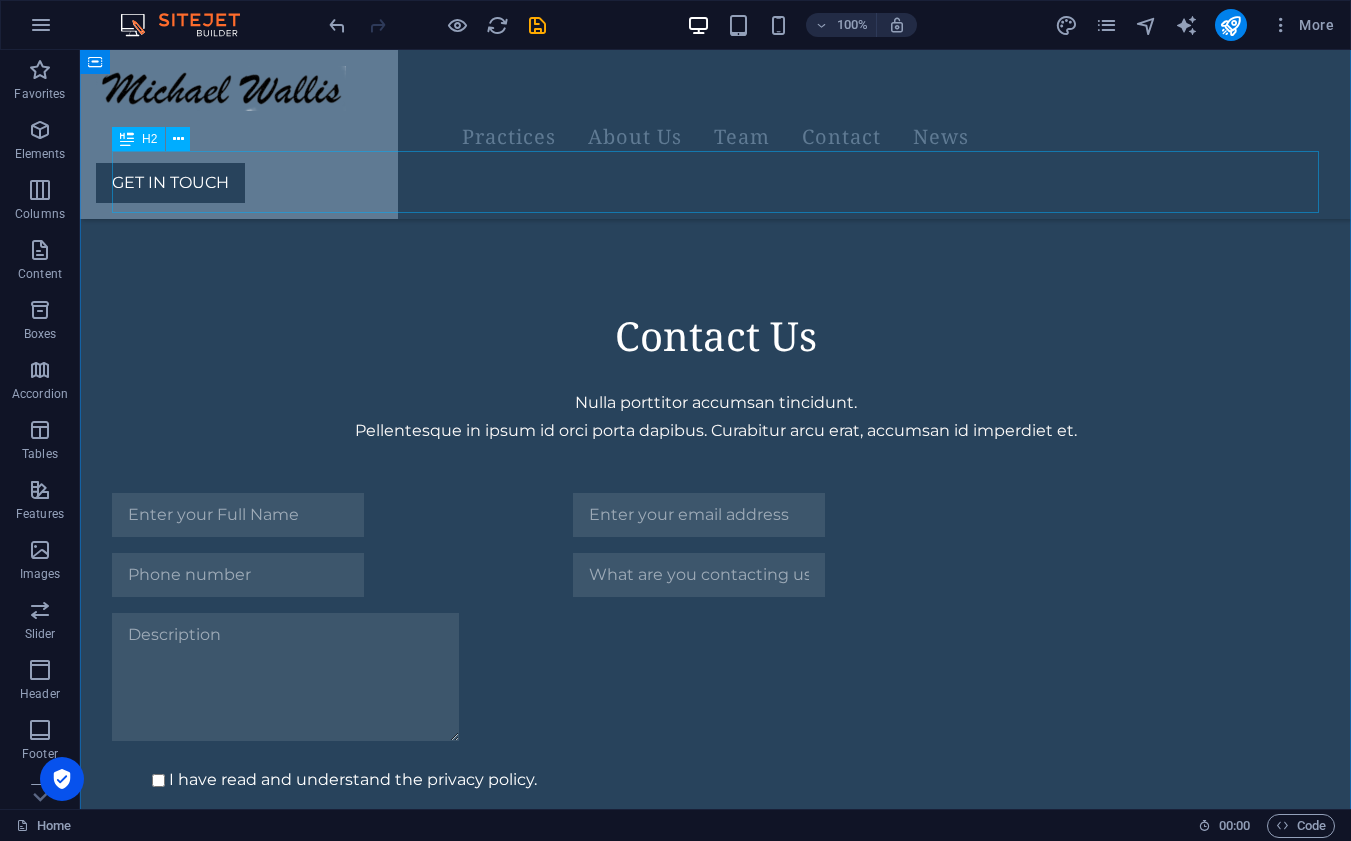 click on "Con tact Us" at bounding box center [715, 336] 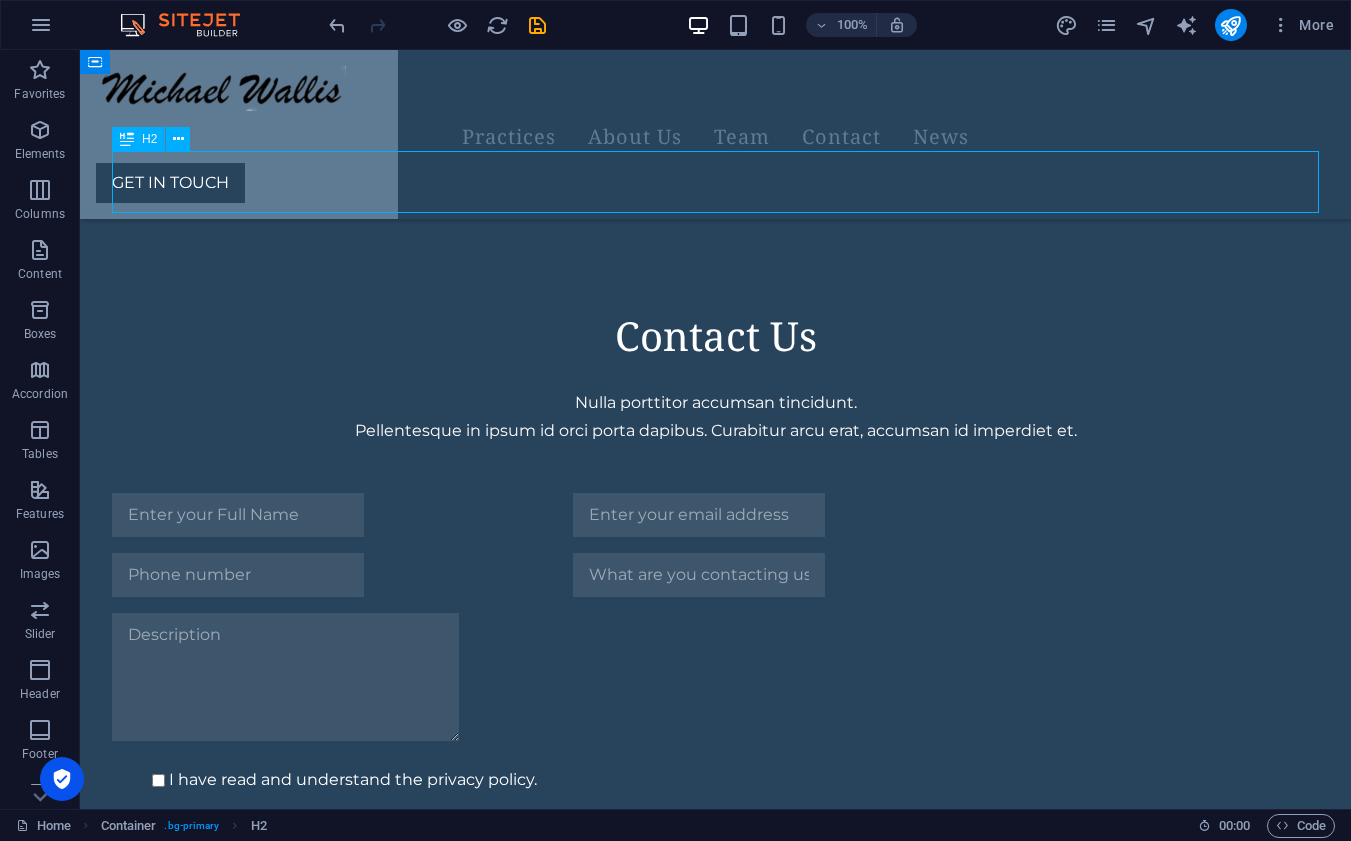 click on "Con tact Us" at bounding box center [715, 336] 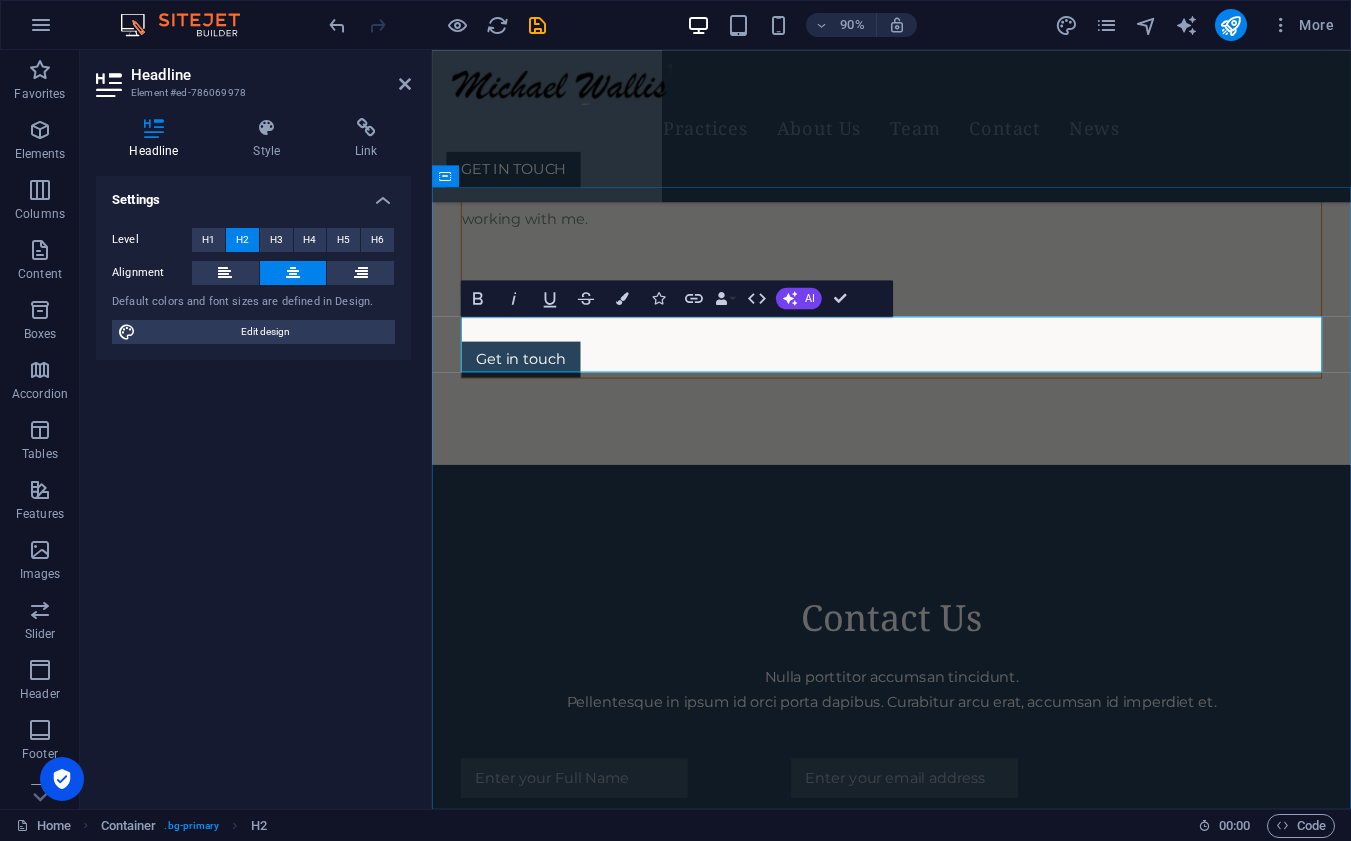 click on "Contact Us" at bounding box center [943, 679] 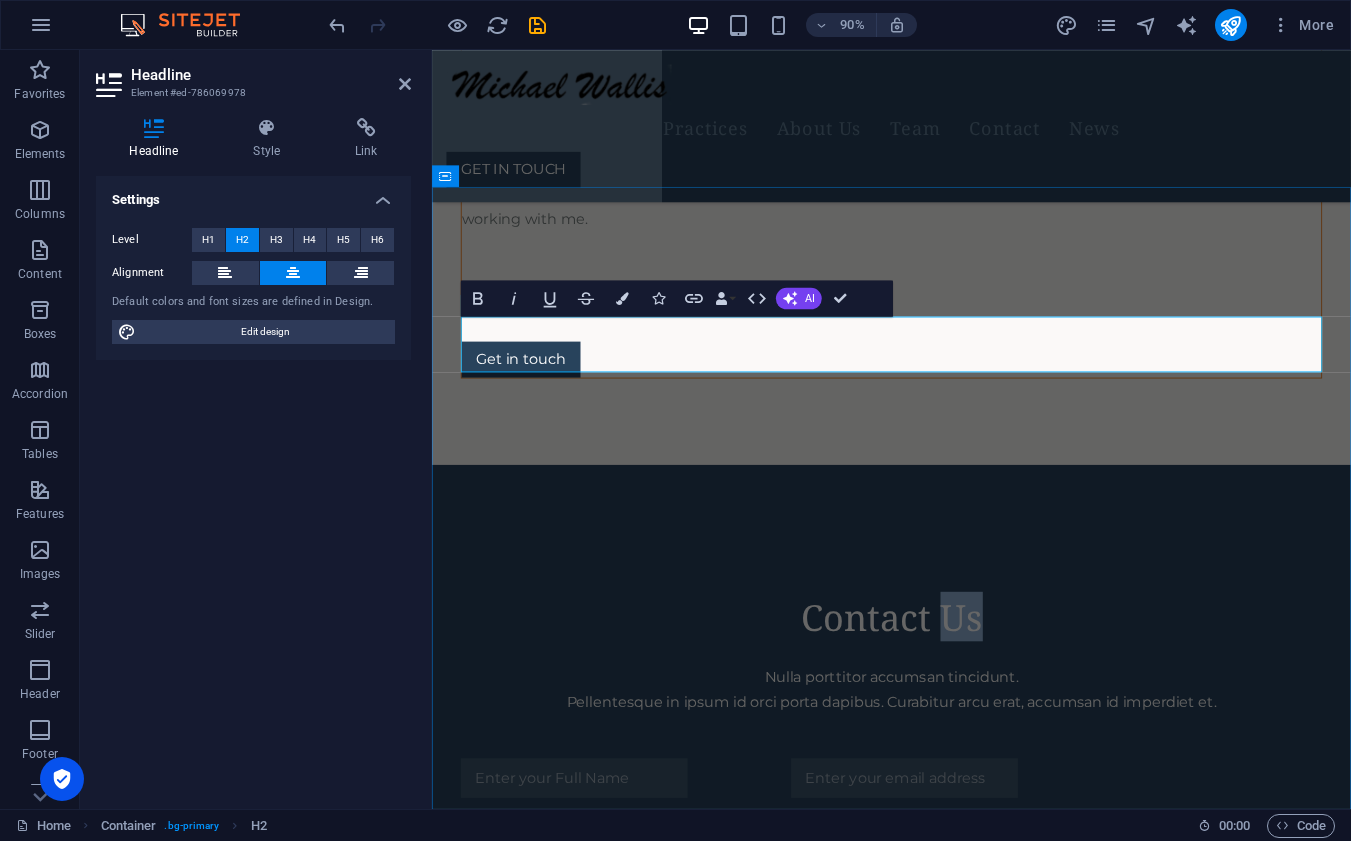 click on "Contact Us" at bounding box center [943, 679] 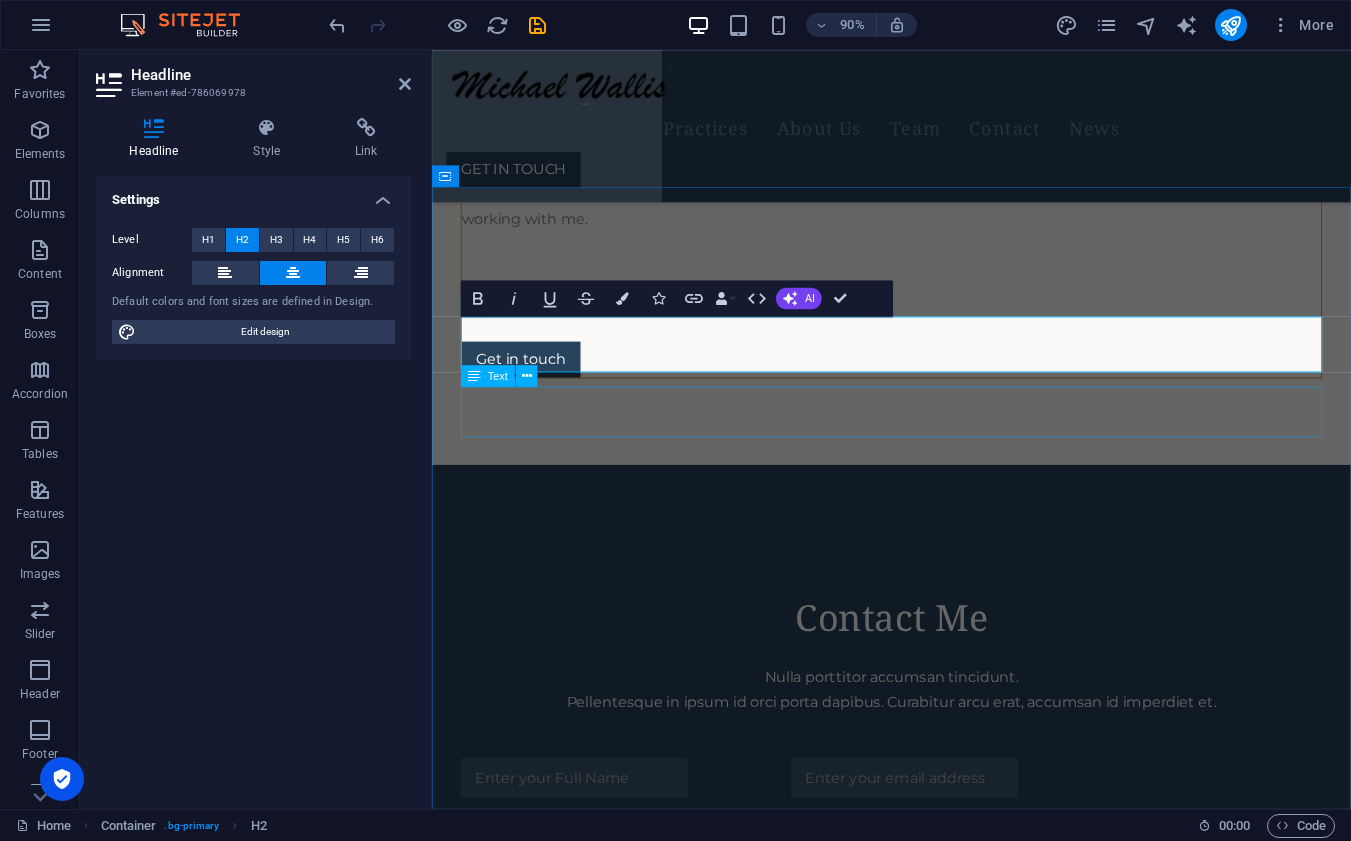 click on "Nulla porttitor accumsan tincidunt.  Pellentesque in ipsum id orci porta dapibus. Curabitur arcu erat, accumsan id imperdiet et." at bounding box center (942, 761) 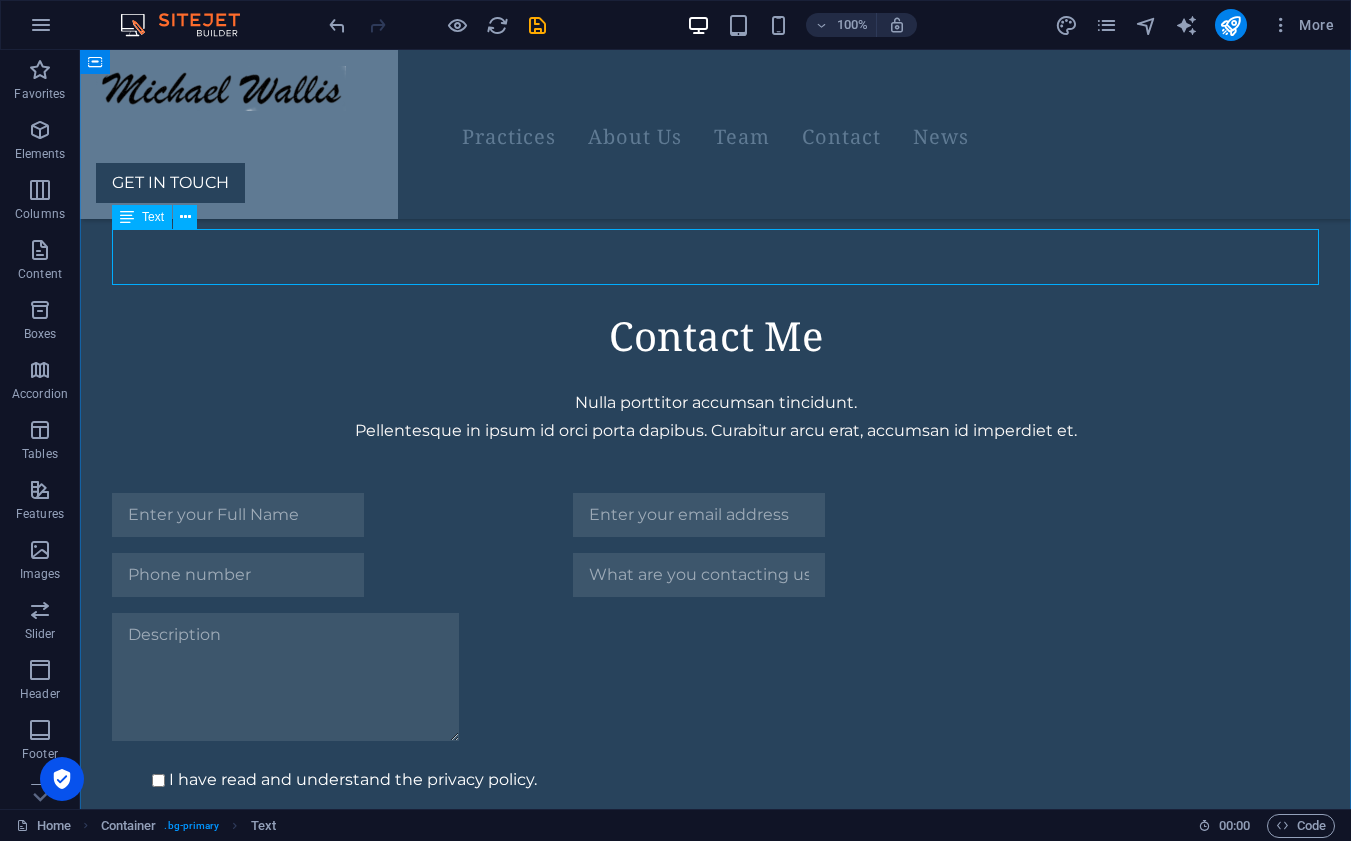 click on "Nulla porttitor accumsan tincidunt.  Pellentesque in ipsum id orci porta dapibus. Curabitur arcu erat, accumsan id imperdiet et." at bounding box center [715, 417] 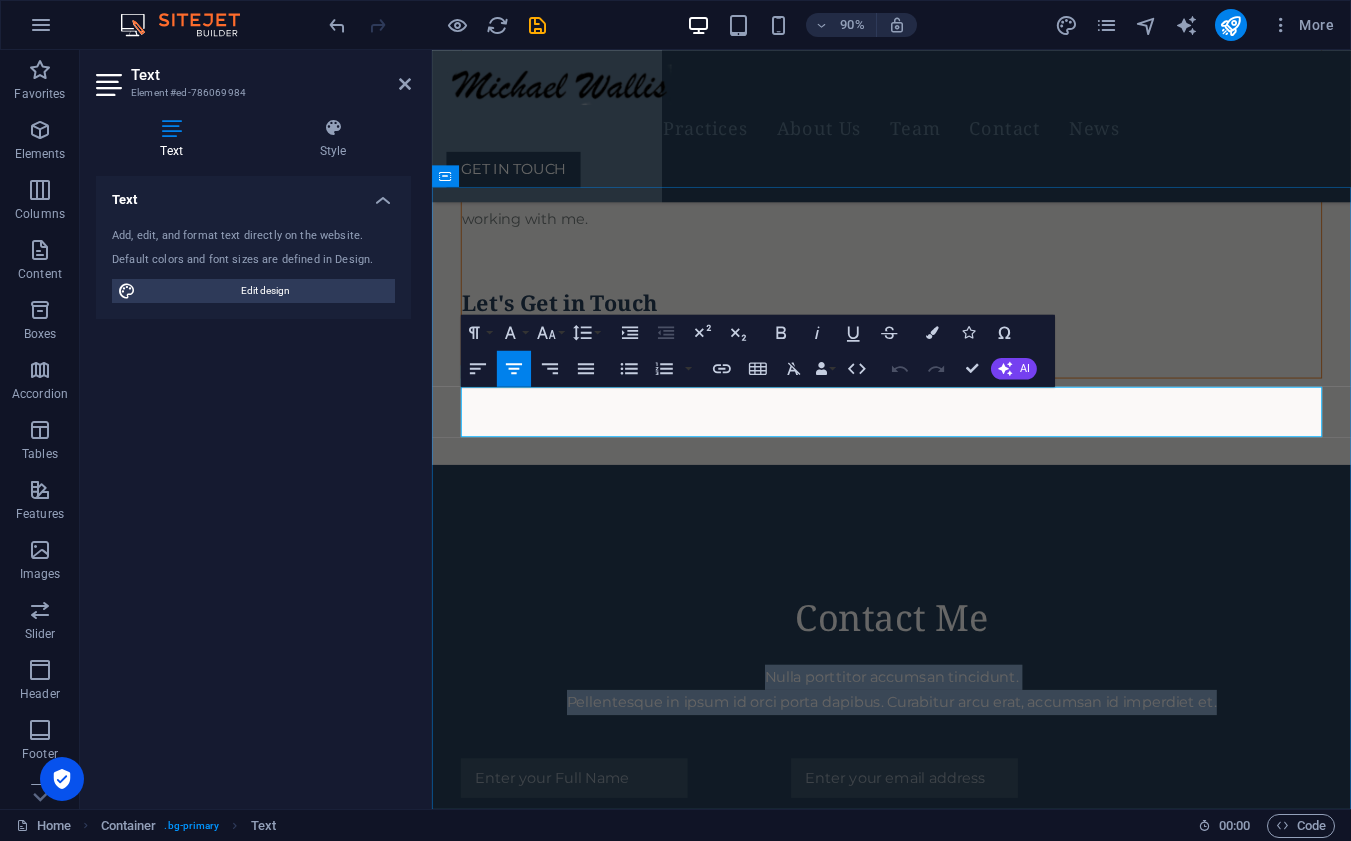 drag, startPoint x: 799, startPoint y: 441, endPoint x: 1306, endPoint y: 459, distance: 507.31943 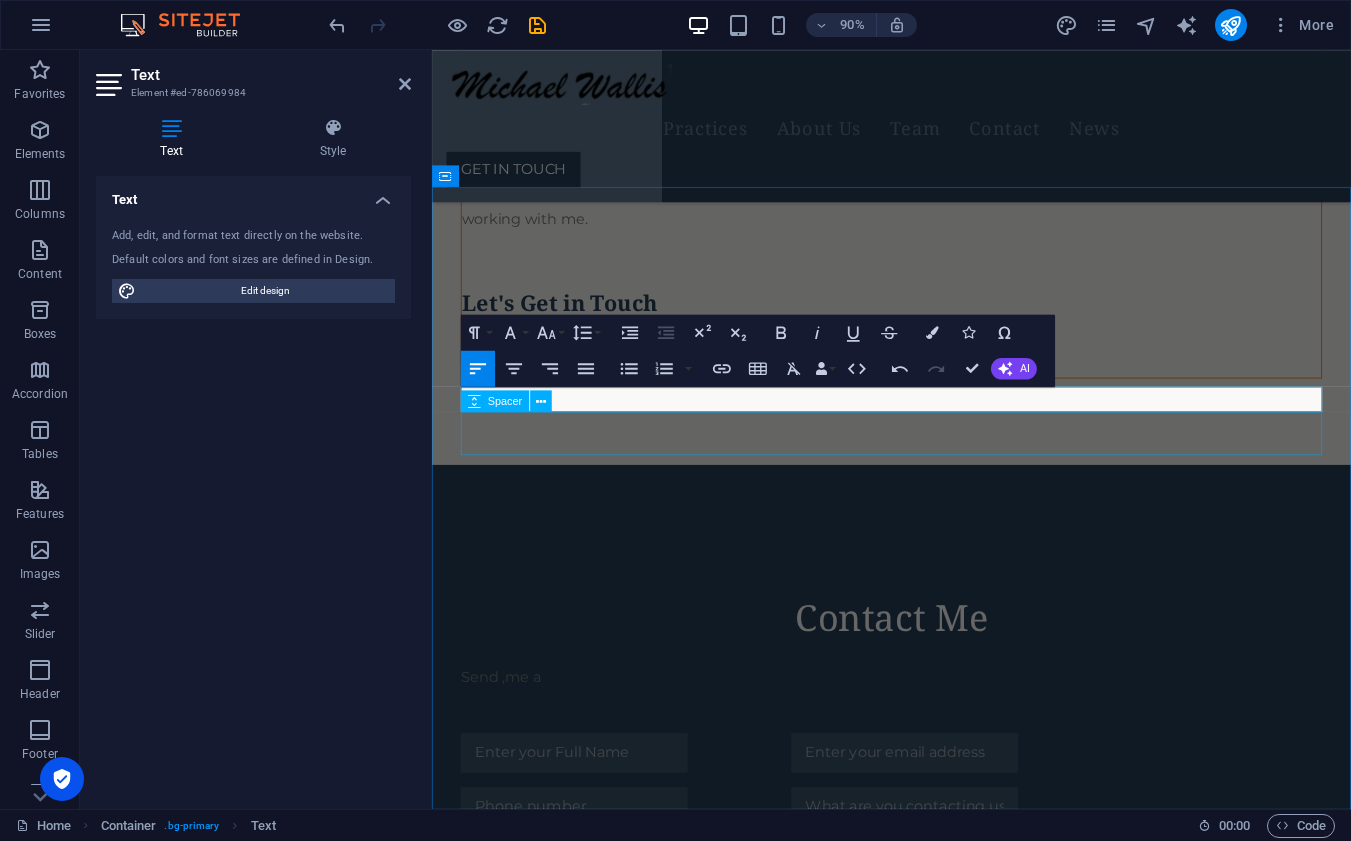 click at bounding box center (942, 785) 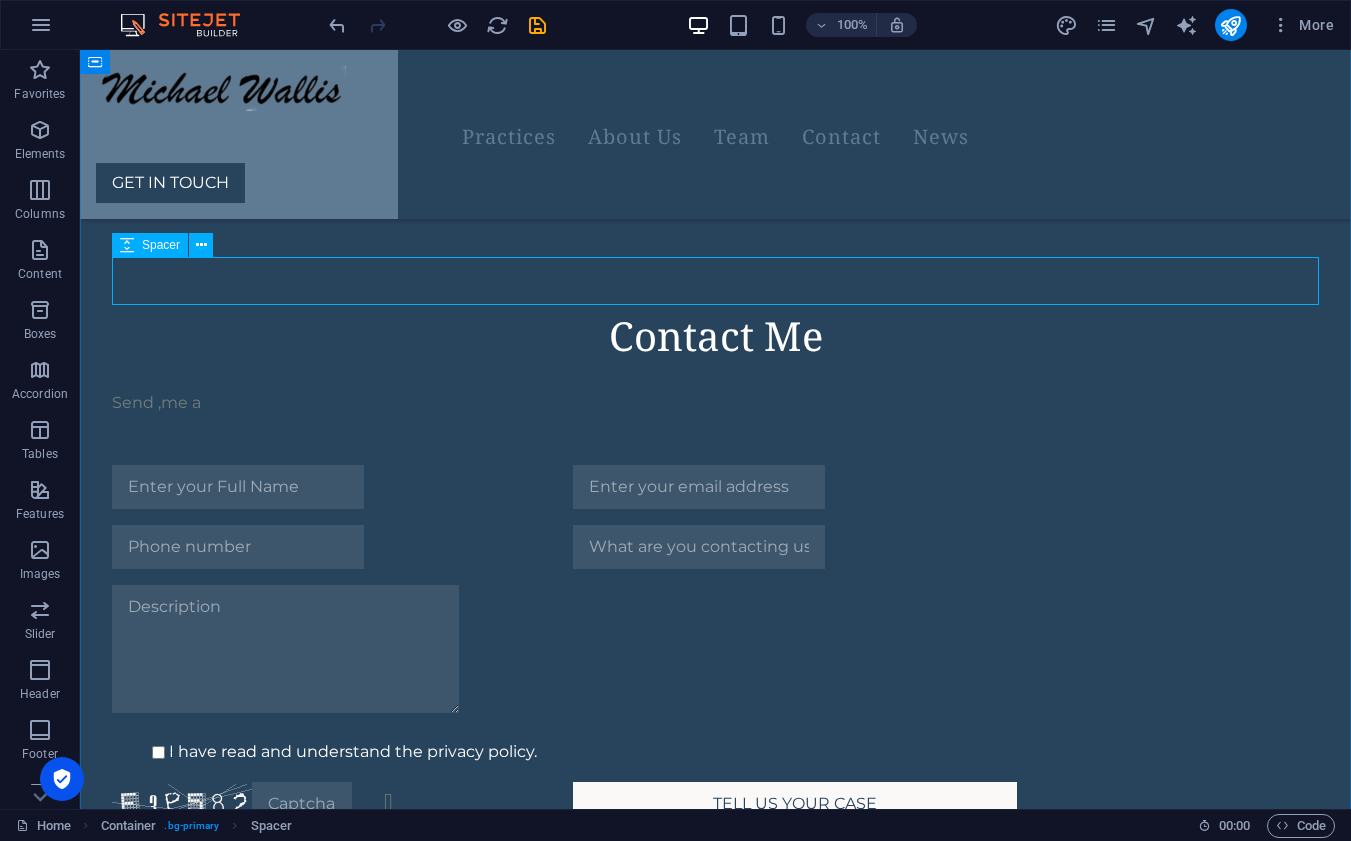 click at bounding box center (715, 441) 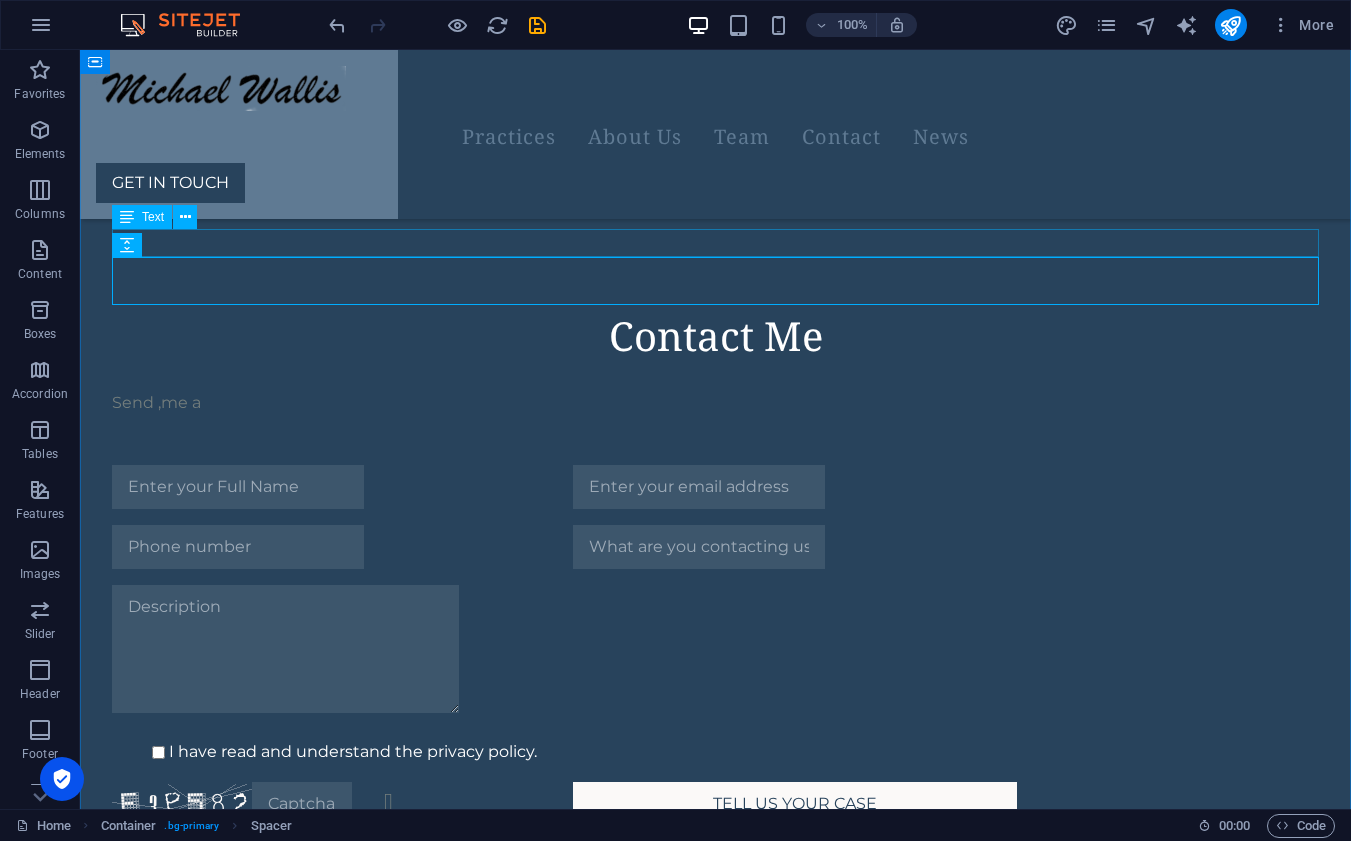 click on "Send ,me a" at bounding box center (715, 403) 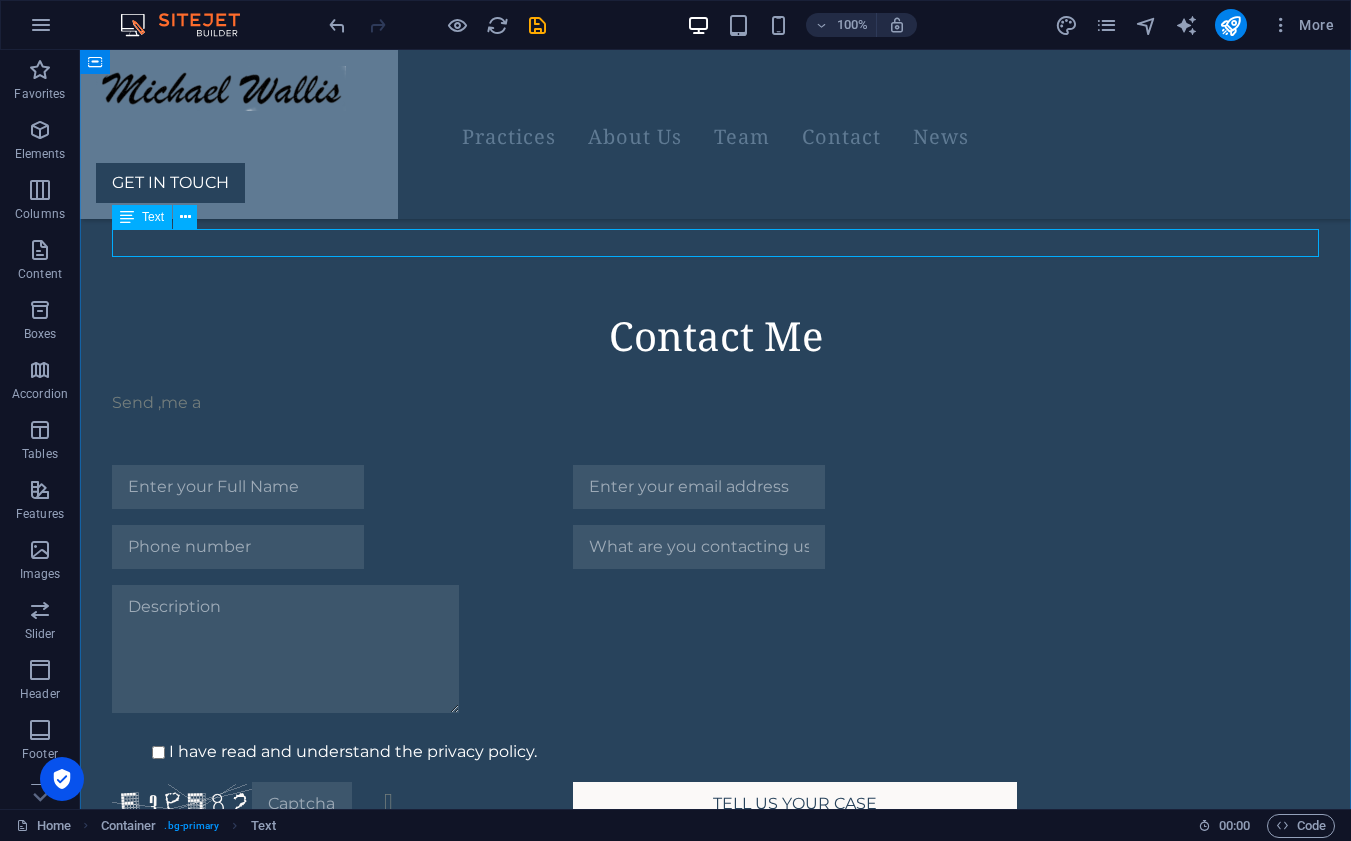 click on "Send ,me a" at bounding box center [715, 403] 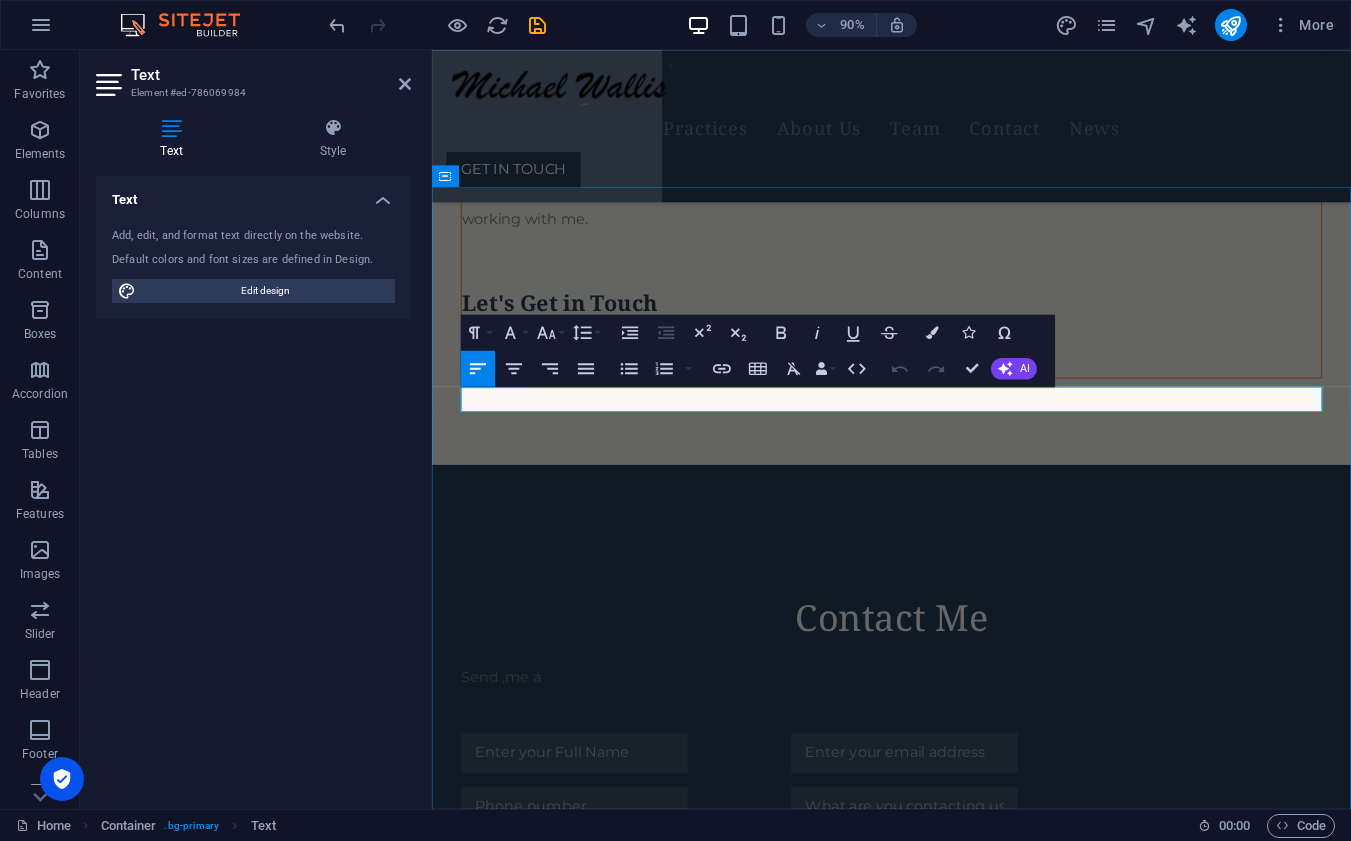 click on "Send ,me a" at bounding box center (942, 747) 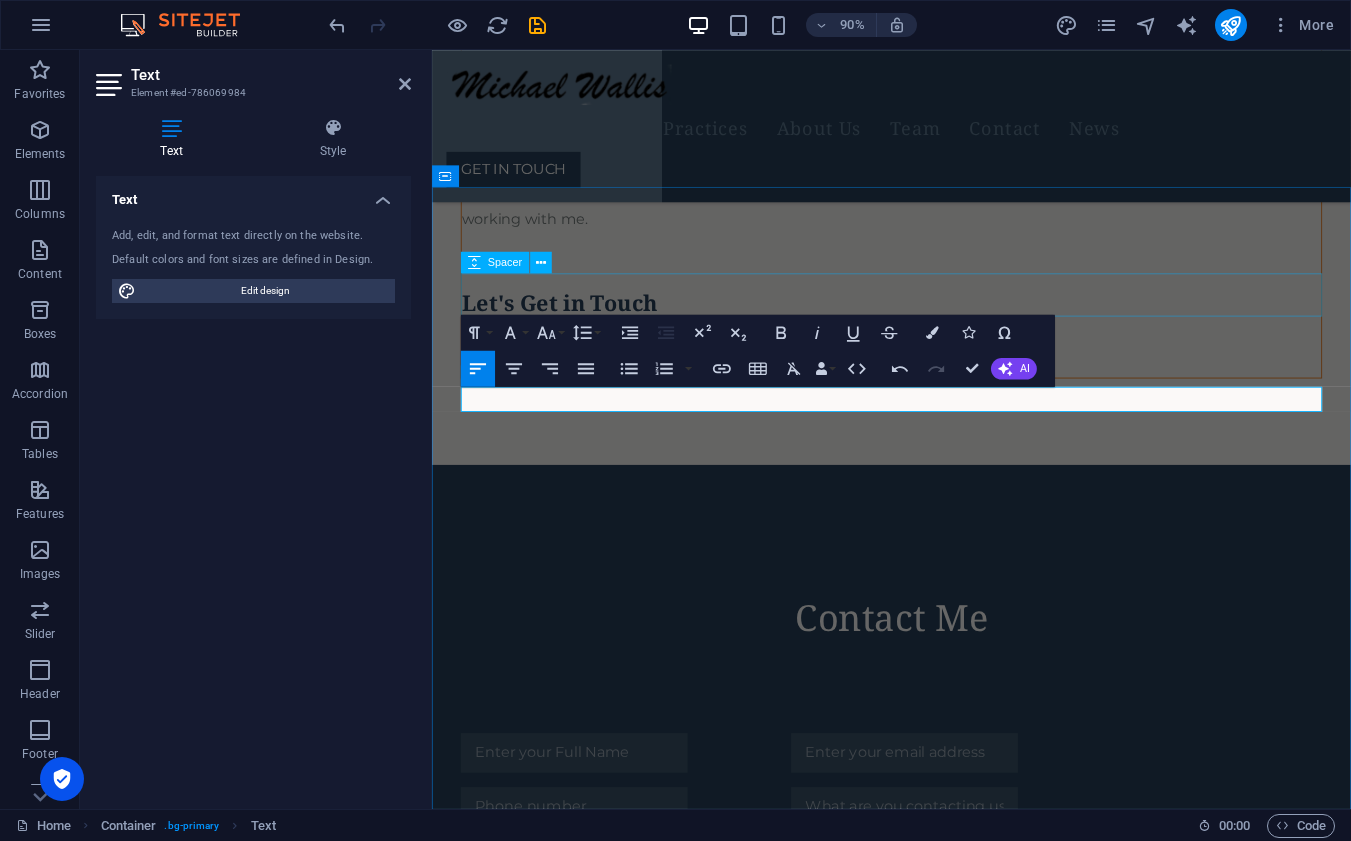 type 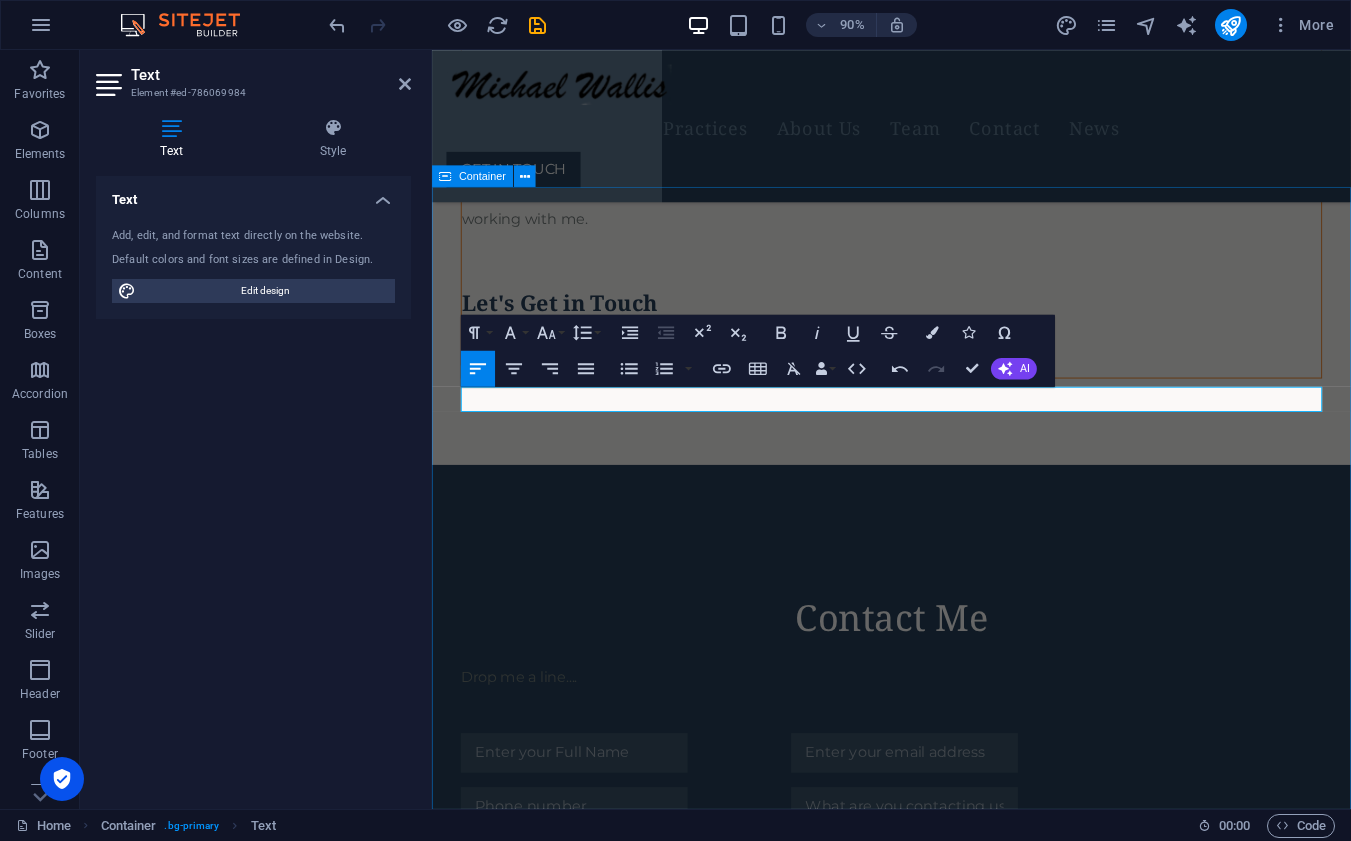 click on "Drop content here or  Add elements  Paste clipboard Contact Me ​Drop me a line....   I have read and understand the privacy policy. Unreadable? Regenerate TELL US YOUR CASE" at bounding box center (942, 936) 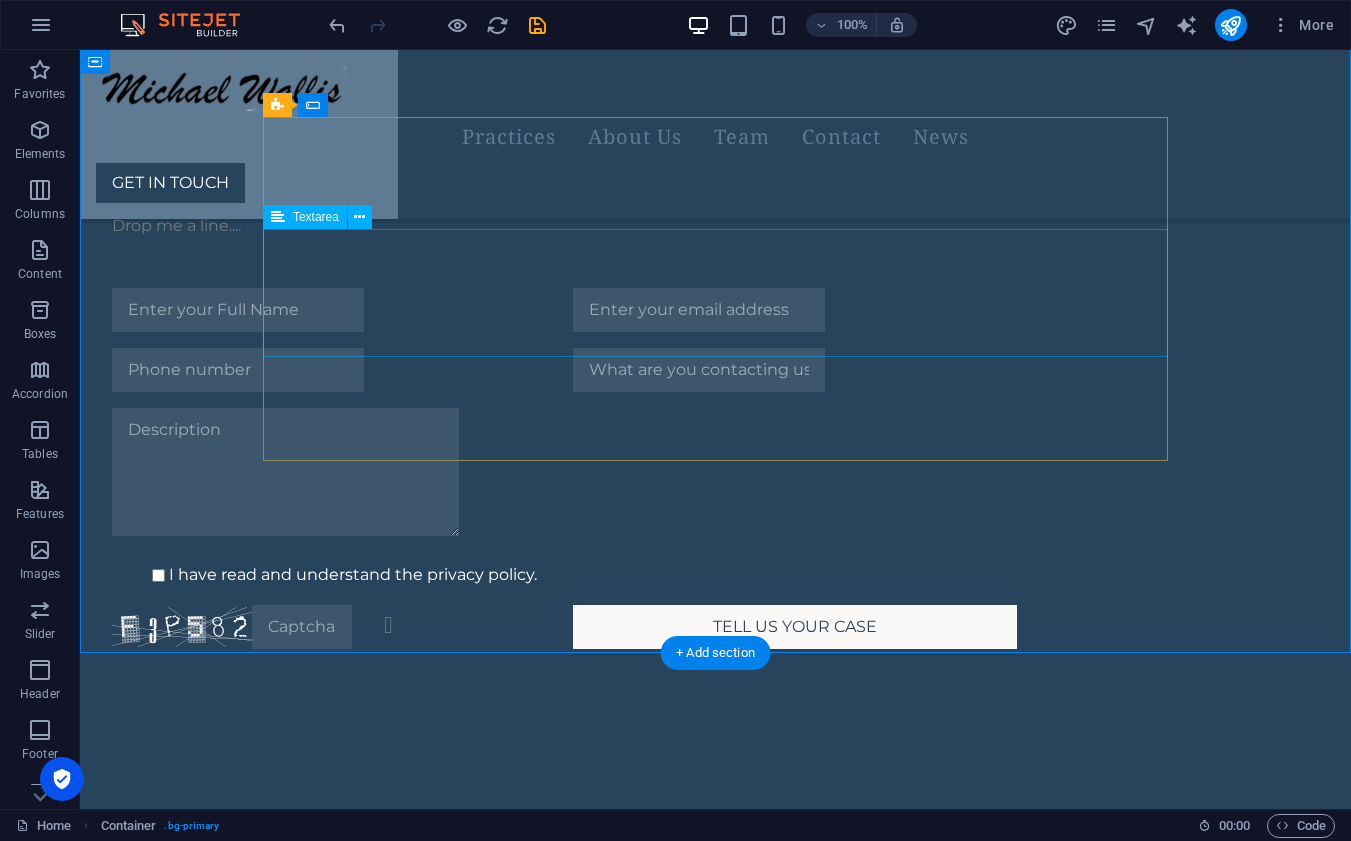 scroll, scrollTop: 2556, scrollLeft: 0, axis: vertical 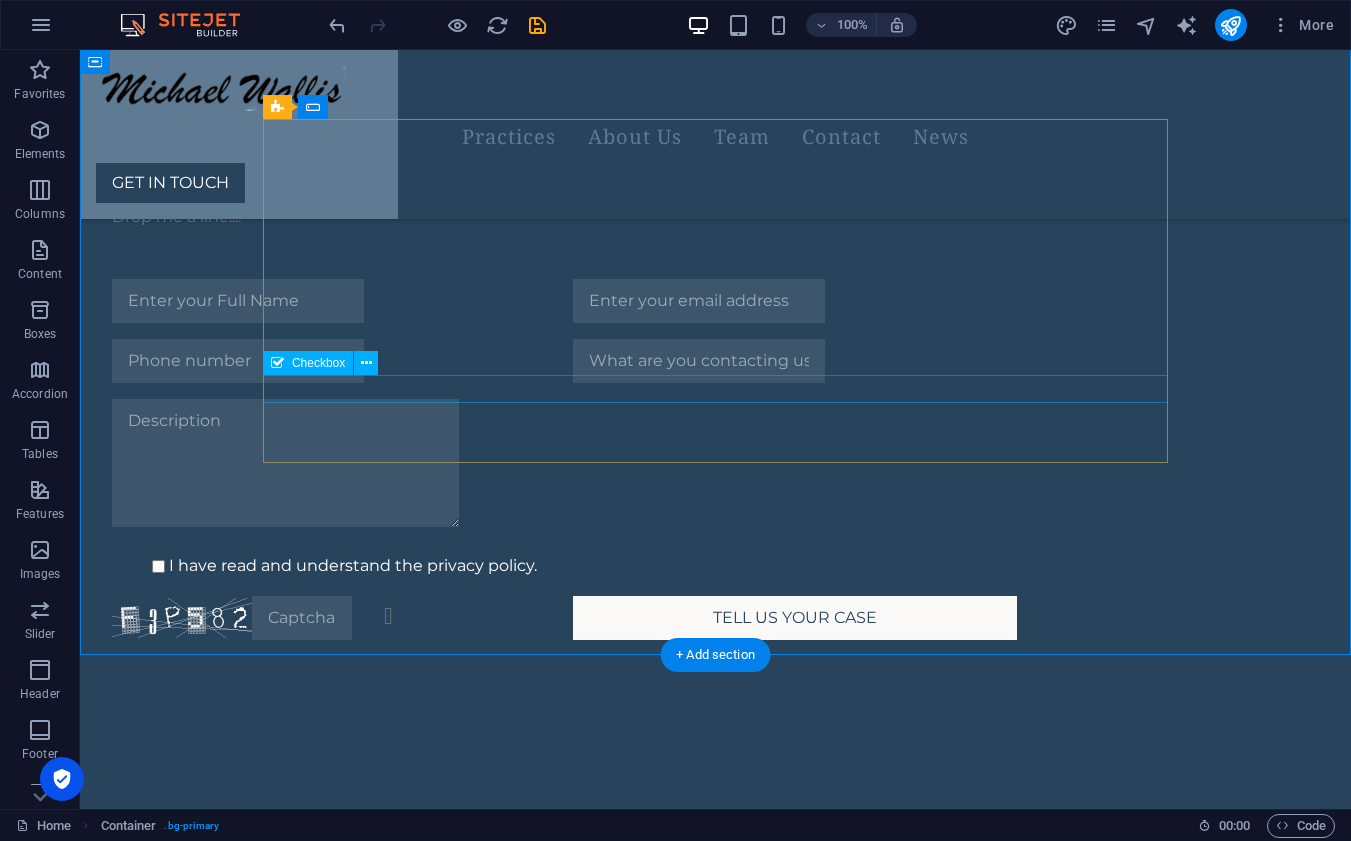 click on "I have read and understand the privacy policy." at bounding box center (564, 566) 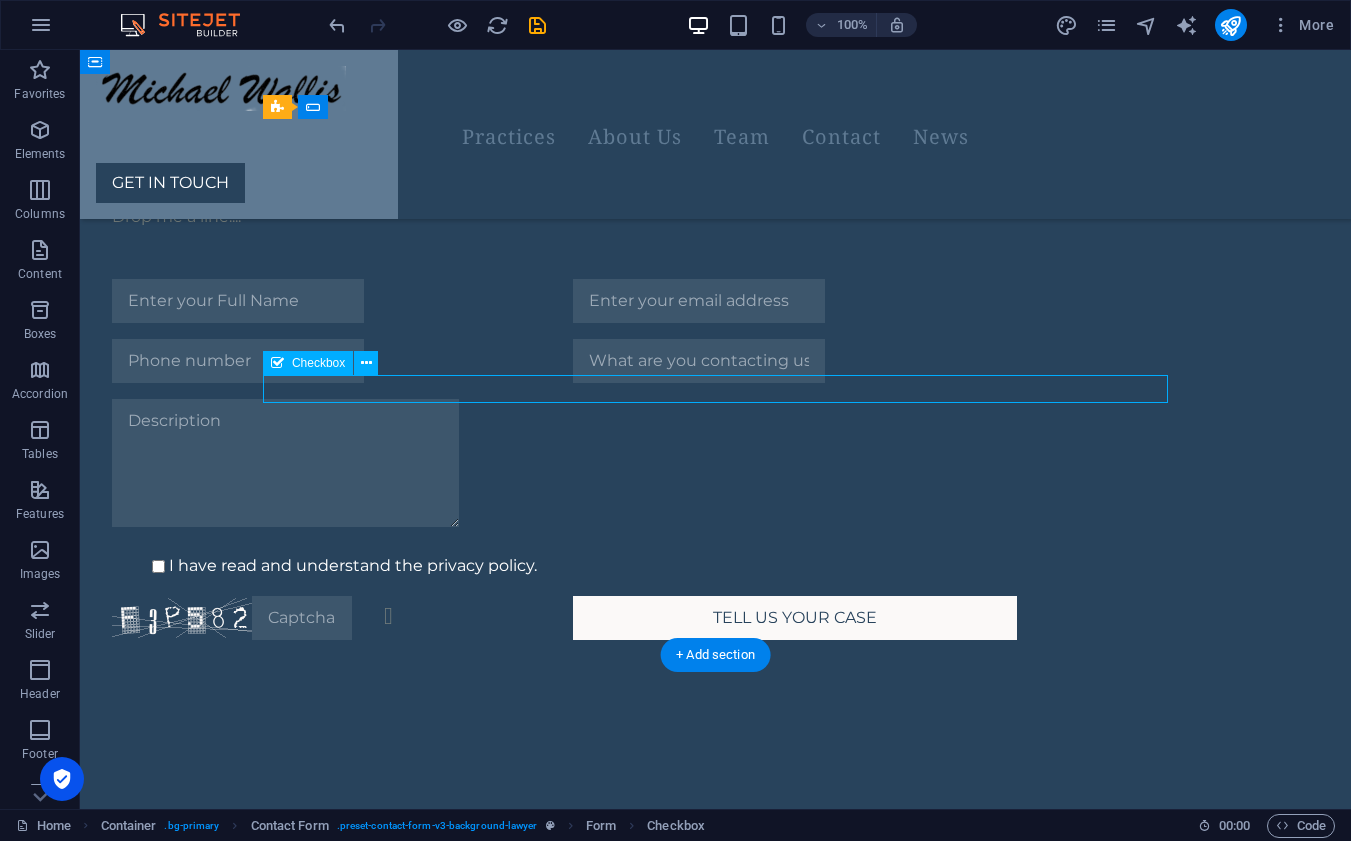 click on "I have read and understand the privacy policy." at bounding box center [564, 566] 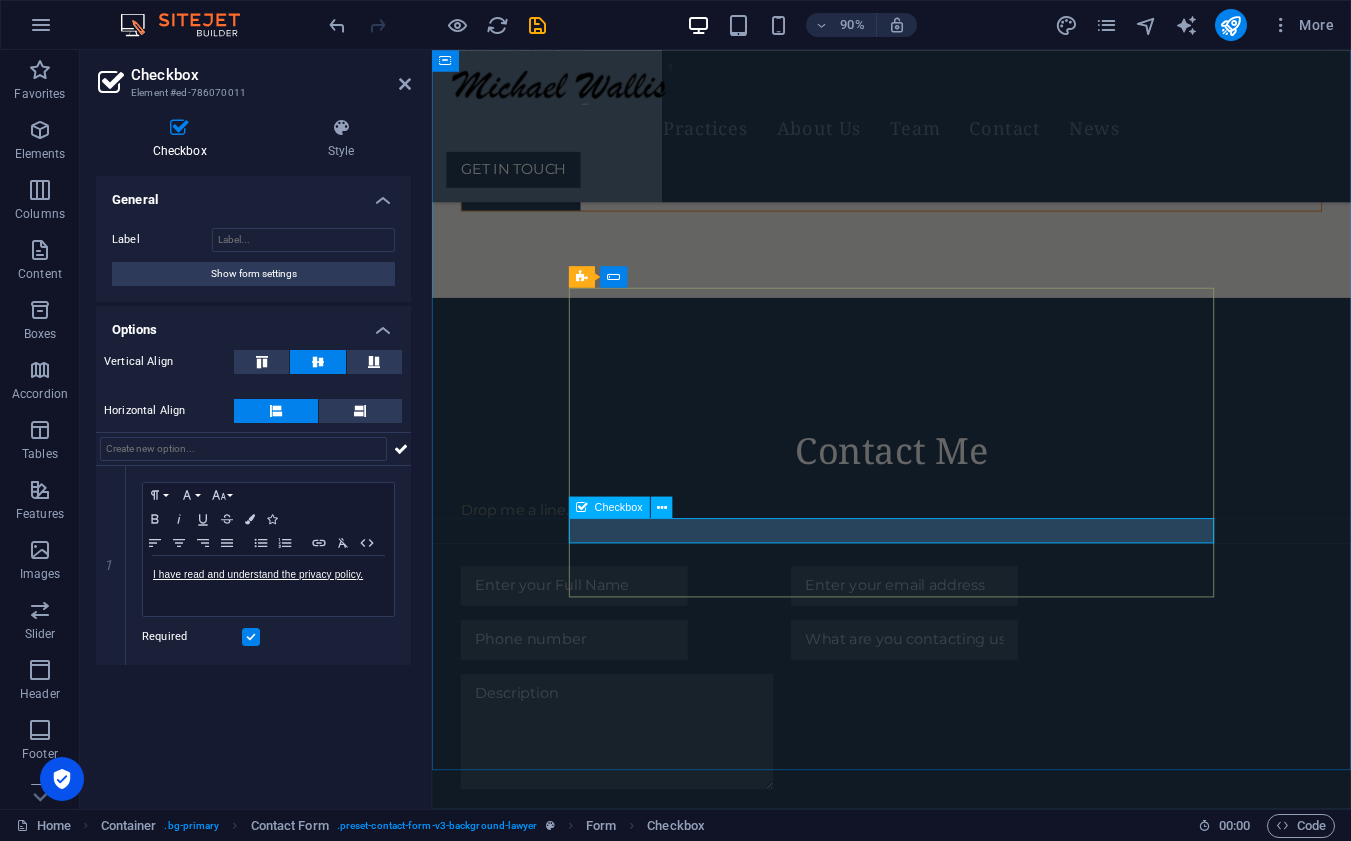 click on "I have read and understand the privacy policy." at bounding box center [823, 910] 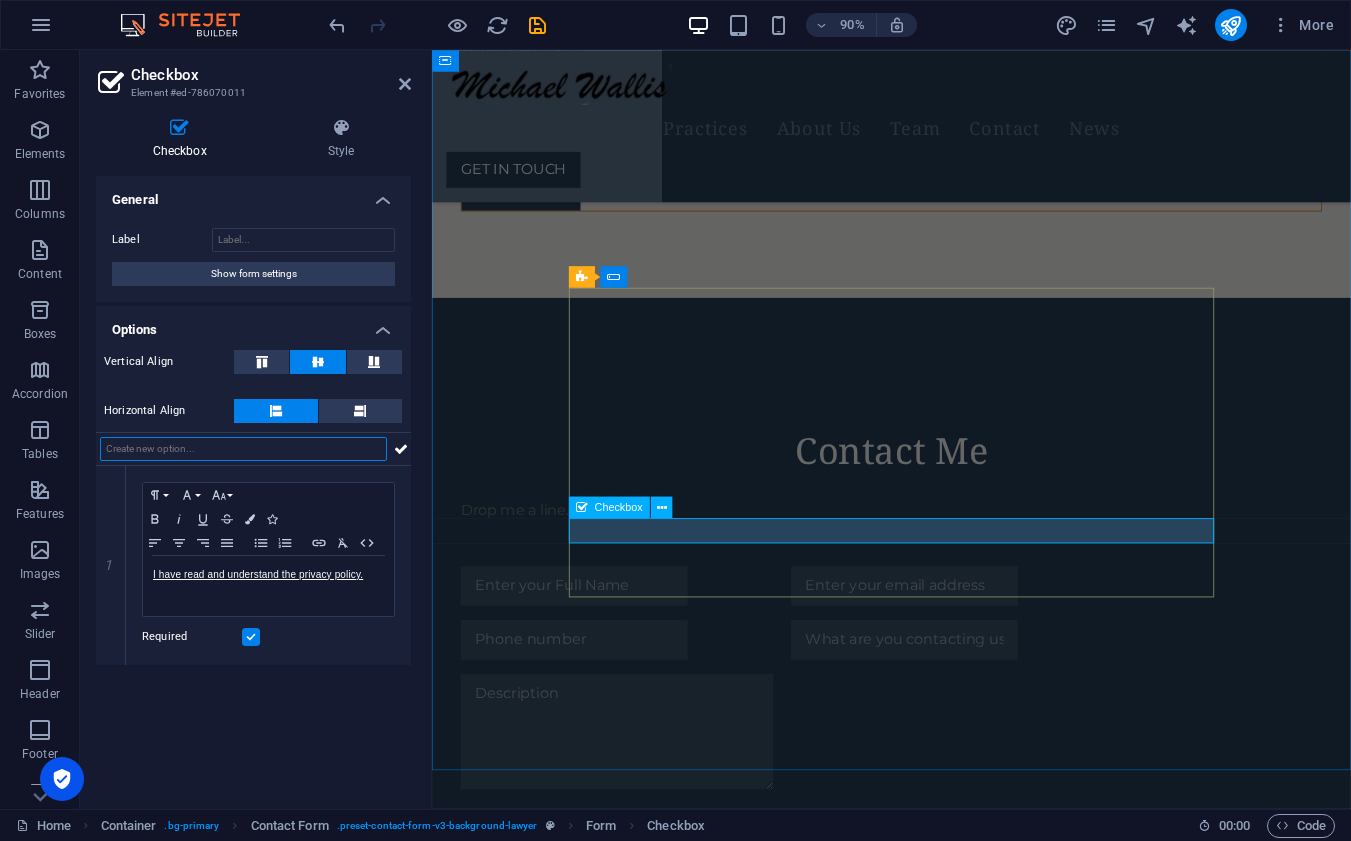 click on "I have read and understand the privacy policy." at bounding box center [823, 910] 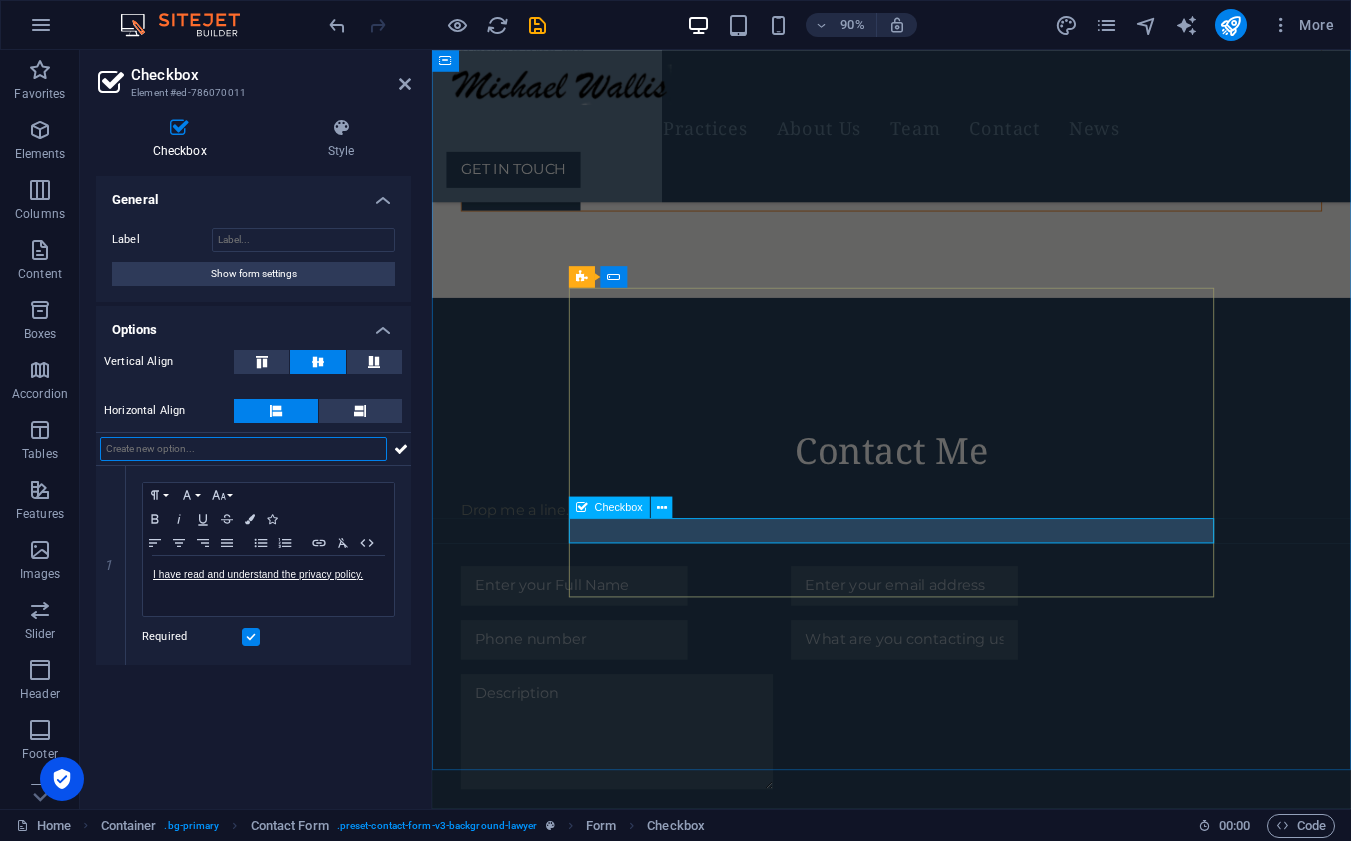 click on "I have read and understand the privacy policy." at bounding box center [823, 910] 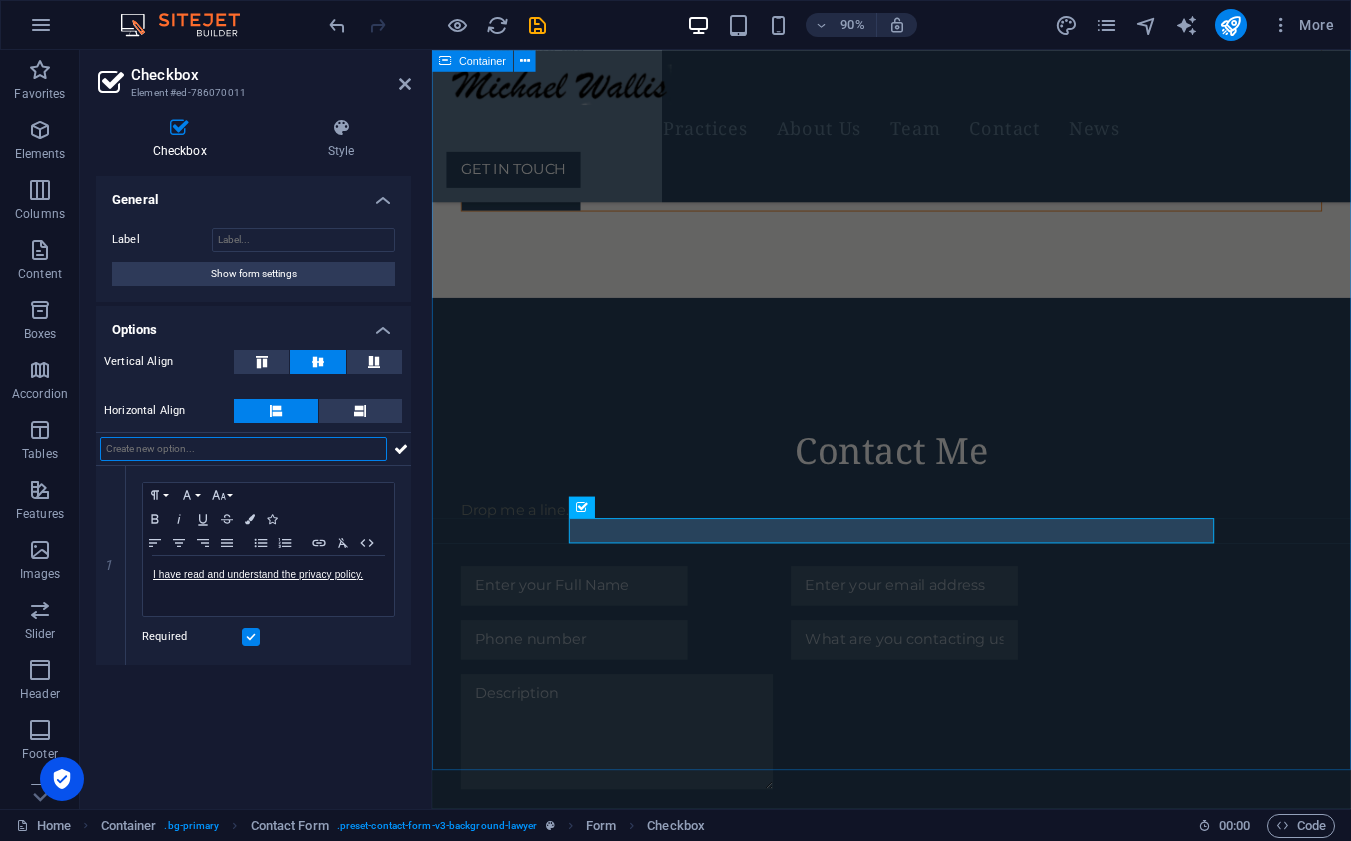 click on "Drop content here or  Add elements  Paste clipboard Contact Me Drop me a line....   I have read and understand the privacy policy. Unreadable? Regenerate TELL US YOUR CASE" at bounding box center [942, 750] 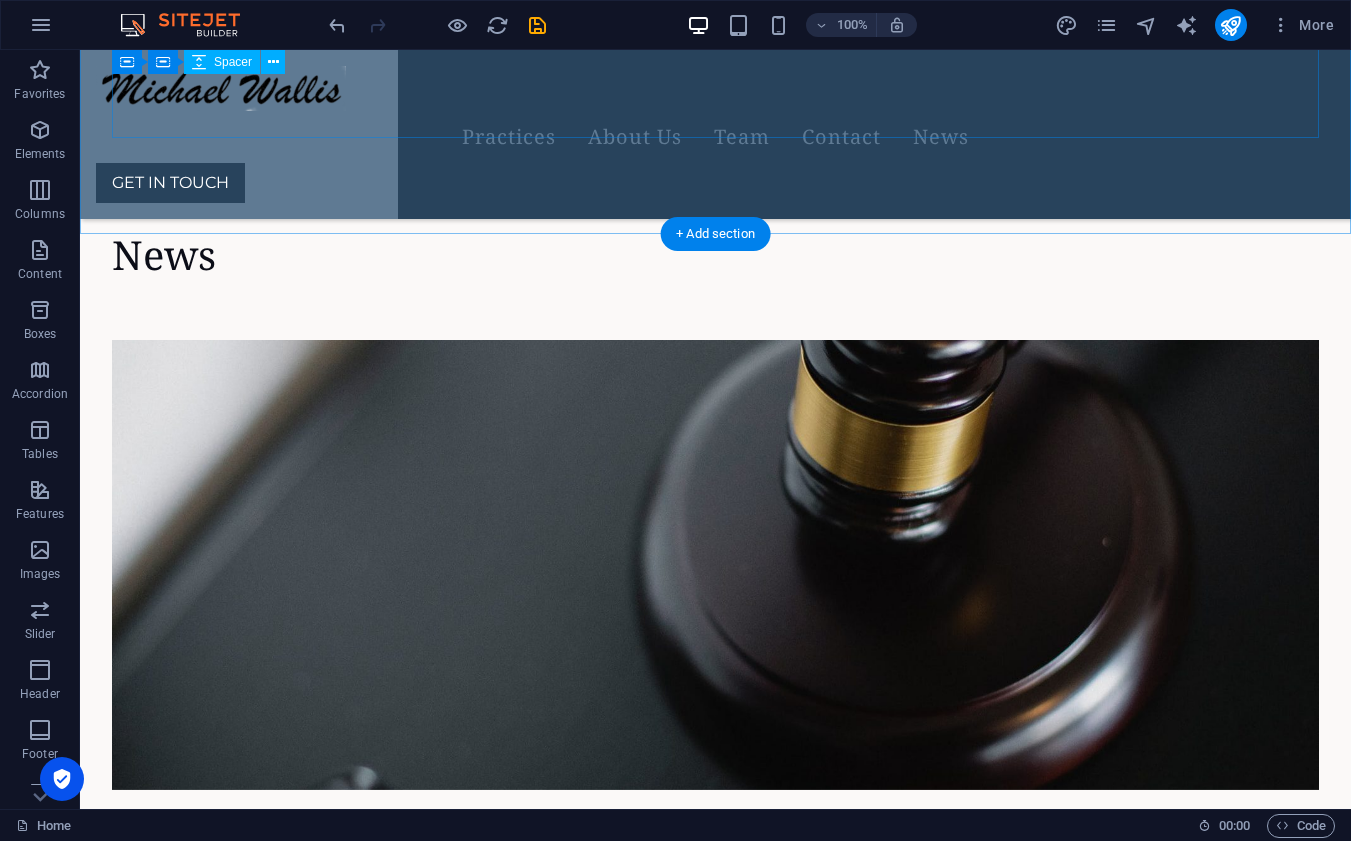 scroll, scrollTop: 4285, scrollLeft: 0, axis: vertical 